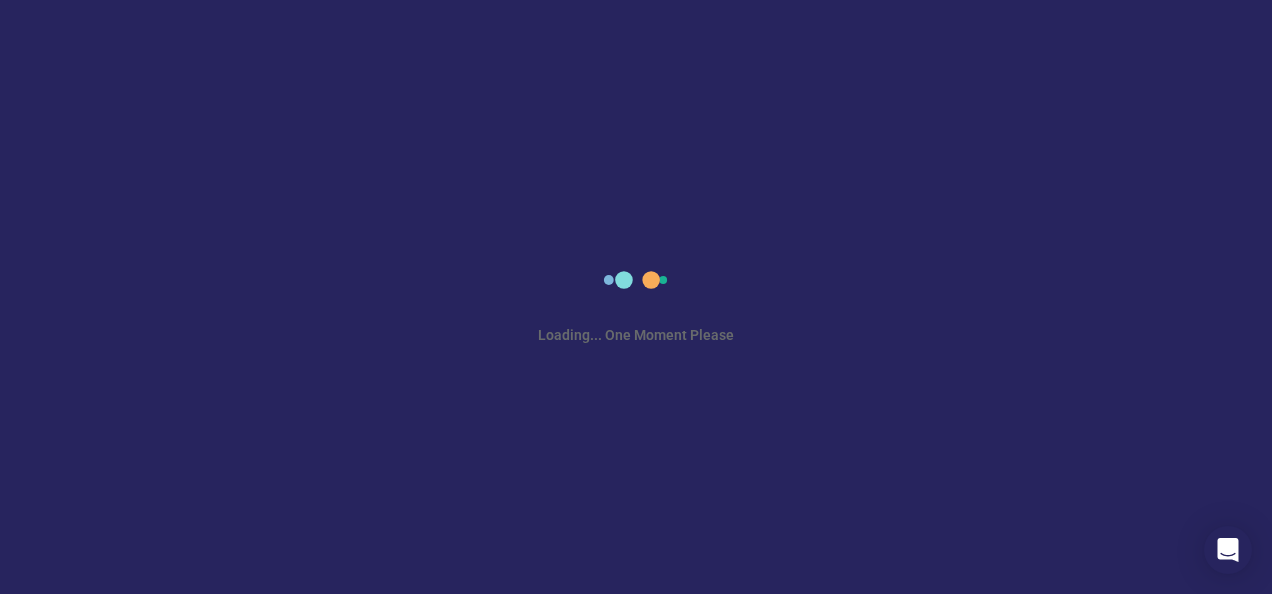 scroll, scrollTop: 0, scrollLeft: 0, axis: both 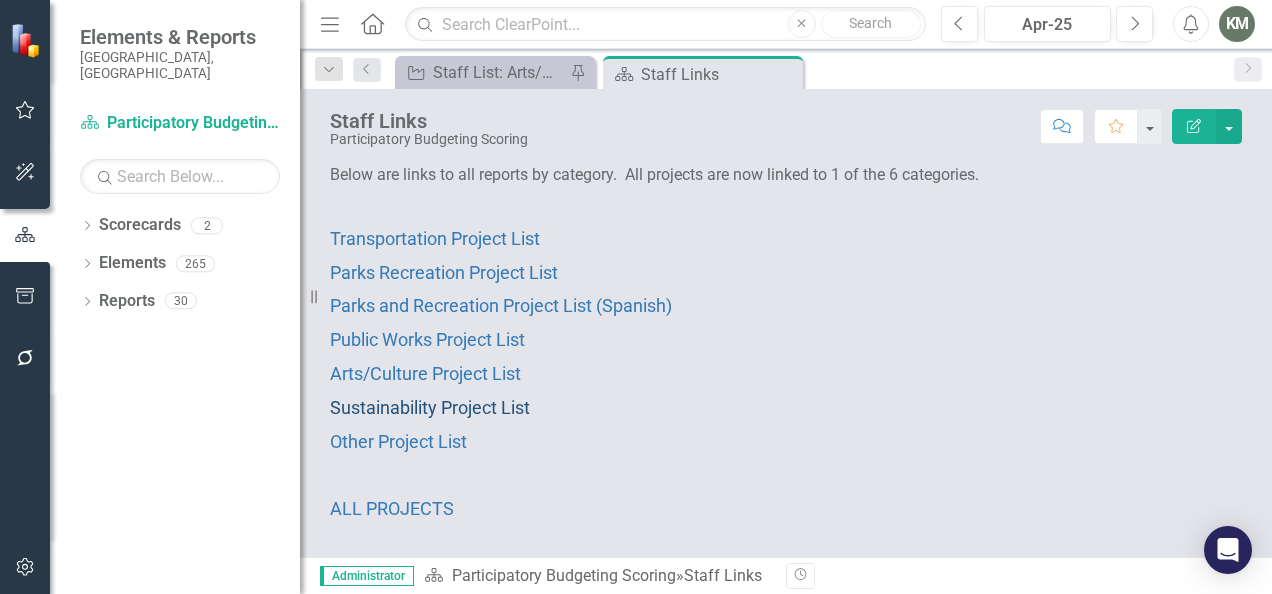 click on "Sustainability Project List" at bounding box center [430, 407] 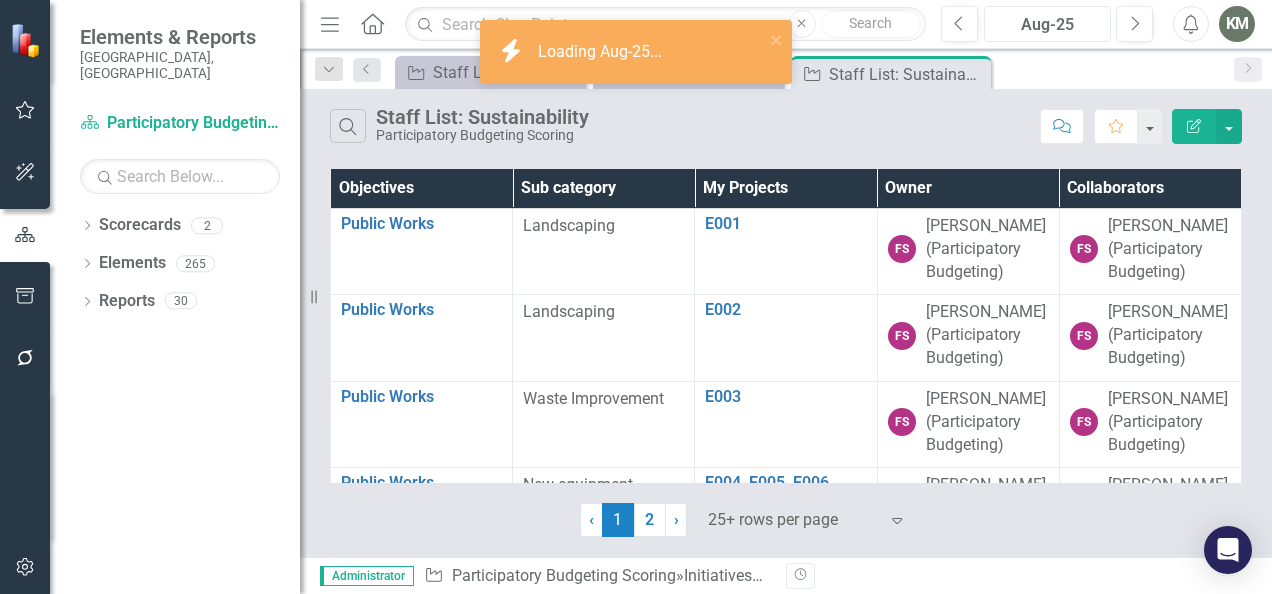 click on "Aug-25" at bounding box center (1047, 25) 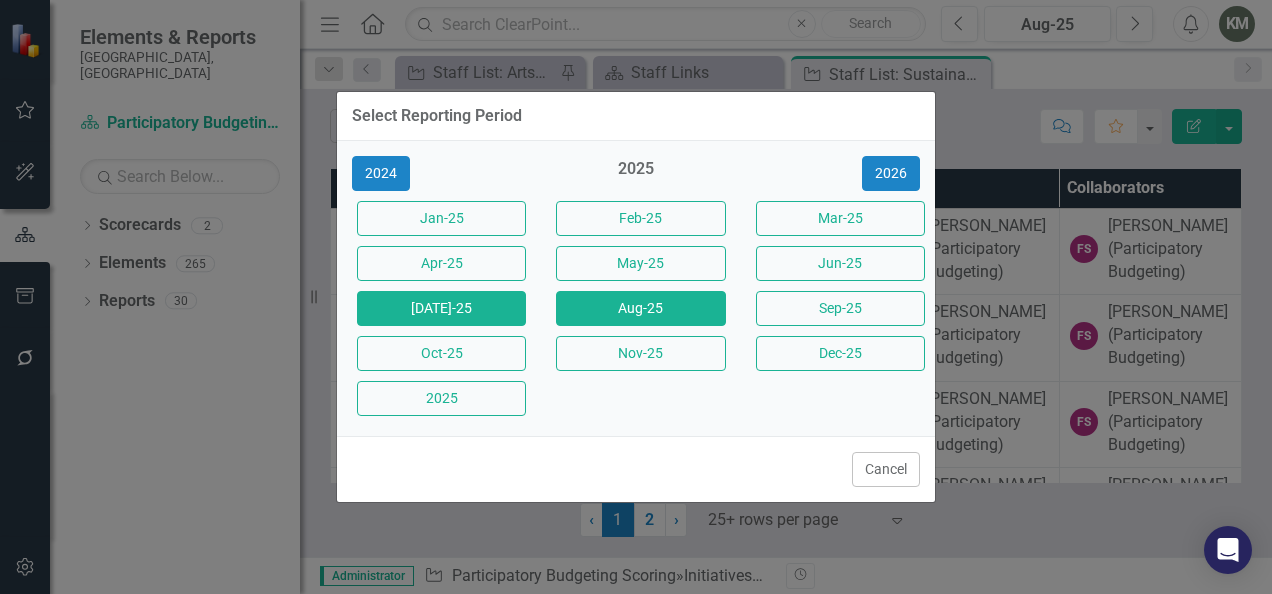 click on "[DATE]-25" at bounding box center [441, 308] 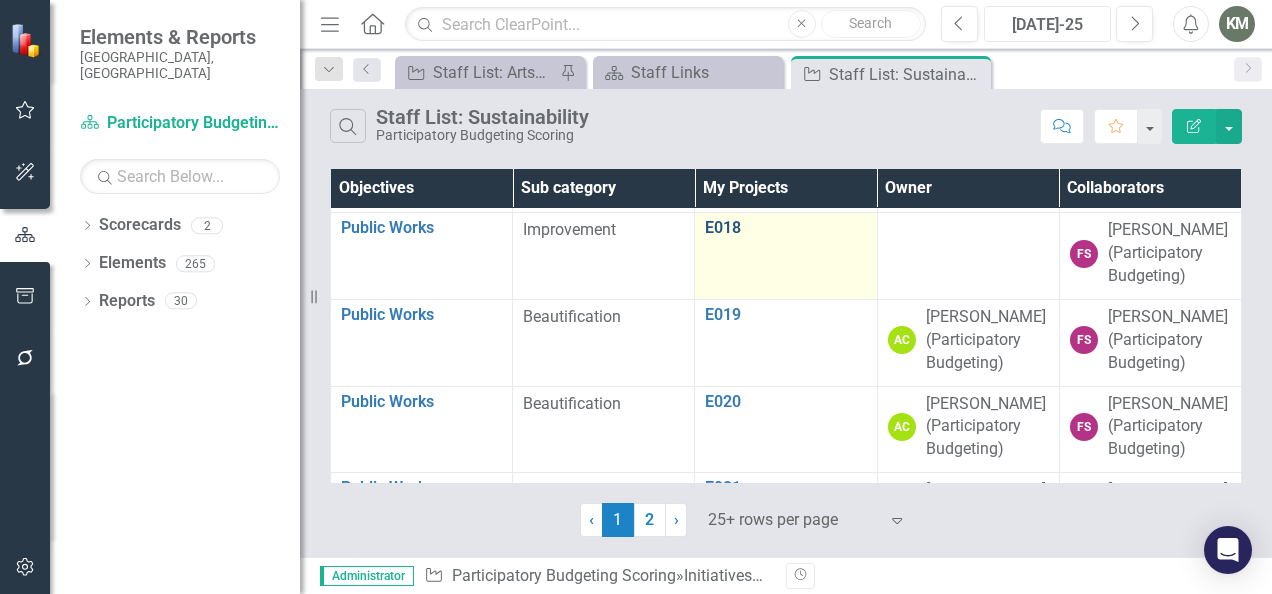 scroll, scrollTop: 2400, scrollLeft: 0, axis: vertical 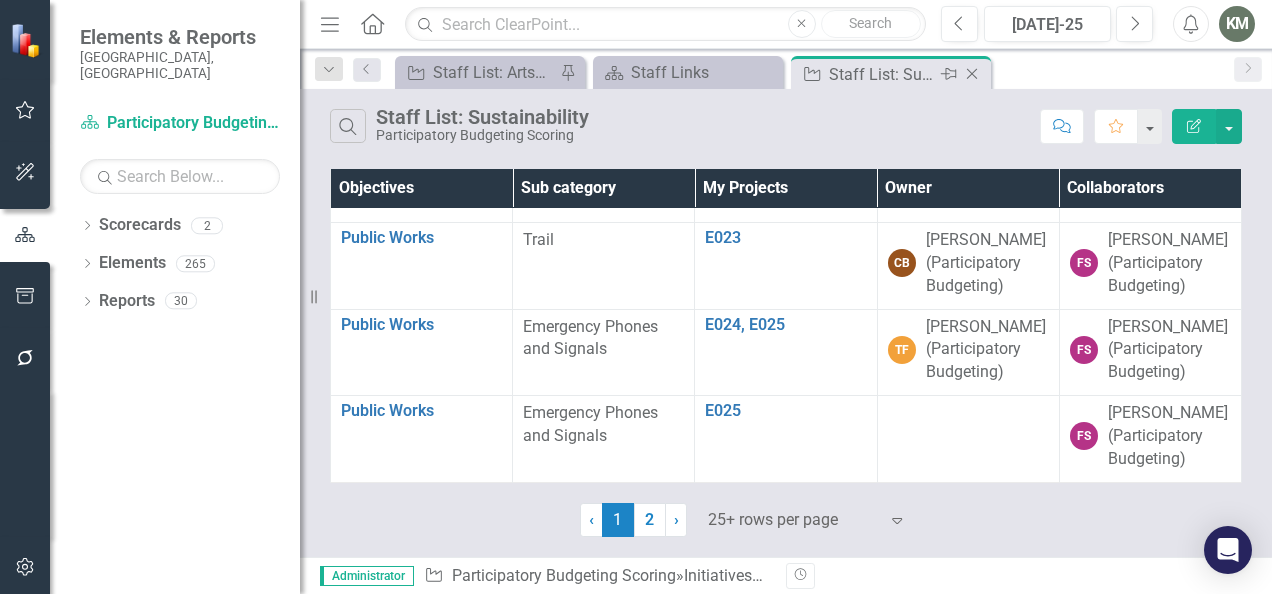 click on "Close" 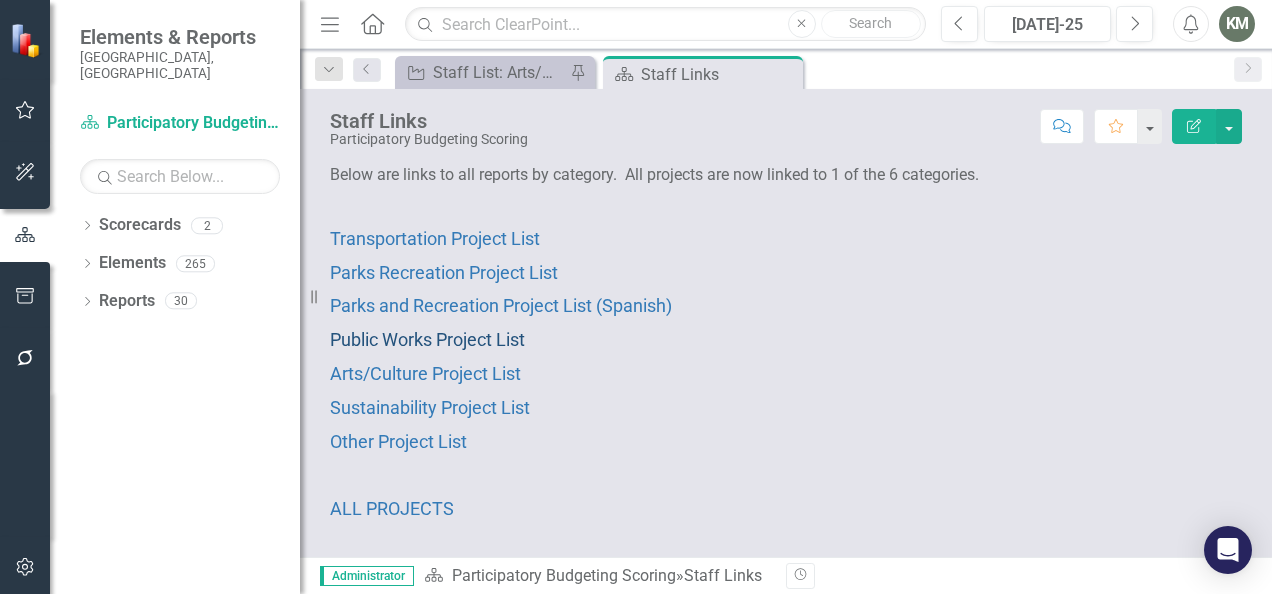 click on "Public Works Project List" at bounding box center [427, 339] 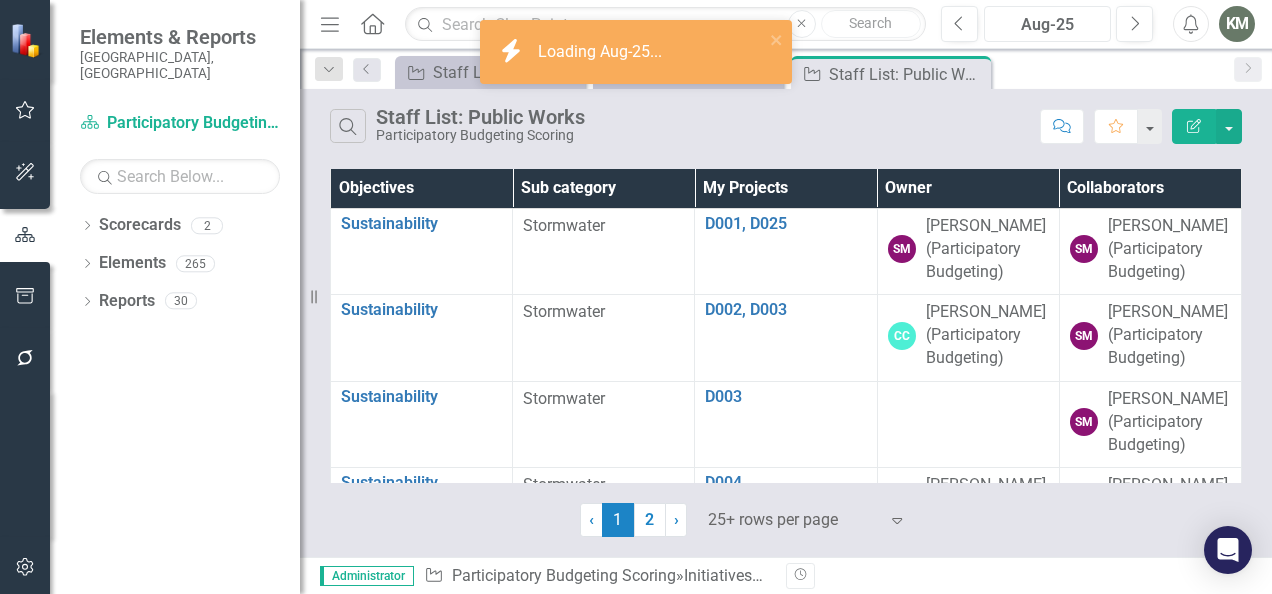 click on "Aug-25" at bounding box center (1047, 24) 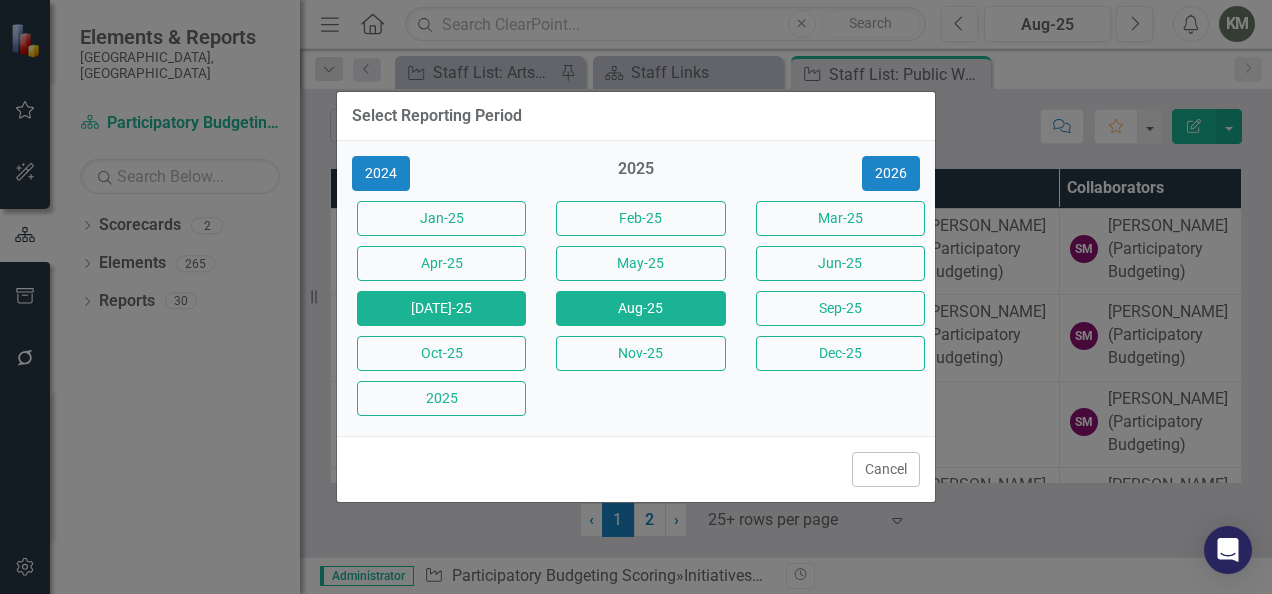 click on "[DATE]-25" at bounding box center [441, 308] 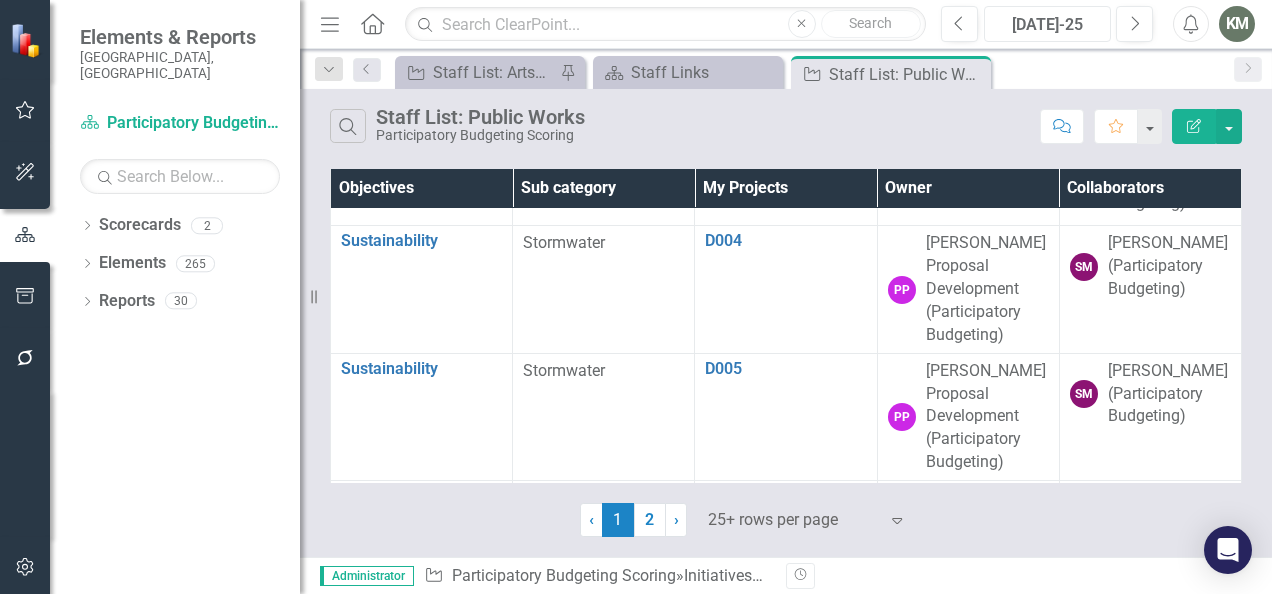 scroll, scrollTop: 240, scrollLeft: 0, axis: vertical 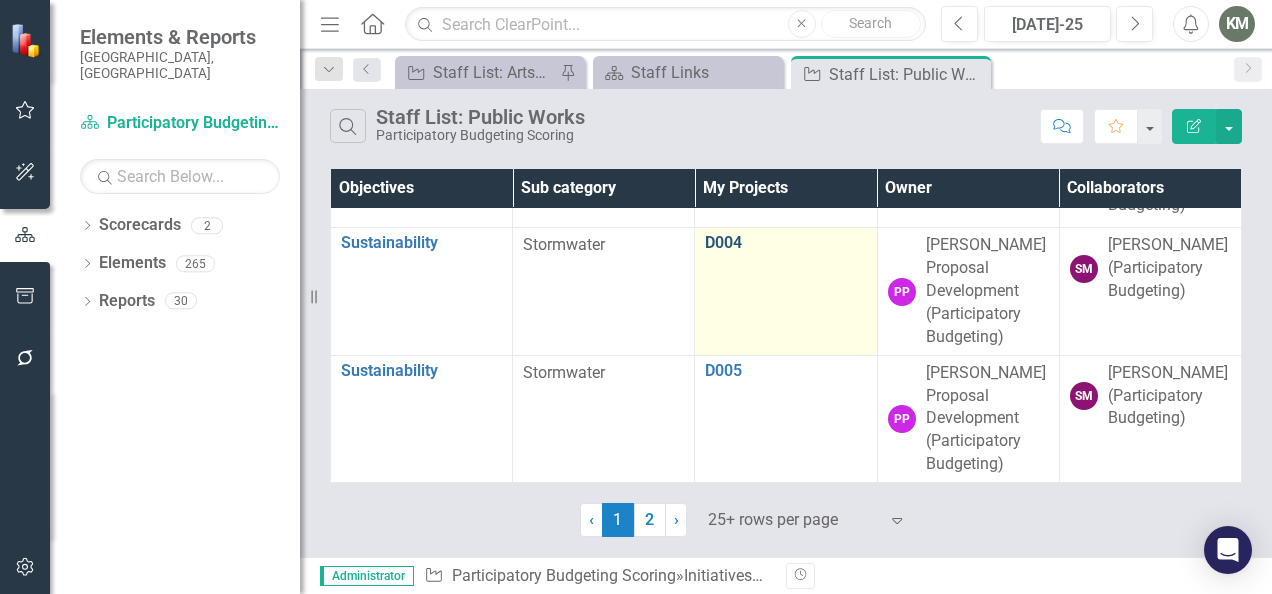 click on "D004" at bounding box center [785, 243] 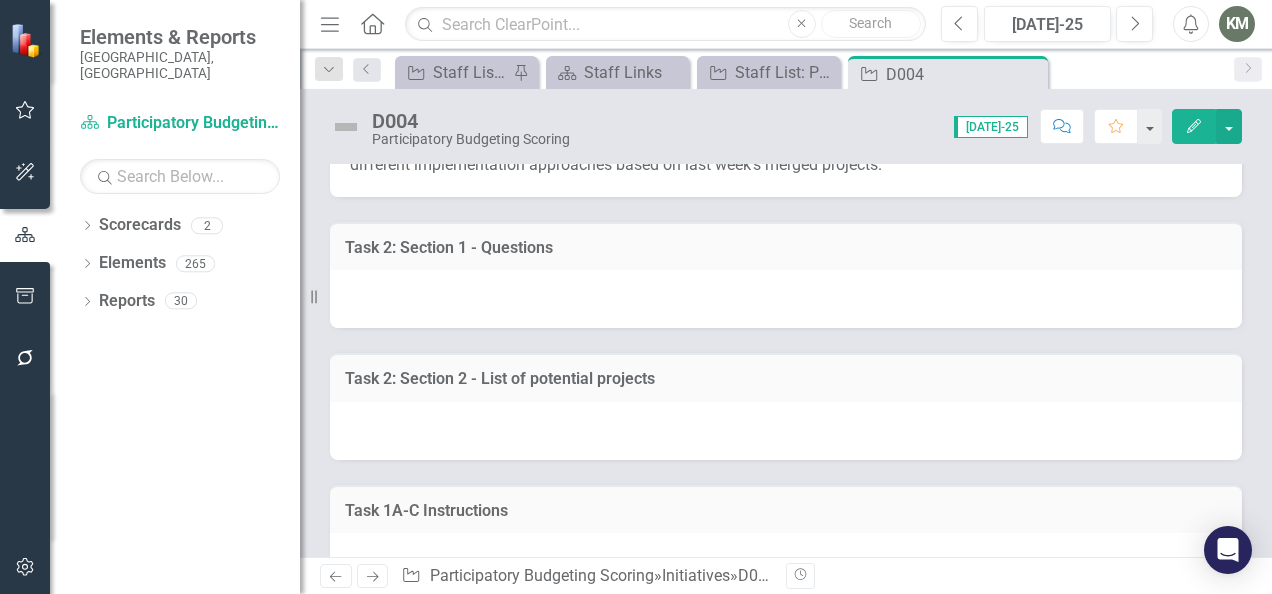 scroll, scrollTop: 971, scrollLeft: 0, axis: vertical 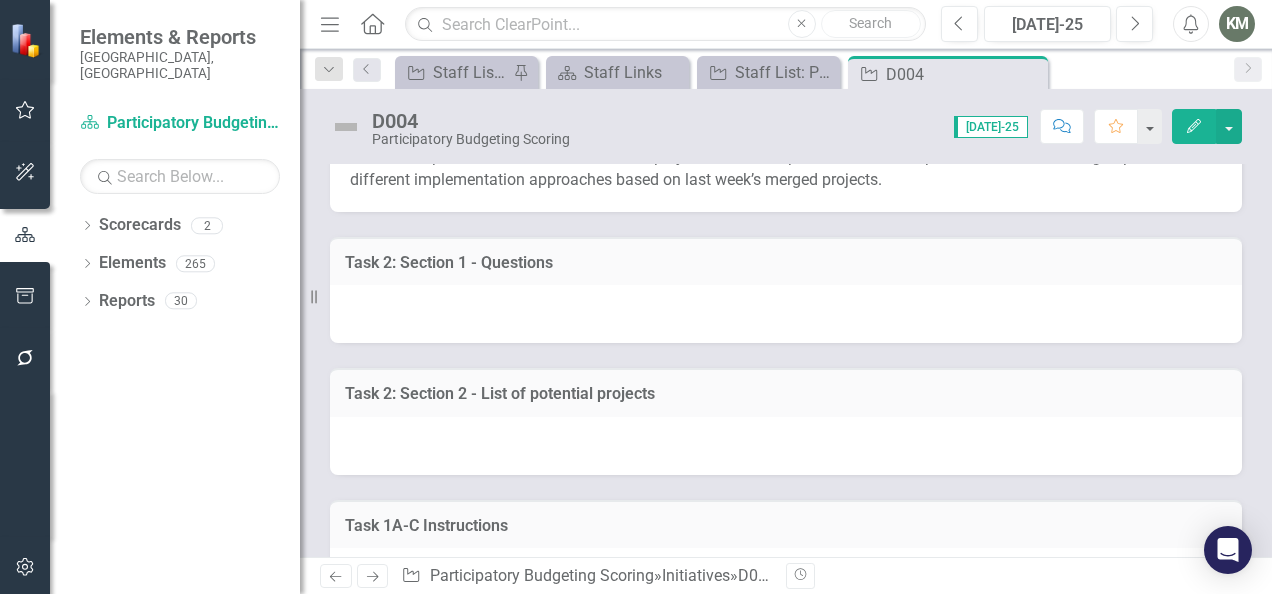 click at bounding box center [786, 314] 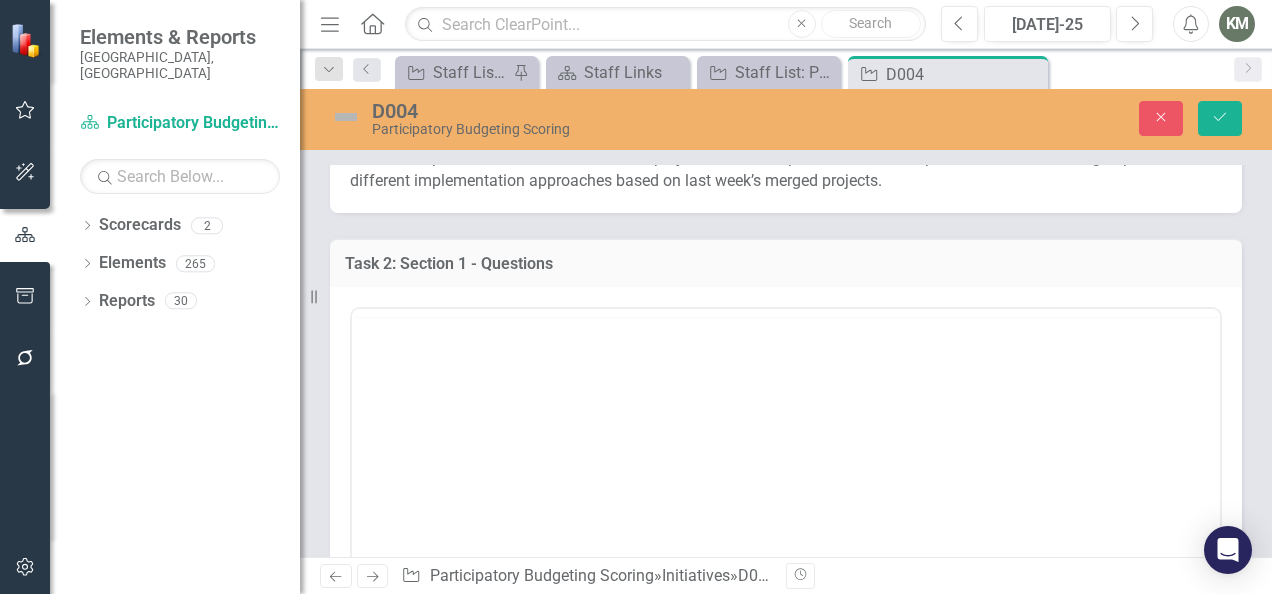 scroll, scrollTop: 0, scrollLeft: 0, axis: both 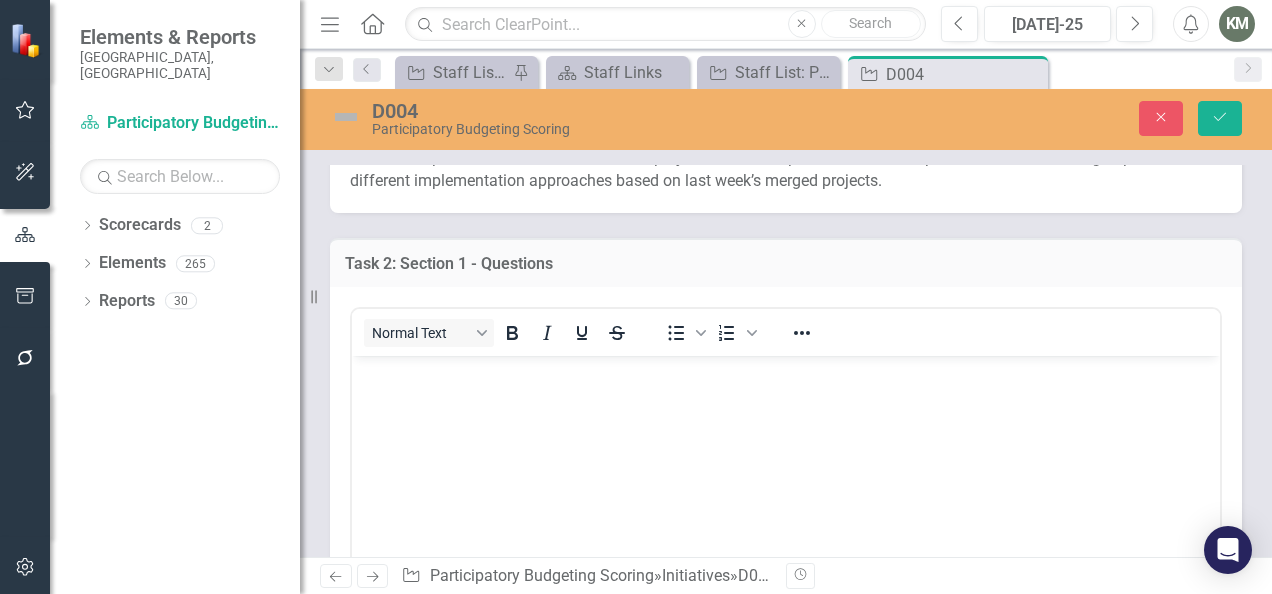click on "Normal Text" at bounding box center [499, 332] 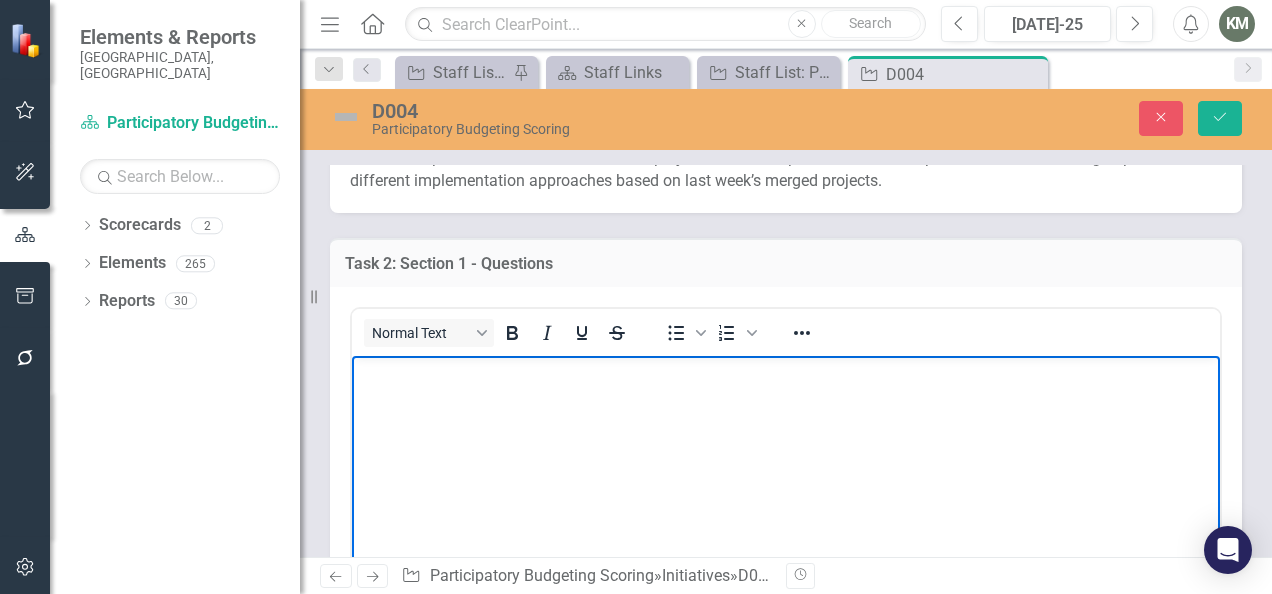 type 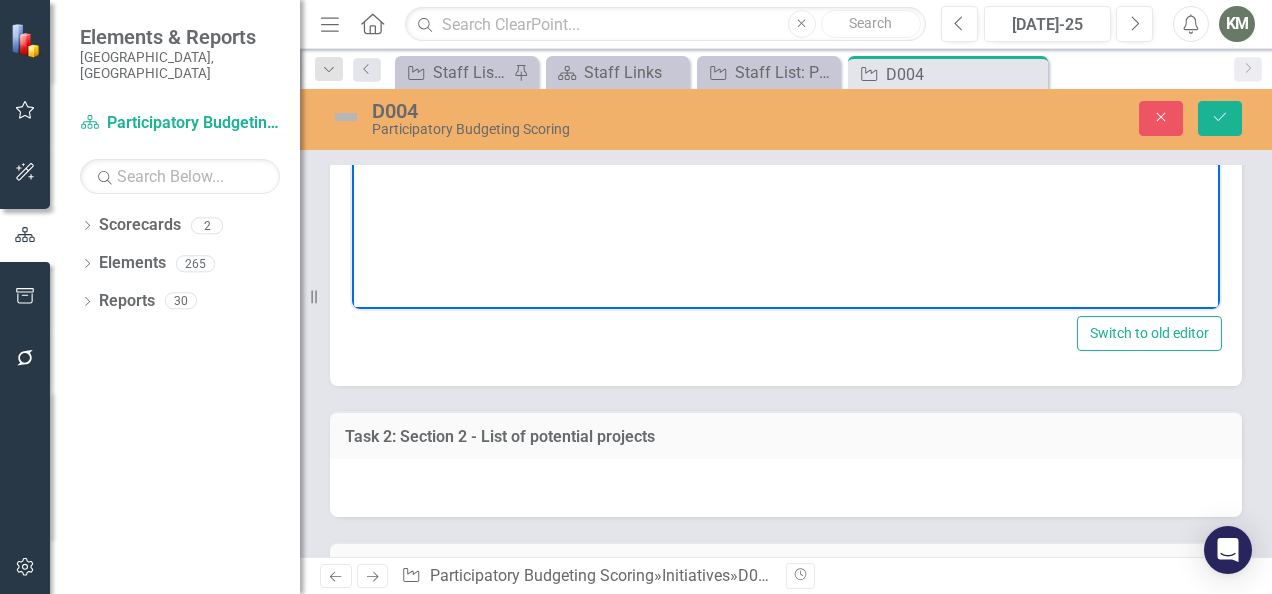 scroll, scrollTop: 1371, scrollLeft: 0, axis: vertical 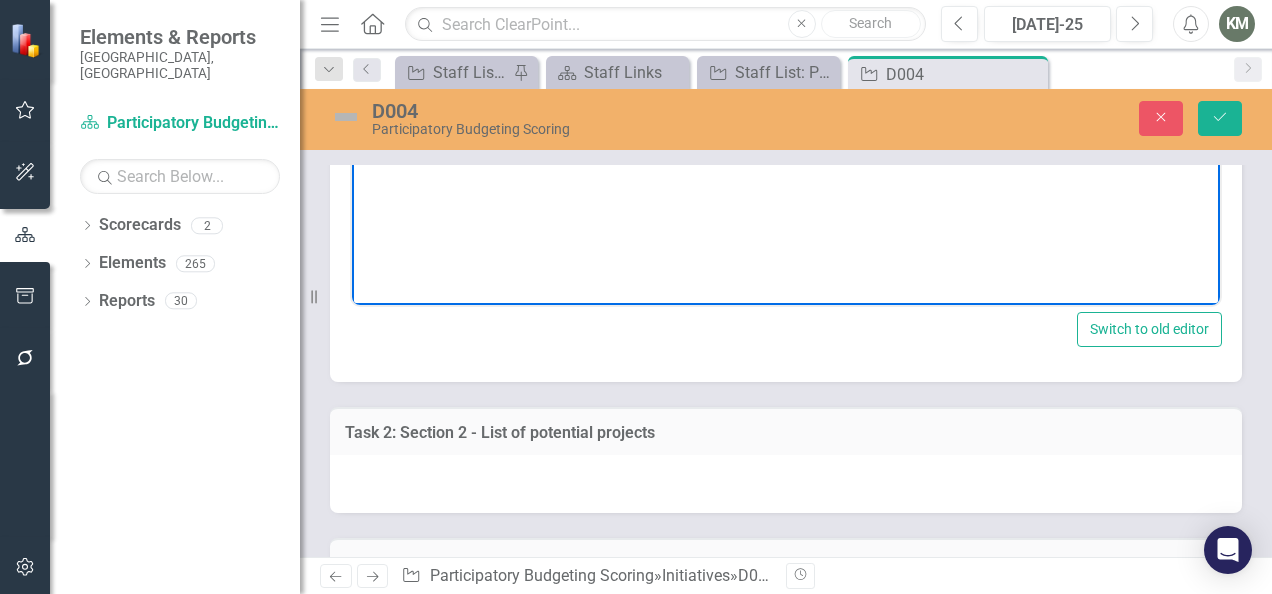 click at bounding box center [786, 484] 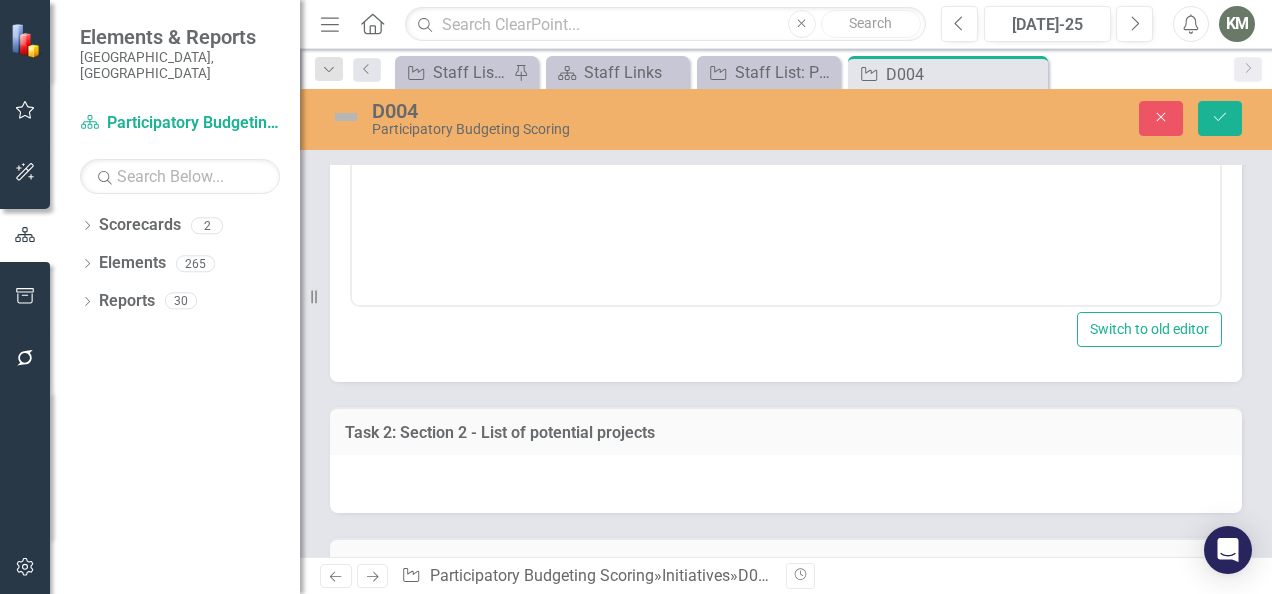 click at bounding box center [786, 484] 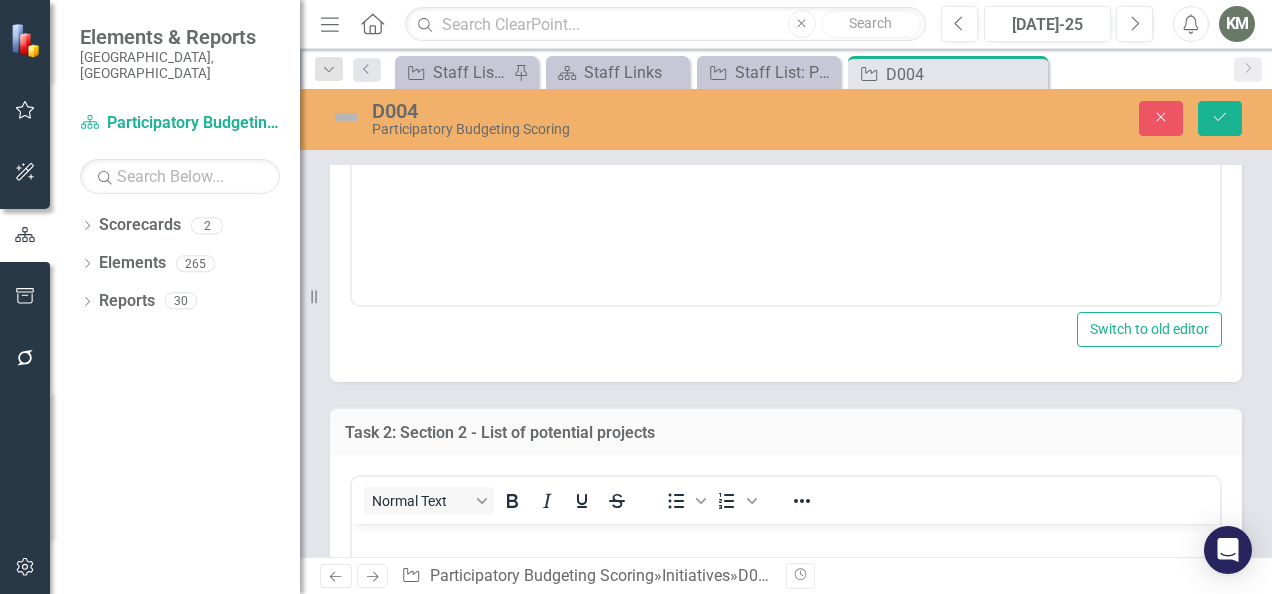 scroll, scrollTop: 0, scrollLeft: 0, axis: both 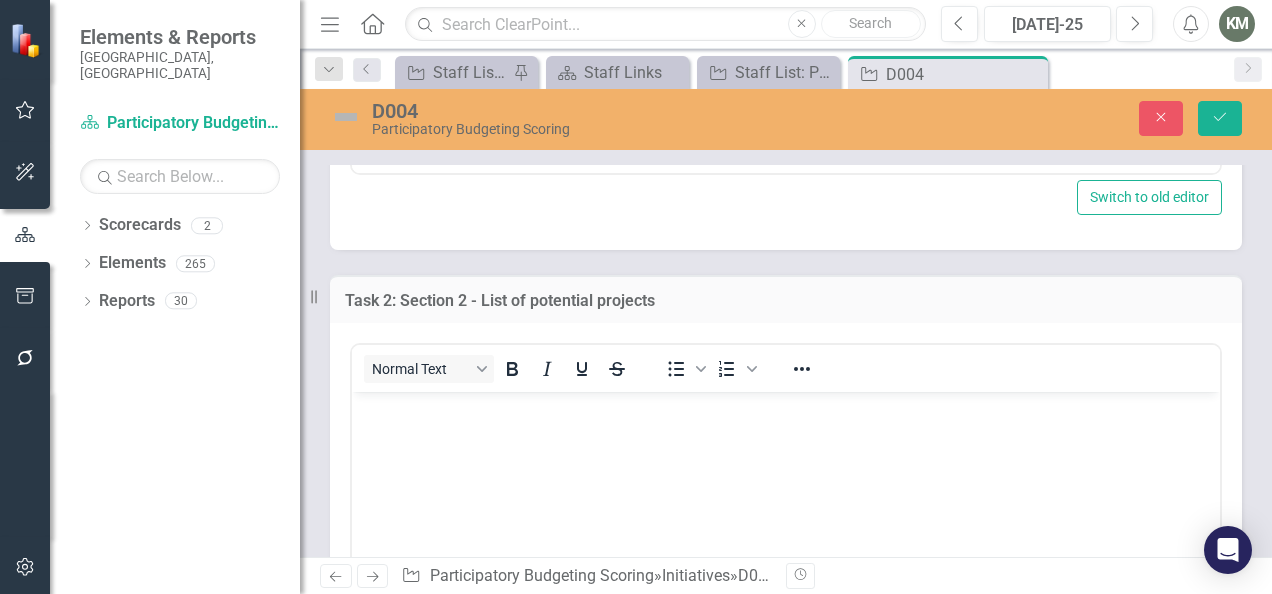 click at bounding box center [786, 542] 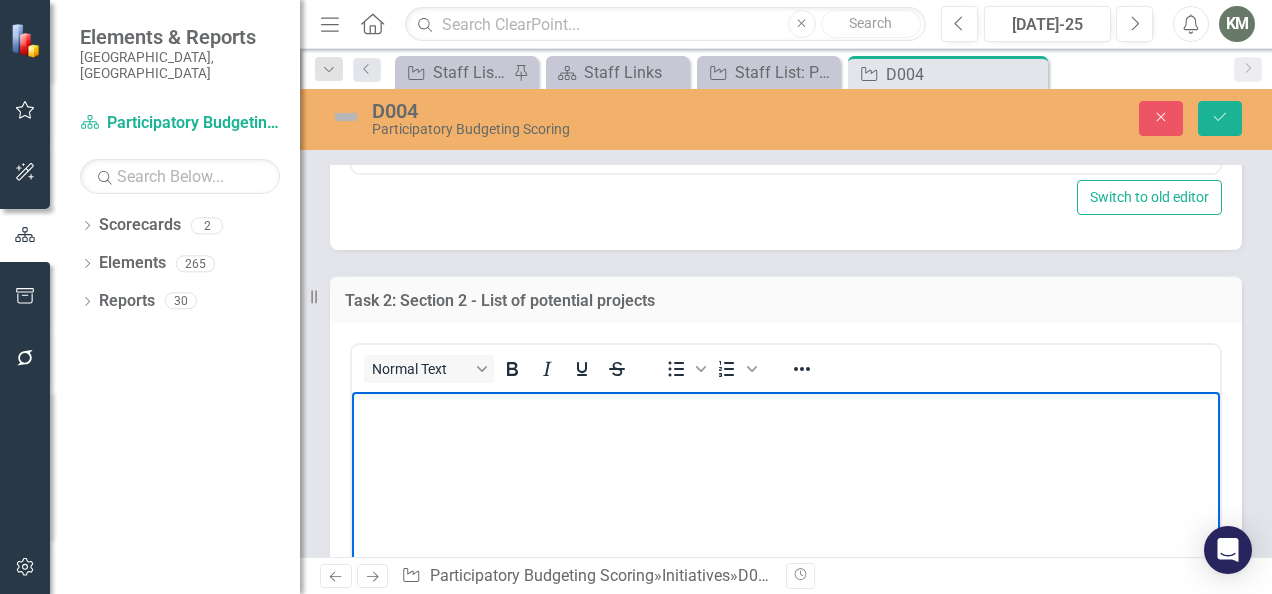 type 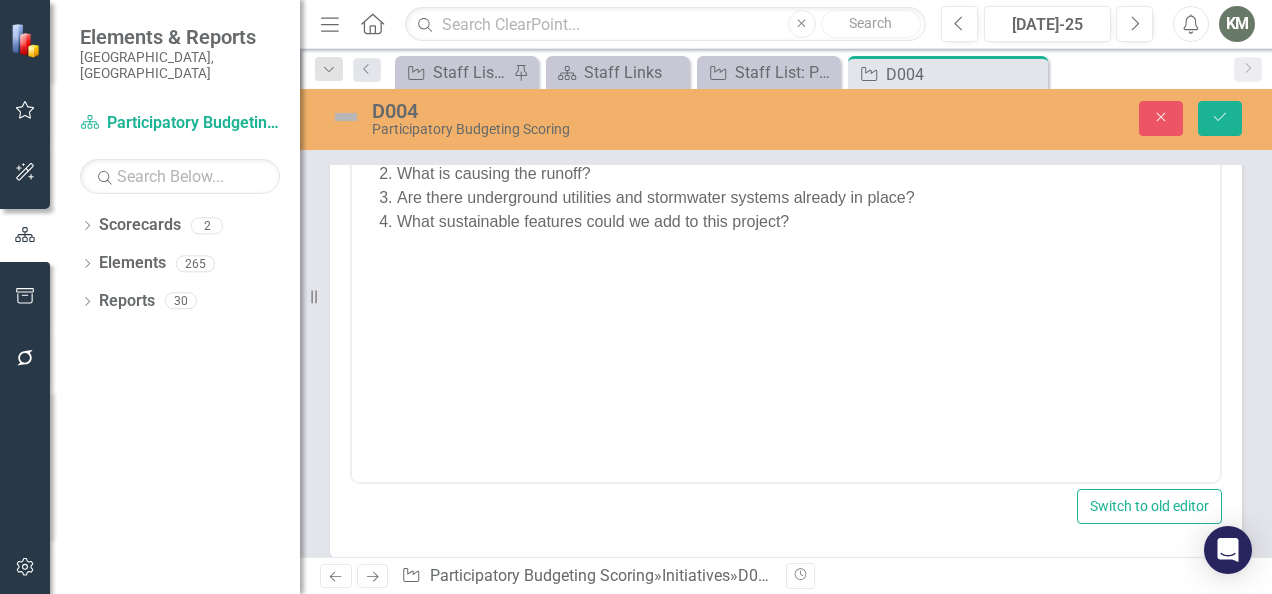 scroll, scrollTop: 1191, scrollLeft: 0, axis: vertical 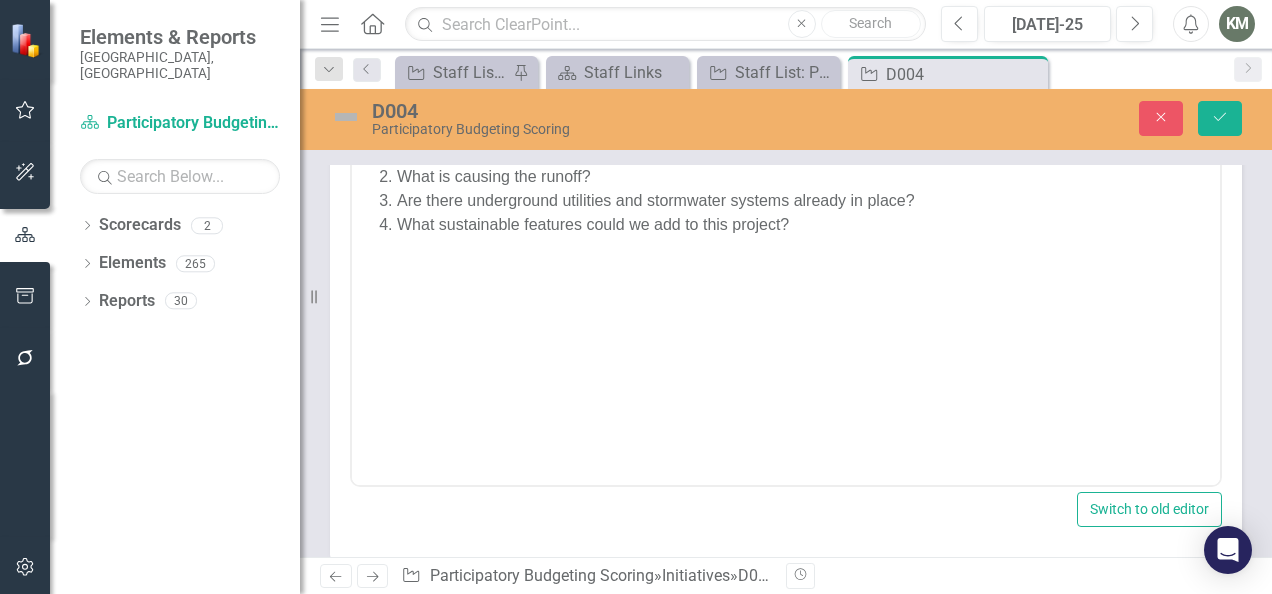 click on "What is the cost of this project?  What is causing the runoff?  Are there underground utilities and stormwater systems already in place?  What sustainable features could we add to this project?" at bounding box center (786, 285) 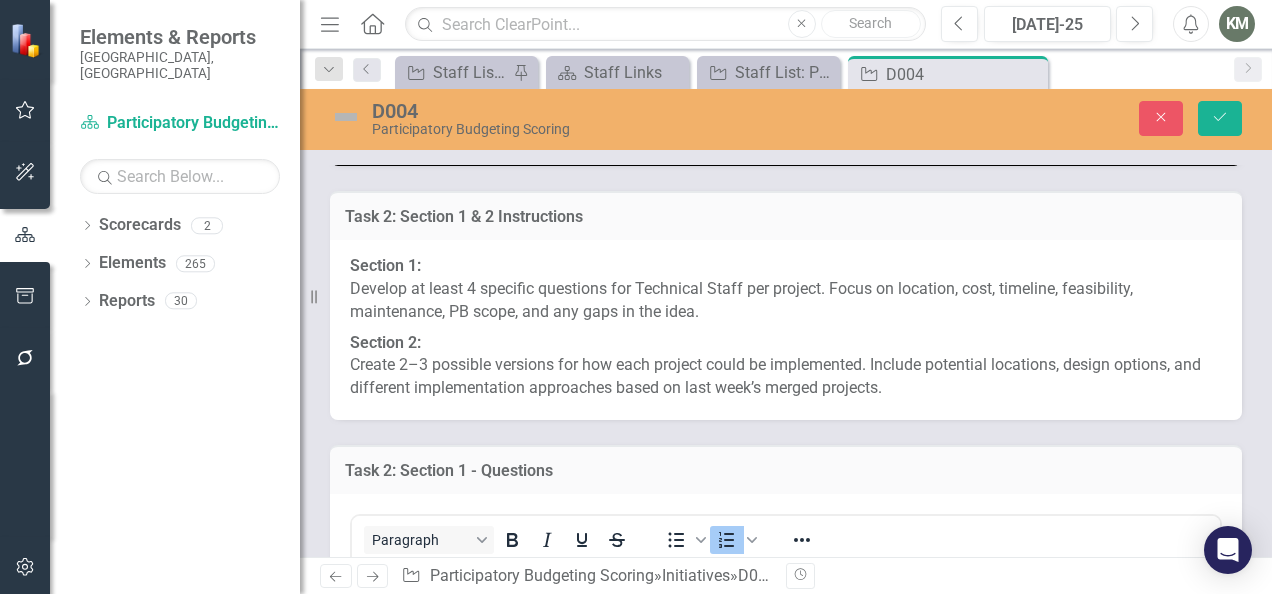 scroll, scrollTop: 988, scrollLeft: 0, axis: vertical 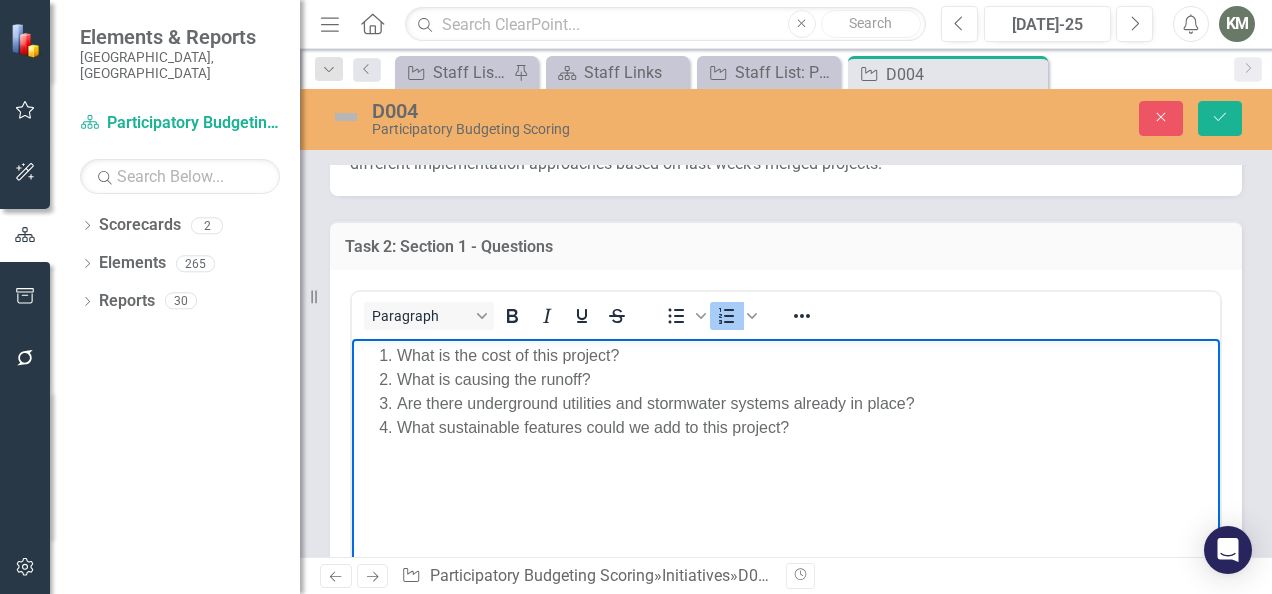 drag, startPoint x: 850, startPoint y: 467, endPoint x: 368, endPoint y: 351, distance: 495.76205 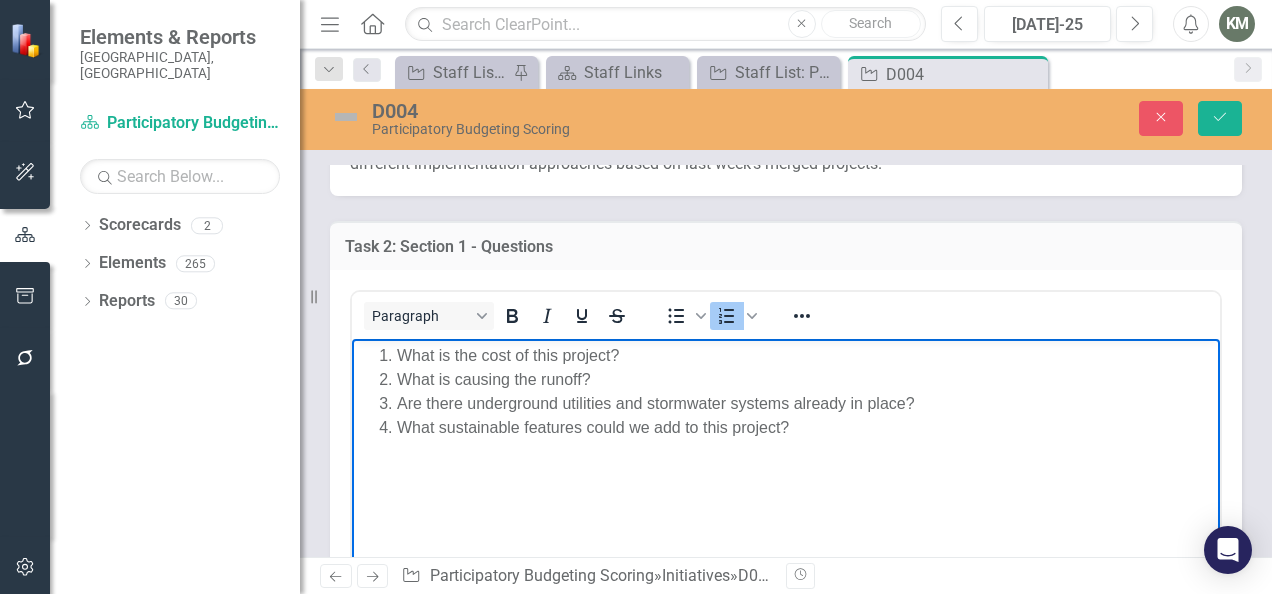 click on "What is the cost of this project?  What is causing the runoff?  Are there underground utilities and stormwater systems already in place?  What sustainable features could we add to this project?" at bounding box center [786, 488] 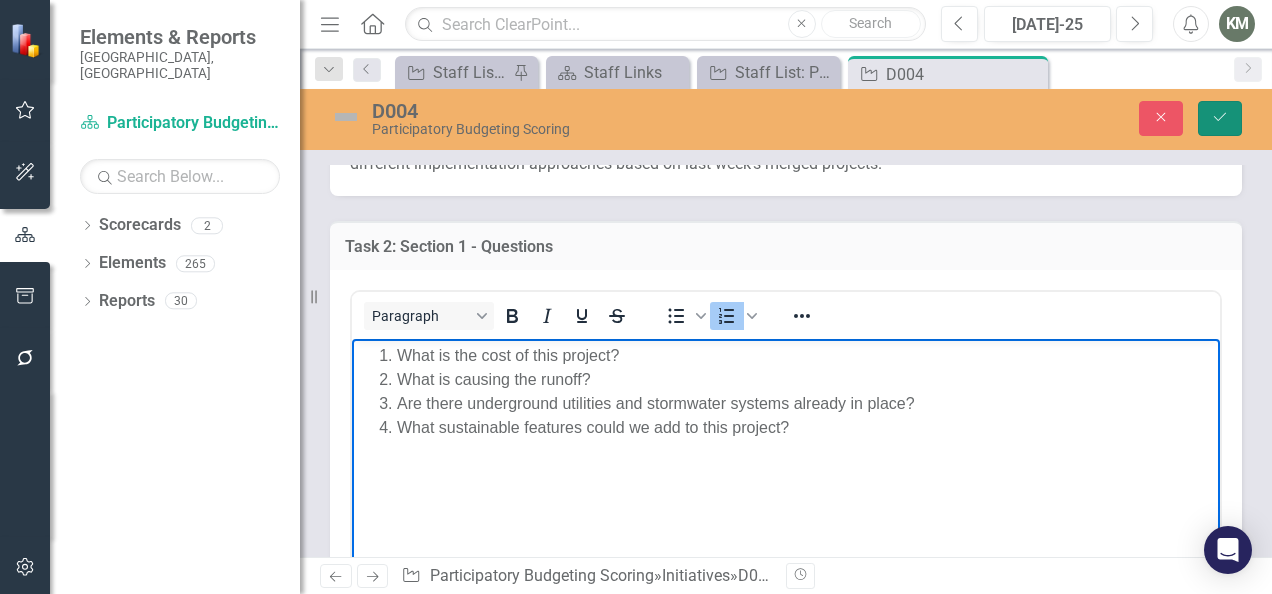 click on "Save" 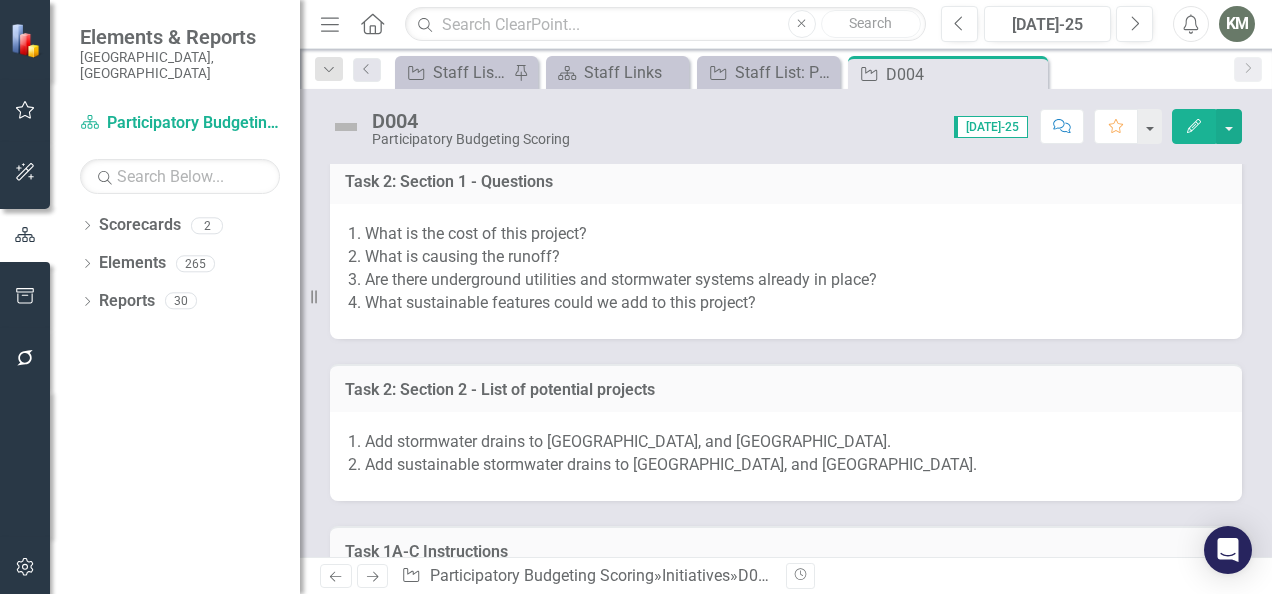 scroll, scrollTop: 1228, scrollLeft: 0, axis: vertical 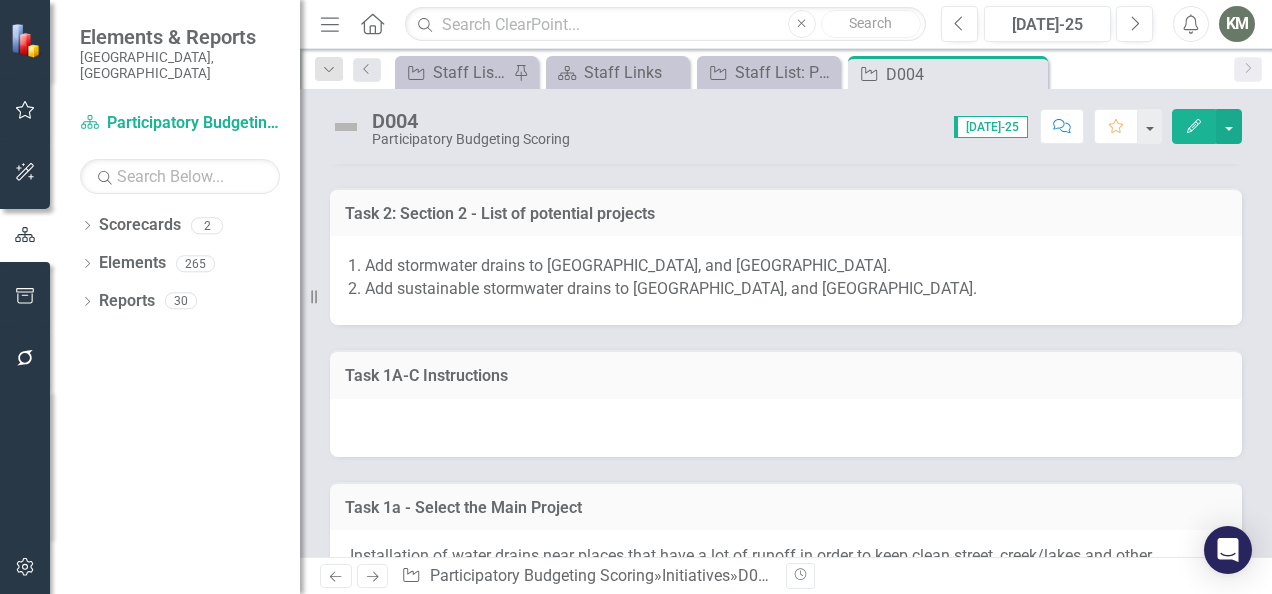 click on "Next" 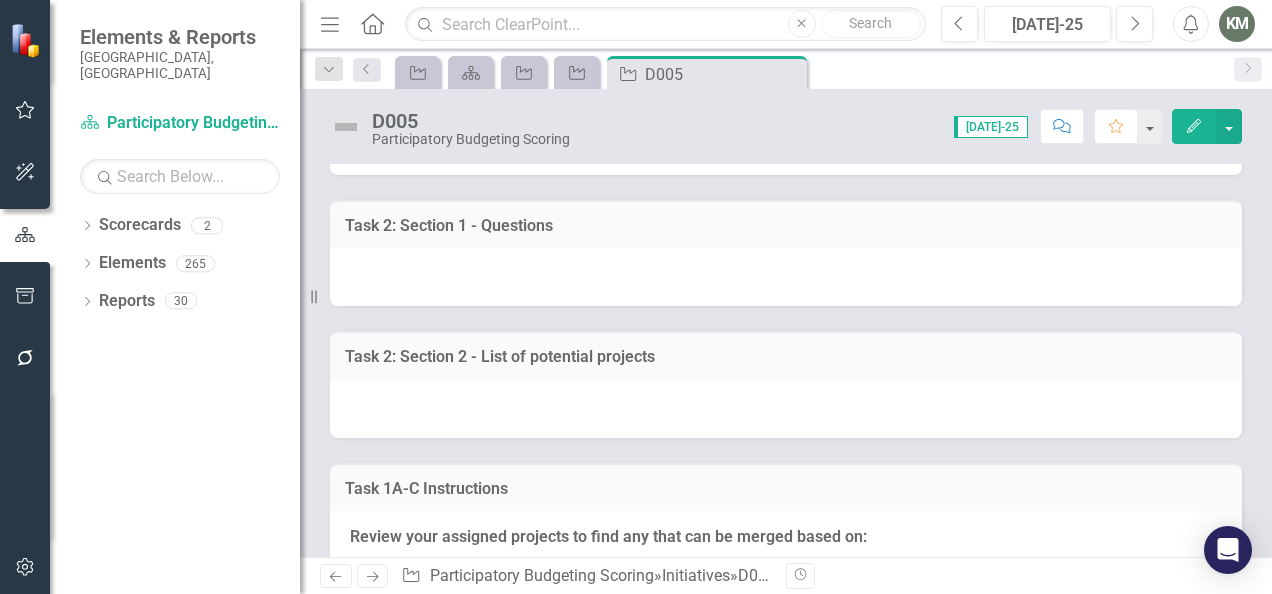 scroll, scrollTop: 1013, scrollLeft: 0, axis: vertical 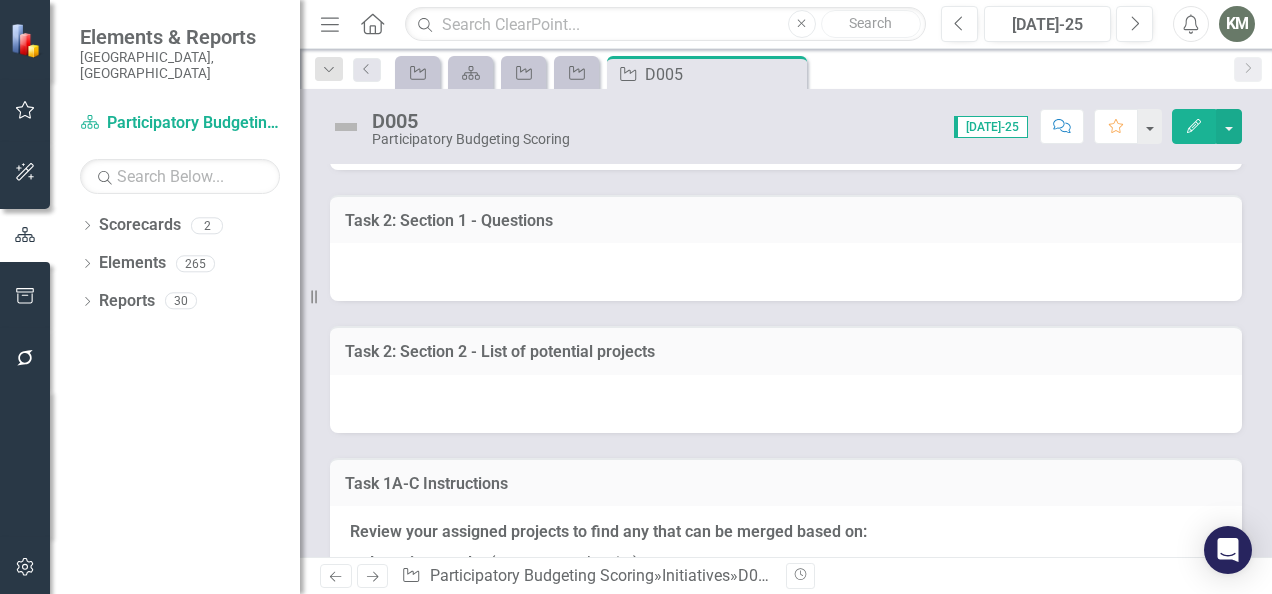 click at bounding box center (786, 272) 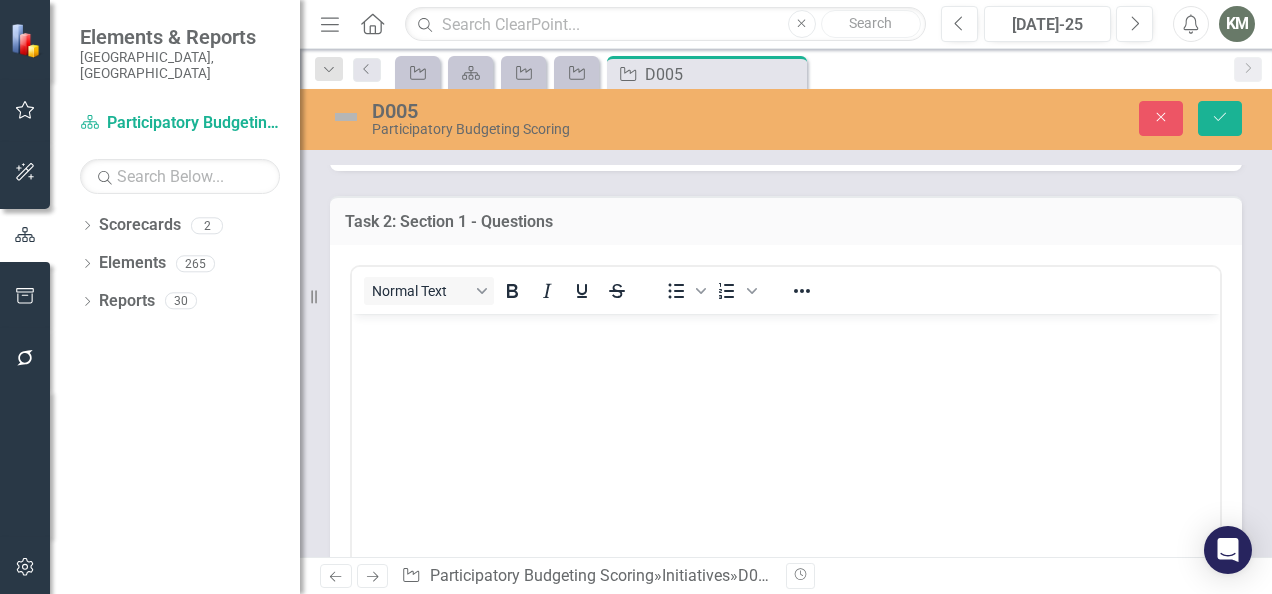 scroll, scrollTop: 0, scrollLeft: 0, axis: both 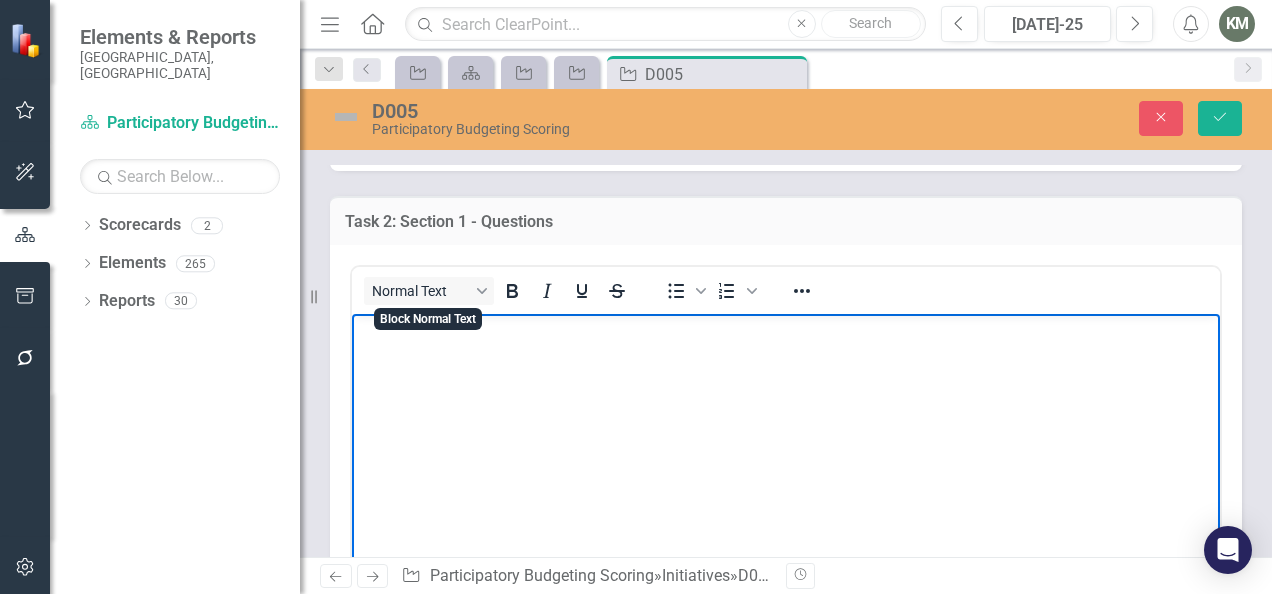 click at bounding box center (786, 463) 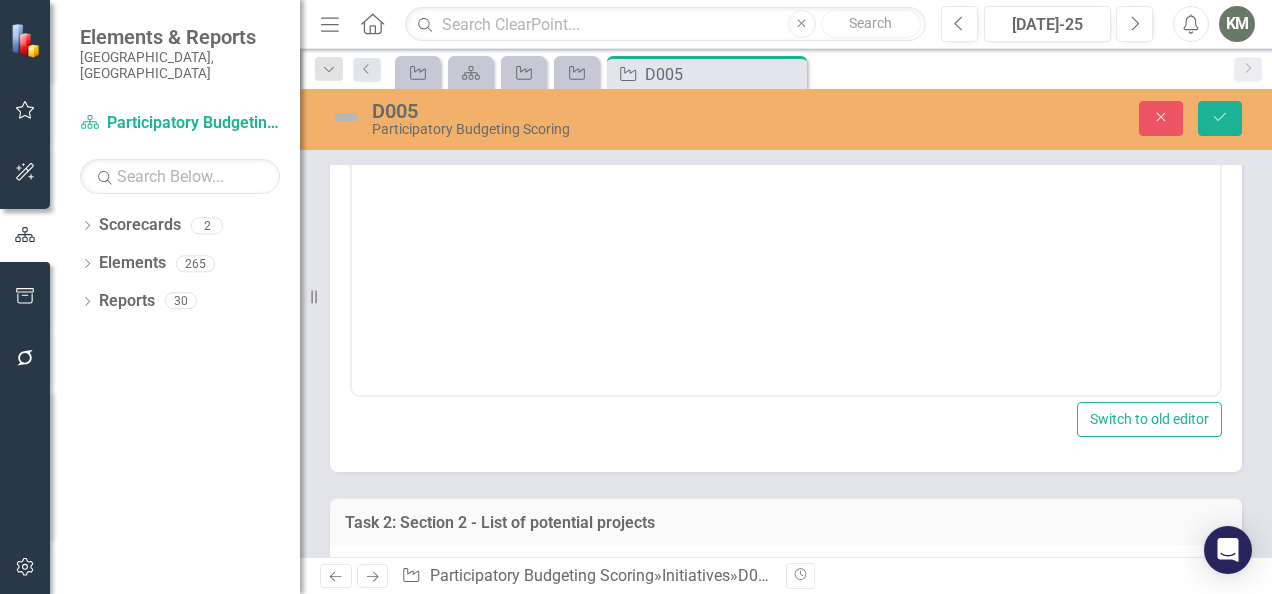 click on "Paragraph To open the popup, press Shift+Enter To open the popup, press Shift+Enter Switch to old editor" at bounding box center [786, 224] 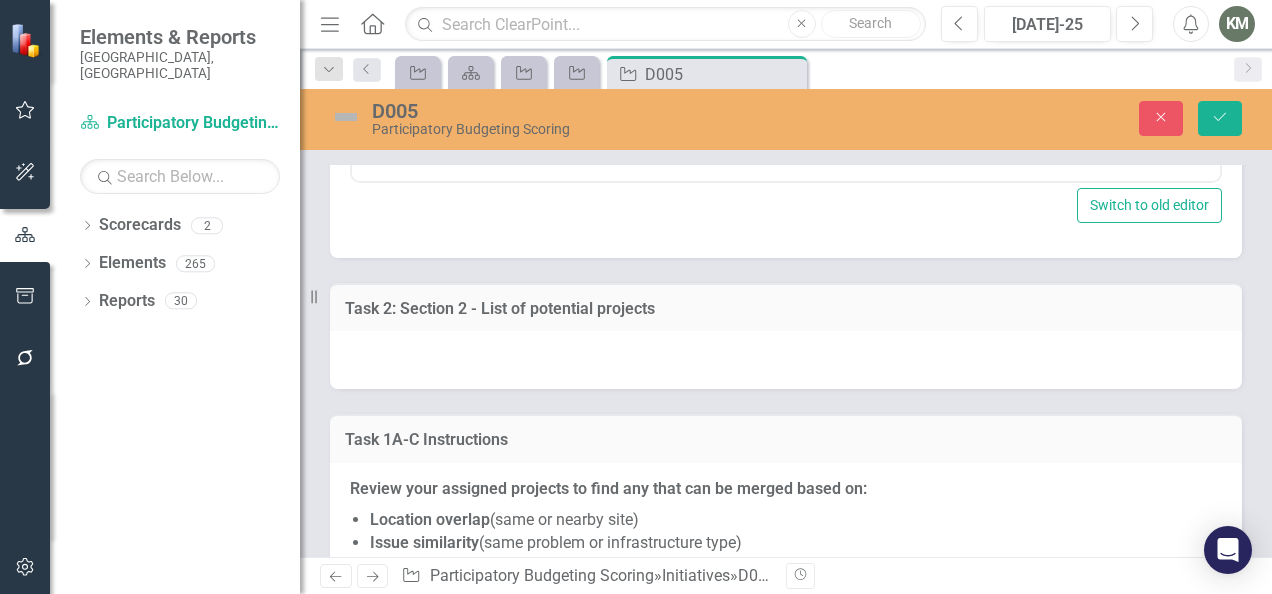 scroll, scrollTop: 1494, scrollLeft: 0, axis: vertical 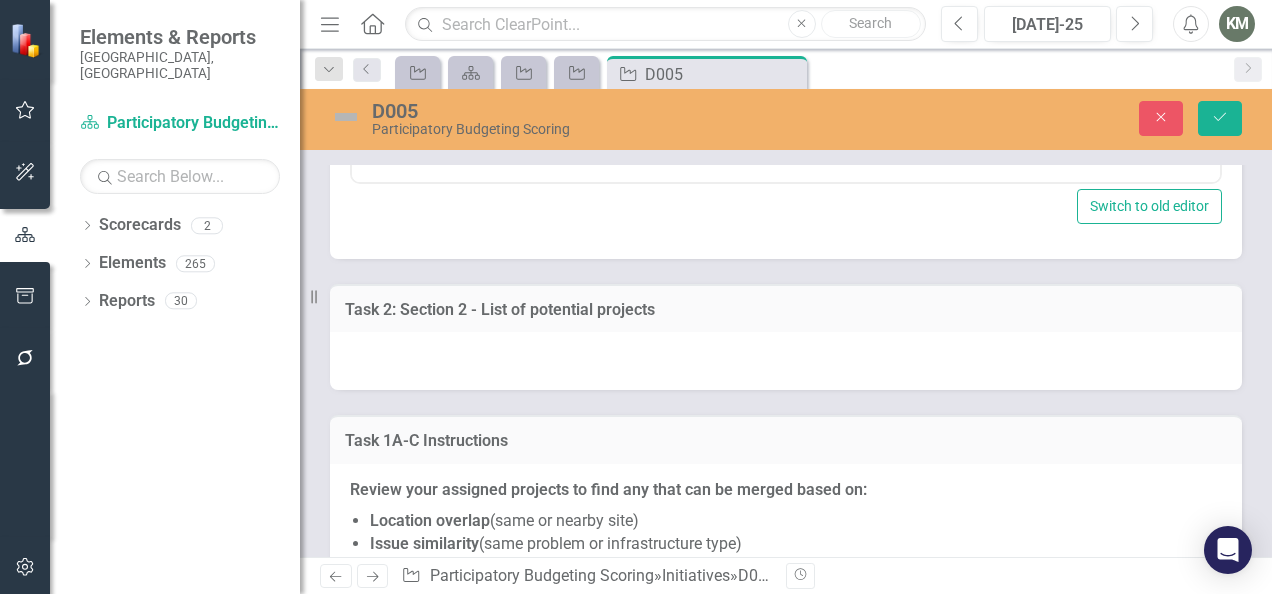 click at bounding box center [786, 361] 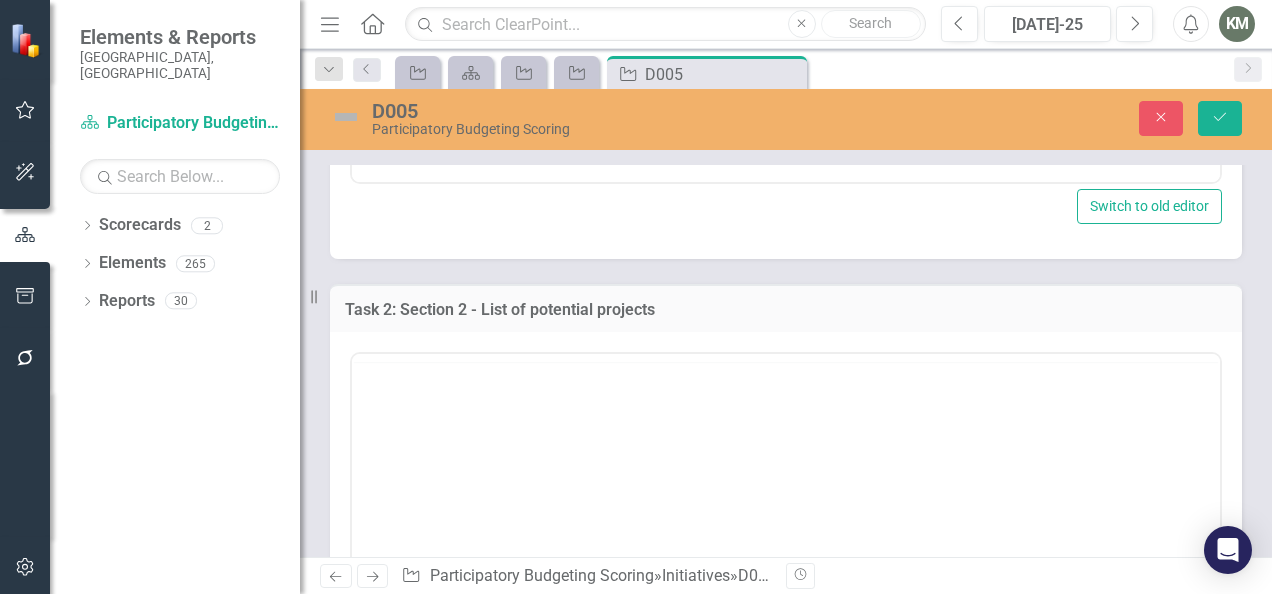 scroll, scrollTop: 0, scrollLeft: 0, axis: both 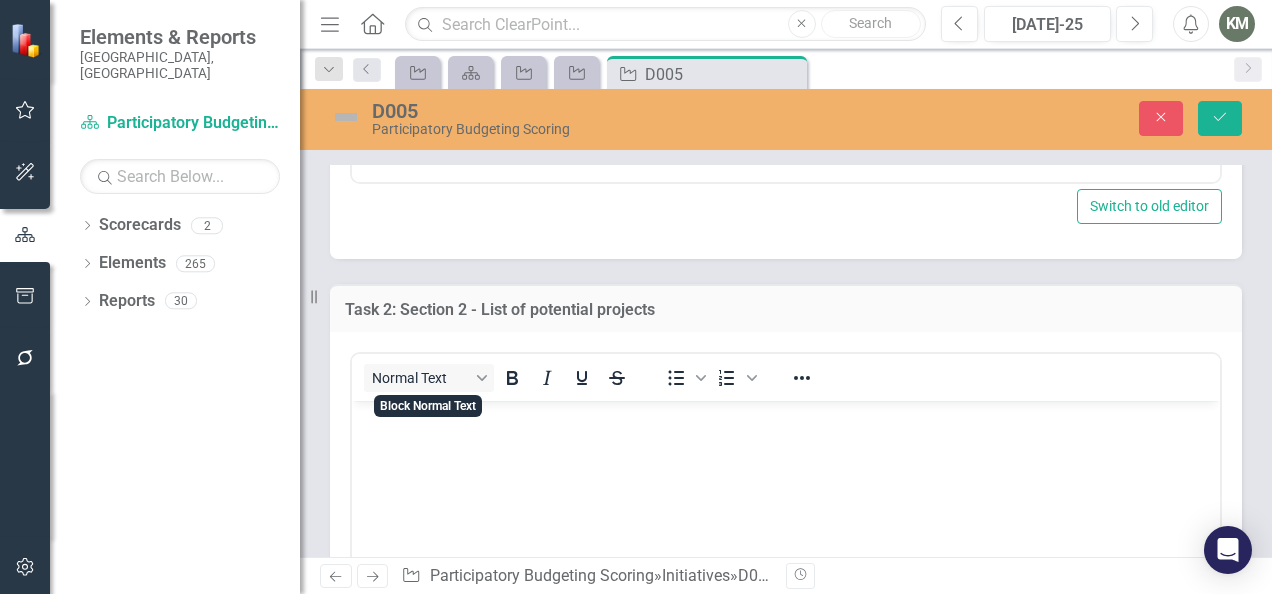 click at bounding box center (786, 551) 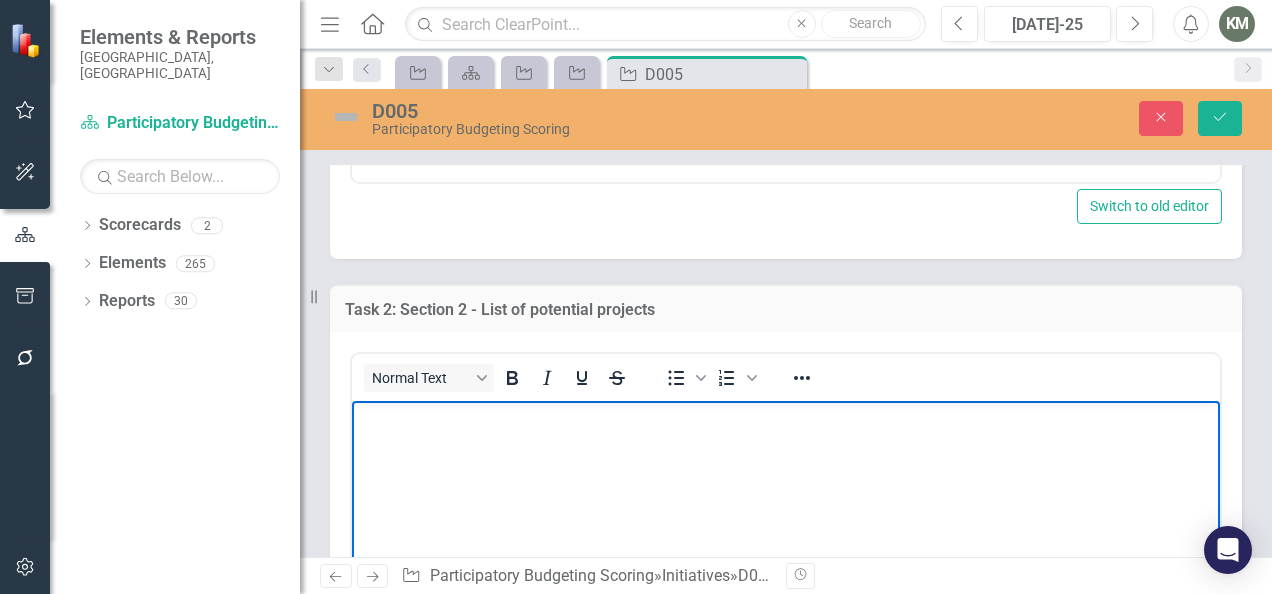 type 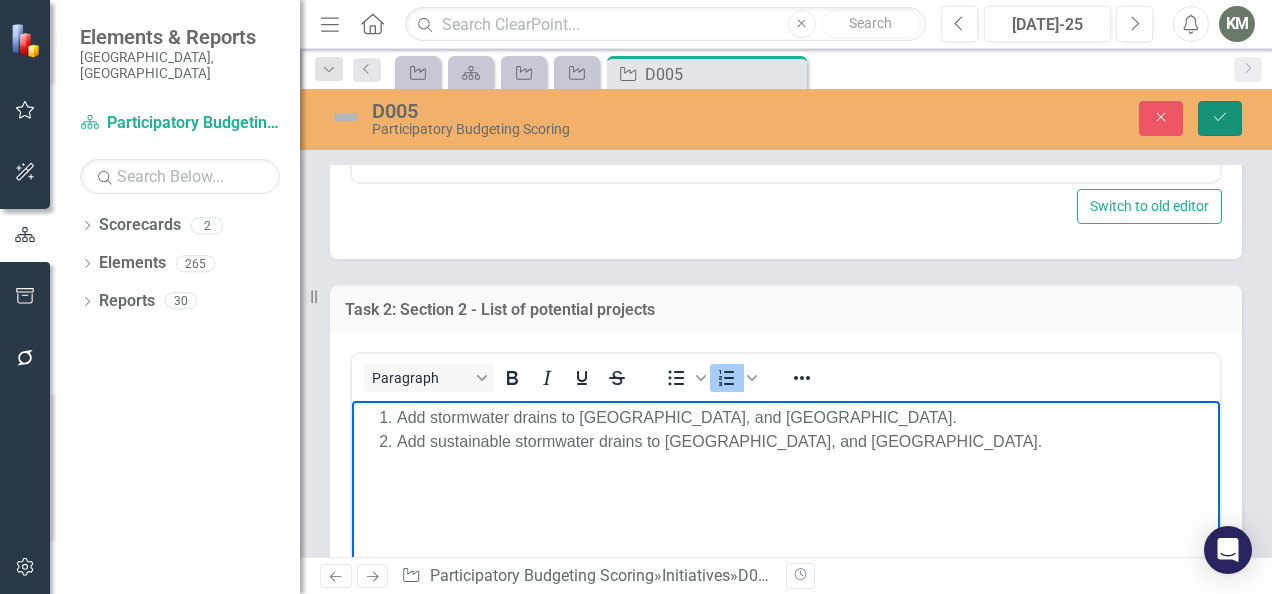 click 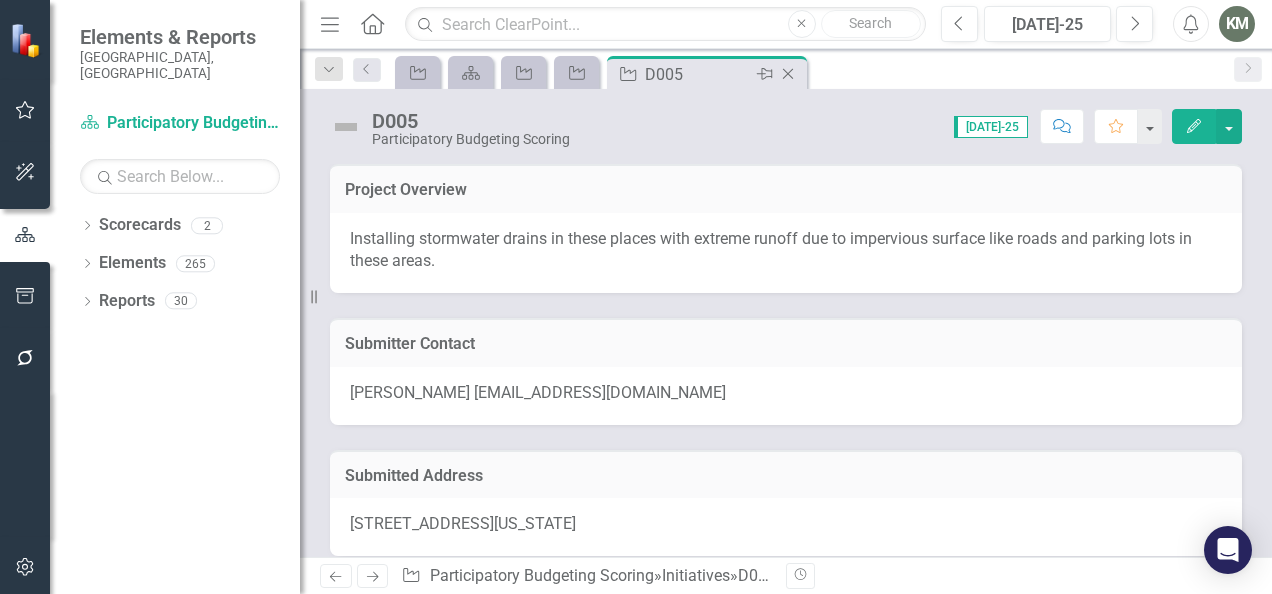 click on "Close" 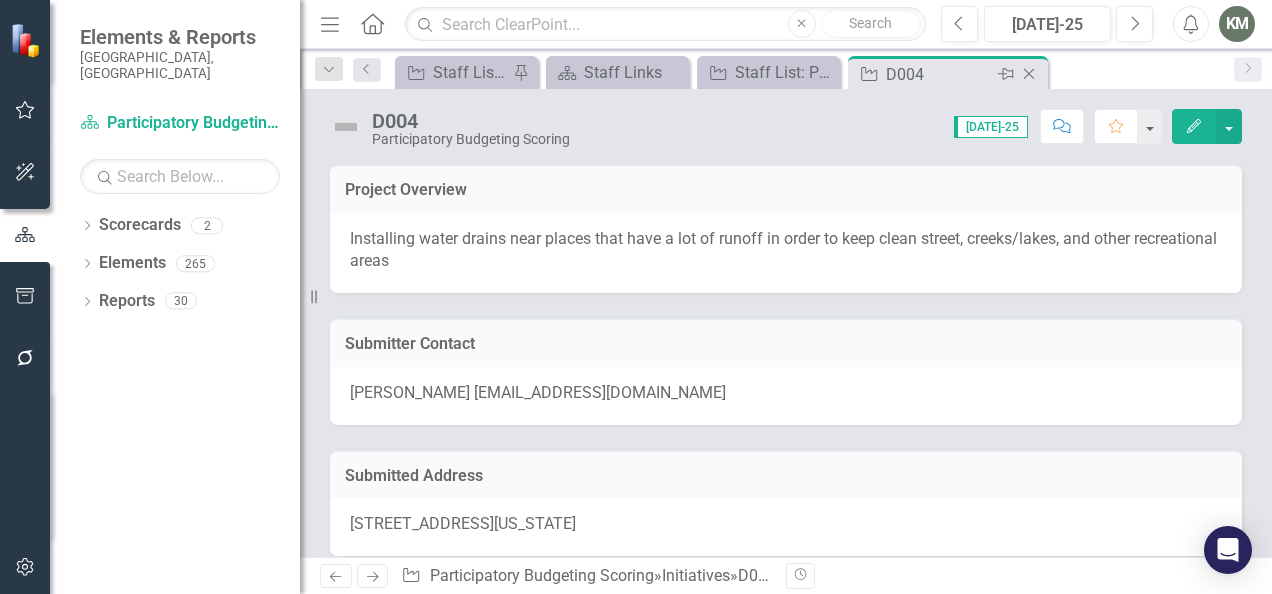 click on "Close" 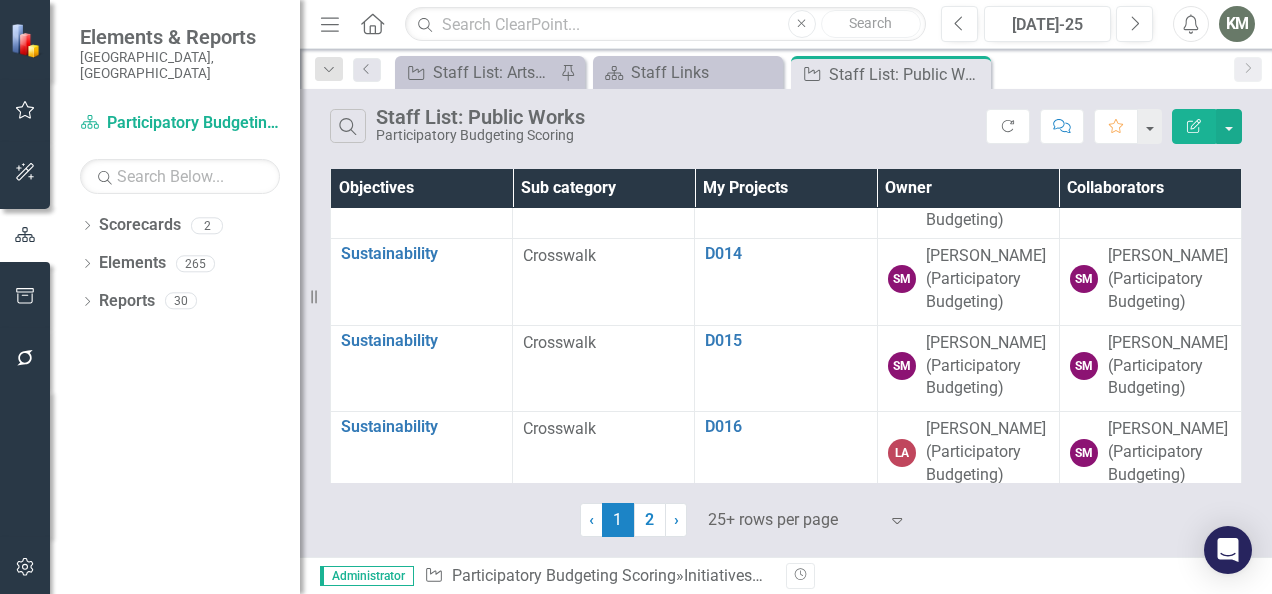 scroll, scrollTop: 1302, scrollLeft: 0, axis: vertical 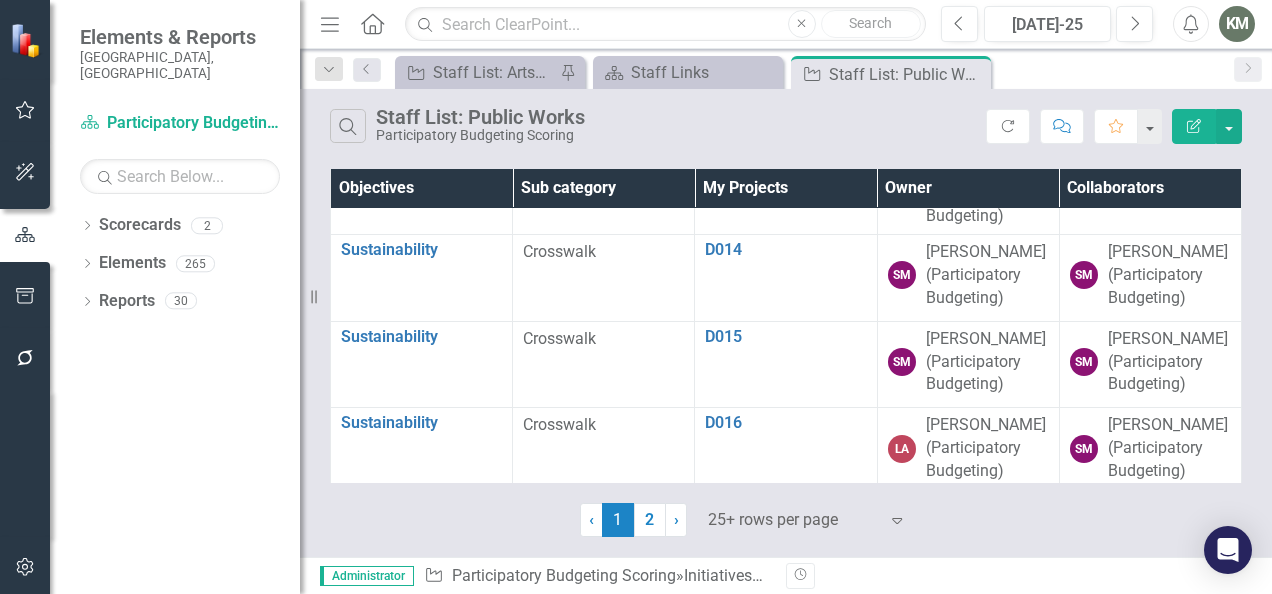 click on "D013" at bounding box center (785, 123) 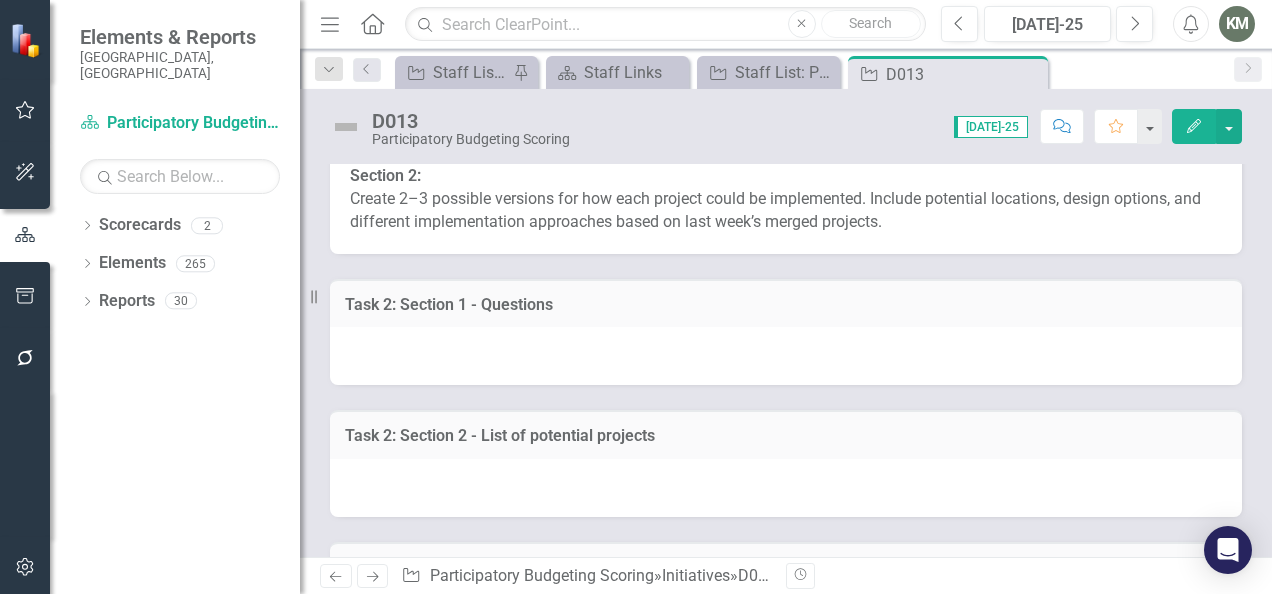 scroll, scrollTop: 965, scrollLeft: 0, axis: vertical 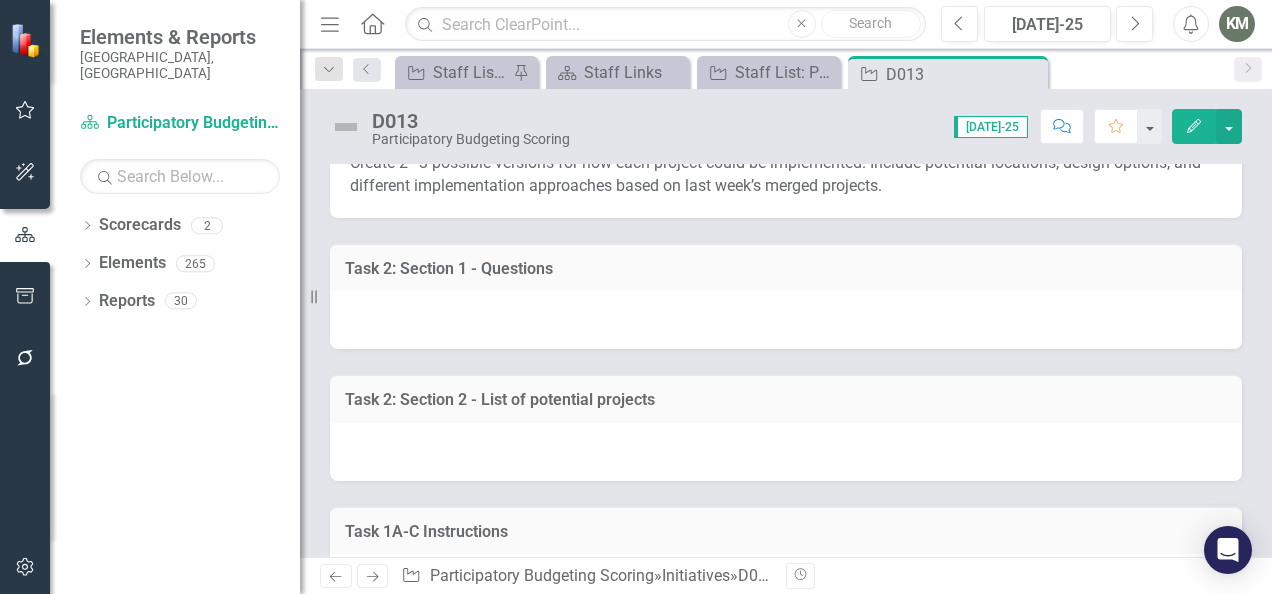click at bounding box center (786, 320) 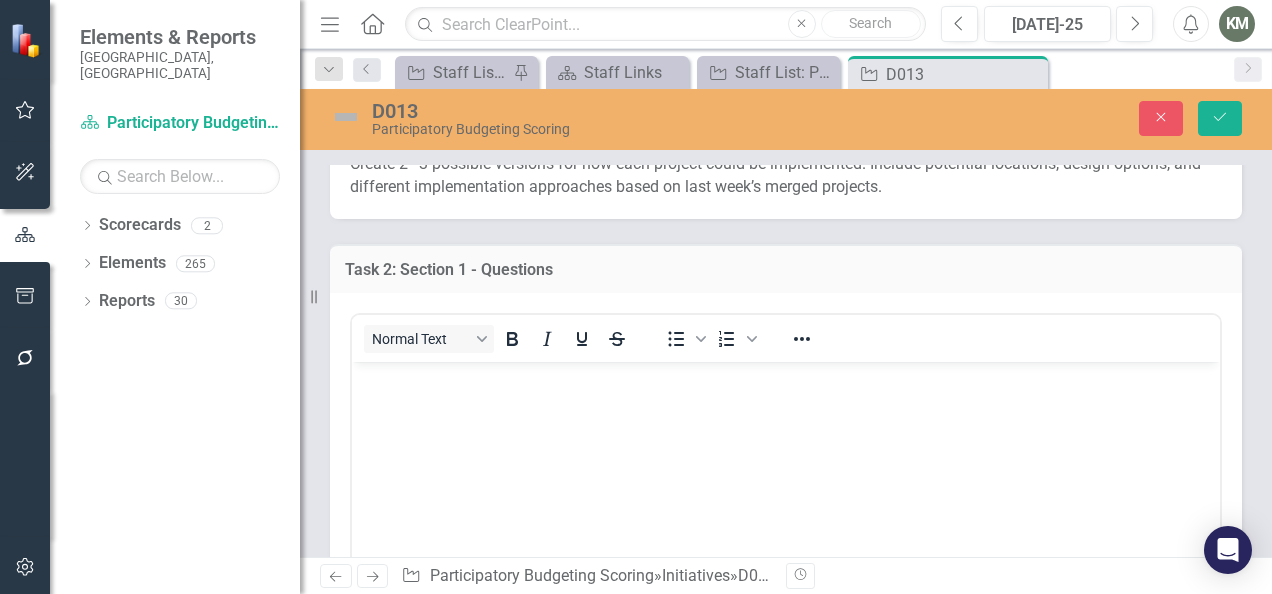 scroll, scrollTop: 0, scrollLeft: 0, axis: both 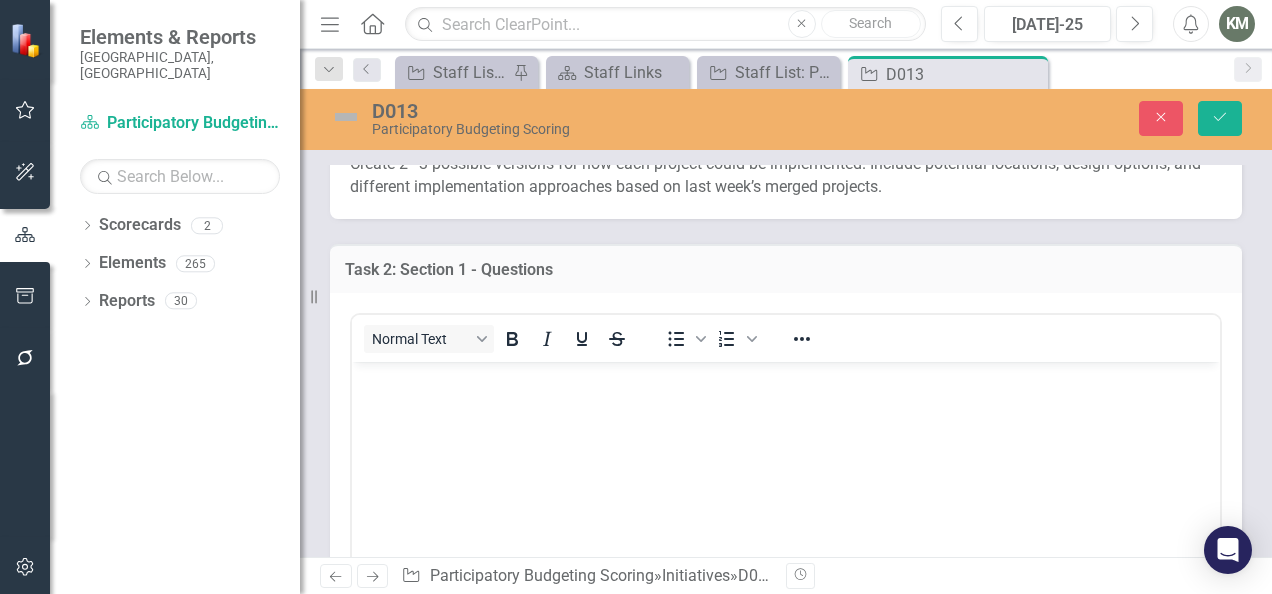 click at bounding box center (786, 511) 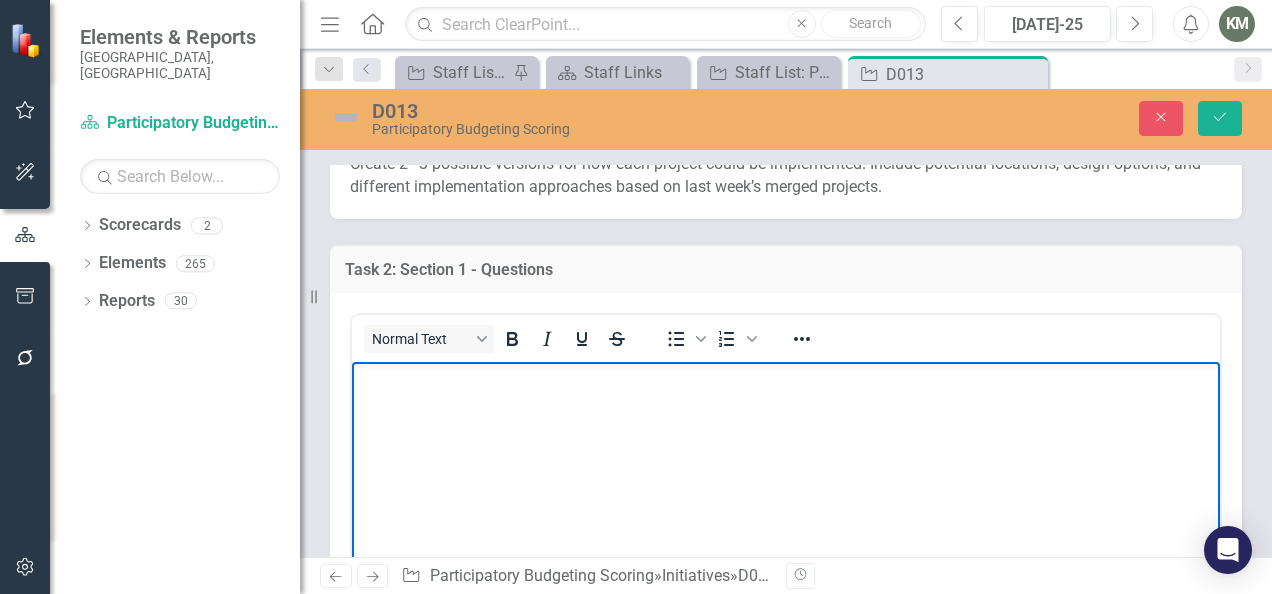 type 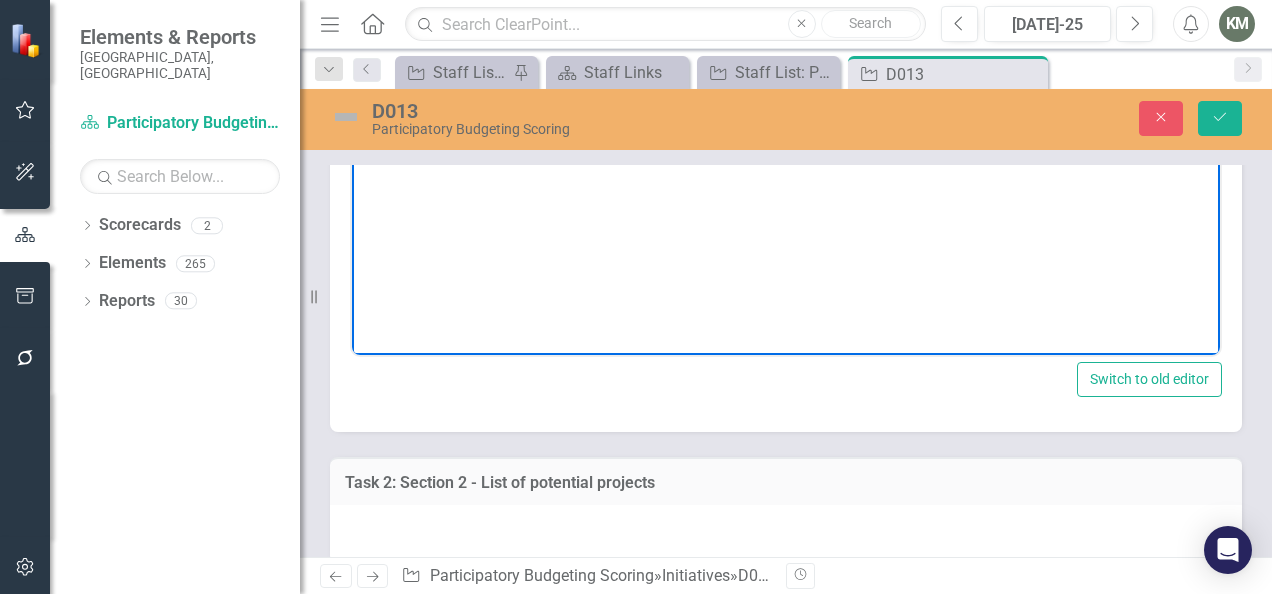 scroll, scrollTop: 1323, scrollLeft: 0, axis: vertical 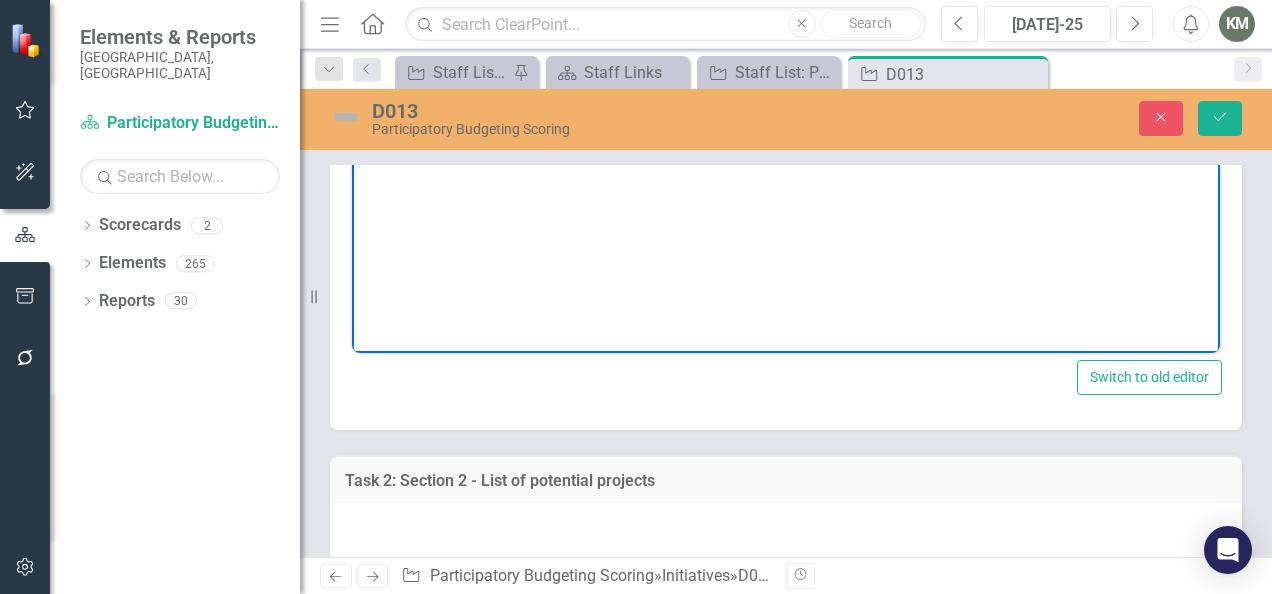 click at bounding box center [786, 532] 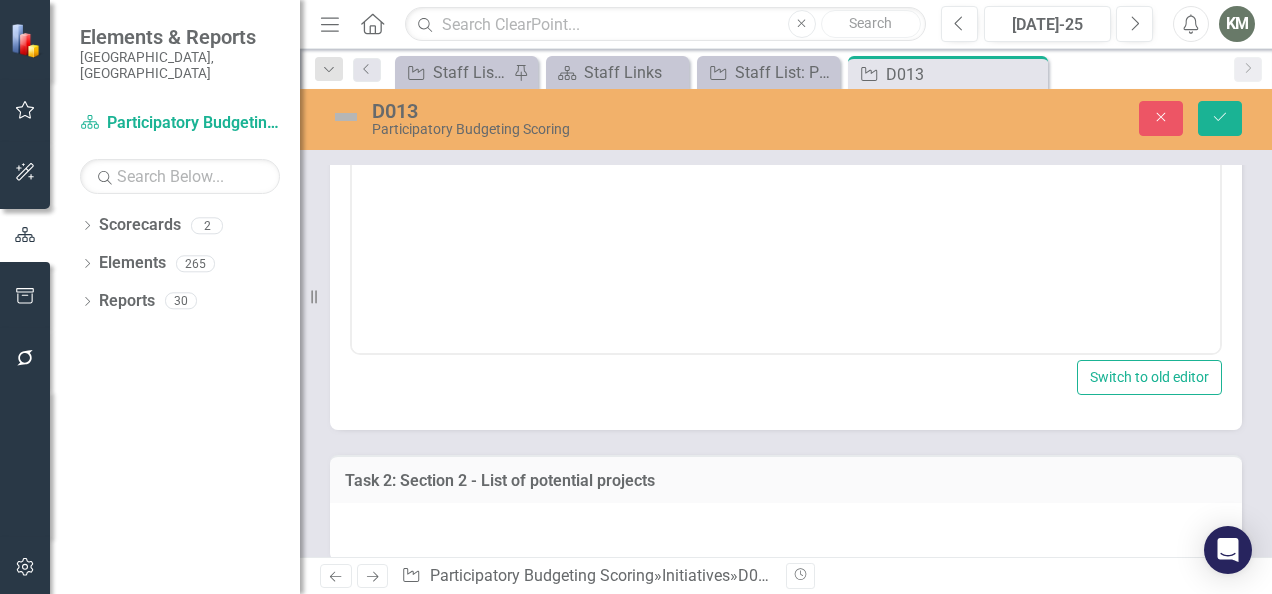 click at bounding box center (786, 532) 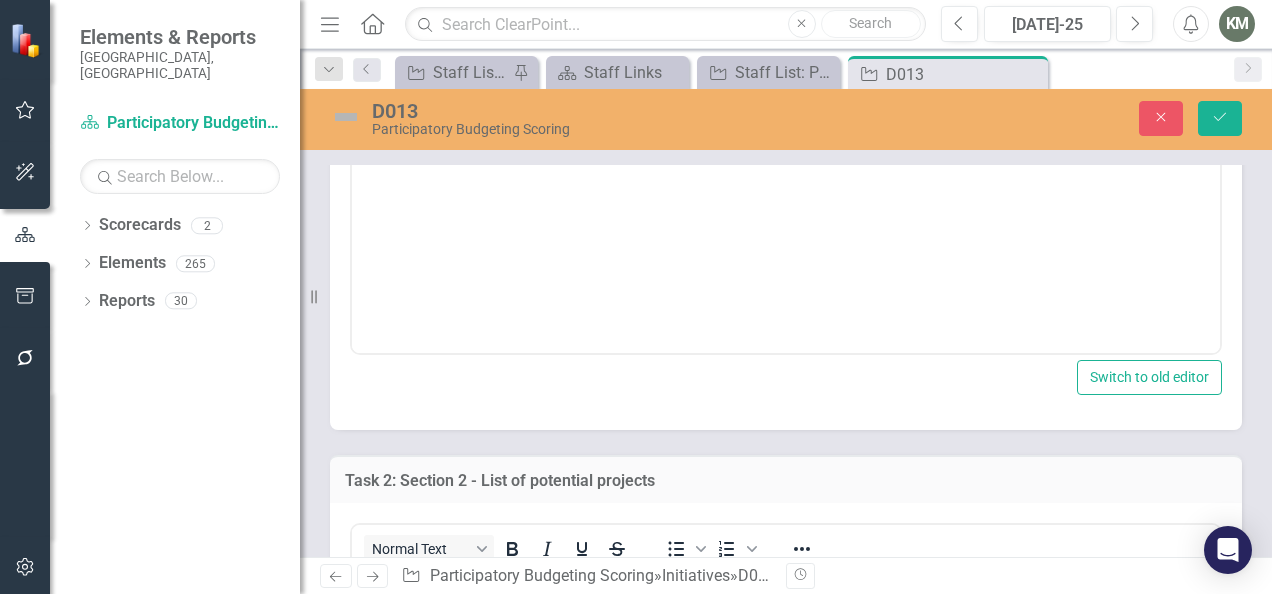 scroll, scrollTop: 0, scrollLeft: 0, axis: both 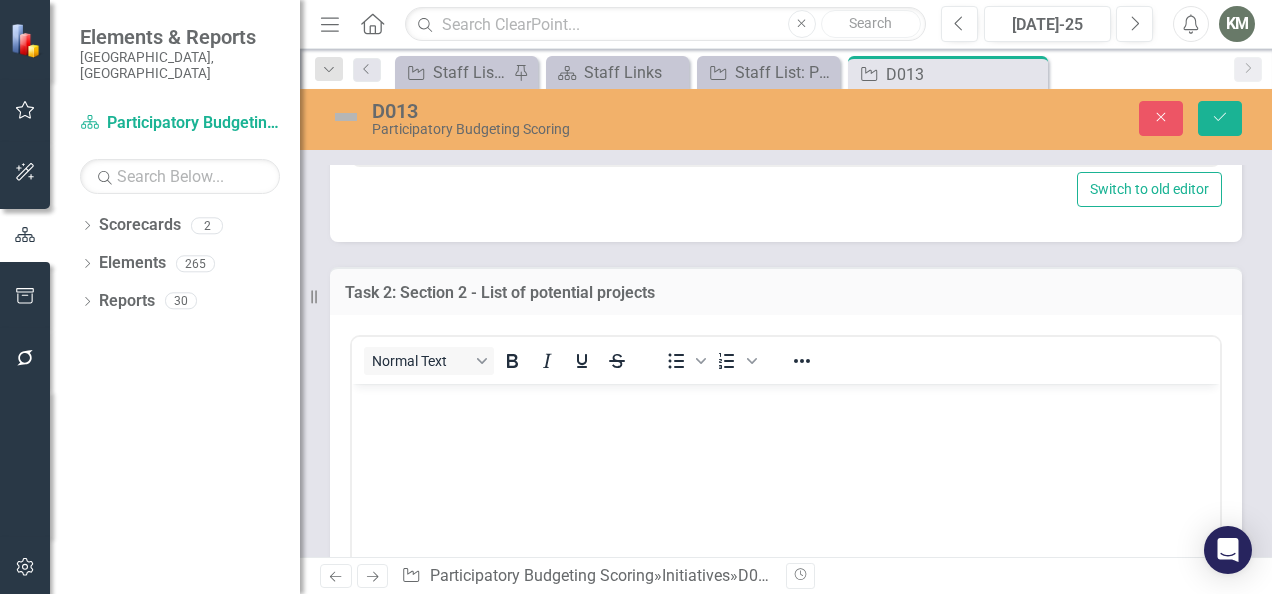 click at bounding box center [786, 534] 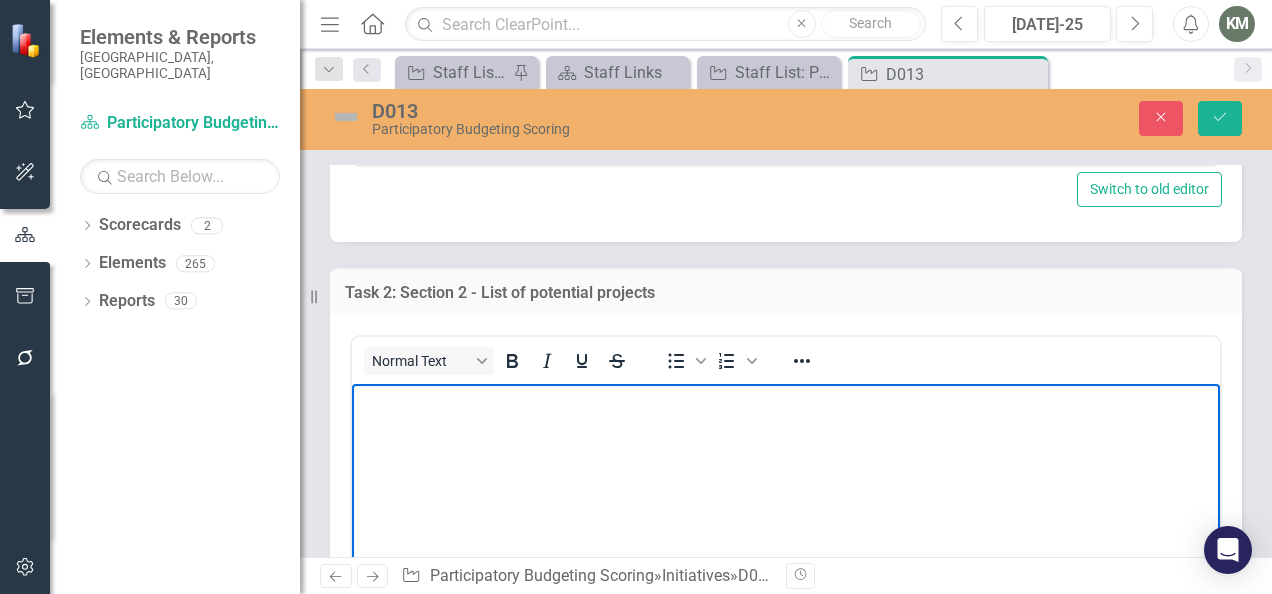 type 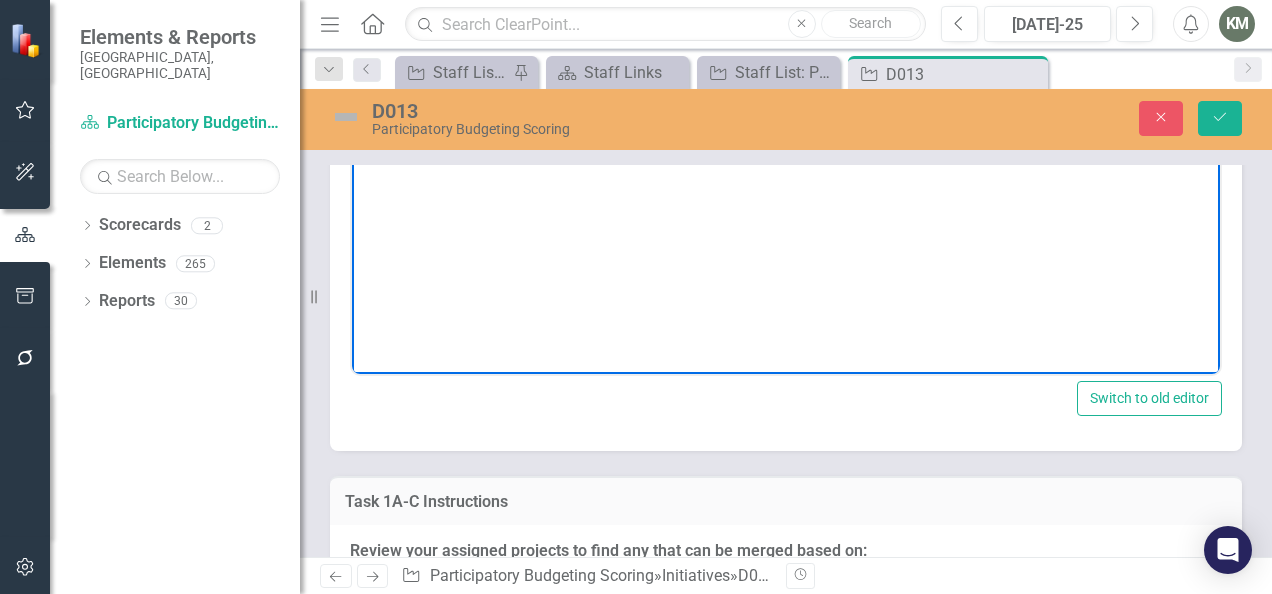 scroll, scrollTop: 1871, scrollLeft: 0, axis: vertical 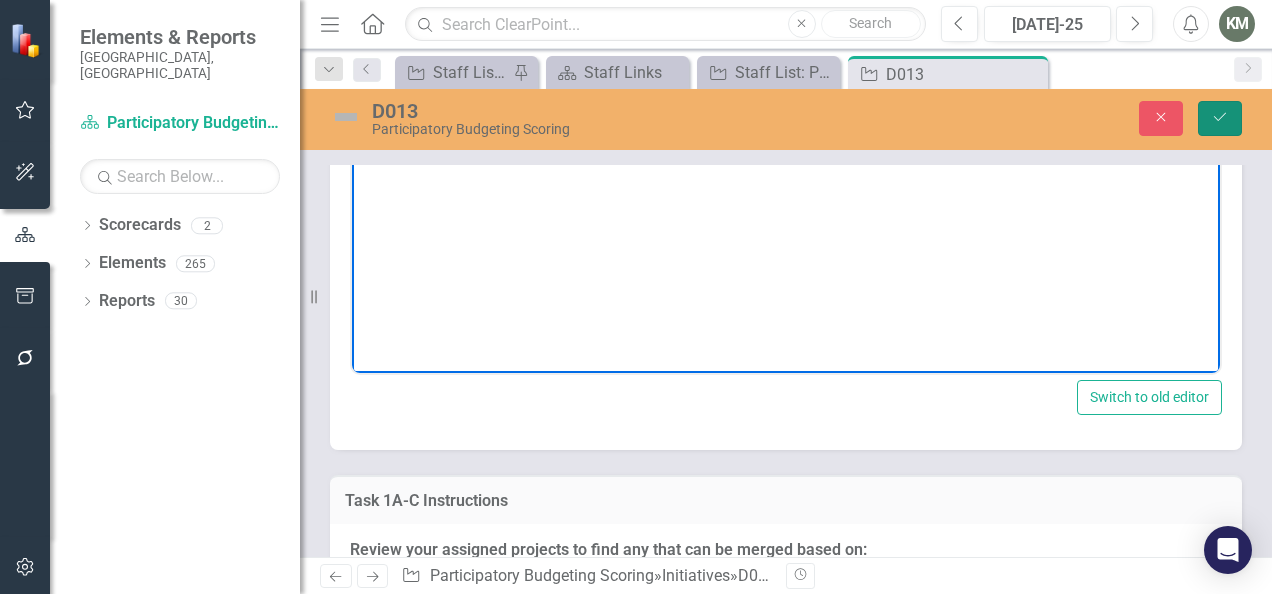 click on "Save" 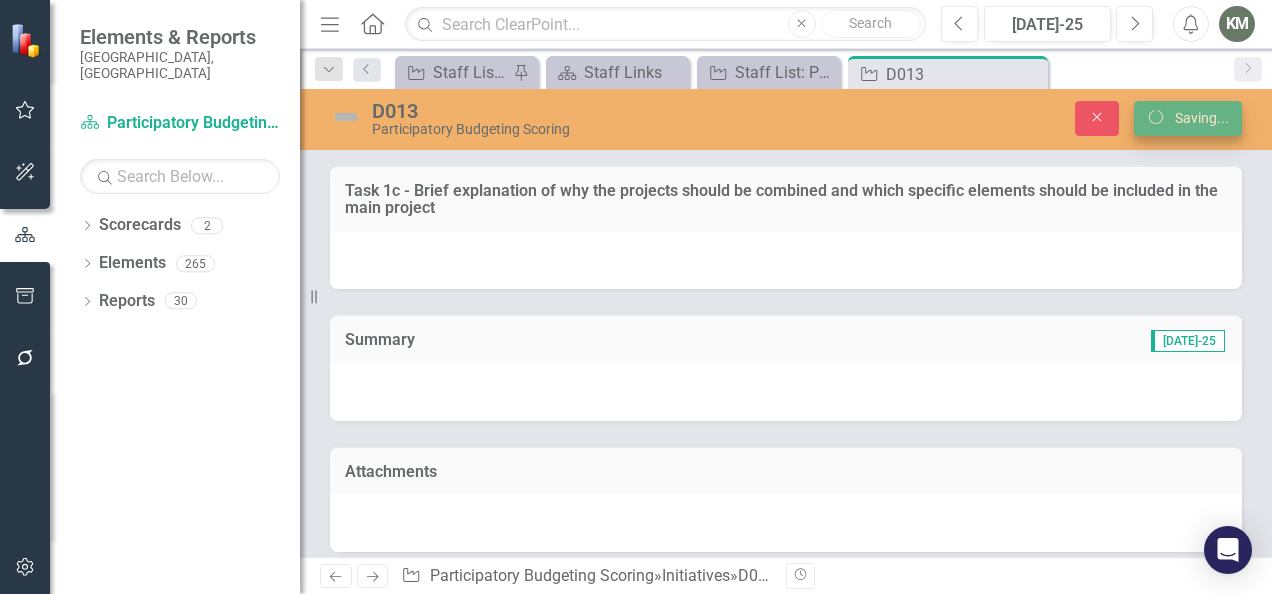 scroll, scrollTop: 1435, scrollLeft: 0, axis: vertical 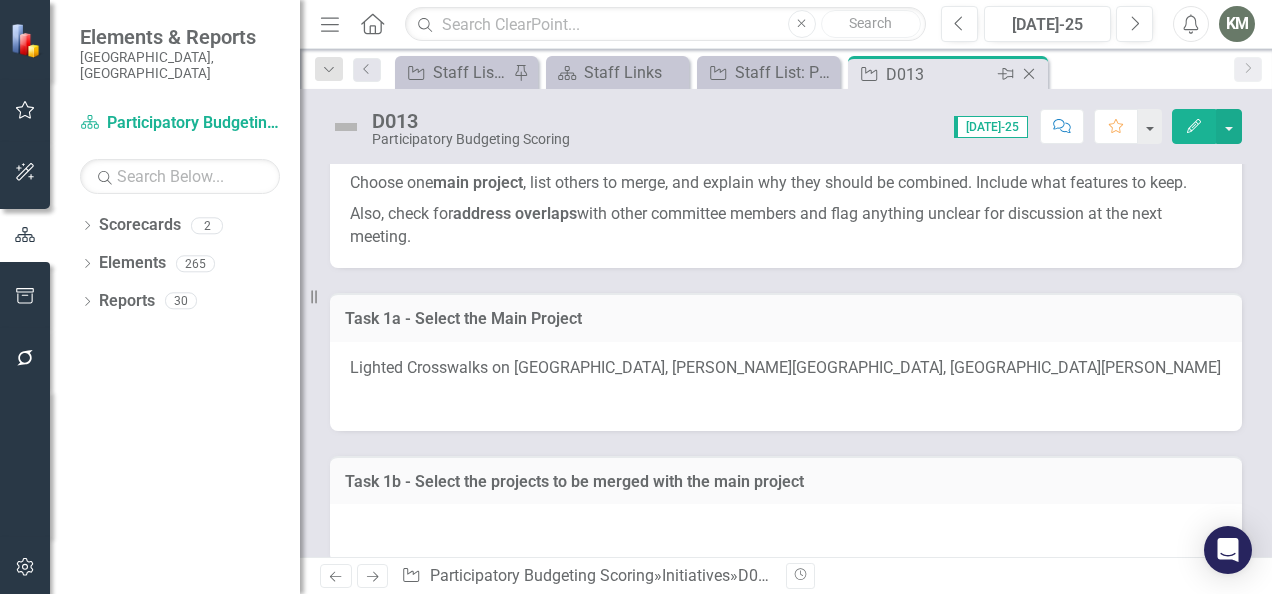 click on "Close" 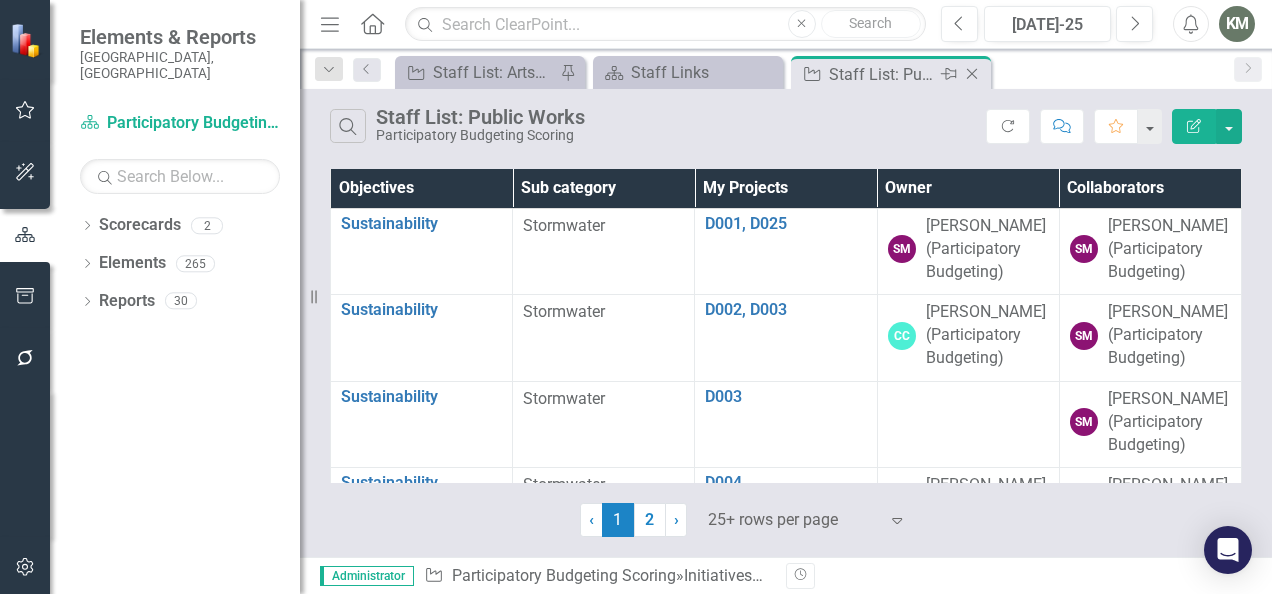 click on "Close" 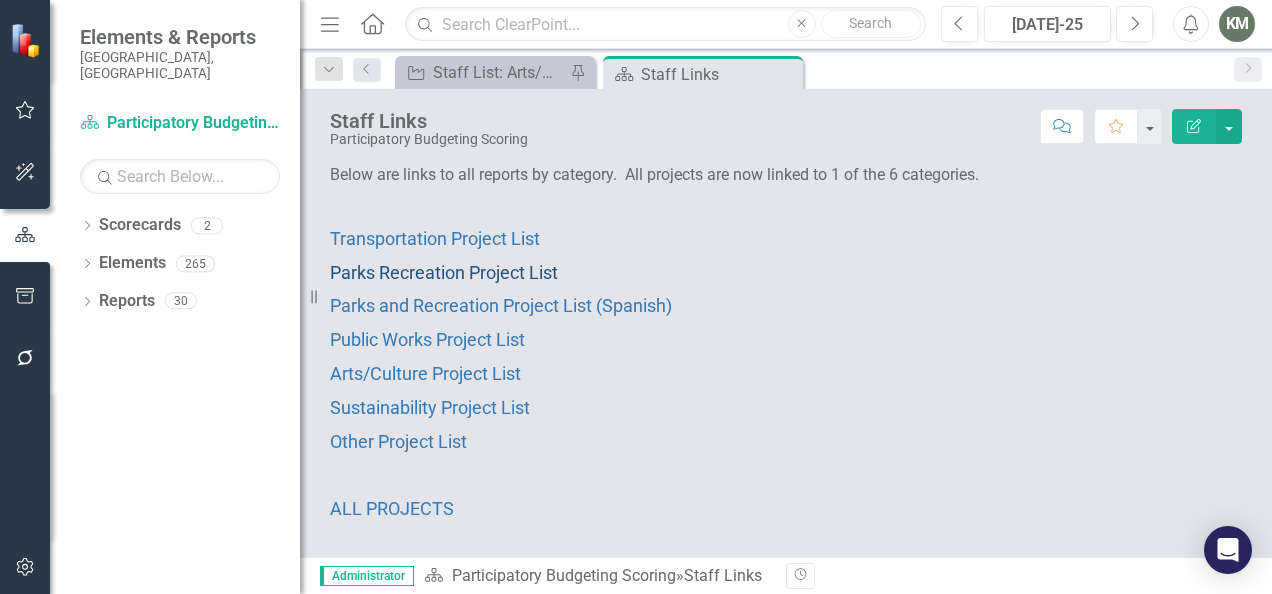 click on "Parks Recreation Project List" at bounding box center (444, 272) 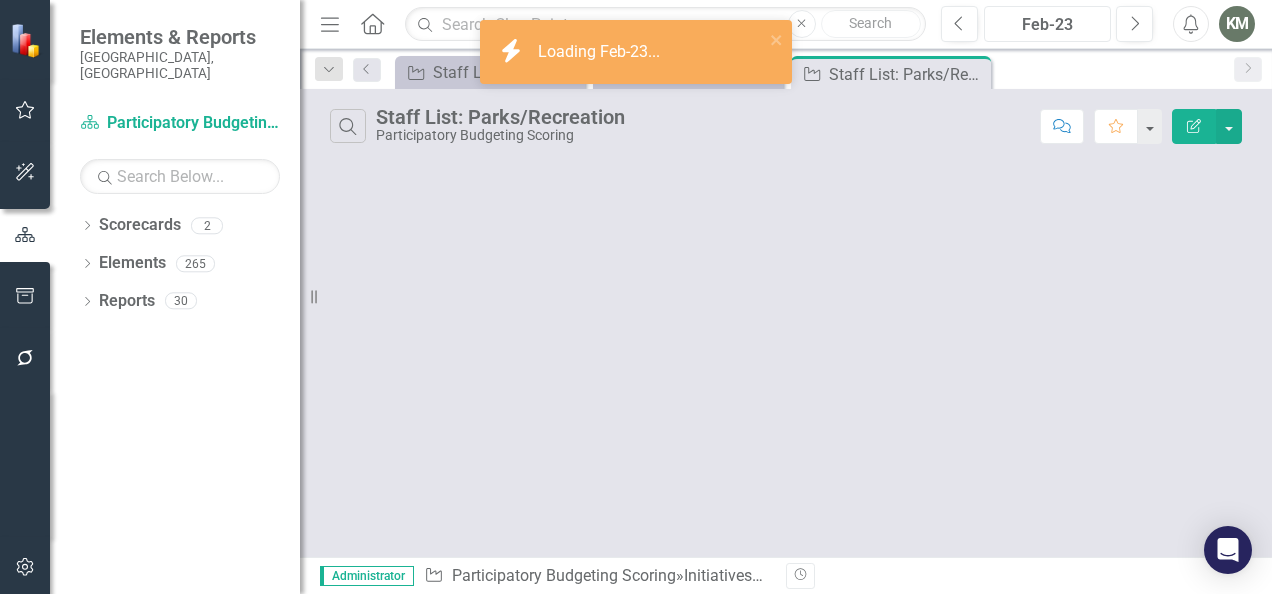 click on "Feb-23" at bounding box center [1047, 24] 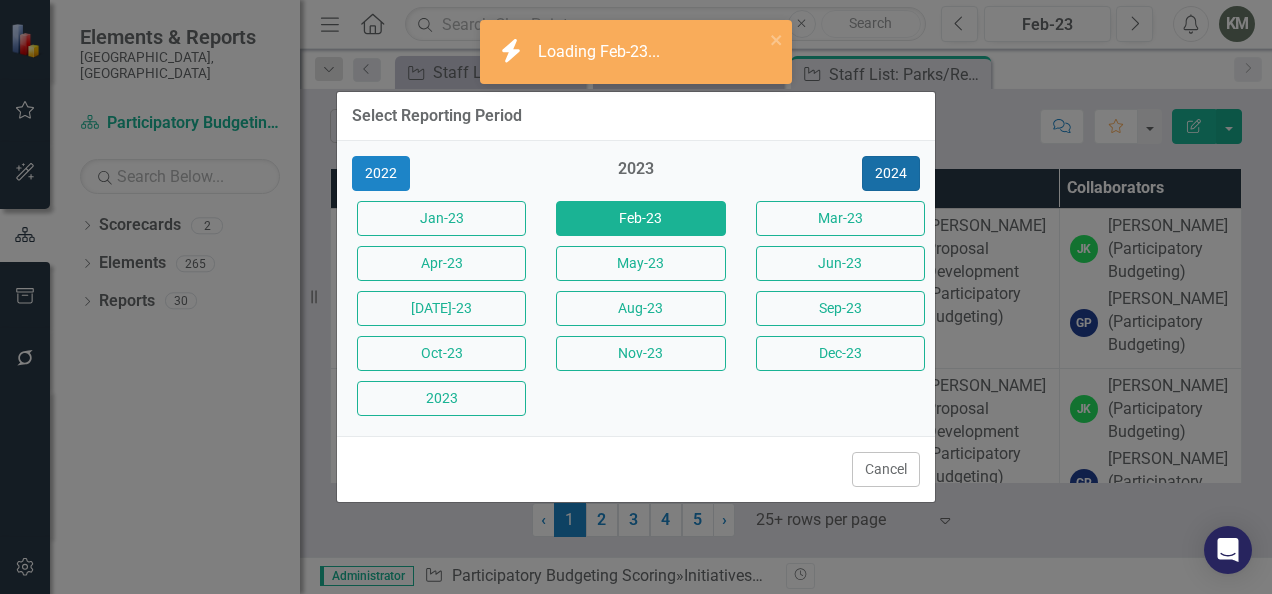 click on "2024" at bounding box center [891, 173] 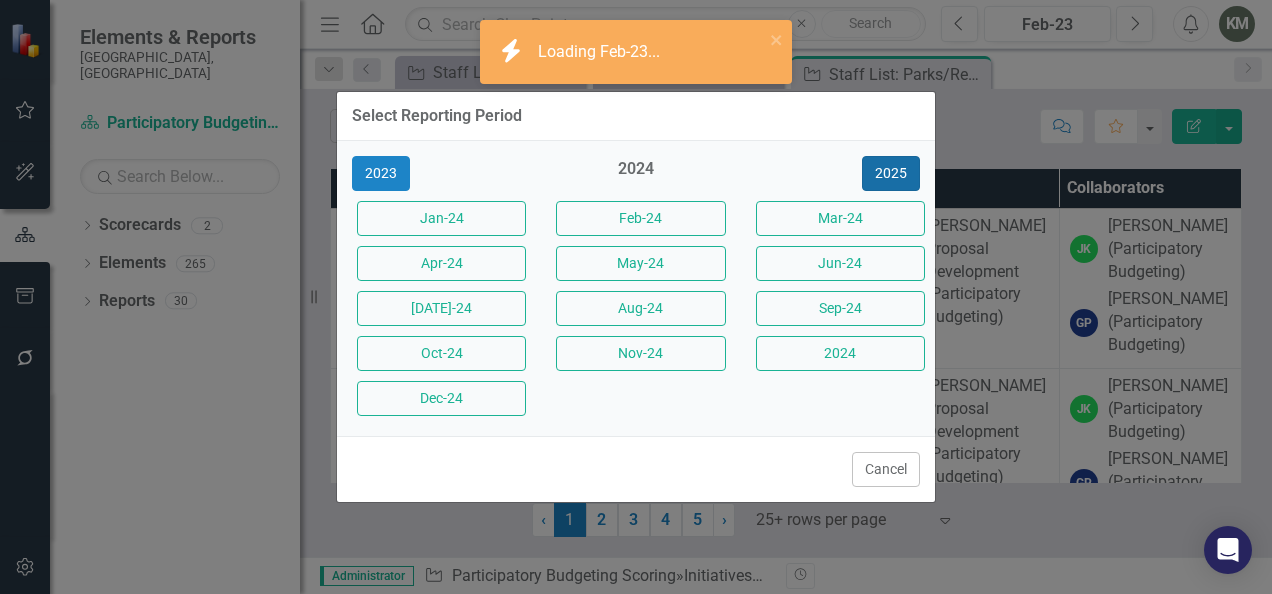 click on "2025" at bounding box center [891, 173] 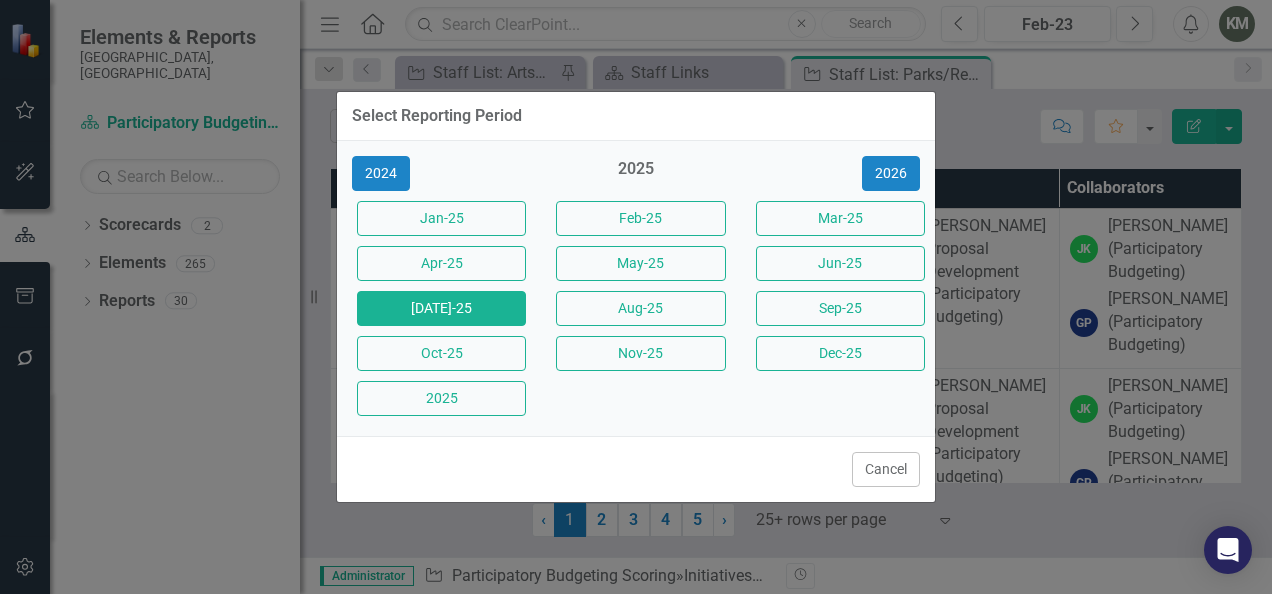 click on "[DATE]-25" at bounding box center (441, 308) 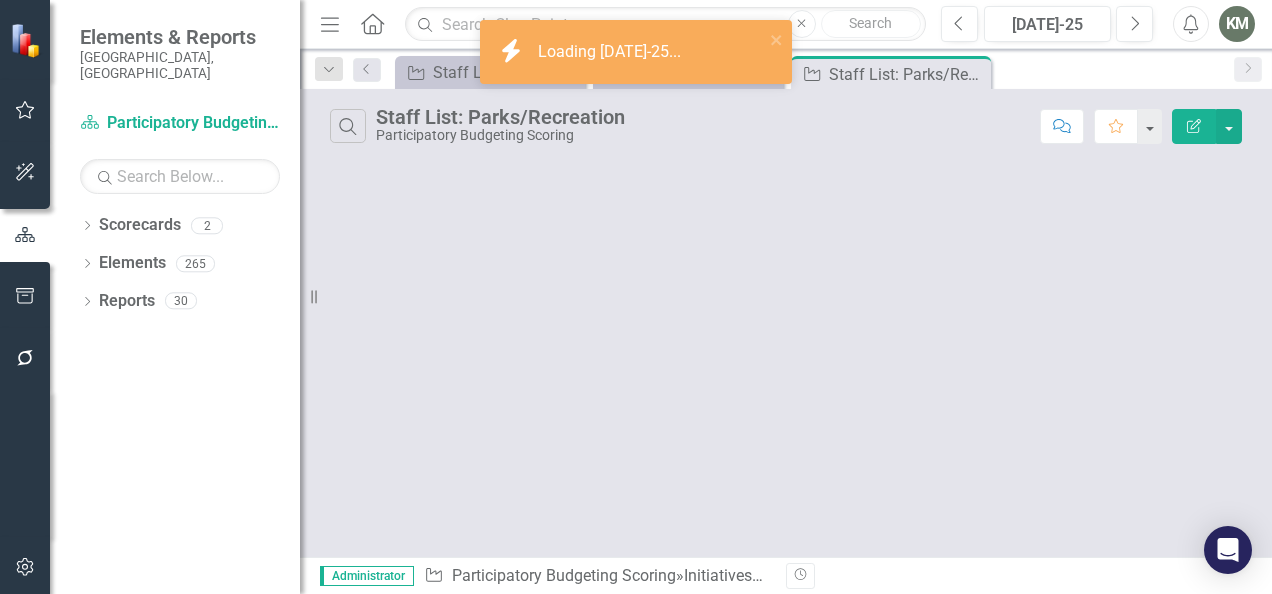 click on "Search Staff List: Parks/Recreation Participatory Budgeting Scoring Comment Favorite Edit Report ‹ Previous › Next" at bounding box center [786, 323] 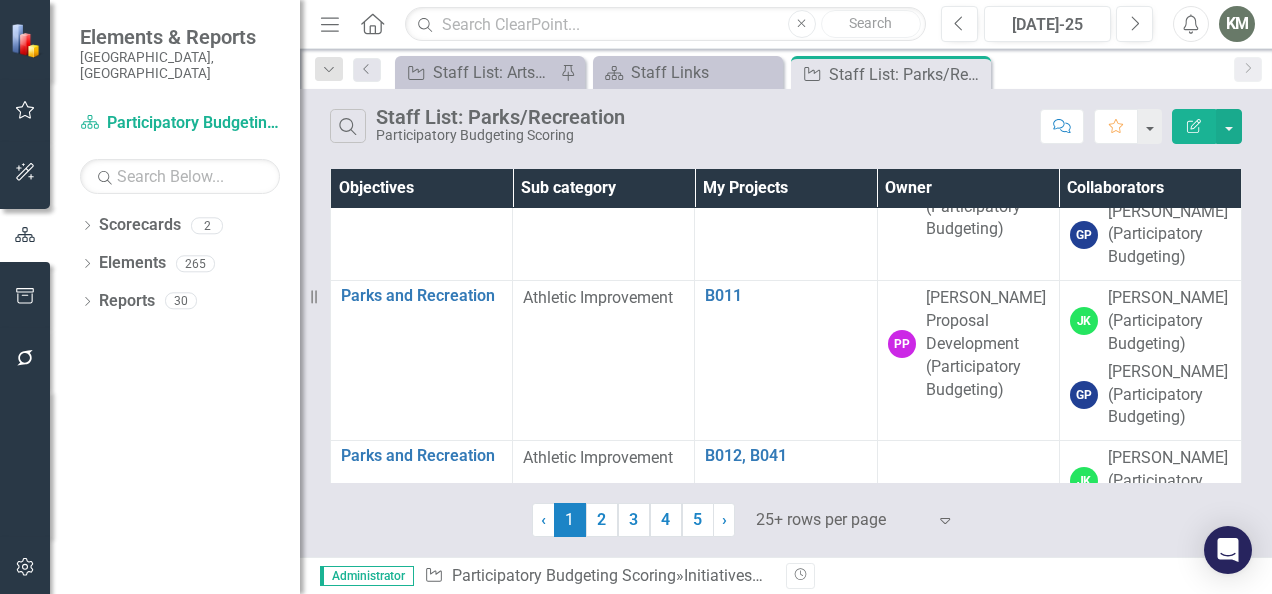 scroll, scrollTop: 729, scrollLeft: 0, axis: vertical 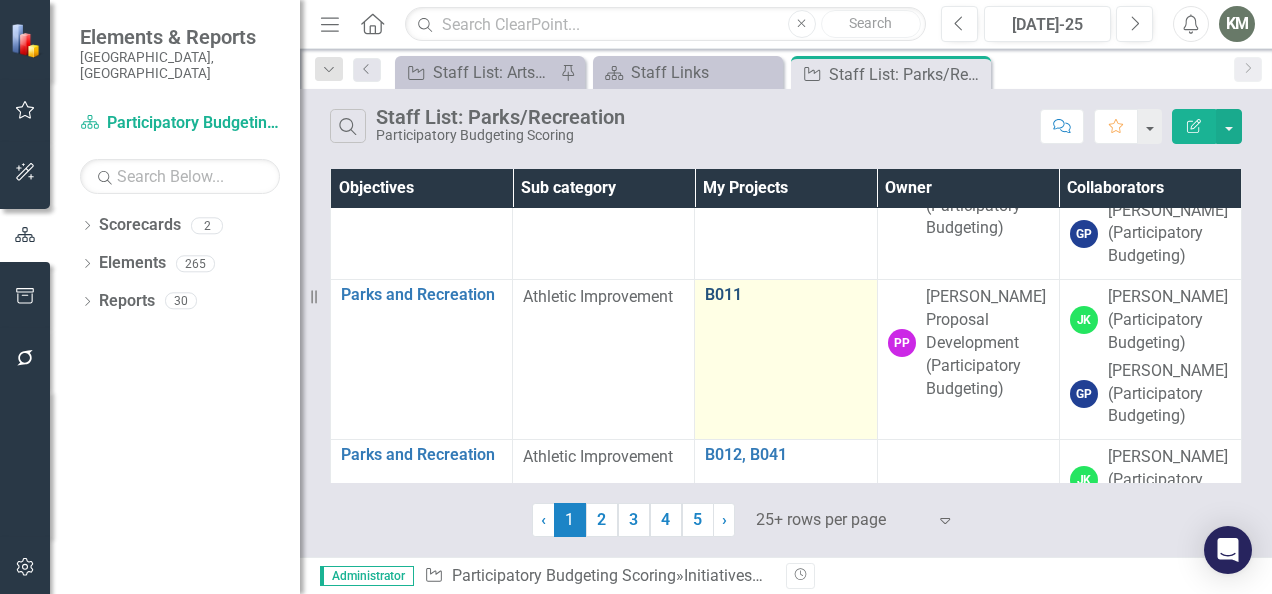 click on "B011" at bounding box center [785, 295] 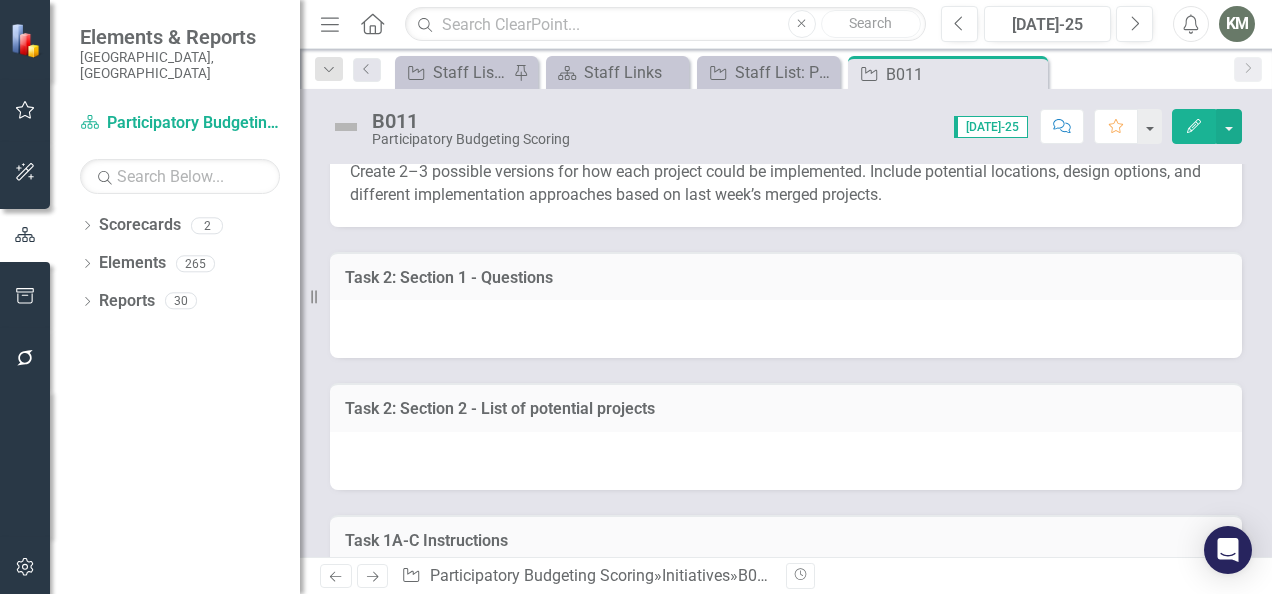 scroll, scrollTop: 978, scrollLeft: 0, axis: vertical 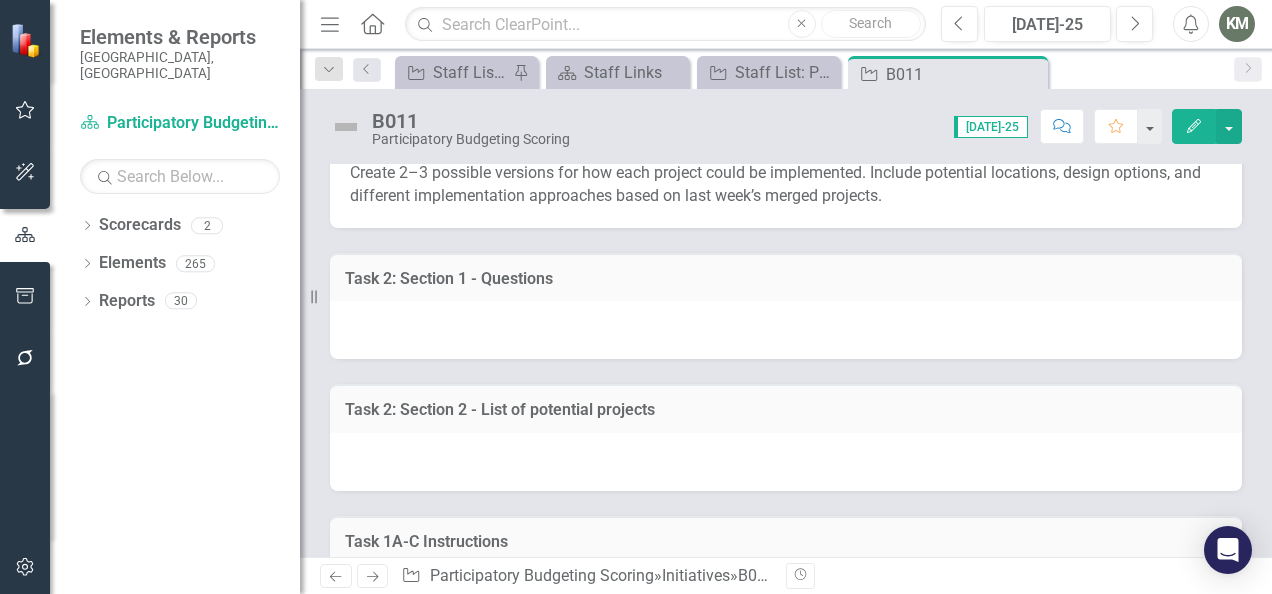 click at bounding box center (786, 330) 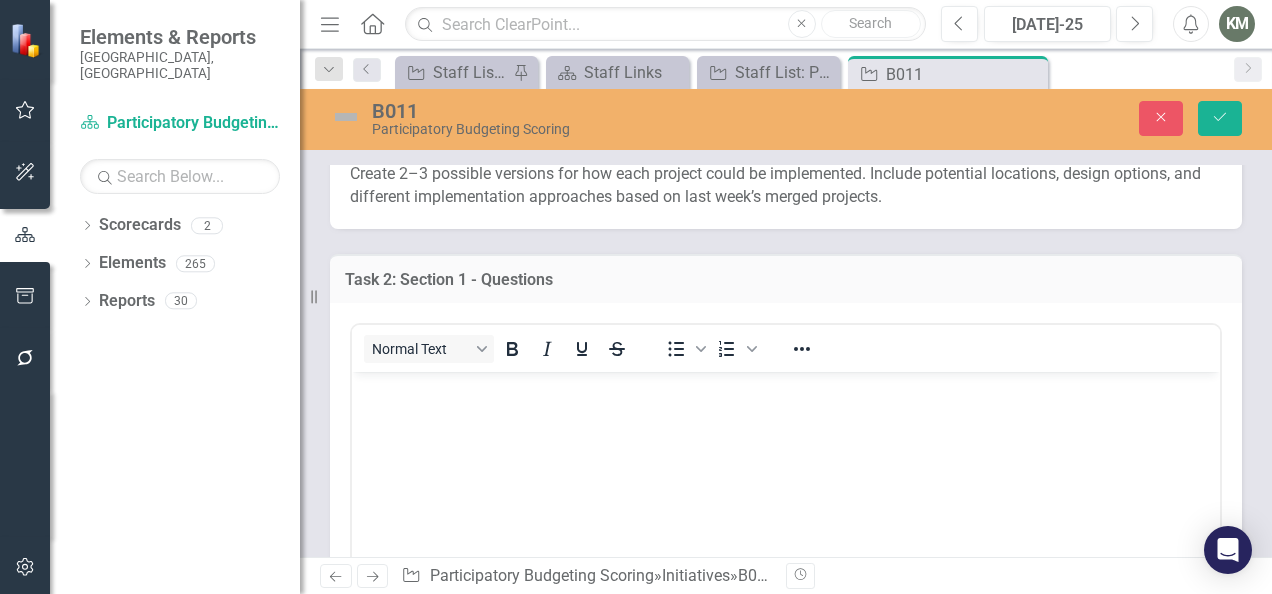scroll, scrollTop: 0, scrollLeft: 0, axis: both 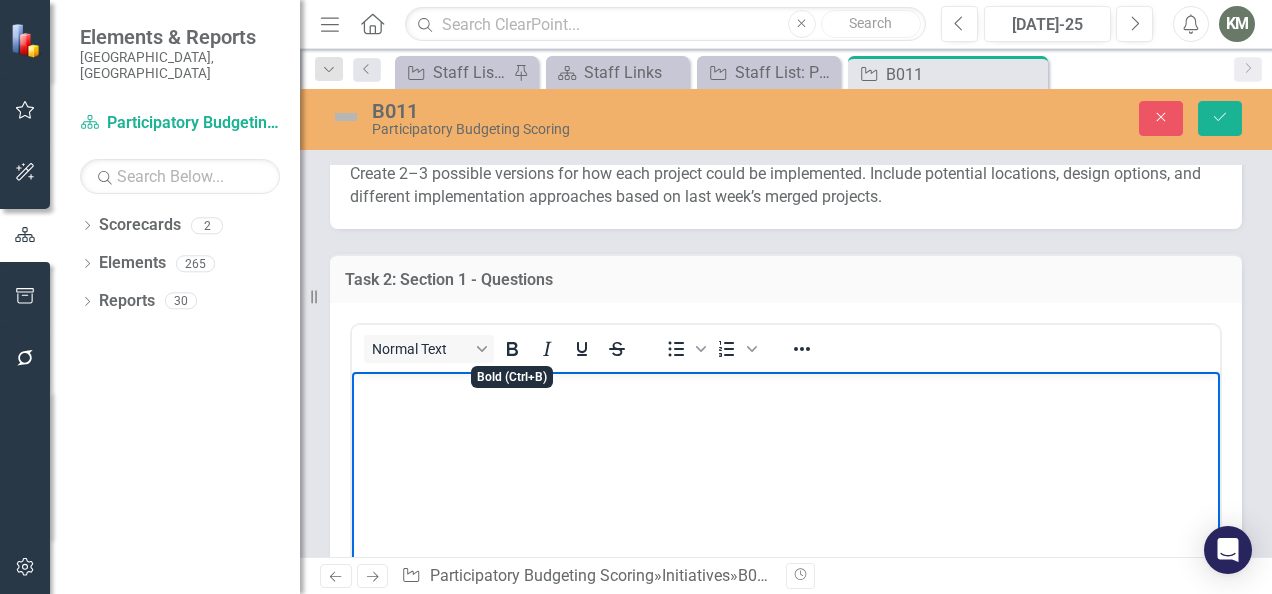 click at bounding box center [786, 521] 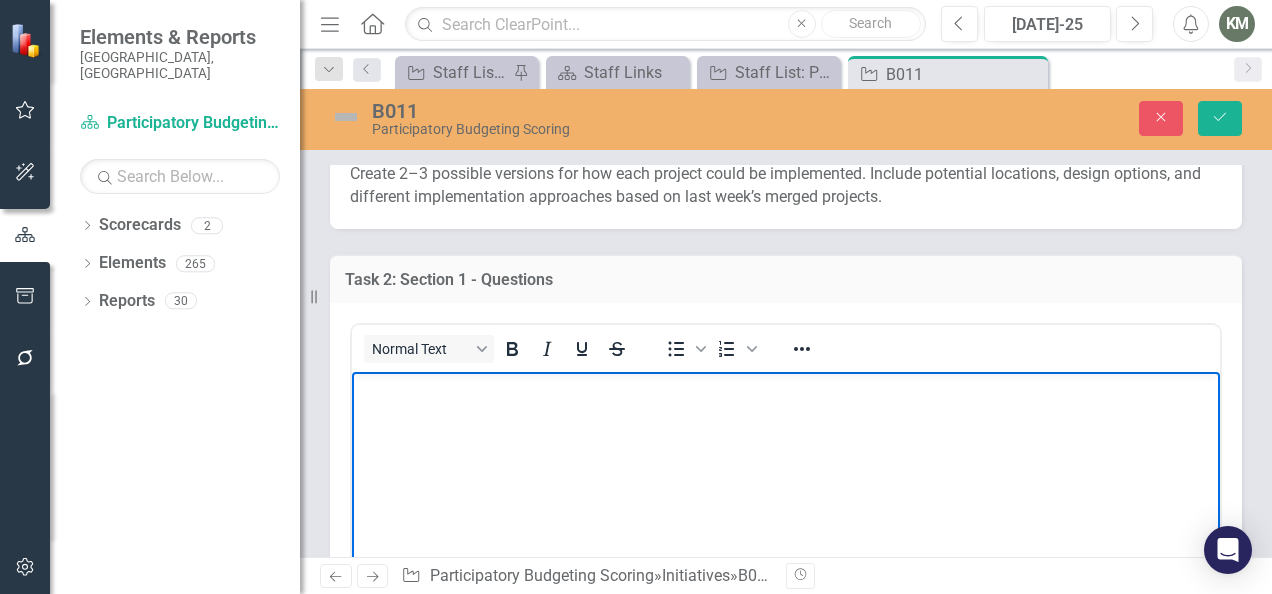 type 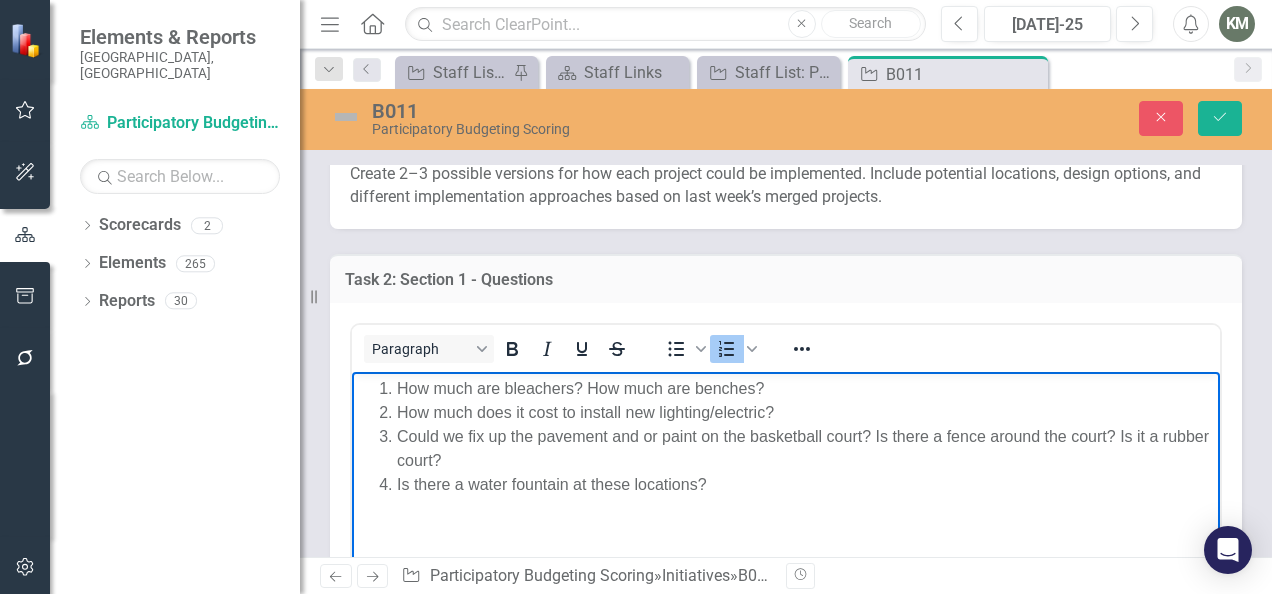 drag, startPoint x: 729, startPoint y: 483, endPoint x: 372, endPoint y: 387, distance: 369.68228 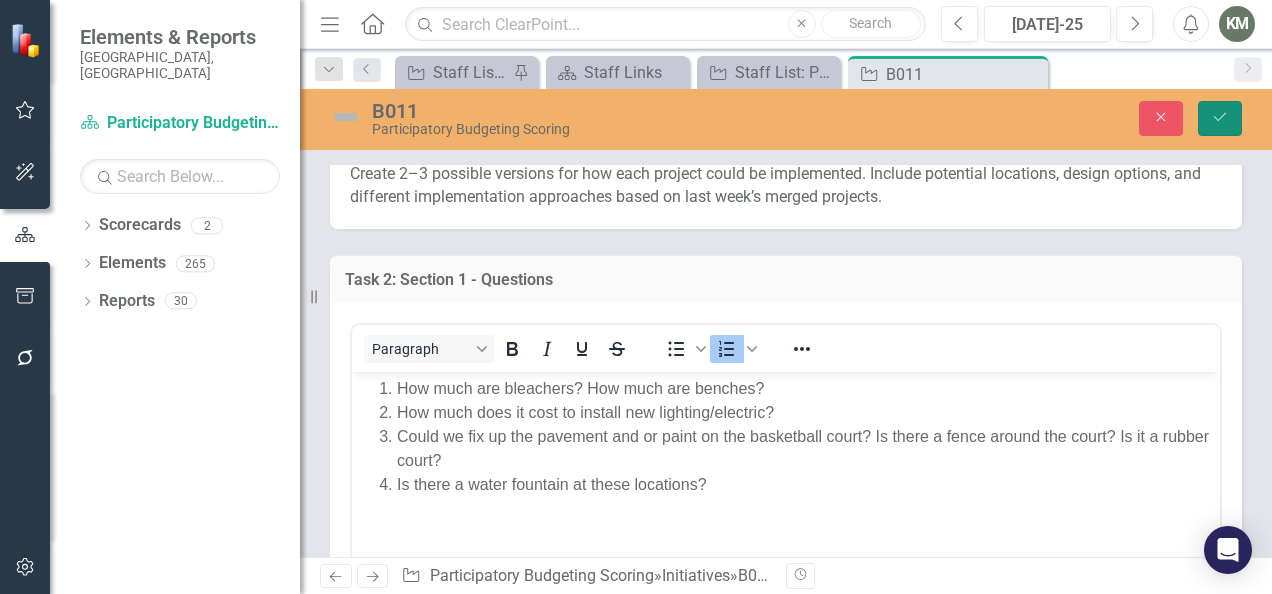 click on "Save" 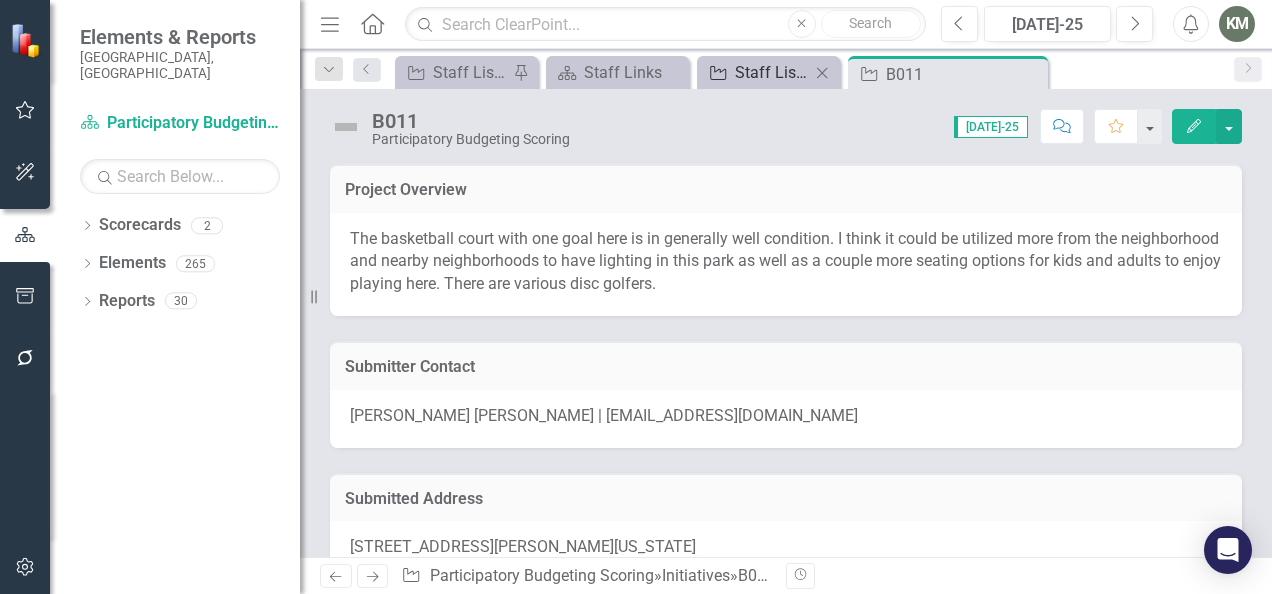 click on "Staff List: Parks/Recreation" at bounding box center (772, 72) 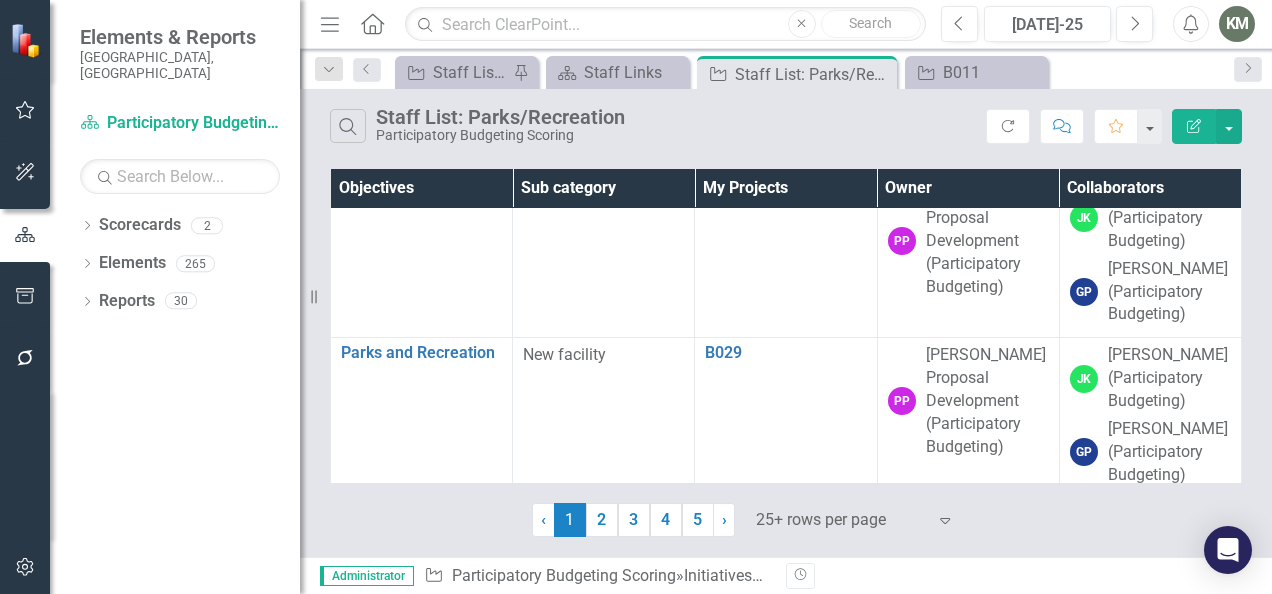 scroll, scrollTop: 3572, scrollLeft: 0, axis: vertical 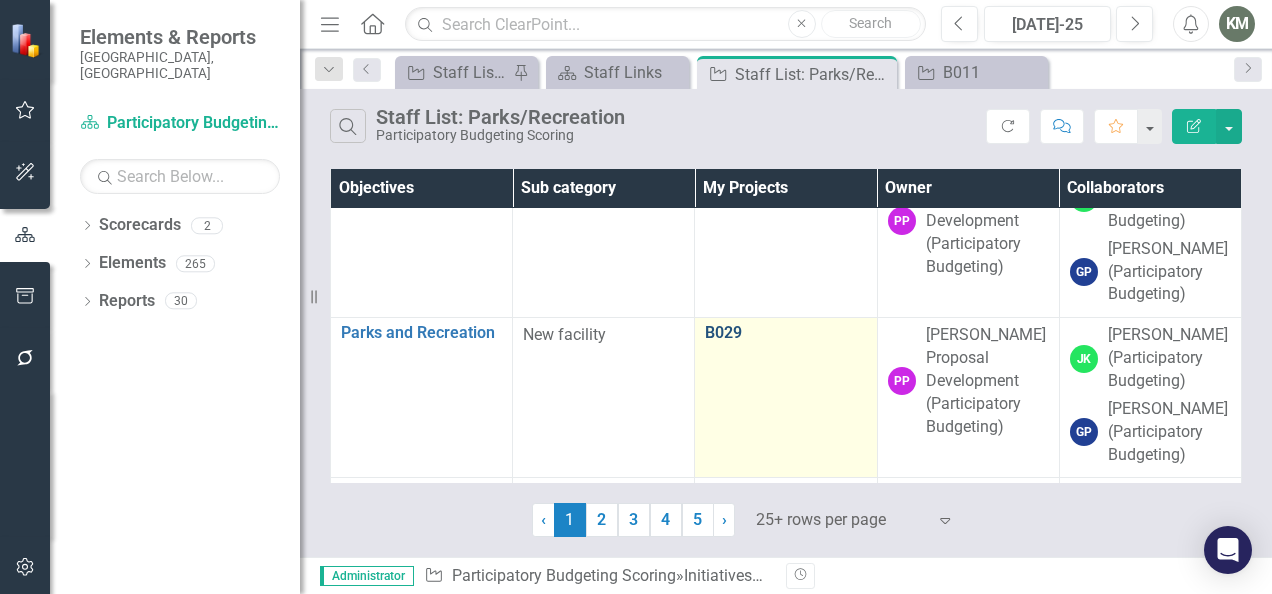 click on "B029" at bounding box center [785, 333] 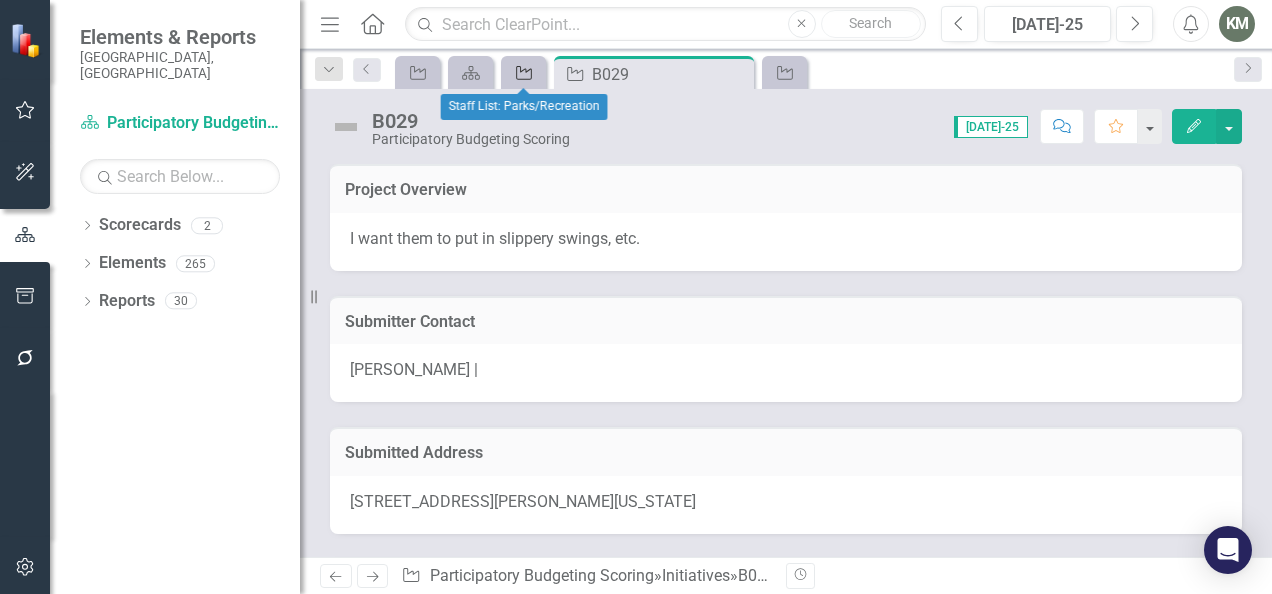 click on "Initiative" 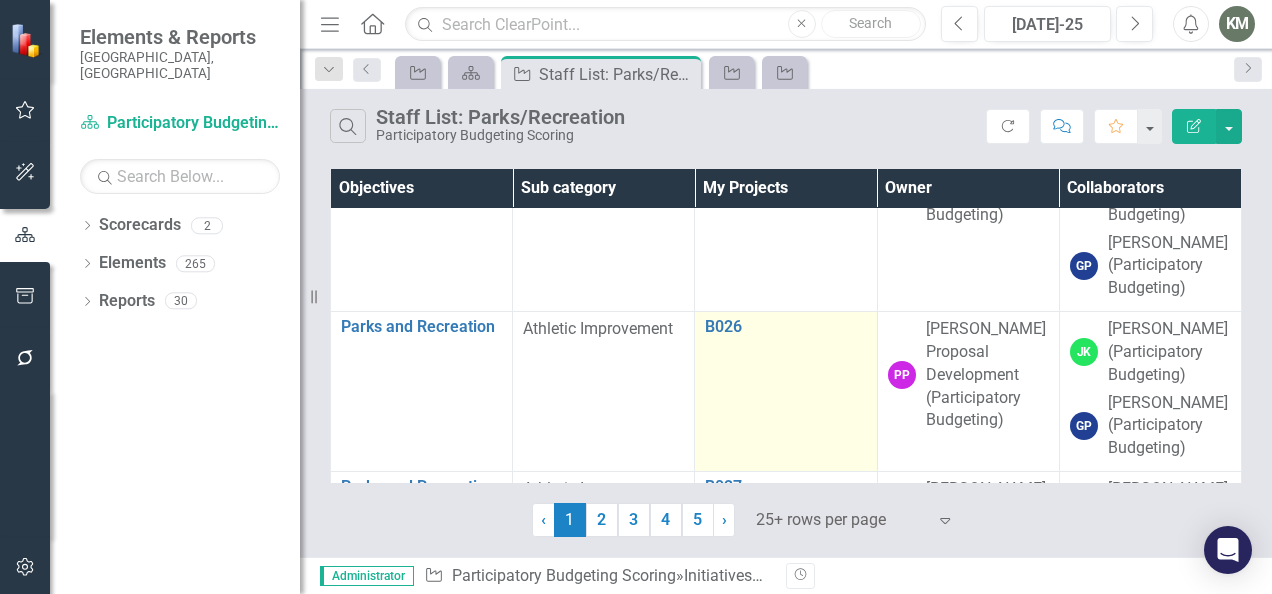 scroll, scrollTop: 3095, scrollLeft: 0, axis: vertical 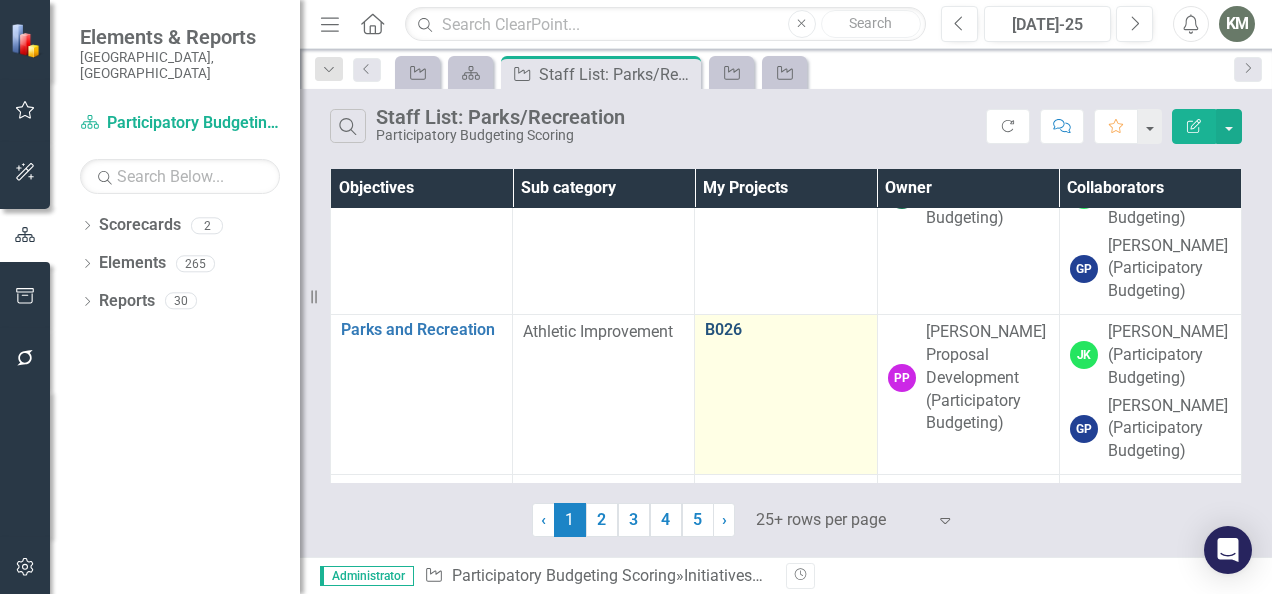 click on "B026" at bounding box center (785, 330) 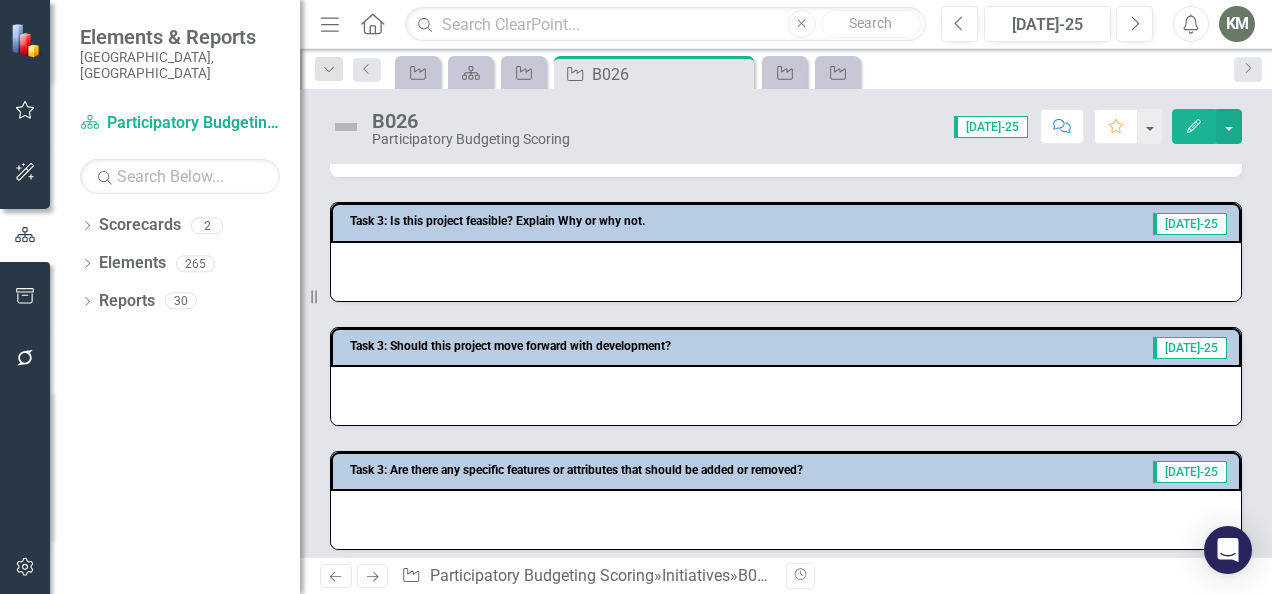 scroll, scrollTop: 862, scrollLeft: 0, axis: vertical 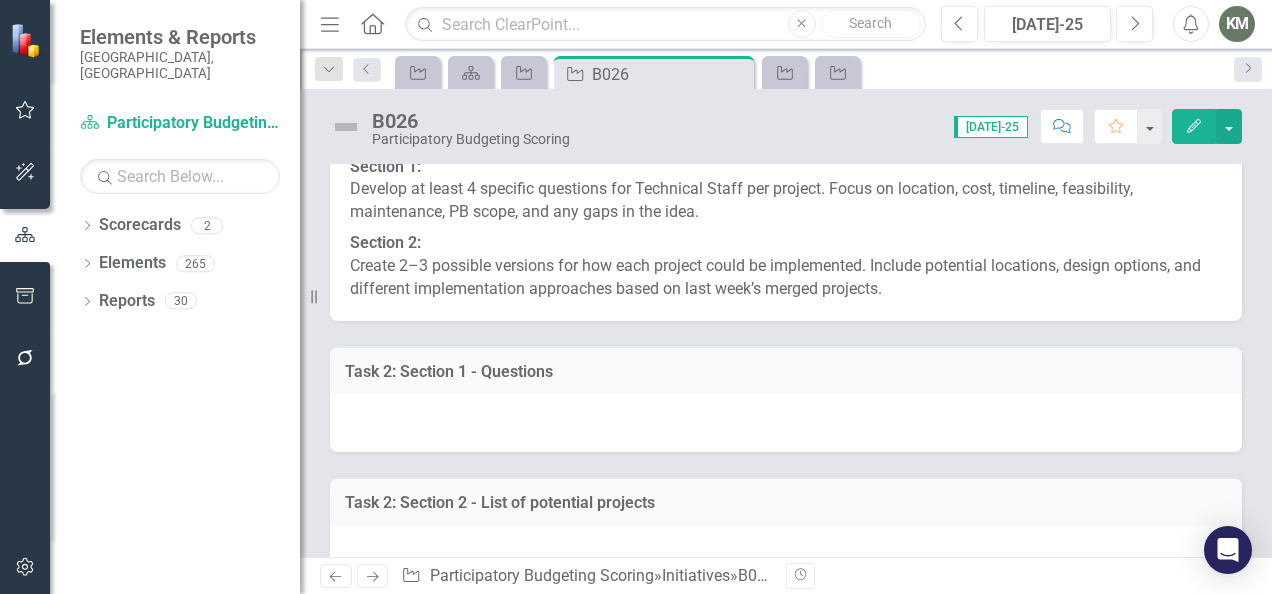 click at bounding box center [786, 423] 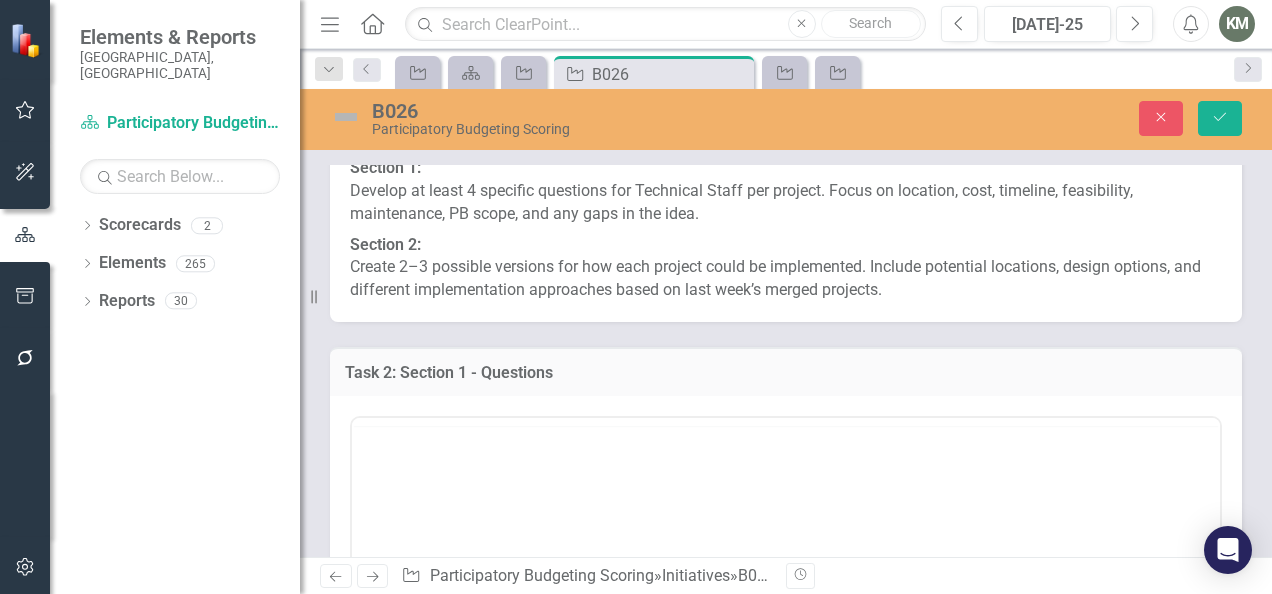 scroll, scrollTop: 0, scrollLeft: 0, axis: both 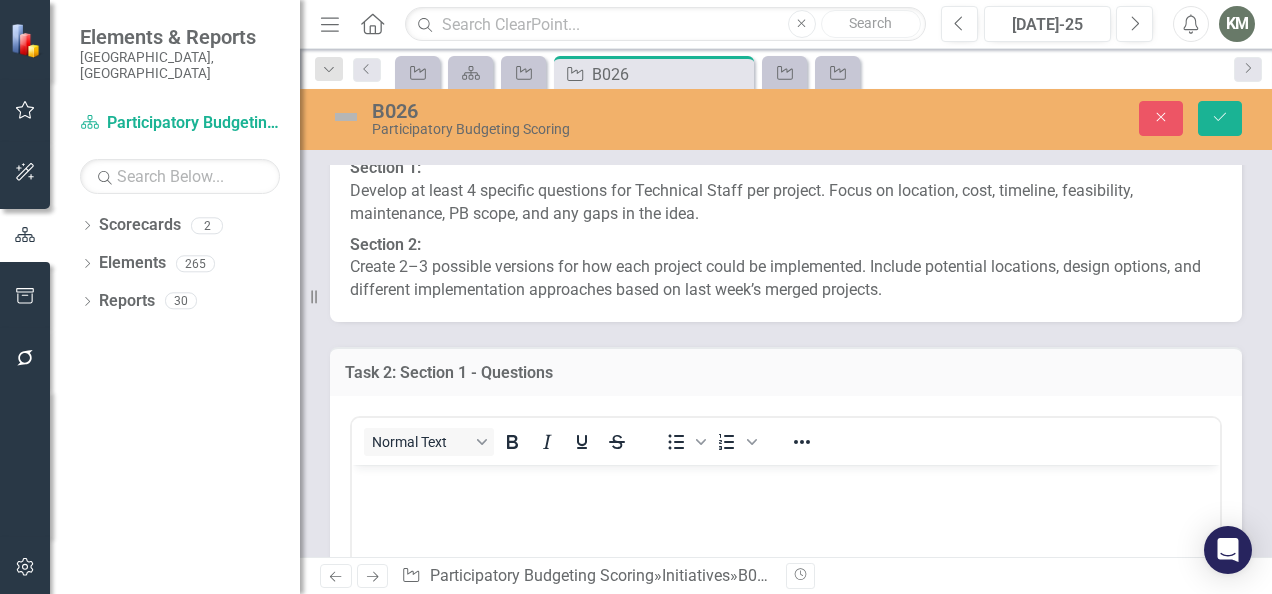 click at bounding box center [786, 614] 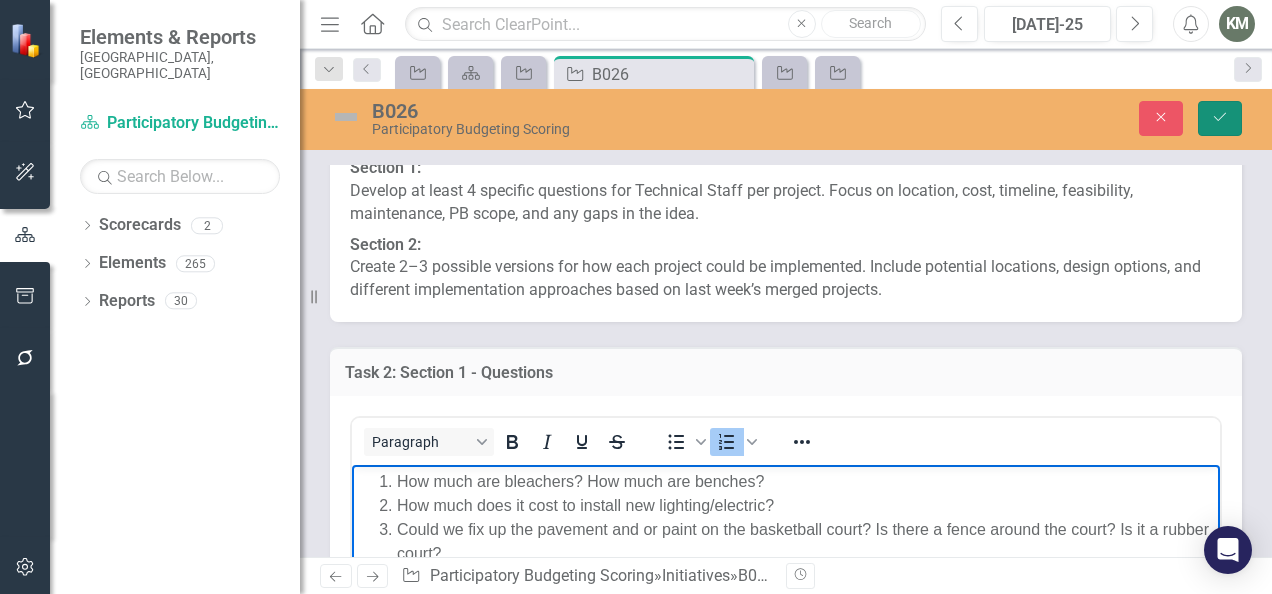 click on "Save" 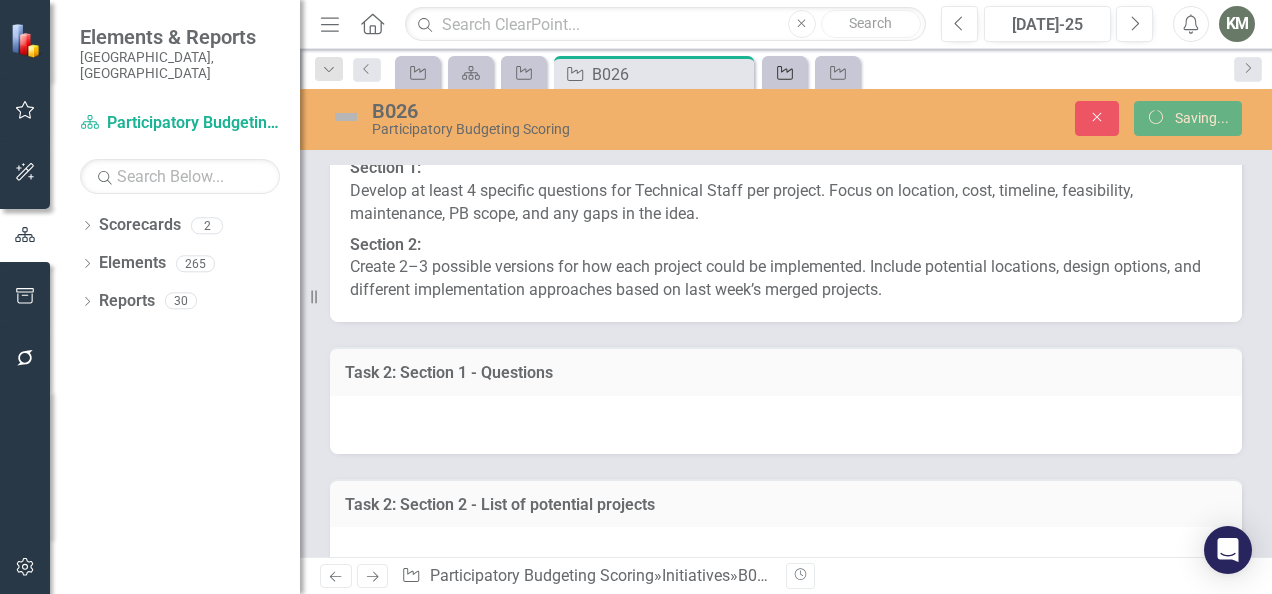click 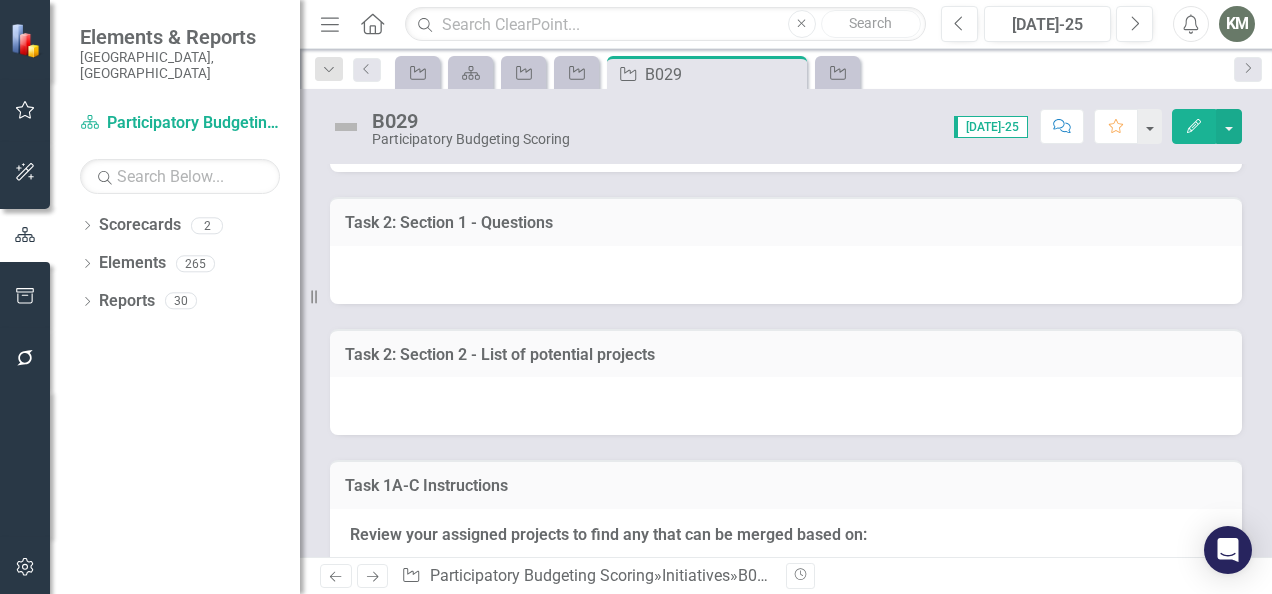 scroll, scrollTop: 942, scrollLeft: 0, axis: vertical 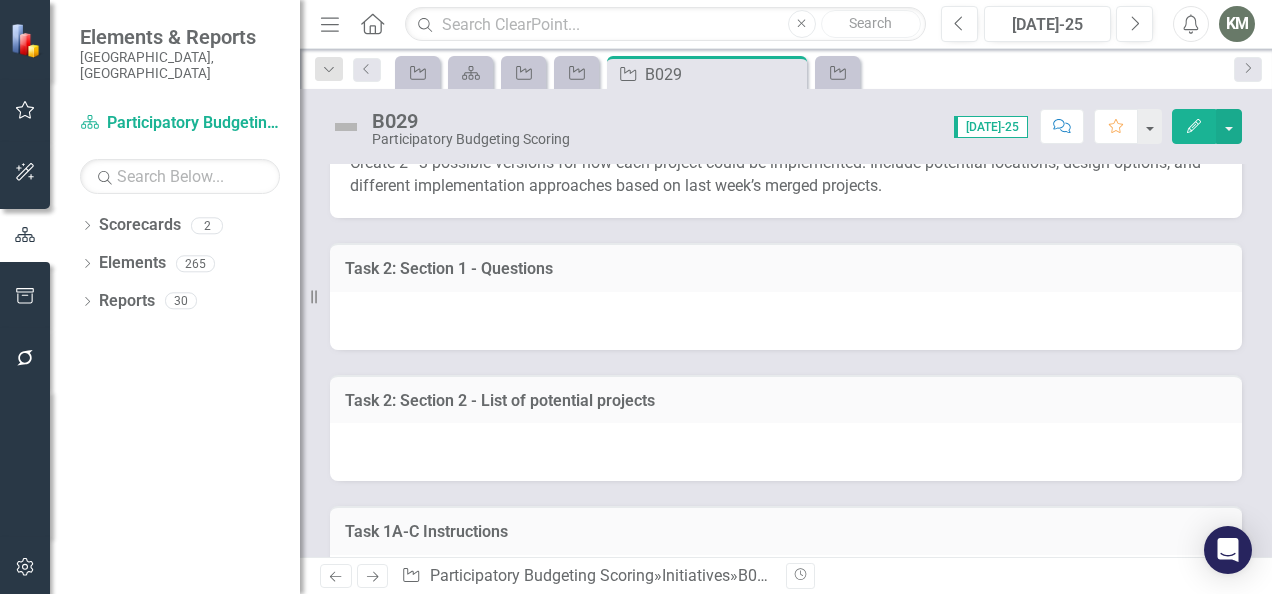 click at bounding box center (786, 321) 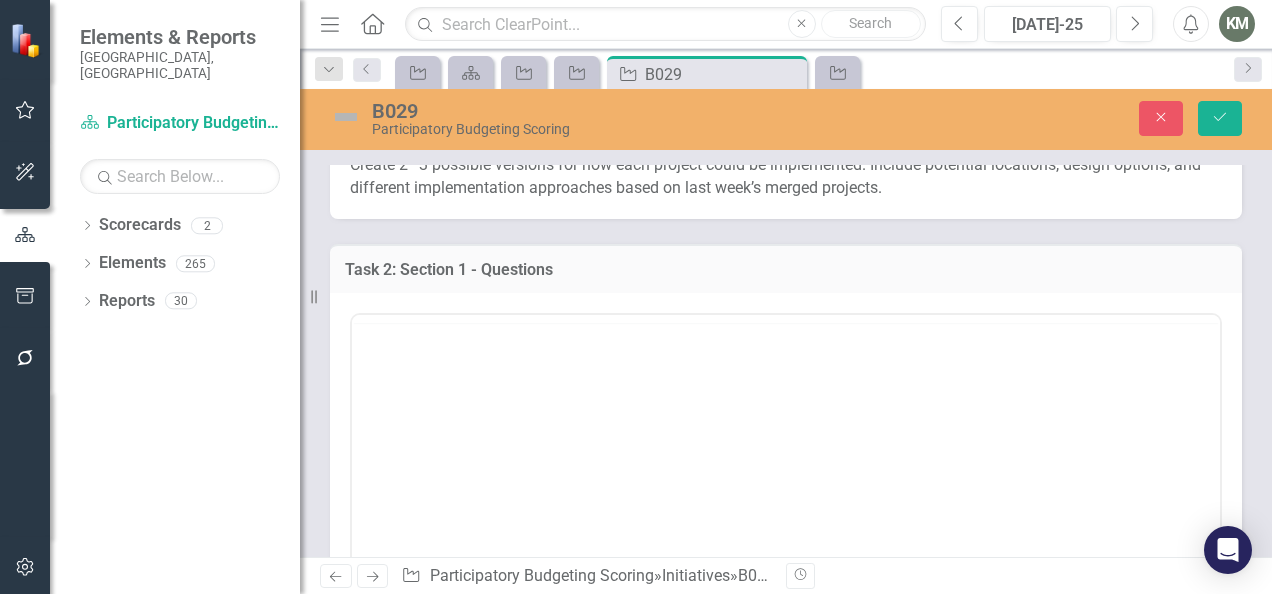 scroll, scrollTop: 0, scrollLeft: 0, axis: both 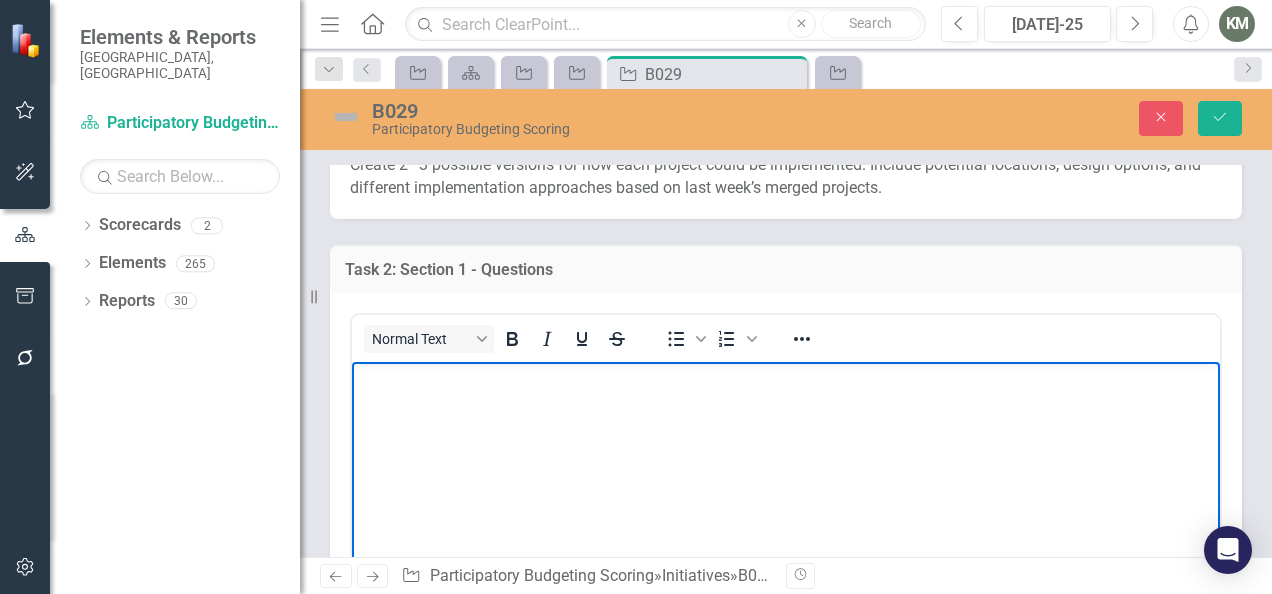click at bounding box center (786, 511) 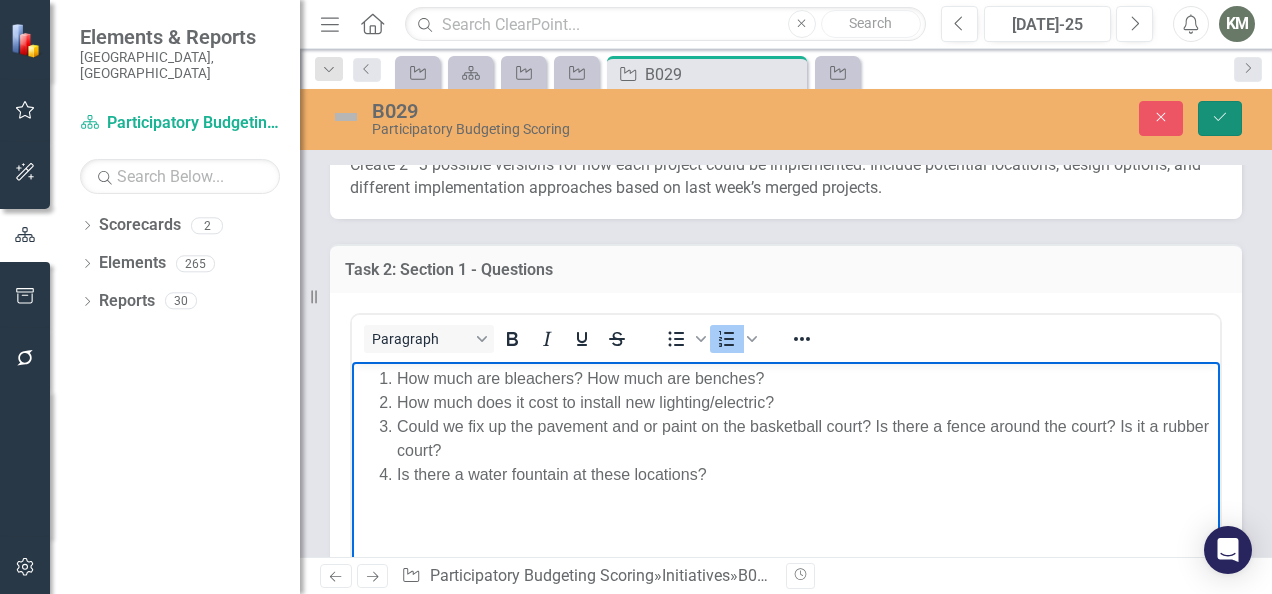 click on "Save" at bounding box center (1220, 118) 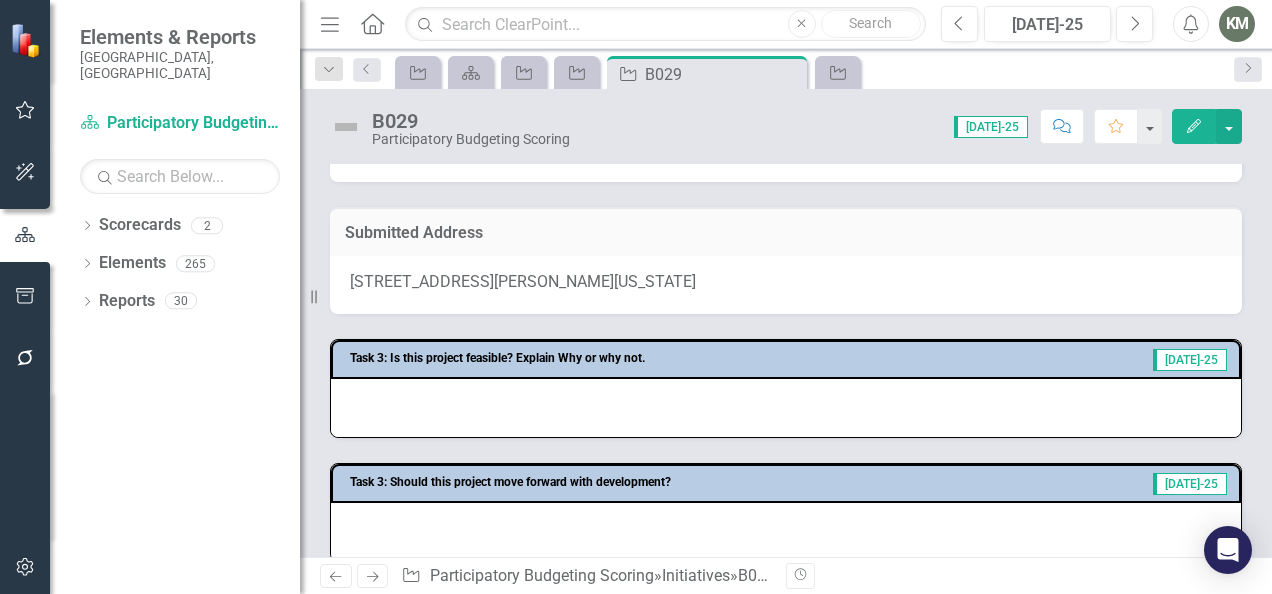scroll, scrollTop: 0, scrollLeft: 0, axis: both 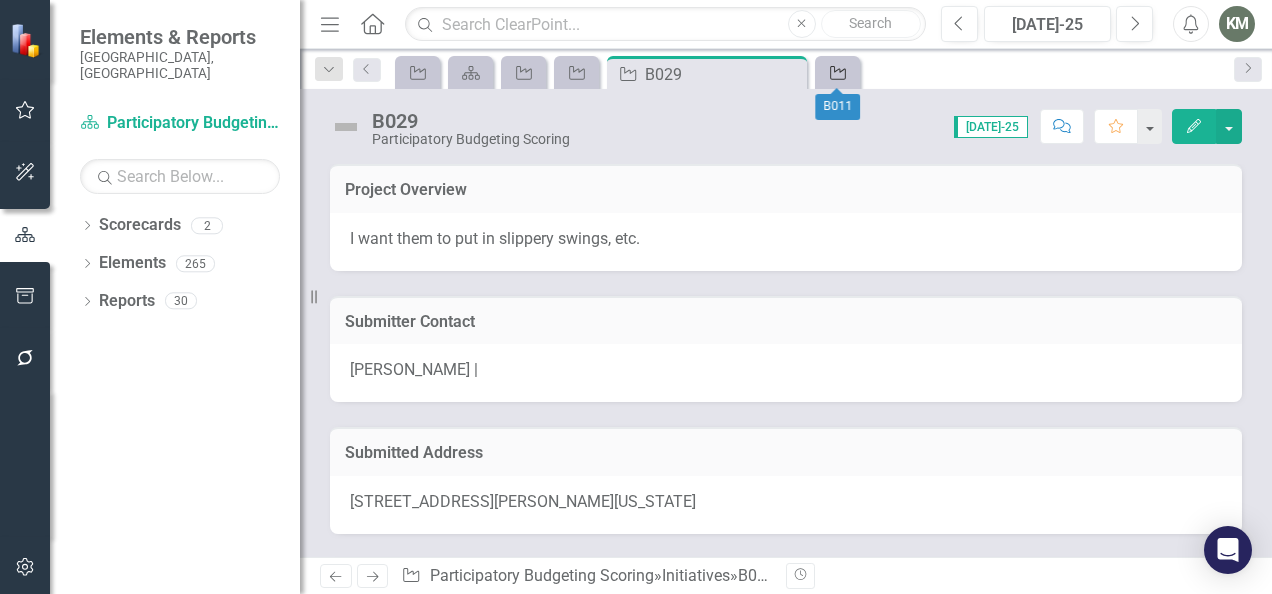 click on "Initiative" 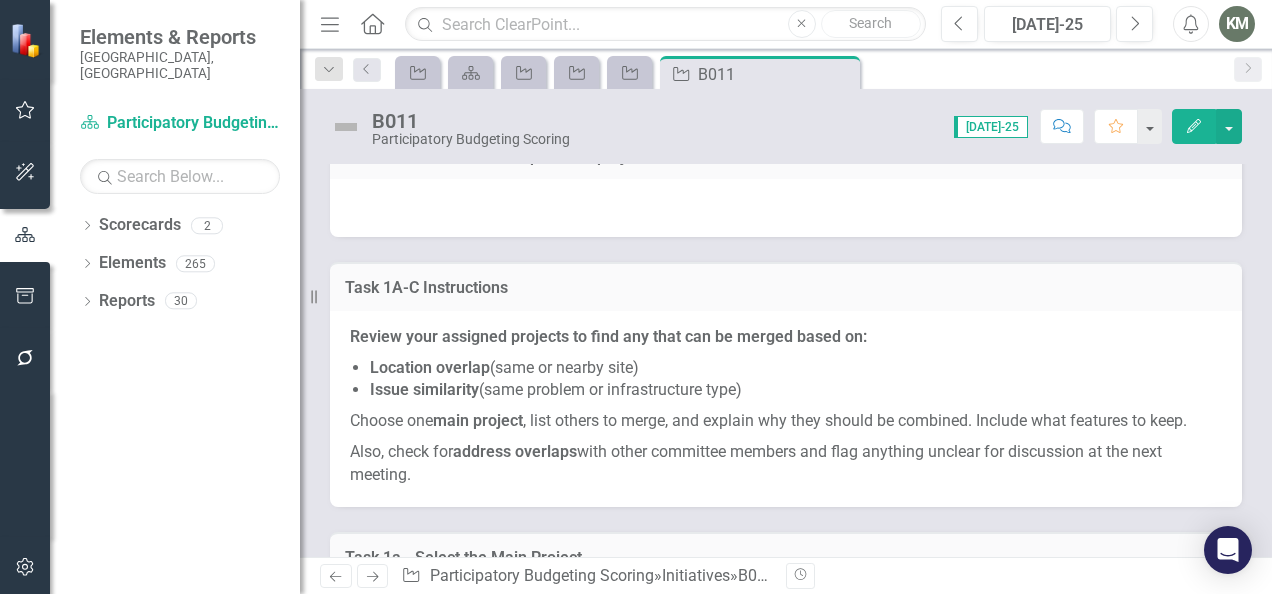 scroll, scrollTop: 1156, scrollLeft: 0, axis: vertical 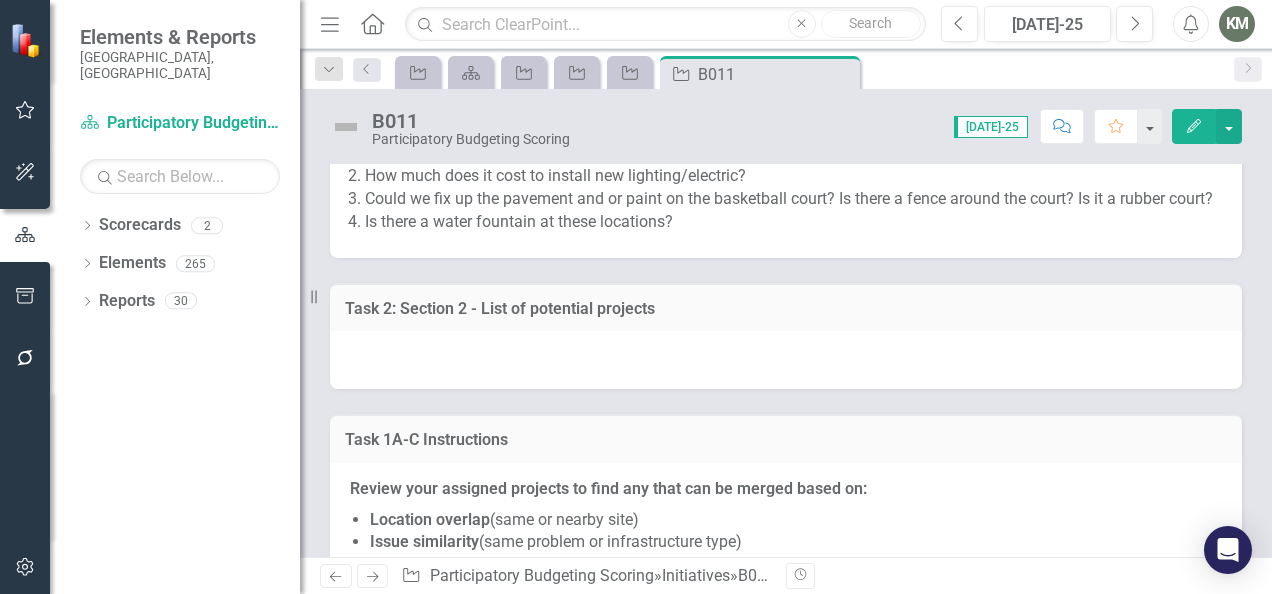 click at bounding box center (786, 360) 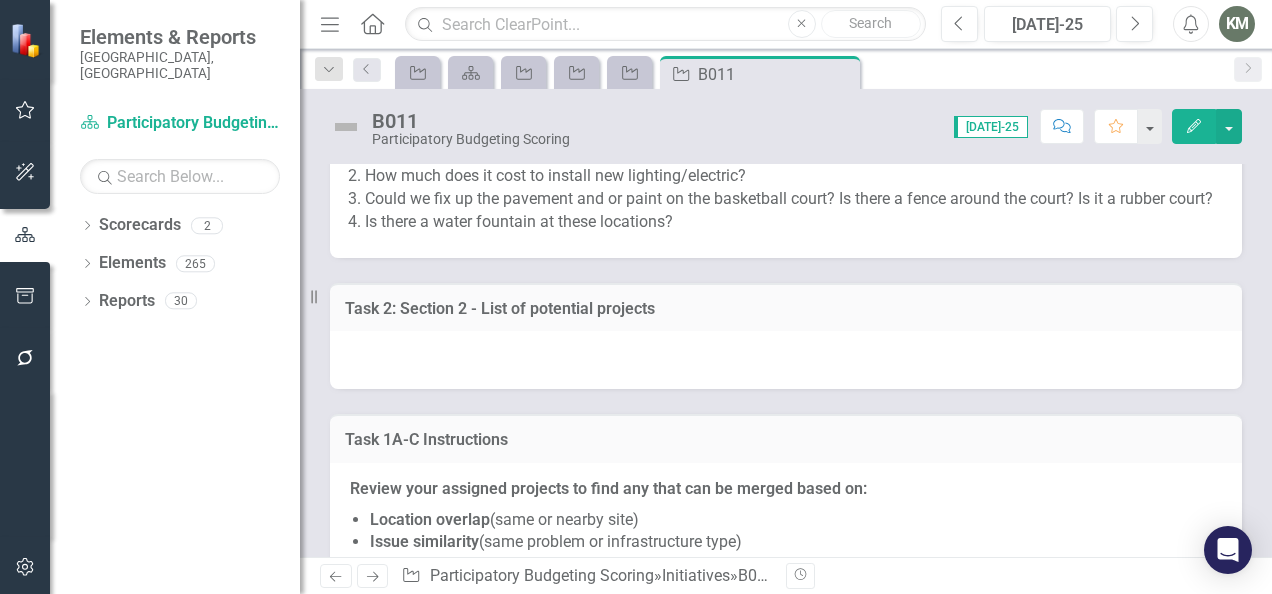 click at bounding box center [786, 360] 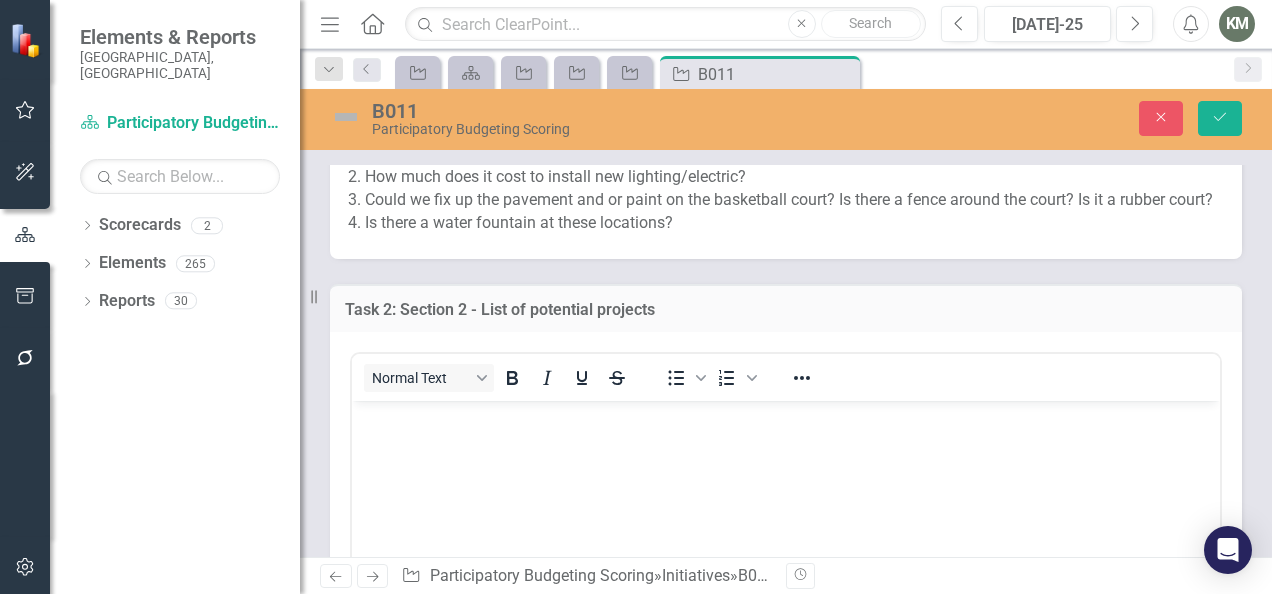 scroll, scrollTop: 0, scrollLeft: 0, axis: both 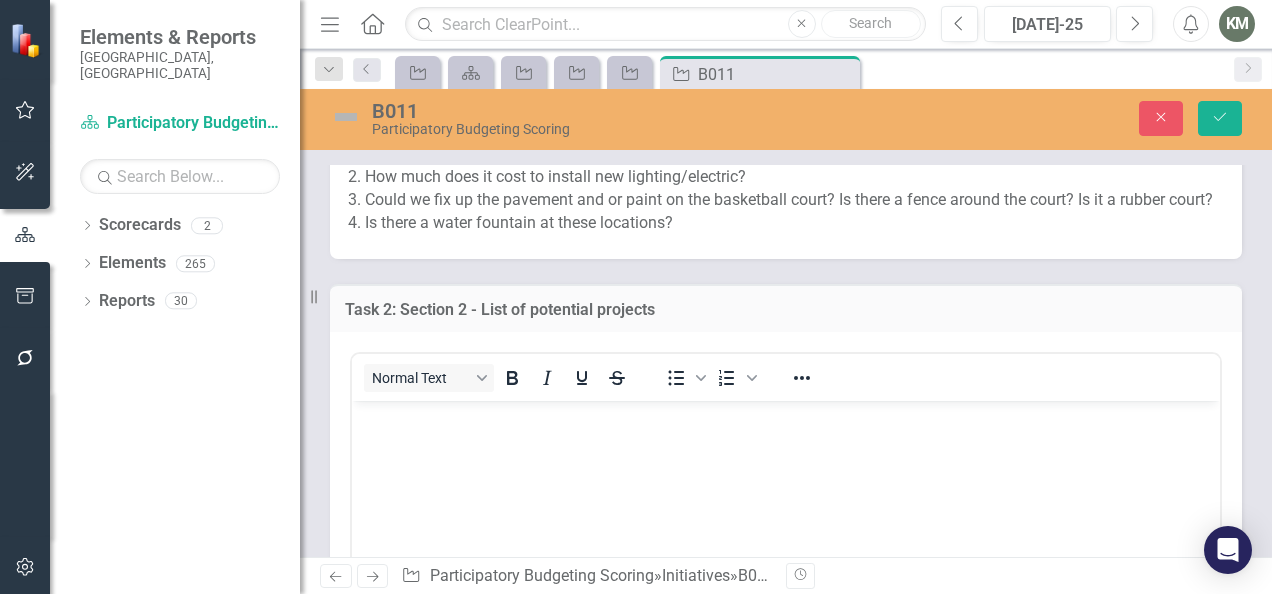 click at bounding box center [786, 551] 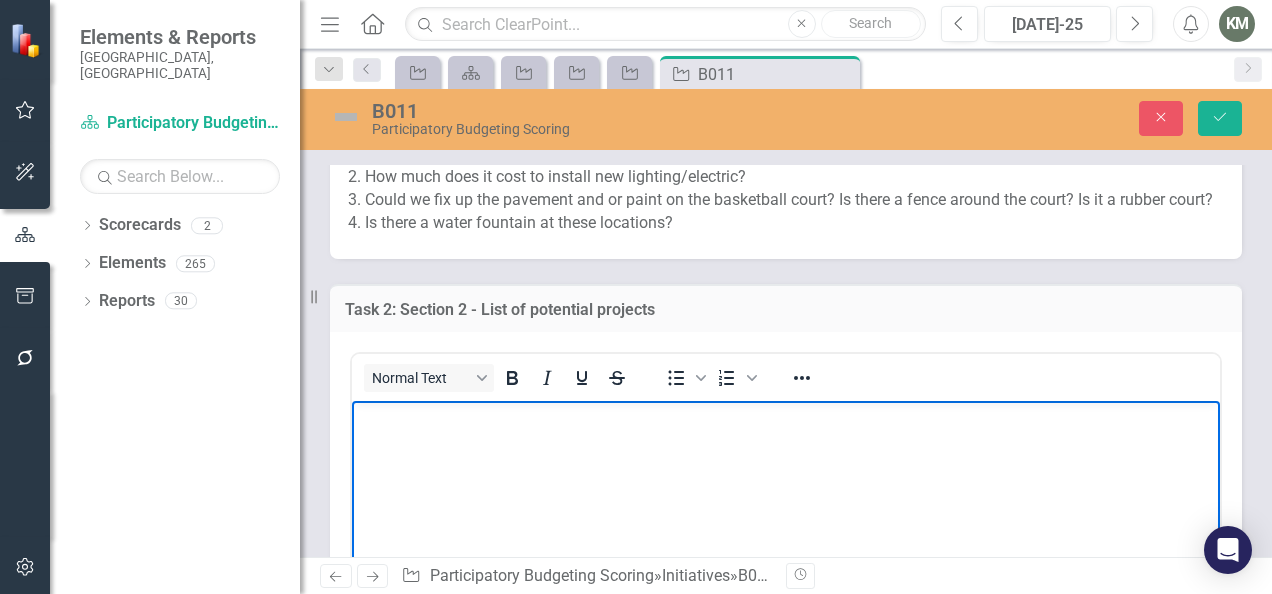 type 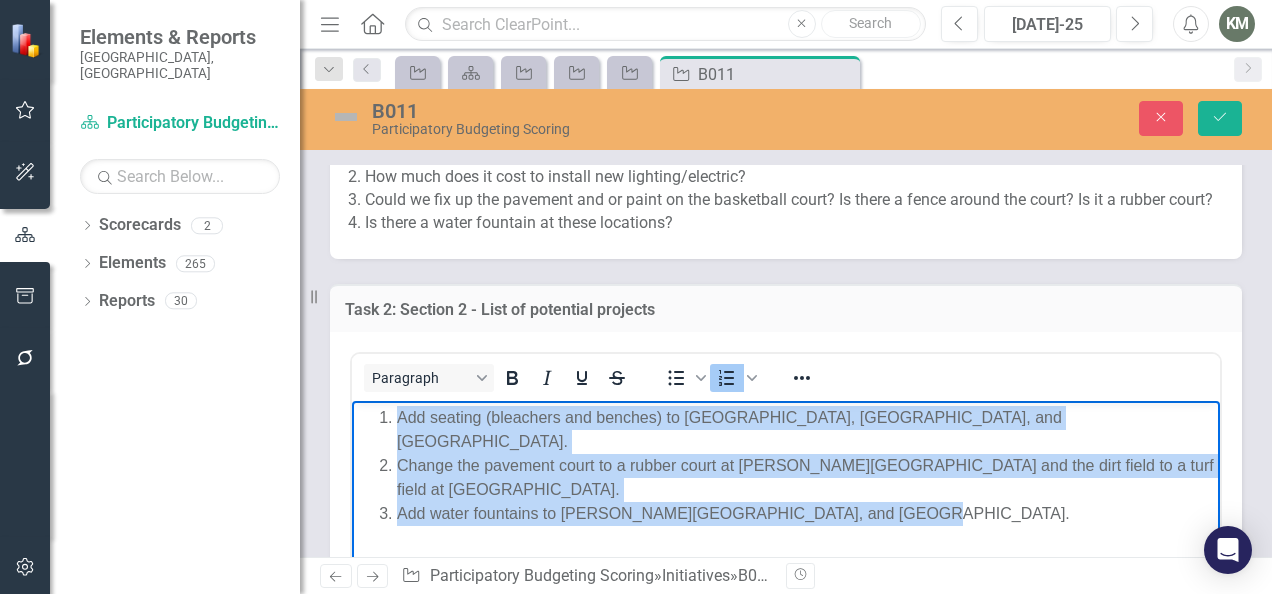drag, startPoint x: 915, startPoint y: 474, endPoint x: 377, endPoint y: 415, distance: 541.22546 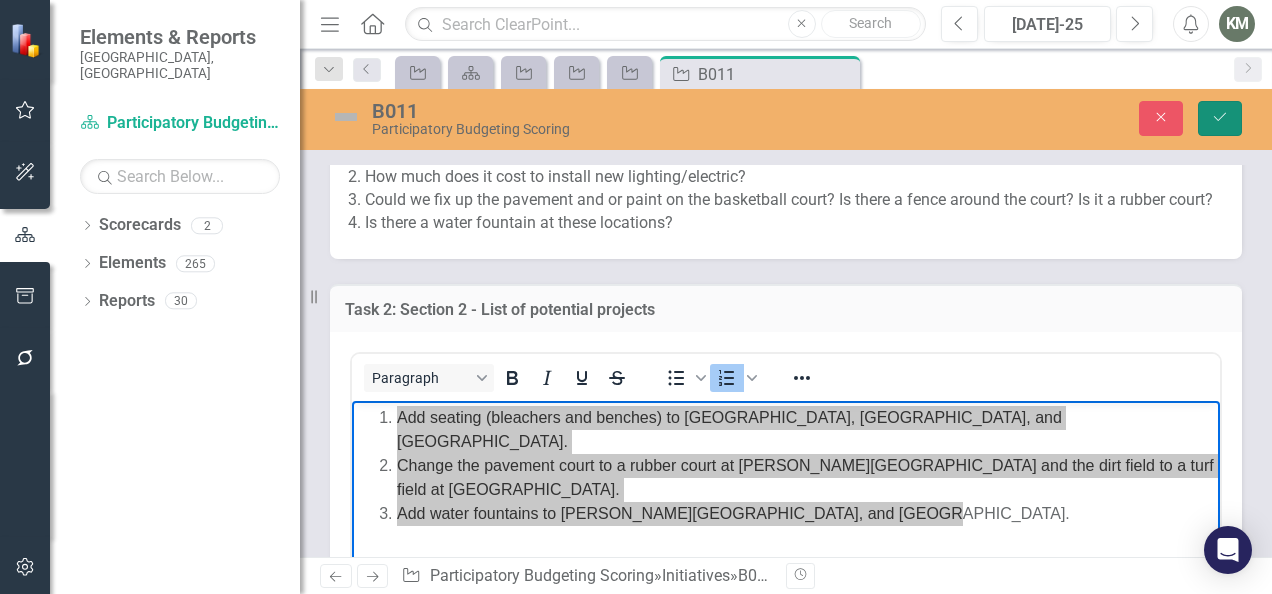 click on "Save" at bounding box center (1220, 118) 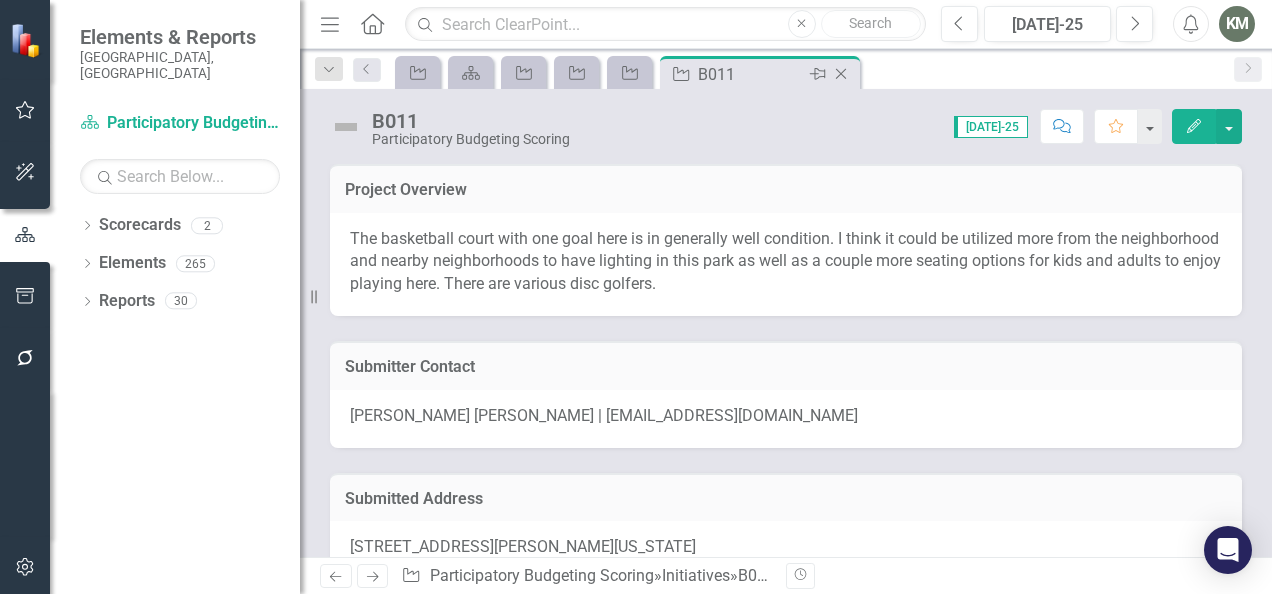 click on "Close" 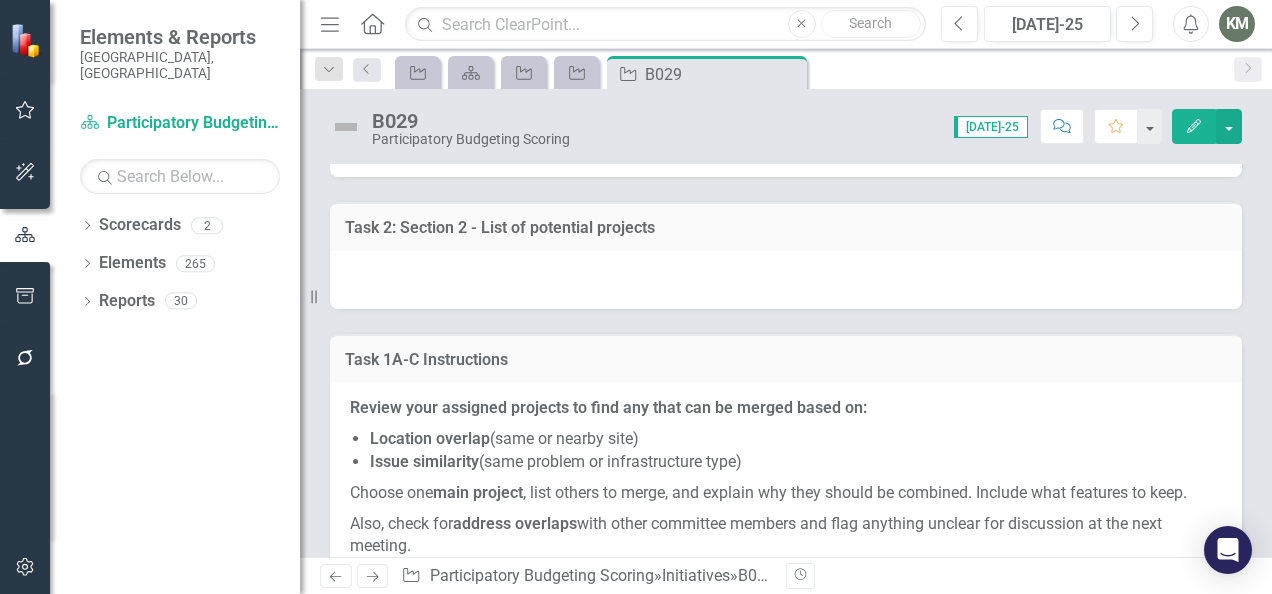 scroll, scrollTop: 1190, scrollLeft: 0, axis: vertical 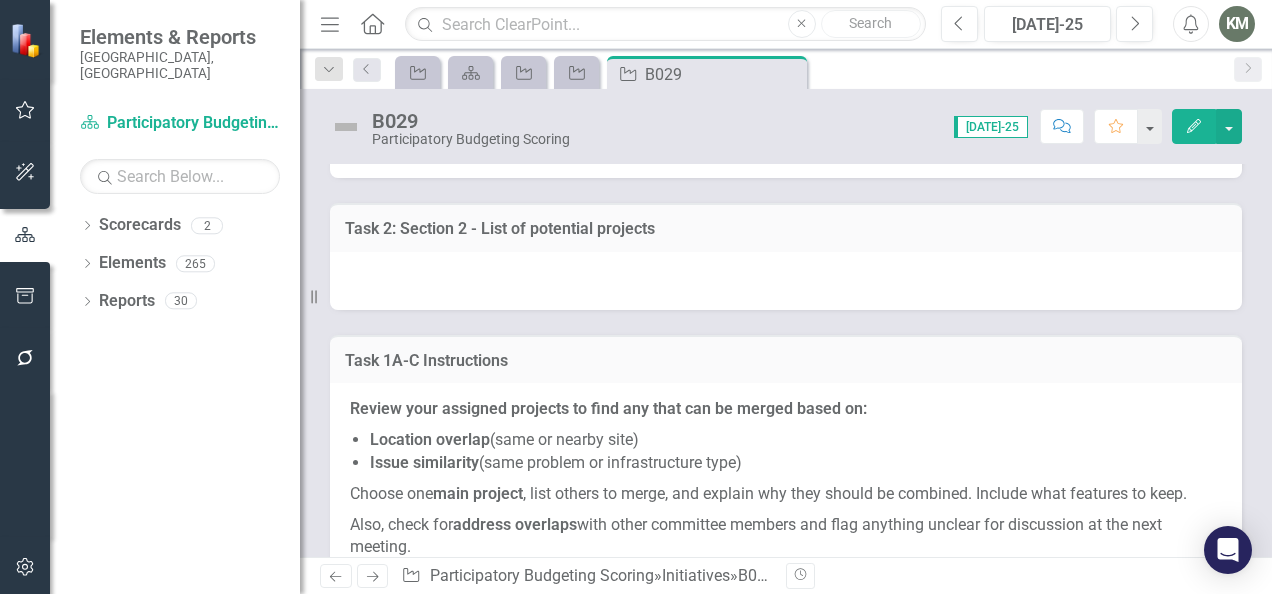 click at bounding box center [786, 281] 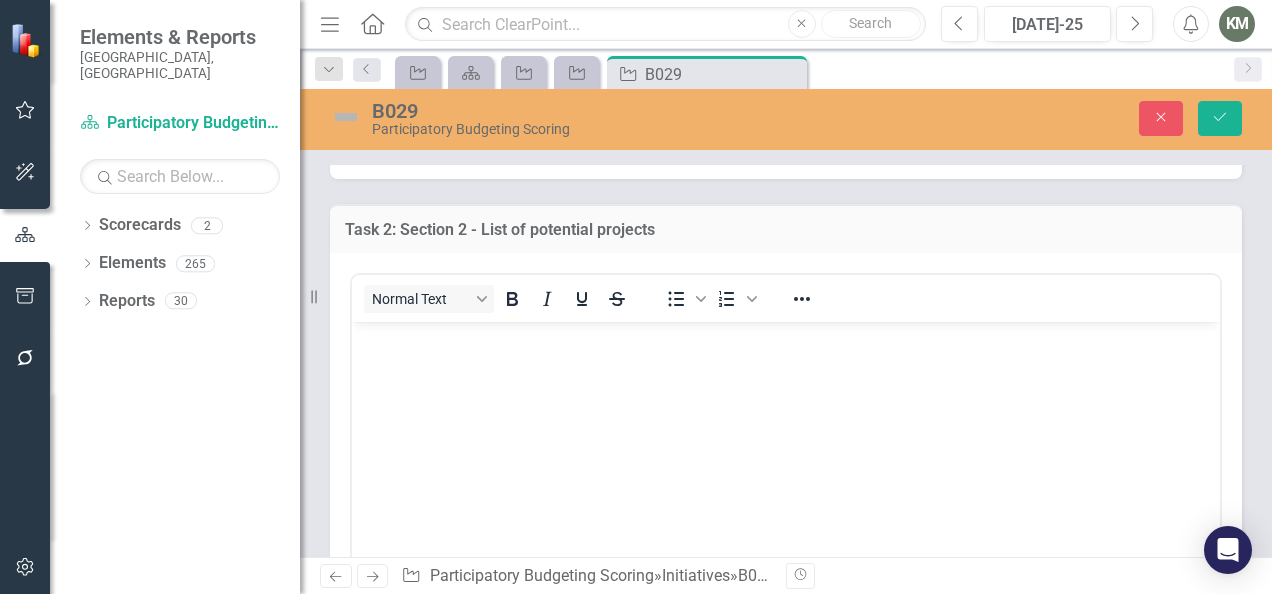 scroll, scrollTop: 0, scrollLeft: 0, axis: both 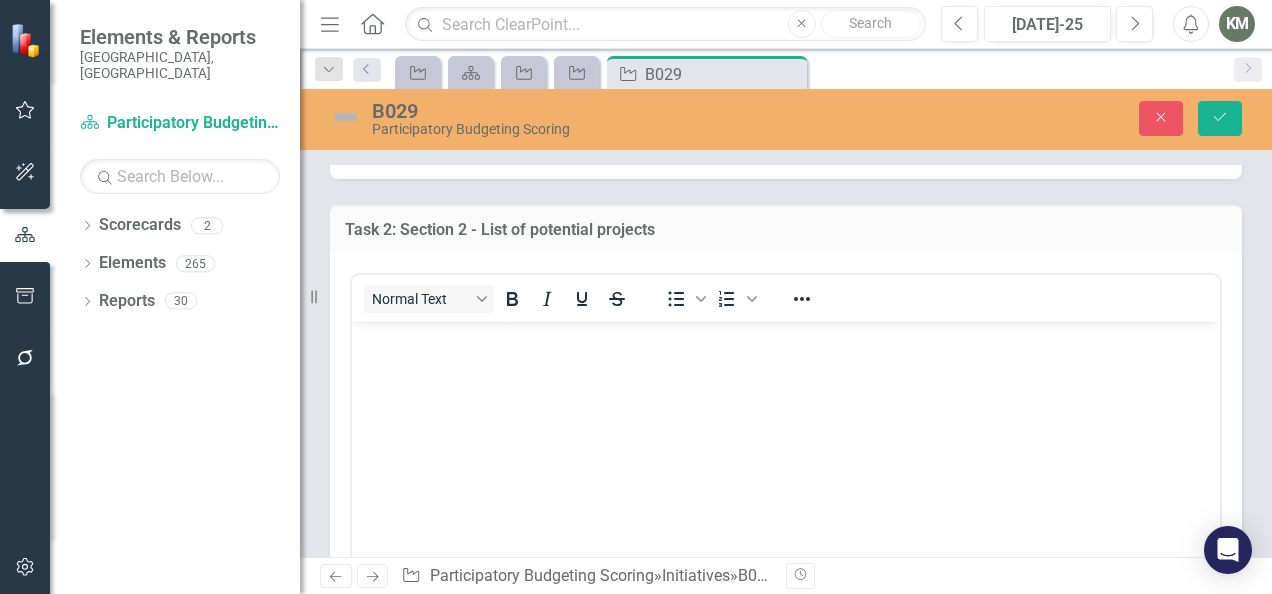 click at bounding box center (786, 471) 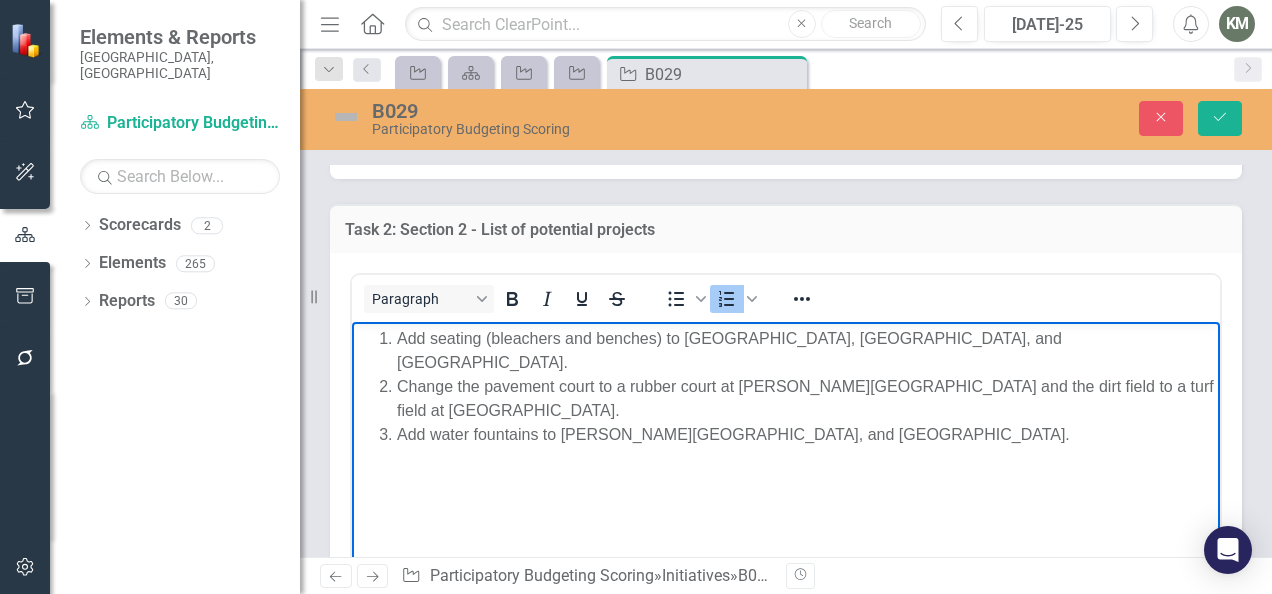 click on "B029 Participatory Budgeting Scoring Close Save" at bounding box center (786, 118) 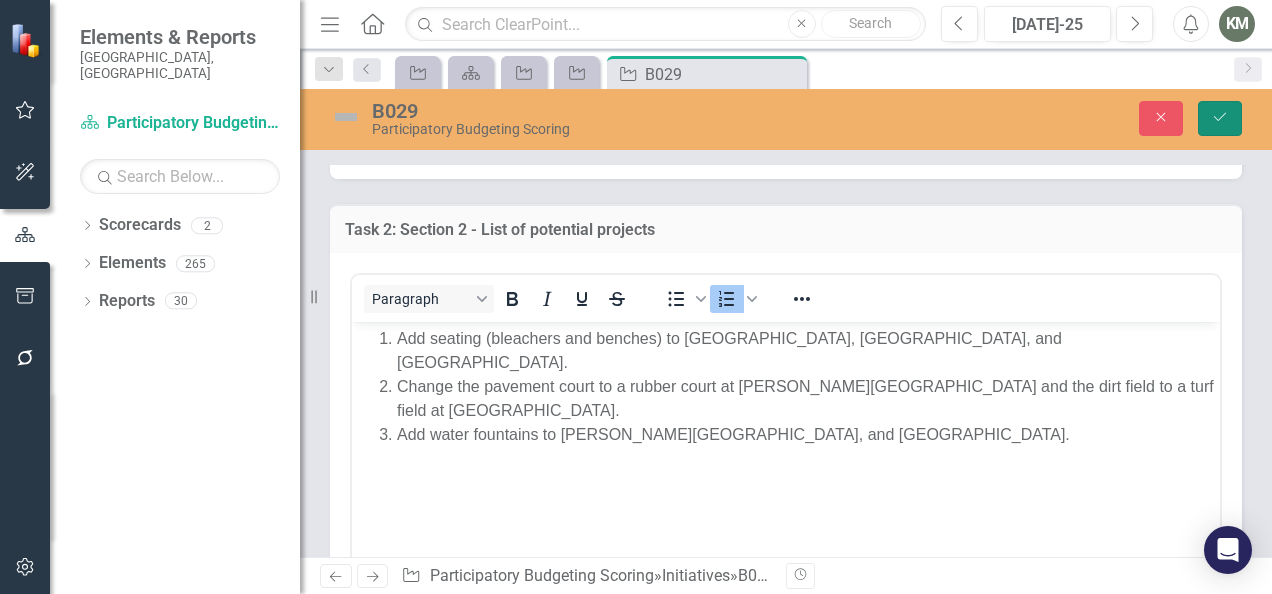 click on "Save" at bounding box center (1220, 118) 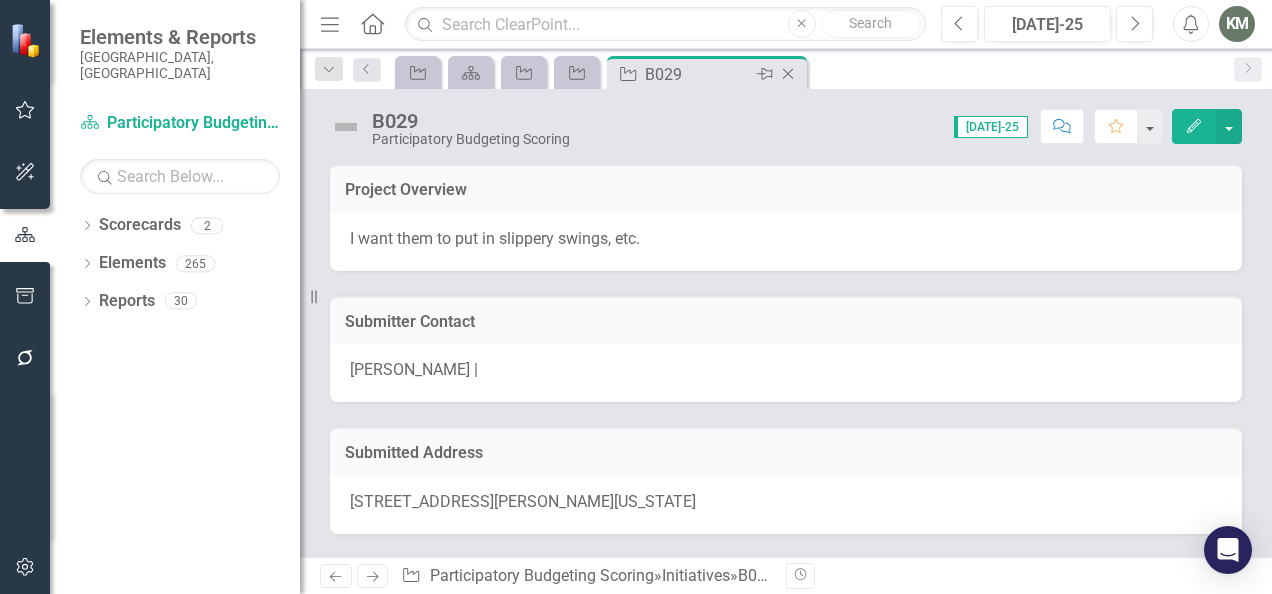 click on "Close" 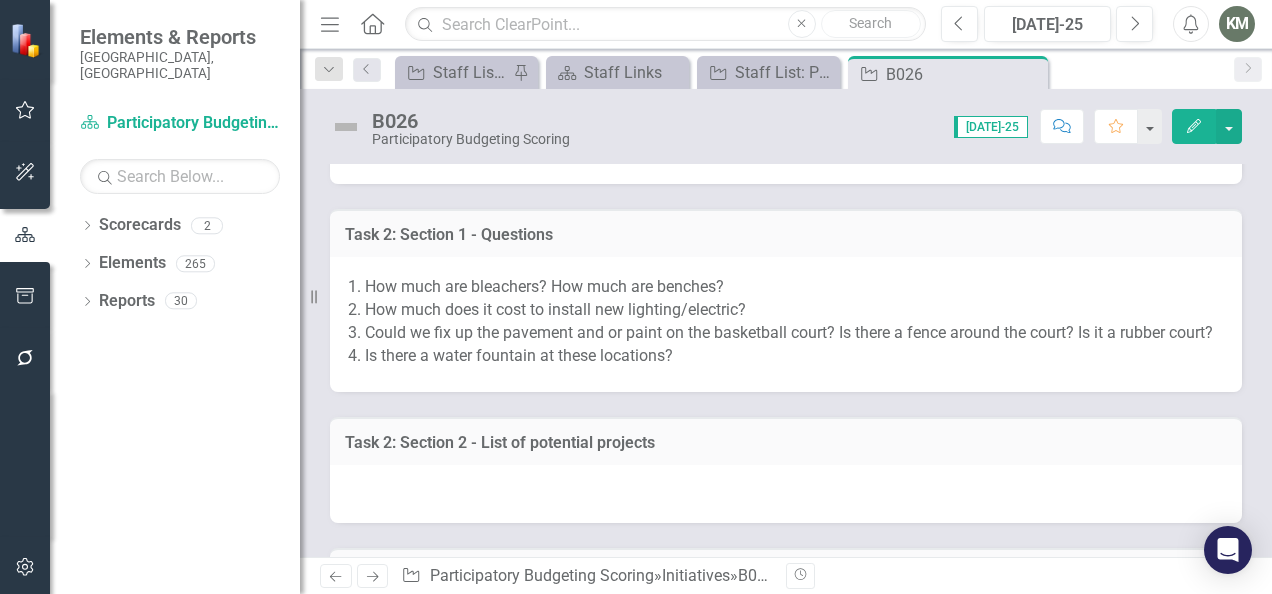scroll, scrollTop: 1037, scrollLeft: 0, axis: vertical 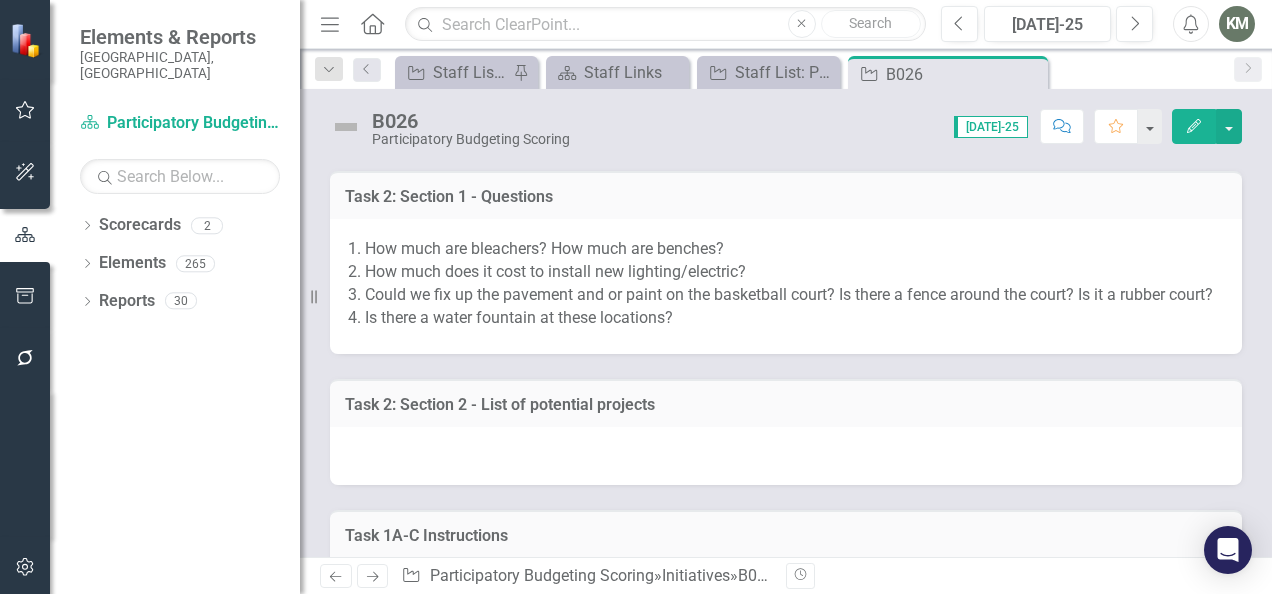 click at bounding box center (786, 456) 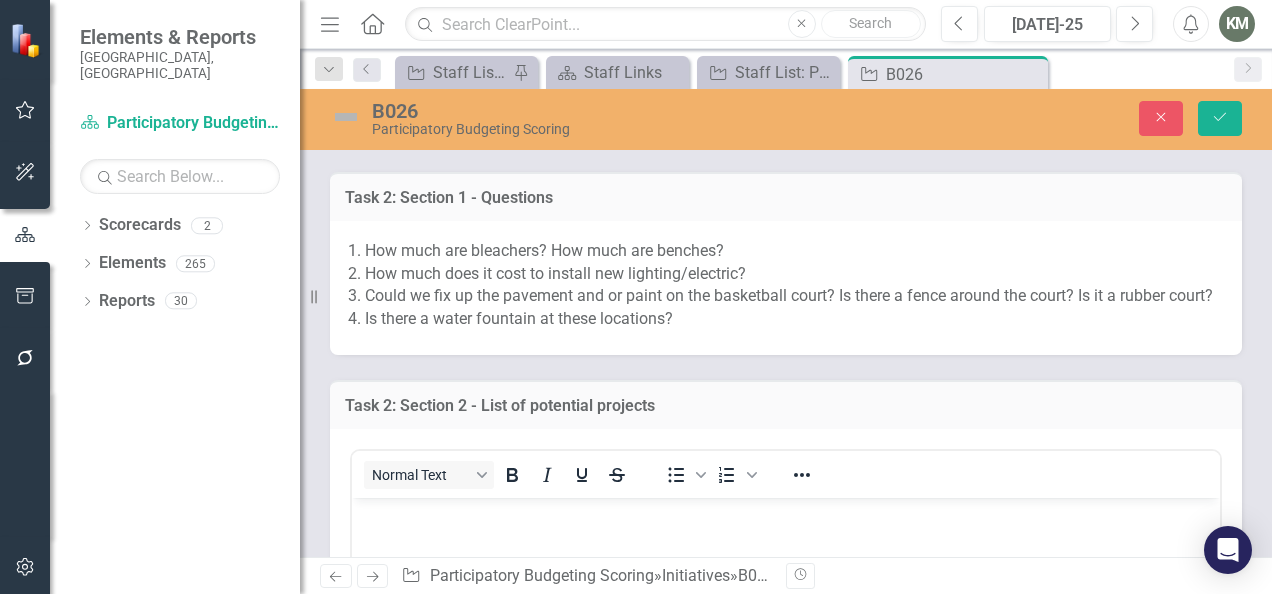 scroll, scrollTop: 0, scrollLeft: 0, axis: both 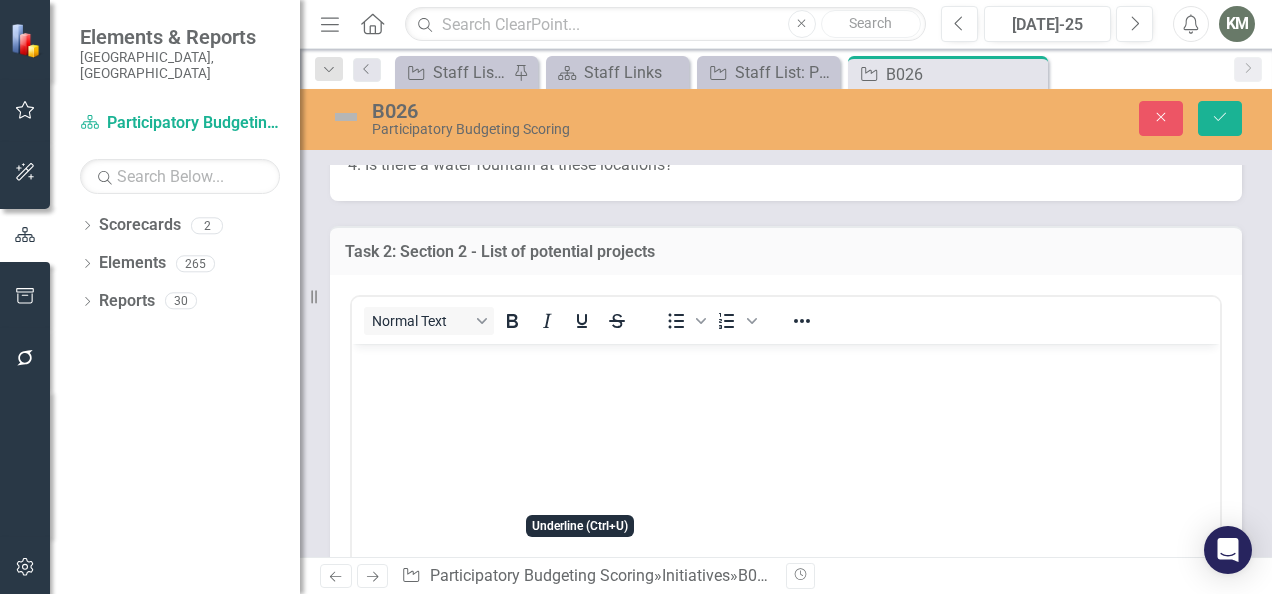 click at bounding box center (786, 493) 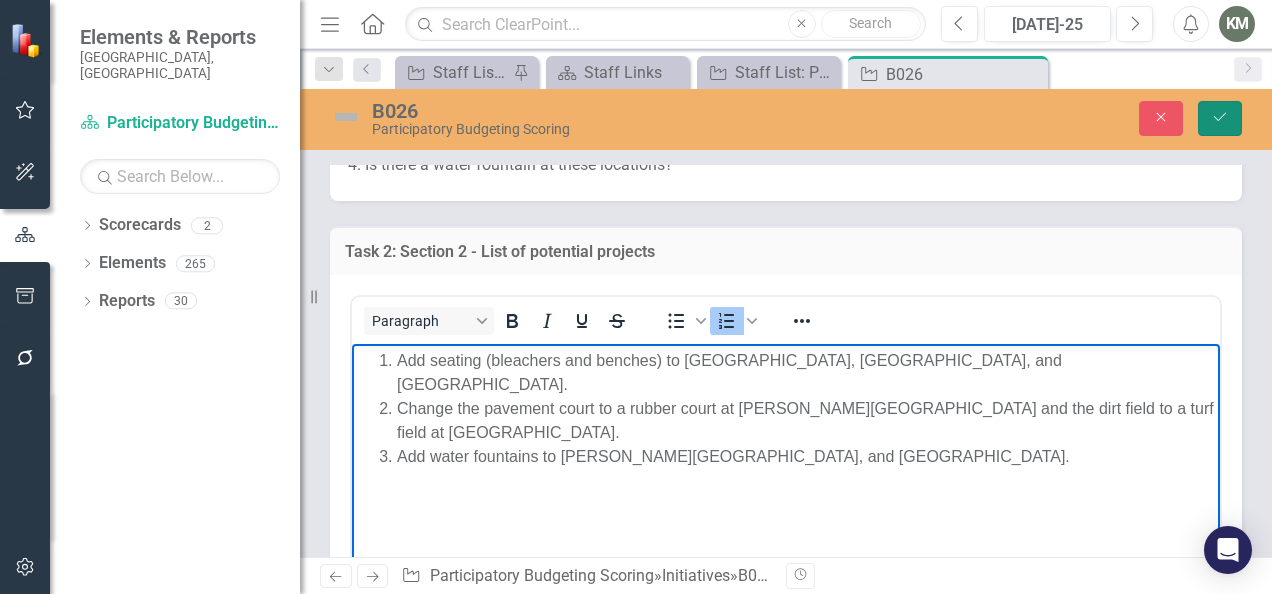 click on "Save" at bounding box center [1220, 118] 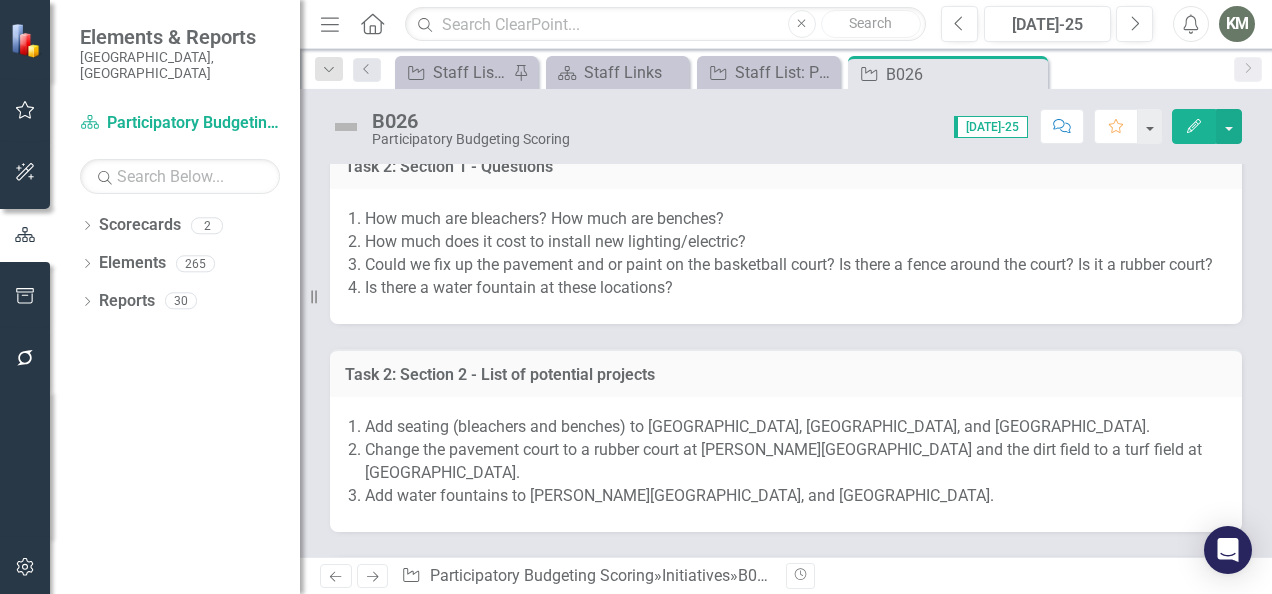 scroll, scrollTop: 1066, scrollLeft: 0, axis: vertical 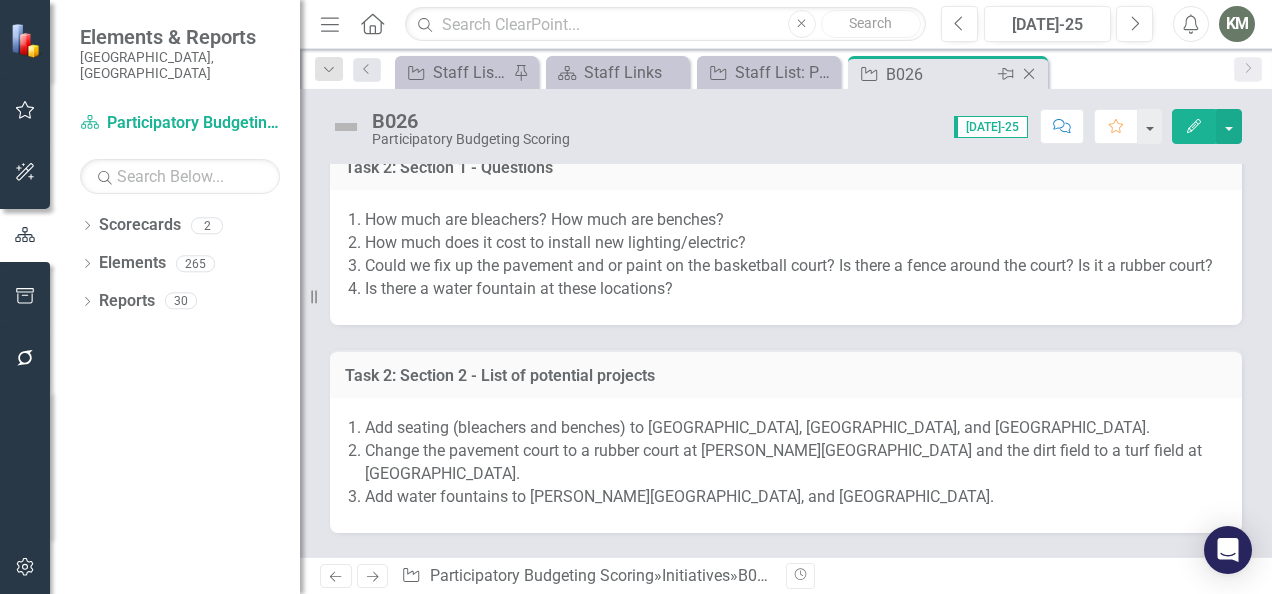 click on "Close" 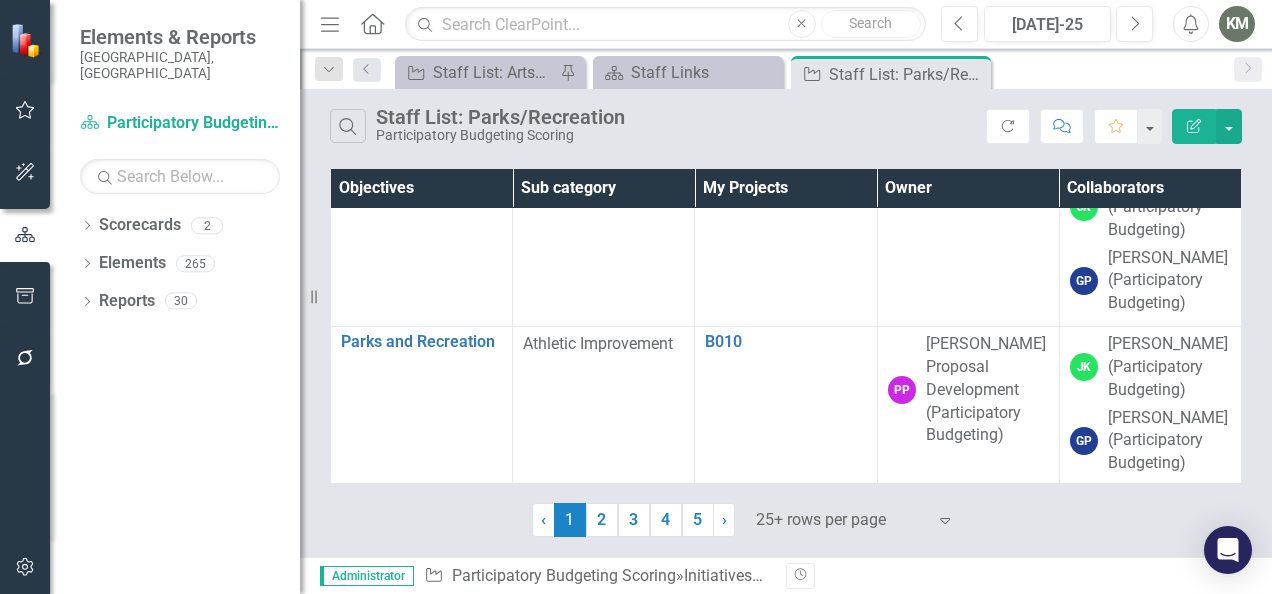 scroll, scrollTop: 515, scrollLeft: 0, axis: vertical 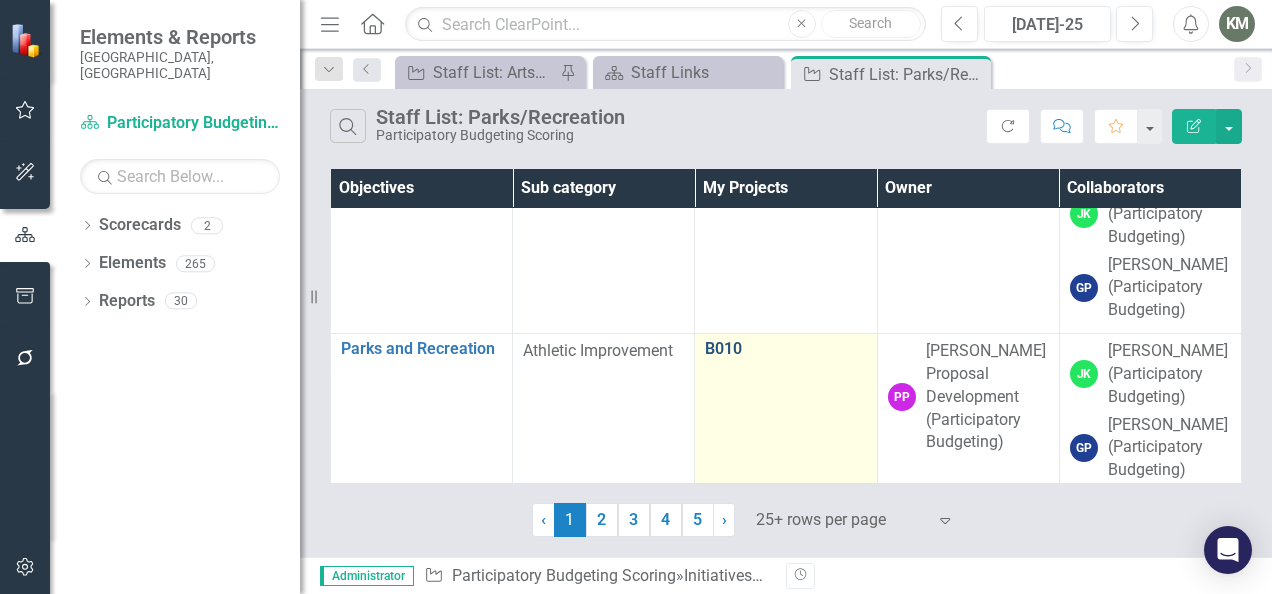 click on "B010" at bounding box center [785, 349] 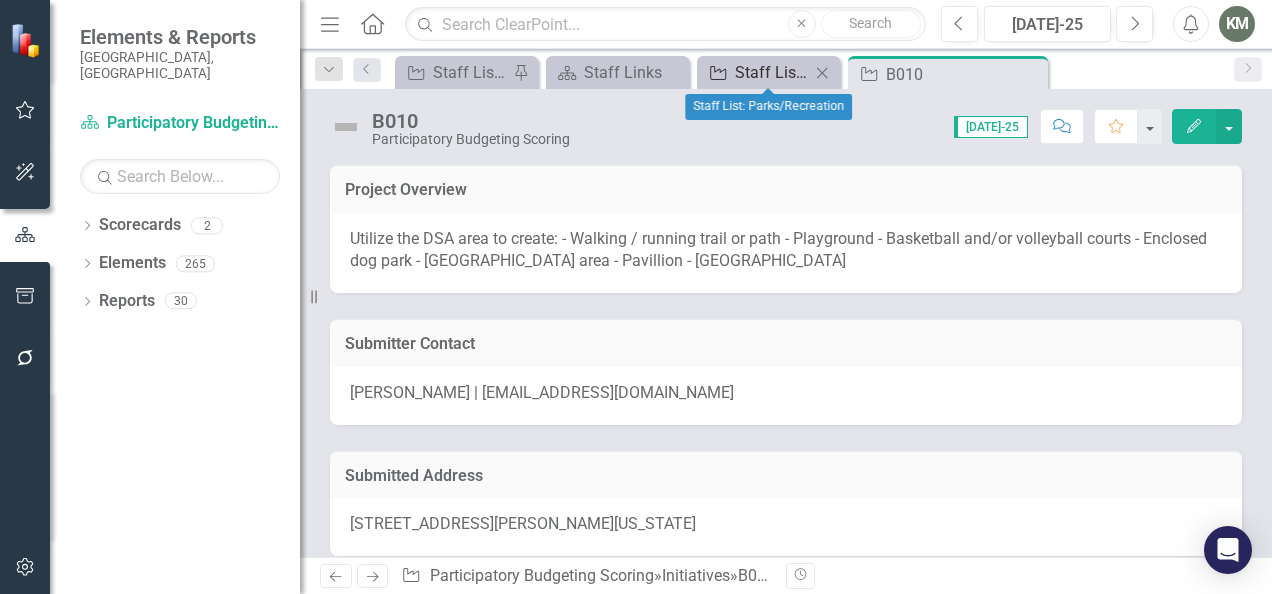 click on "Staff List: Parks/Recreation" at bounding box center [772, 72] 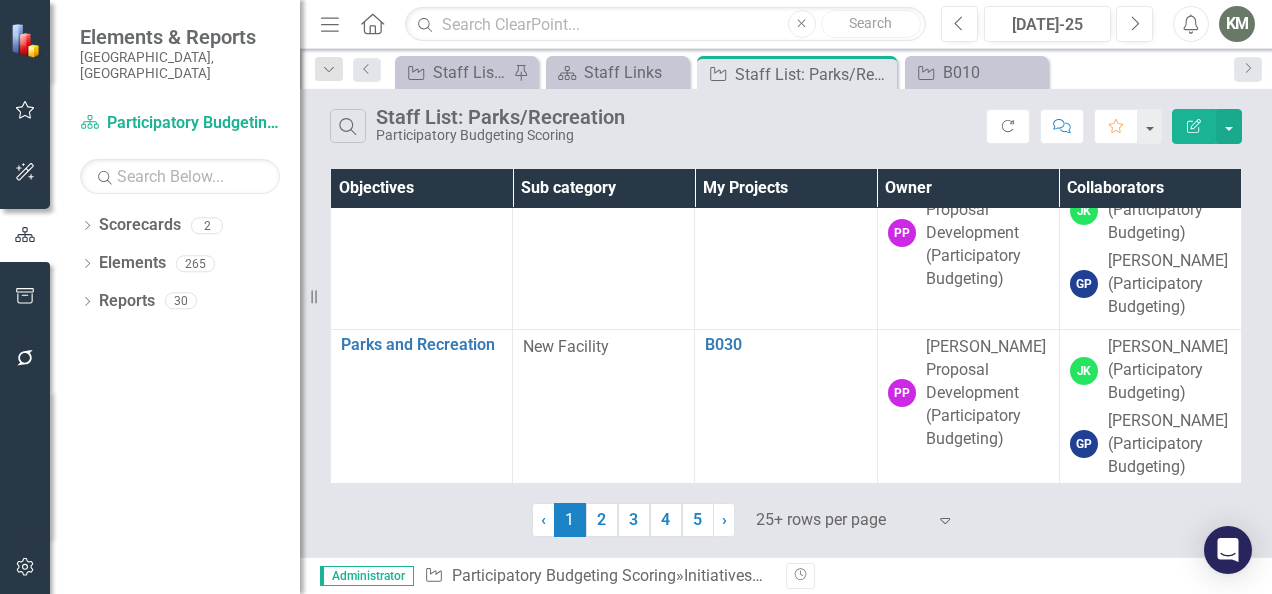 scroll, scrollTop: 3720, scrollLeft: 0, axis: vertical 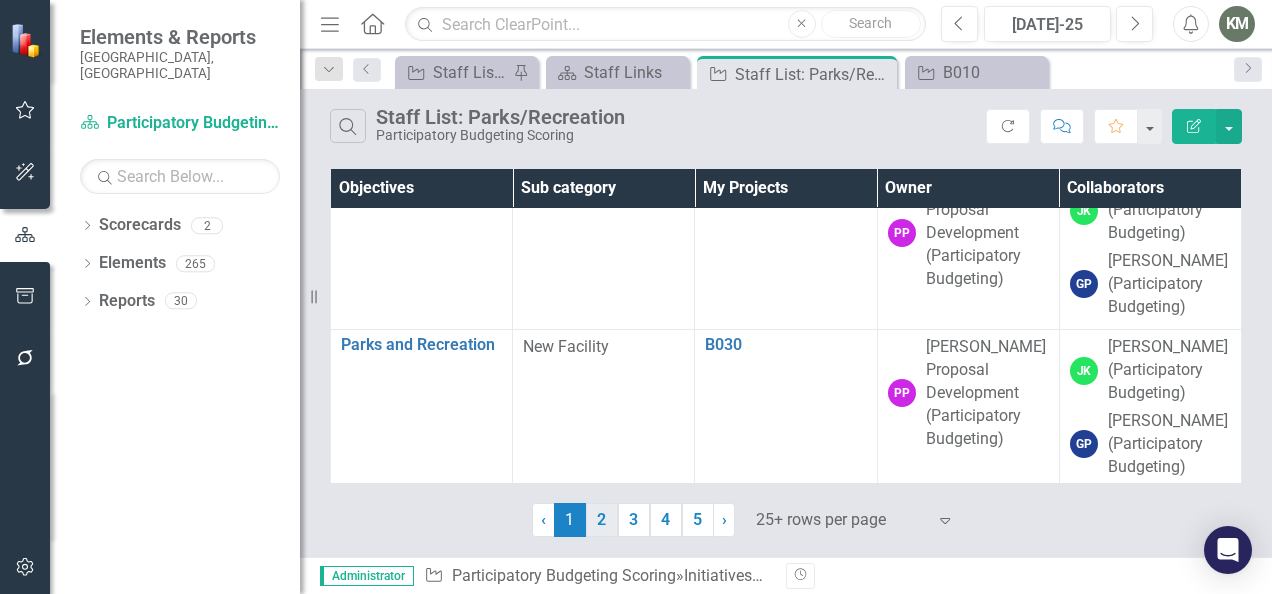 click on "2" at bounding box center [602, 520] 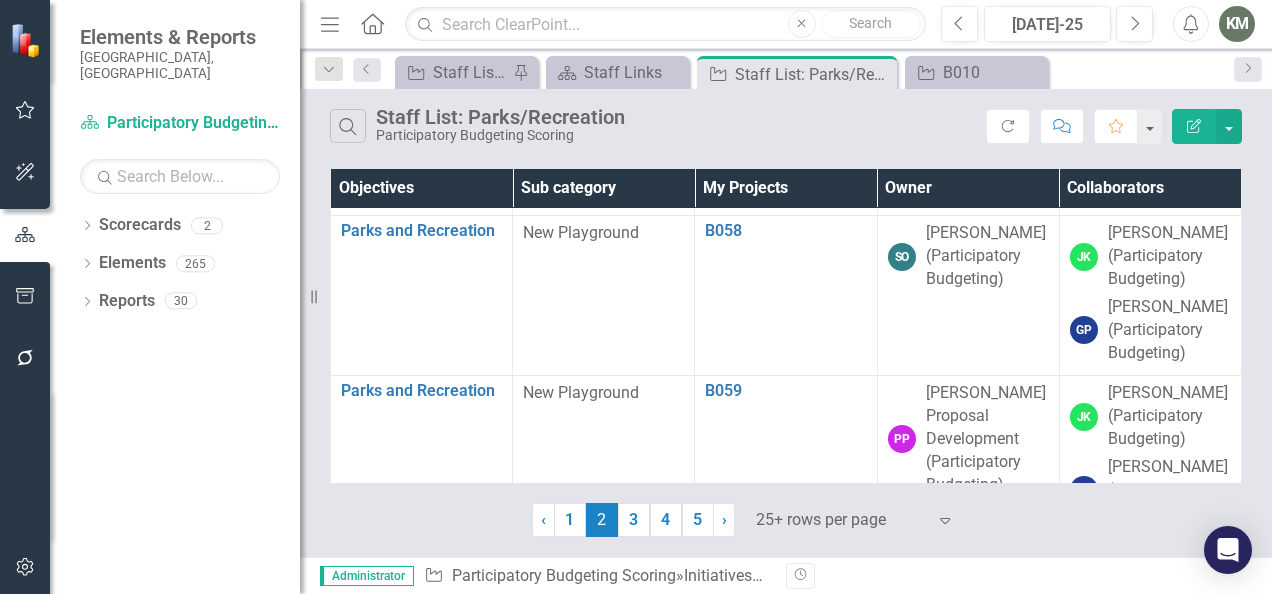 scroll, scrollTop: 3720, scrollLeft: 0, axis: vertical 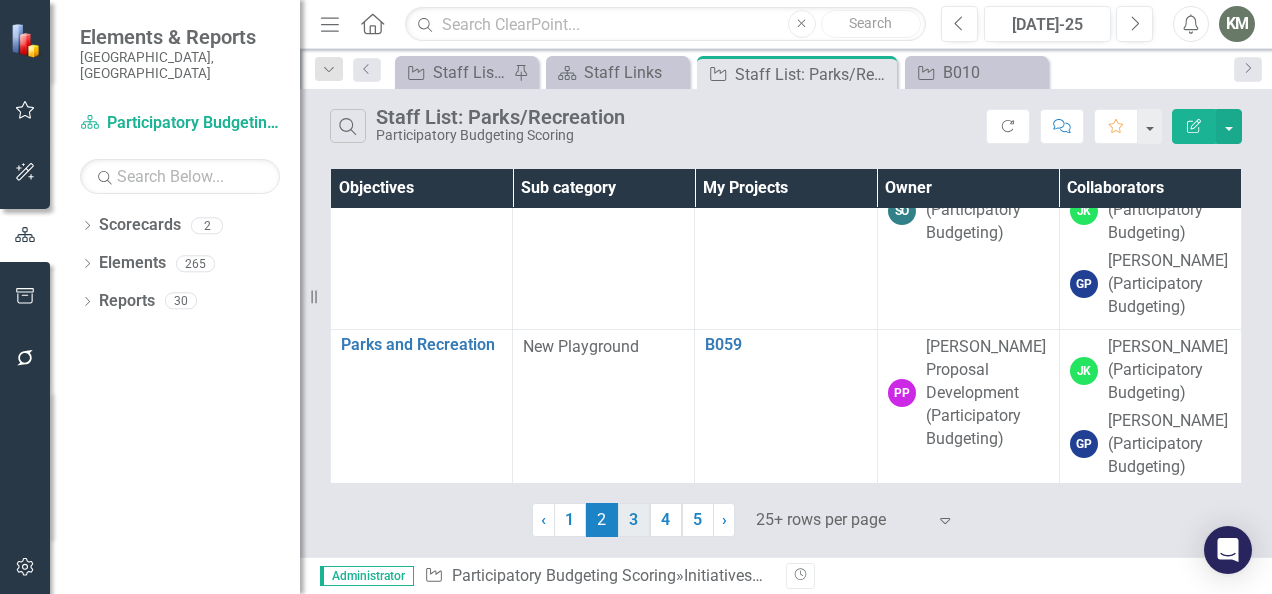 click on "3" at bounding box center [634, 520] 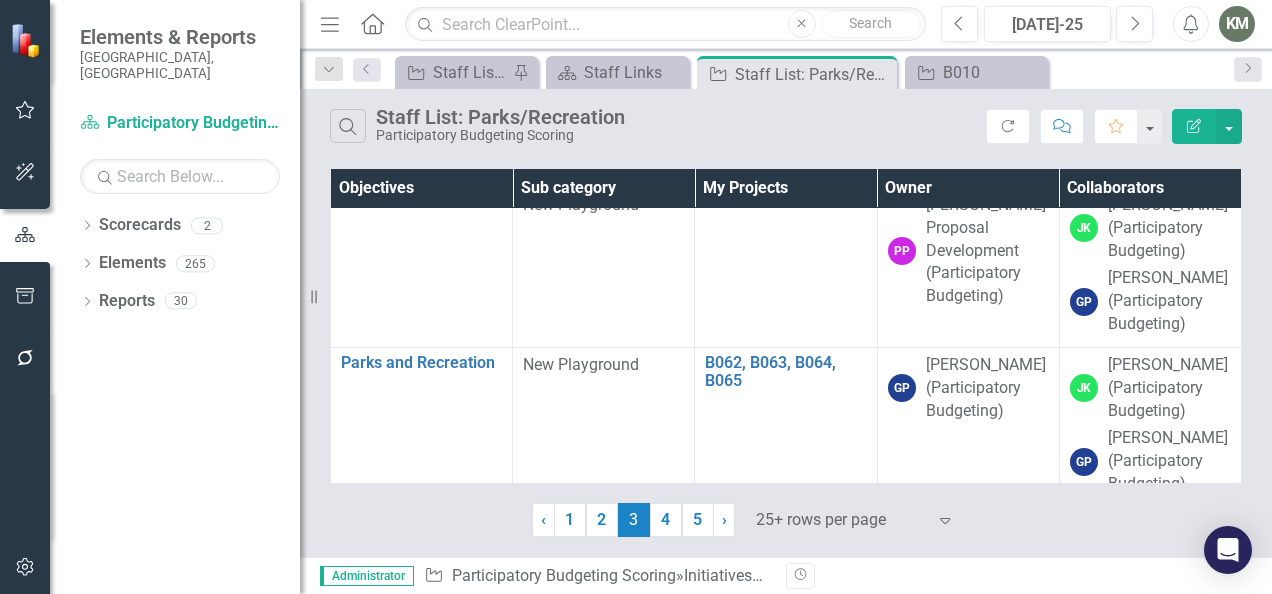 scroll, scrollTop: 0, scrollLeft: 0, axis: both 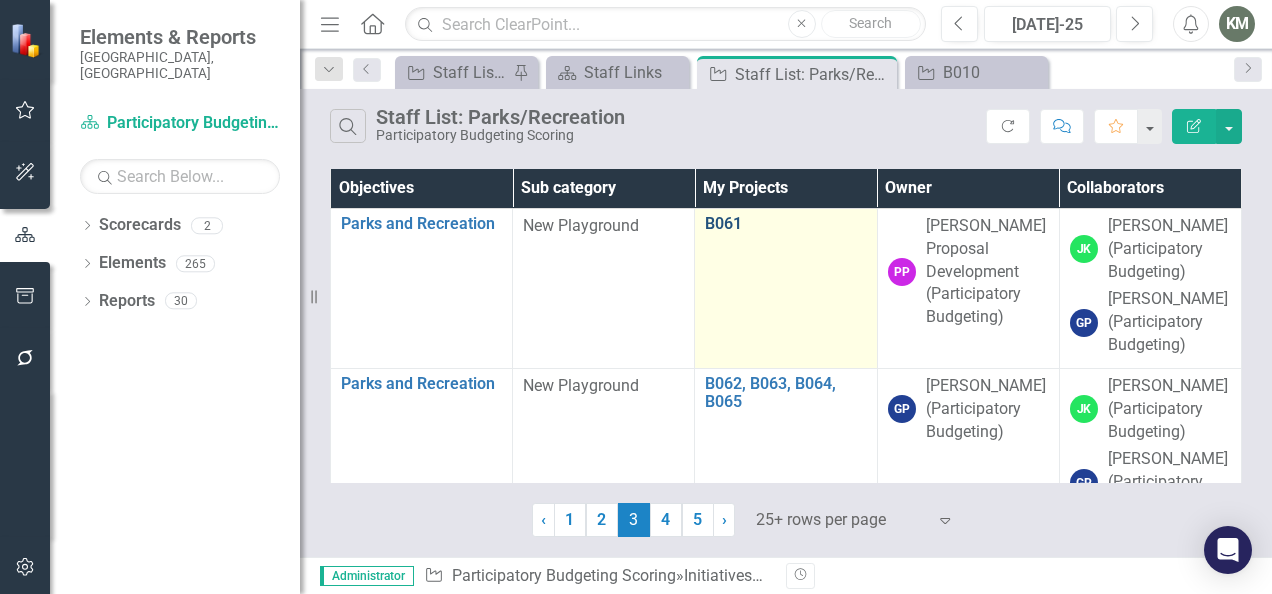 click on "B061" at bounding box center [785, 224] 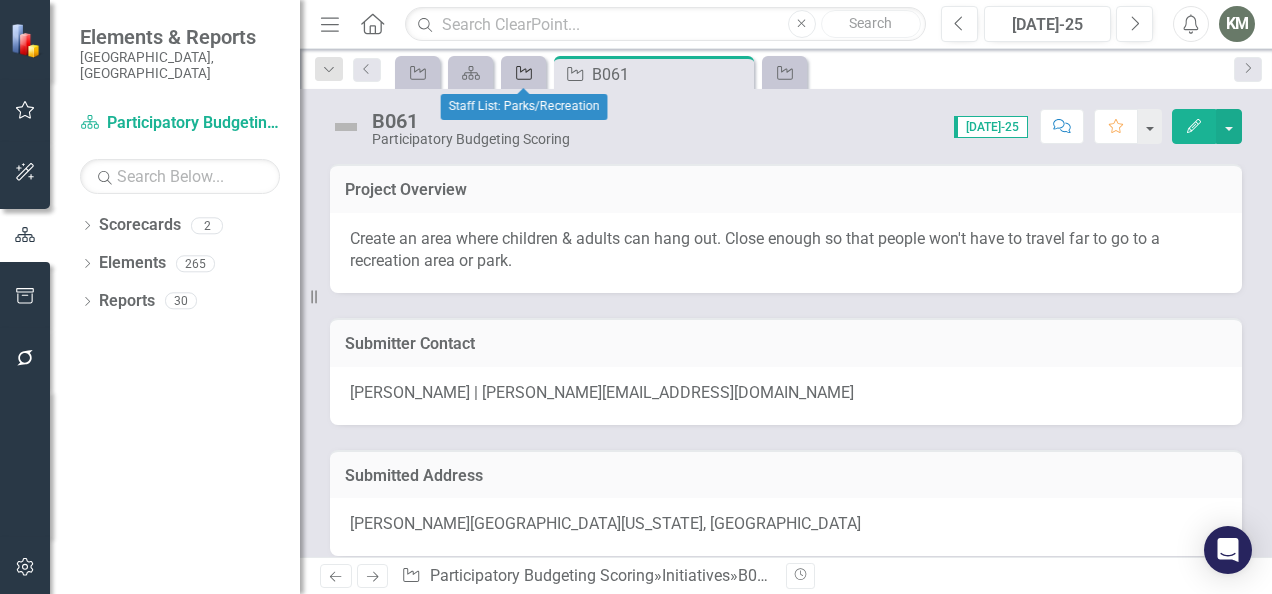 click on "Initiative" 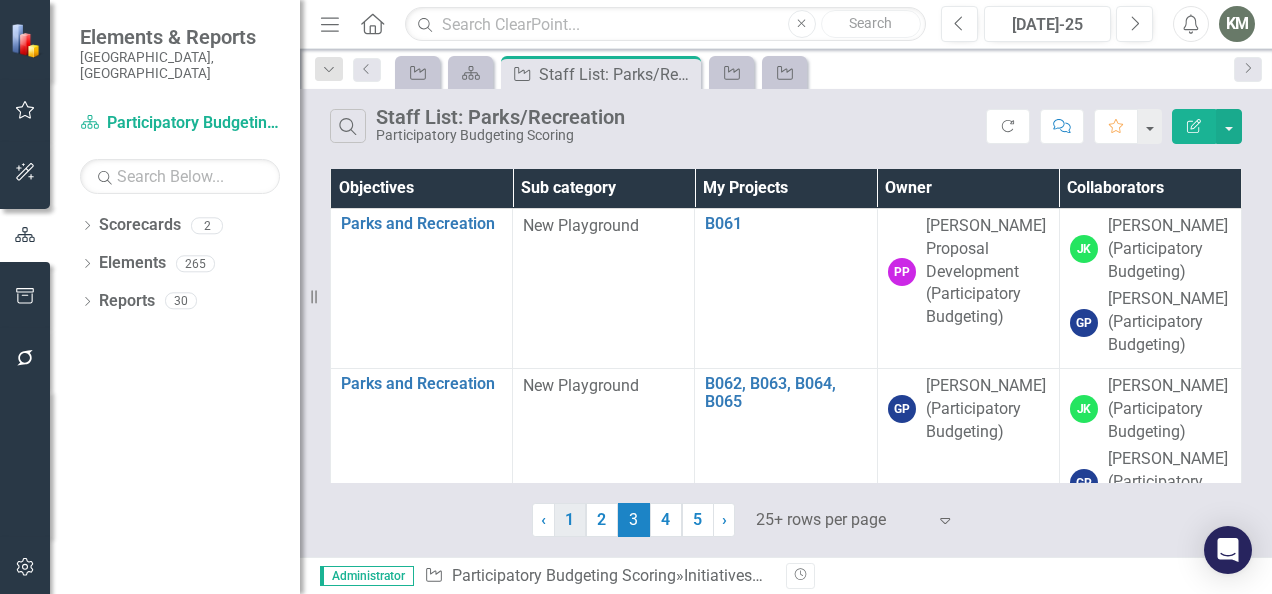 click on "1" at bounding box center [570, 520] 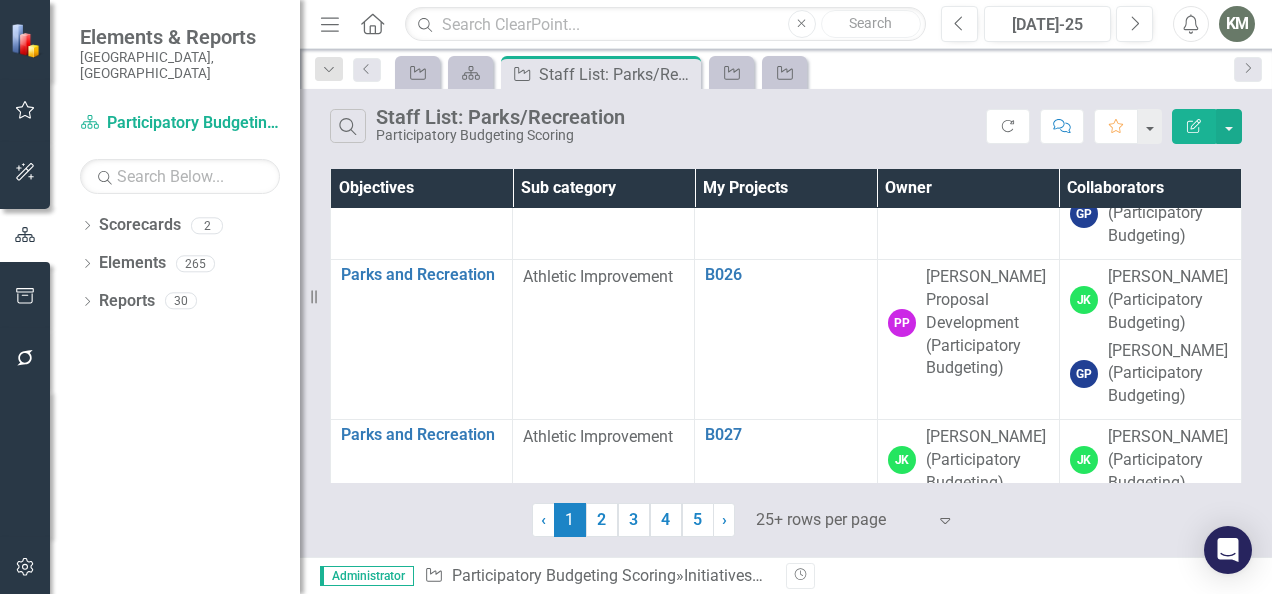 scroll, scrollTop: 3423, scrollLeft: 0, axis: vertical 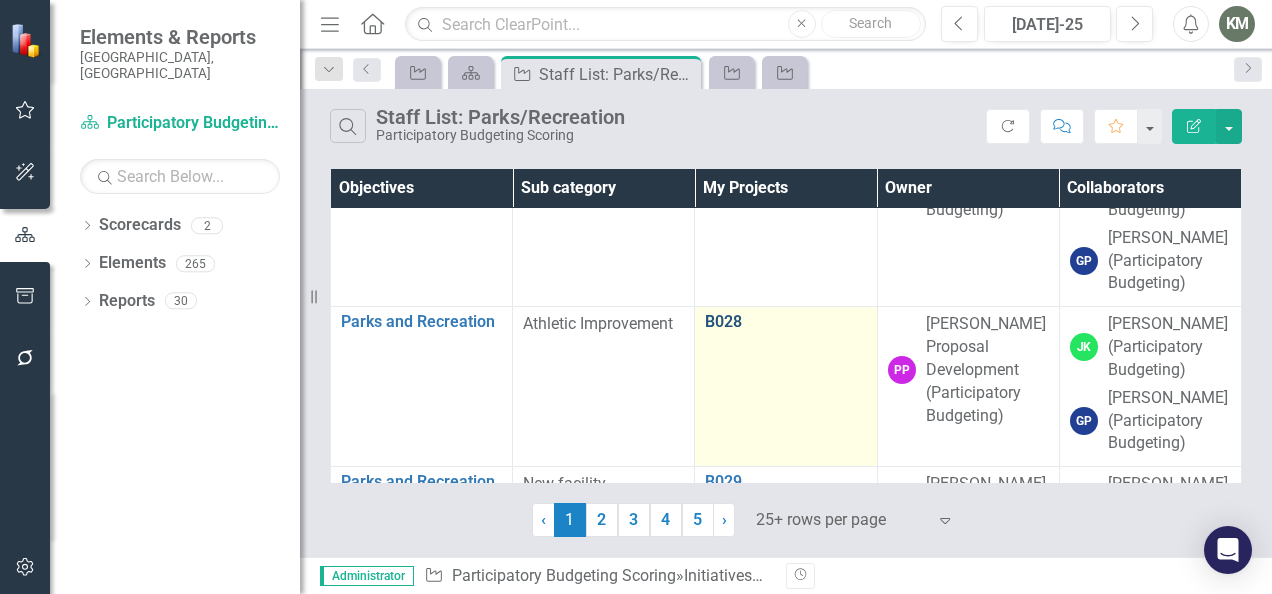 click on "B028" at bounding box center [785, 322] 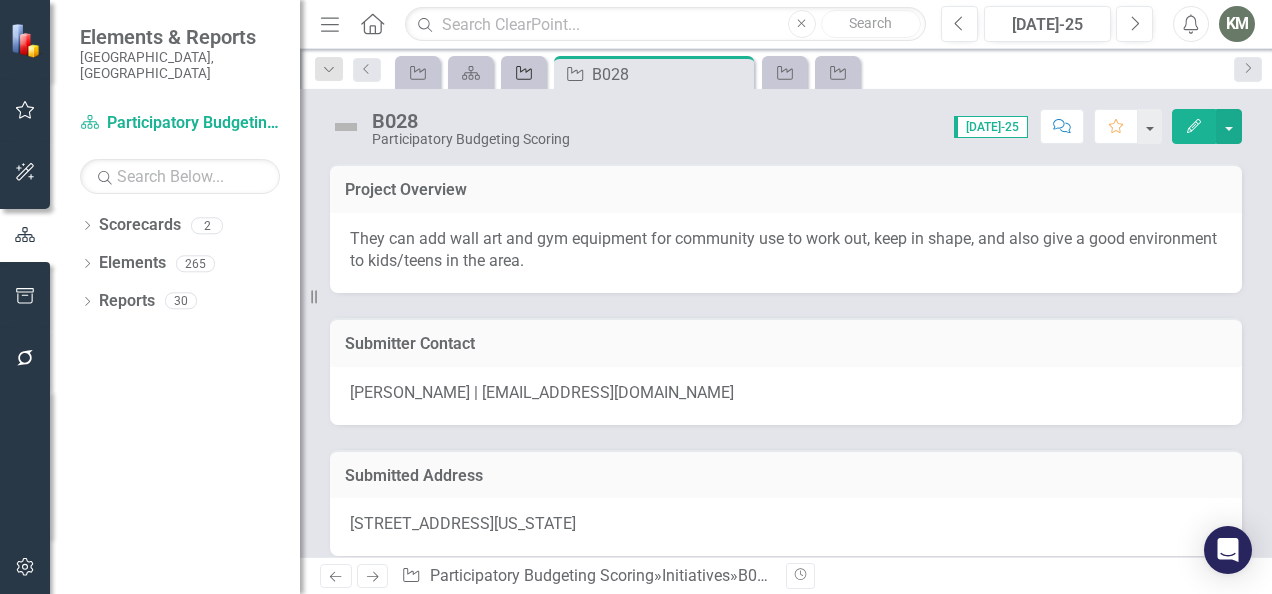 click on "Initiative" at bounding box center (520, 72) 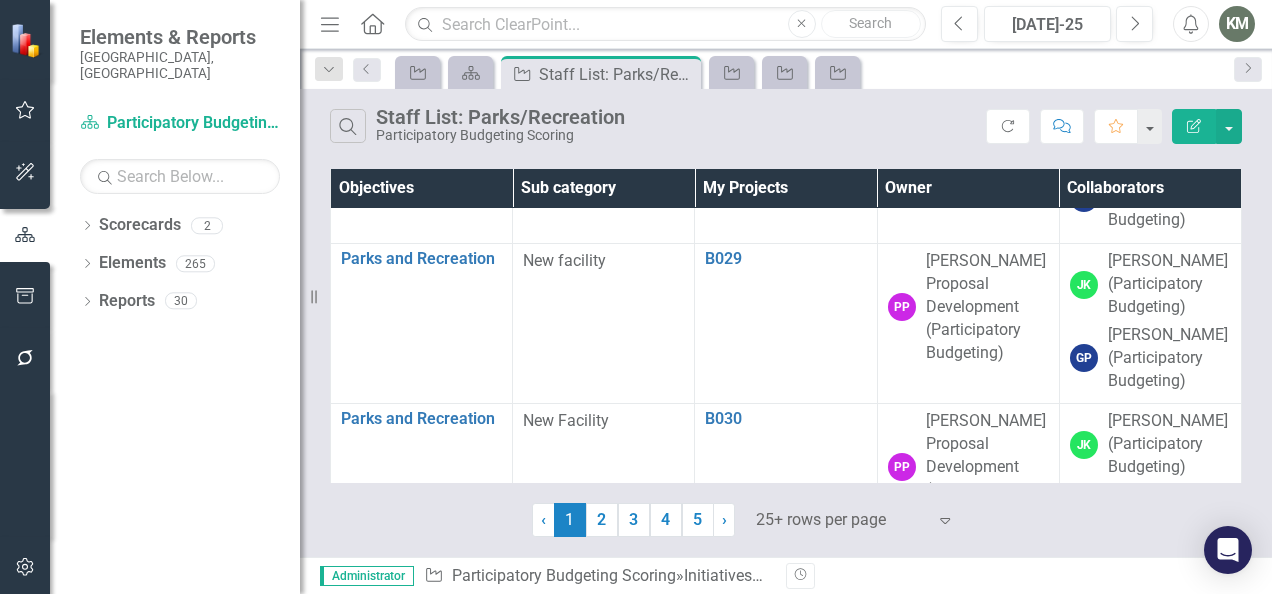 scroll, scrollTop: 3645, scrollLeft: 0, axis: vertical 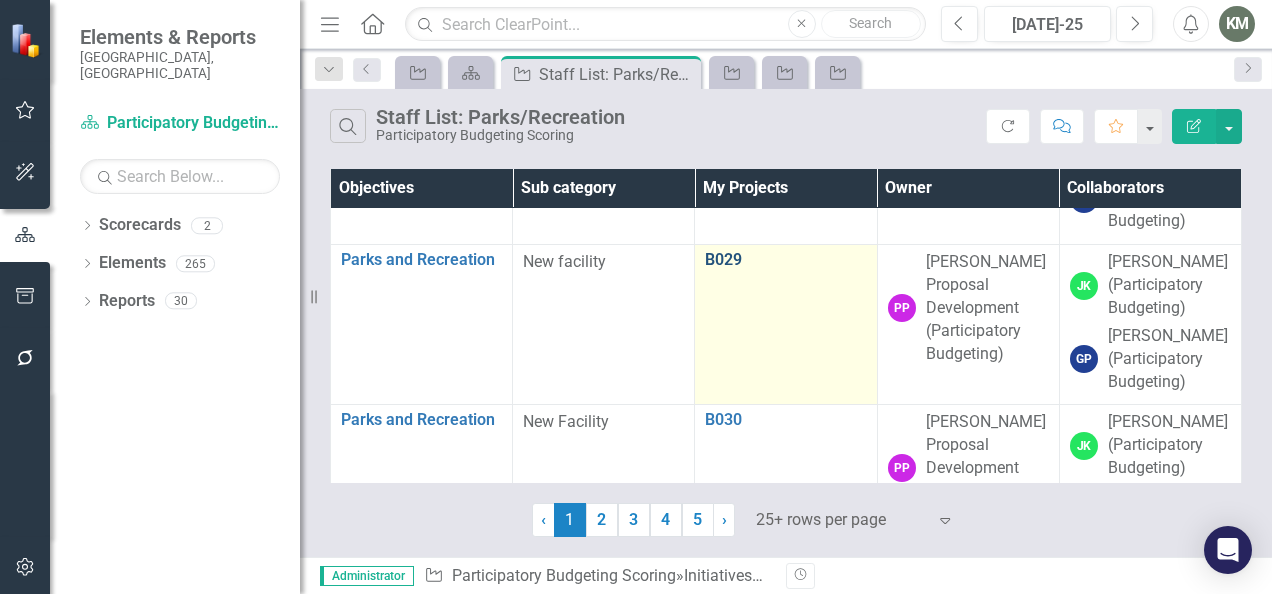click on "B029" at bounding box center (785, 260) 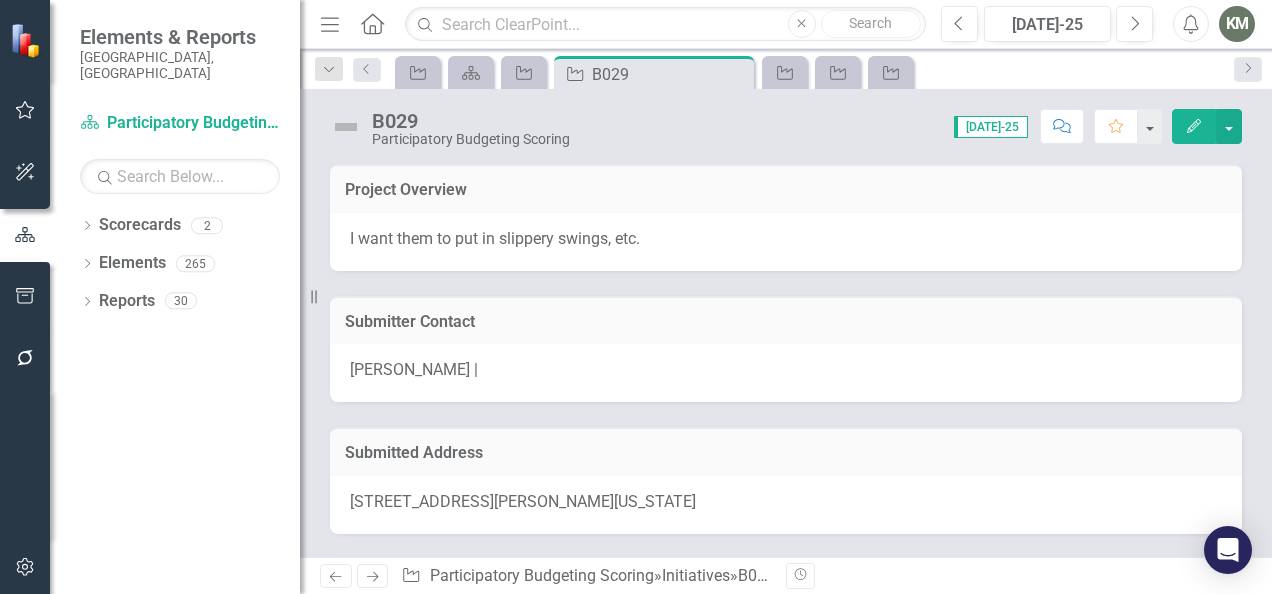 scroll, scrollTop: 54, scrollLeft: 0, axis: vertical 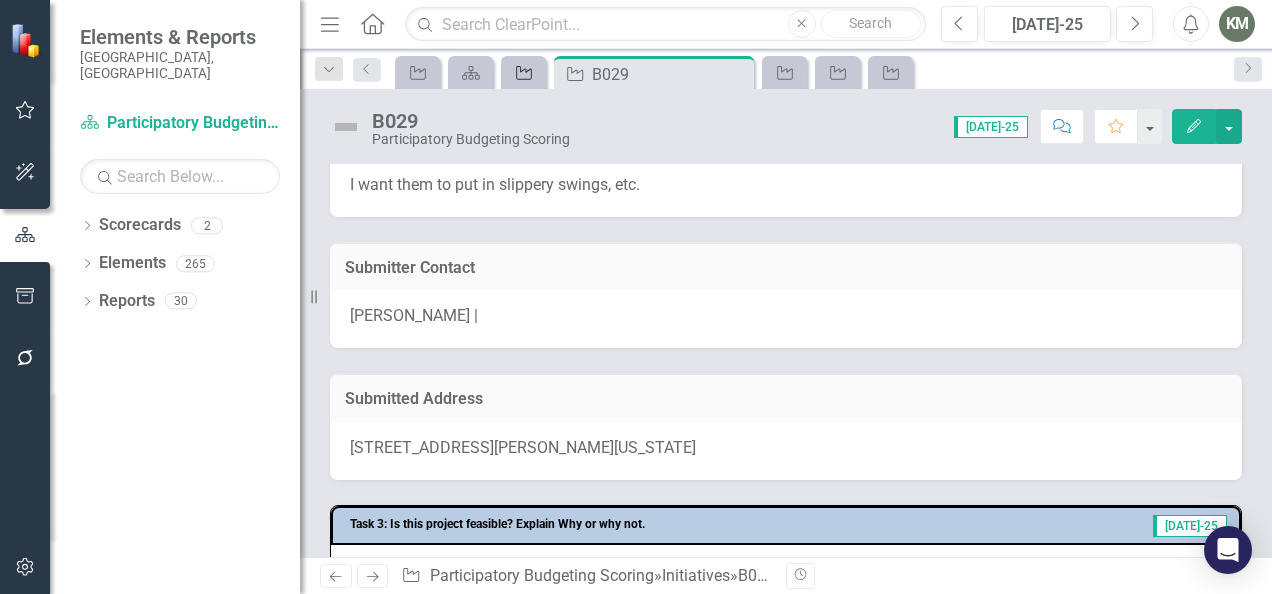 click 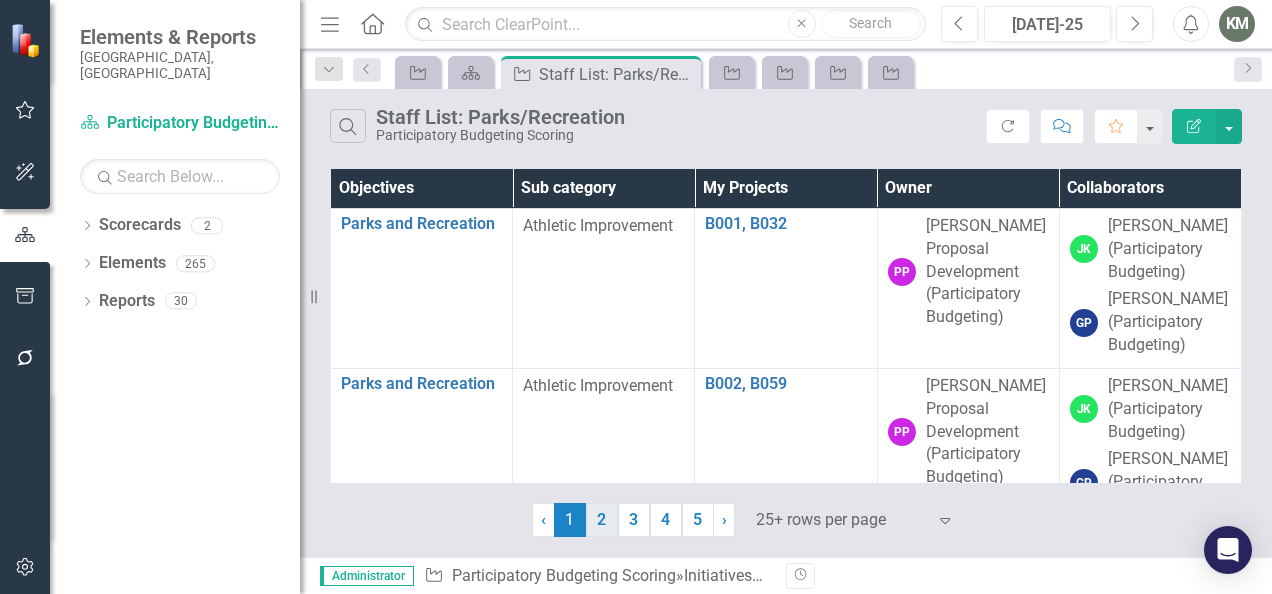 click on "2" at bounding box center [602, 520] 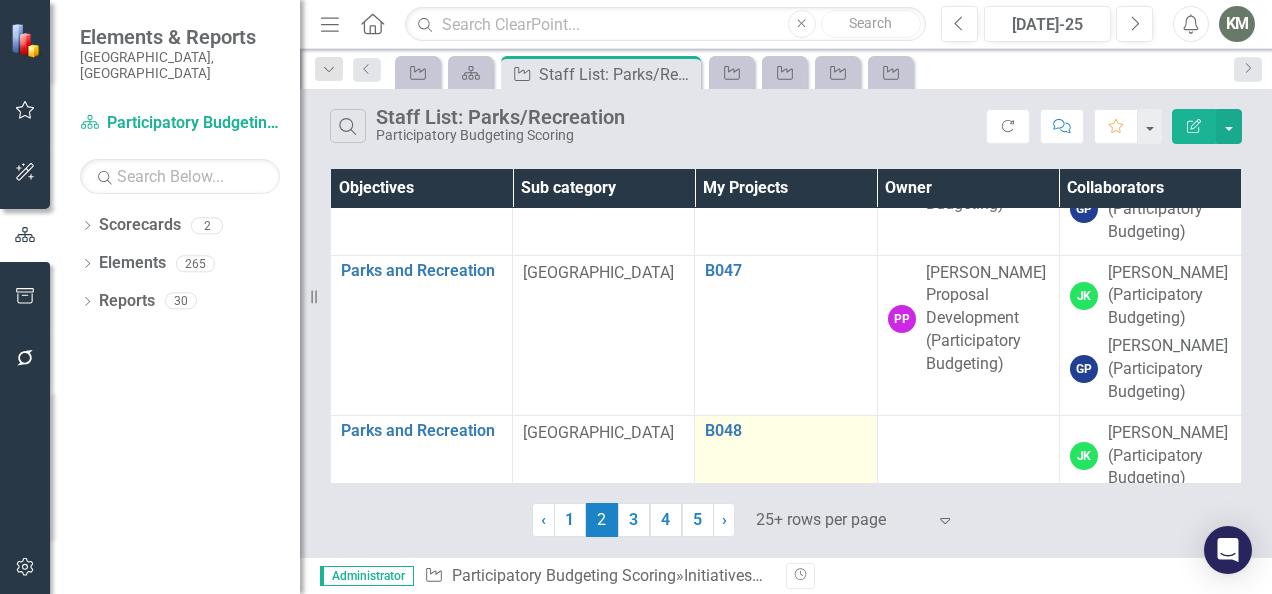 scroll, scrollTop: 1835, scrollLeft: 0, axis: vertical 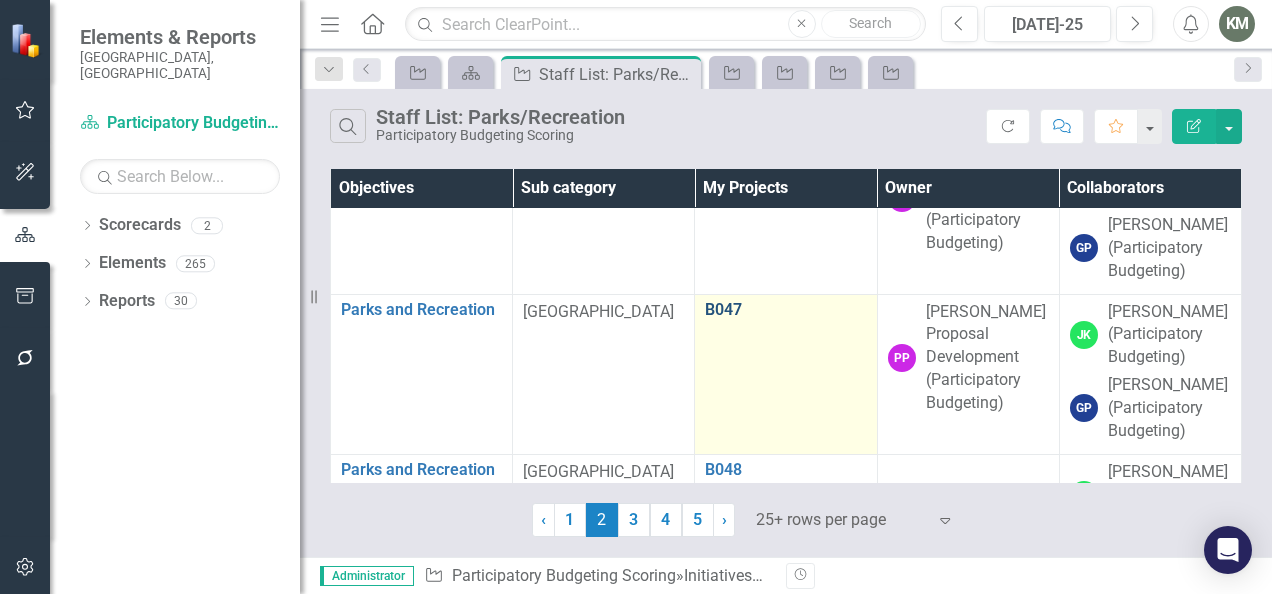 click on "B047" at bounding box center [785, 310] 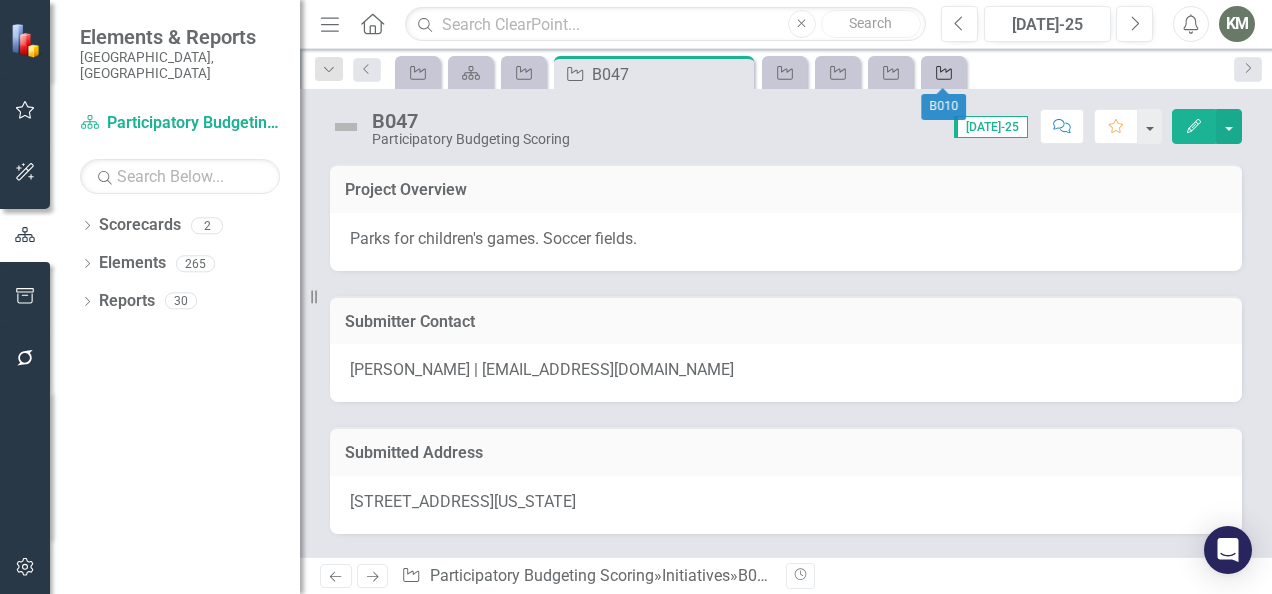 click on "Initiative" 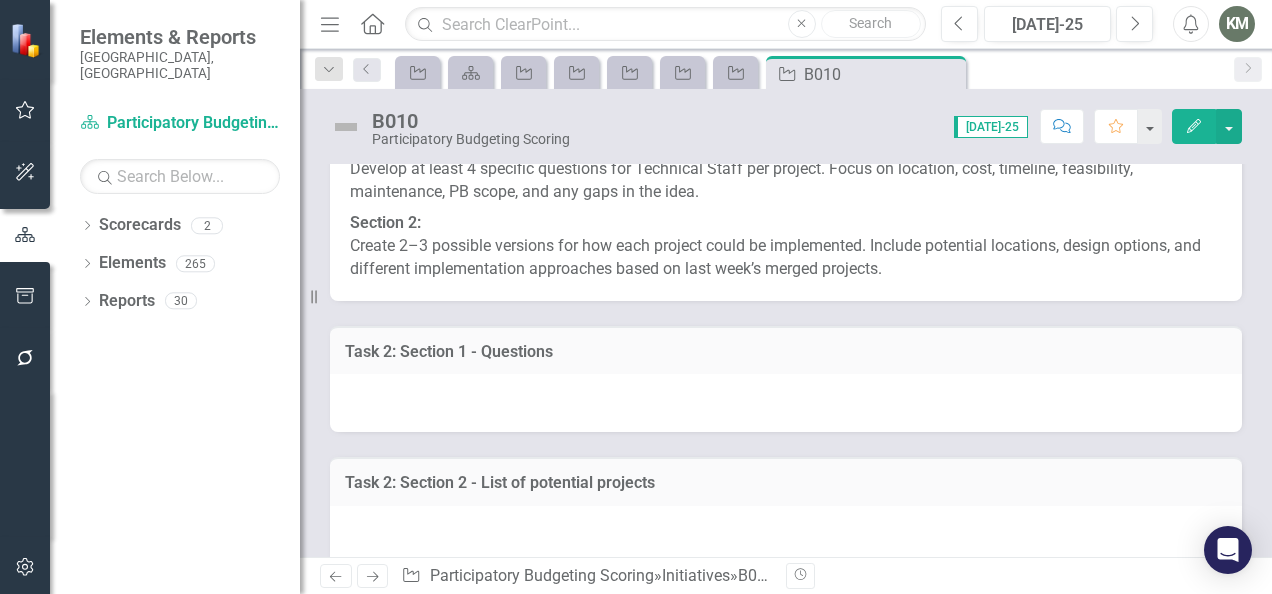 scroll, scrollTop: 882, scrollLeft: 0, axis: vertical 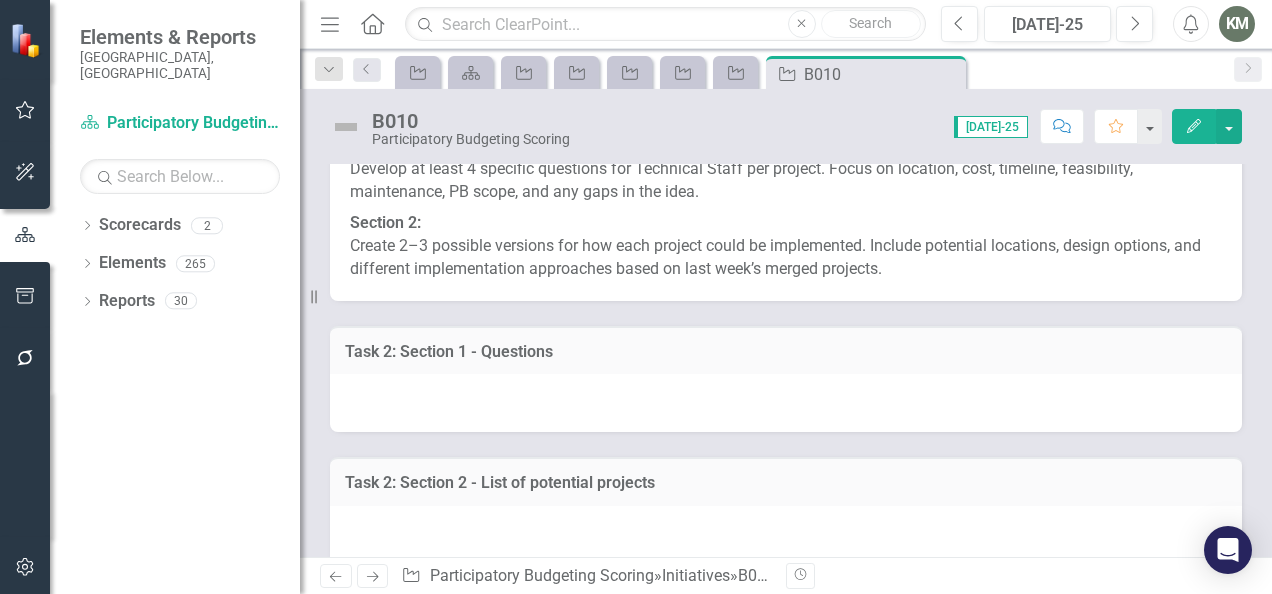 click at bounding box center (786, 403) 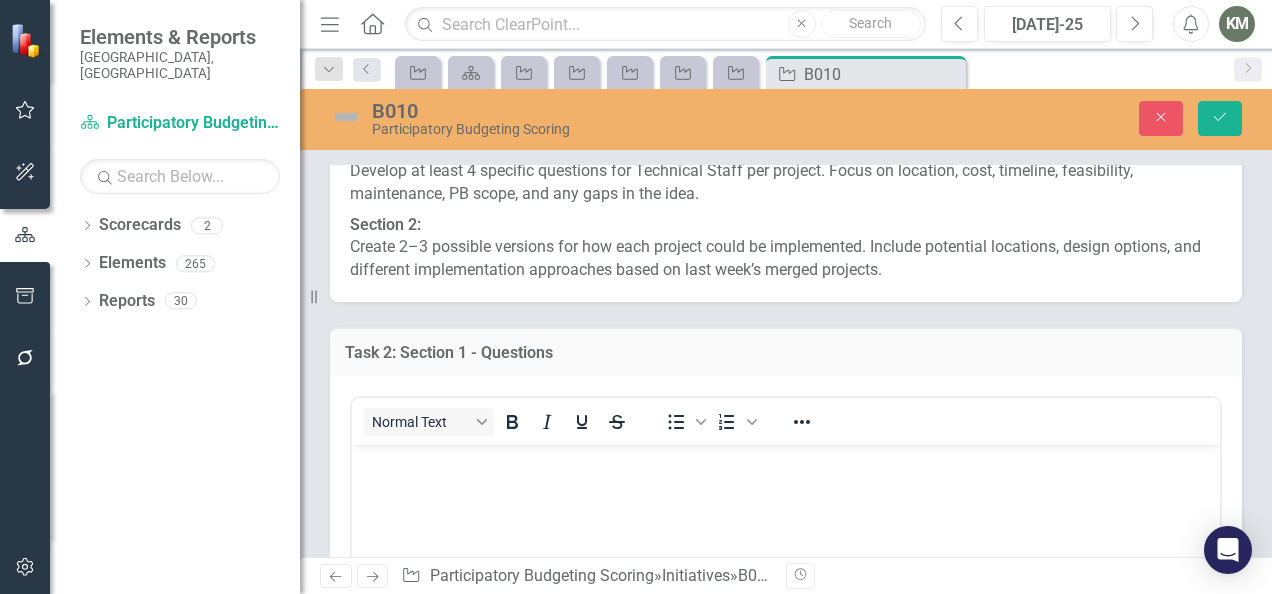 scroll, scrollTop: 0, scrollLeft: 0, axis: both 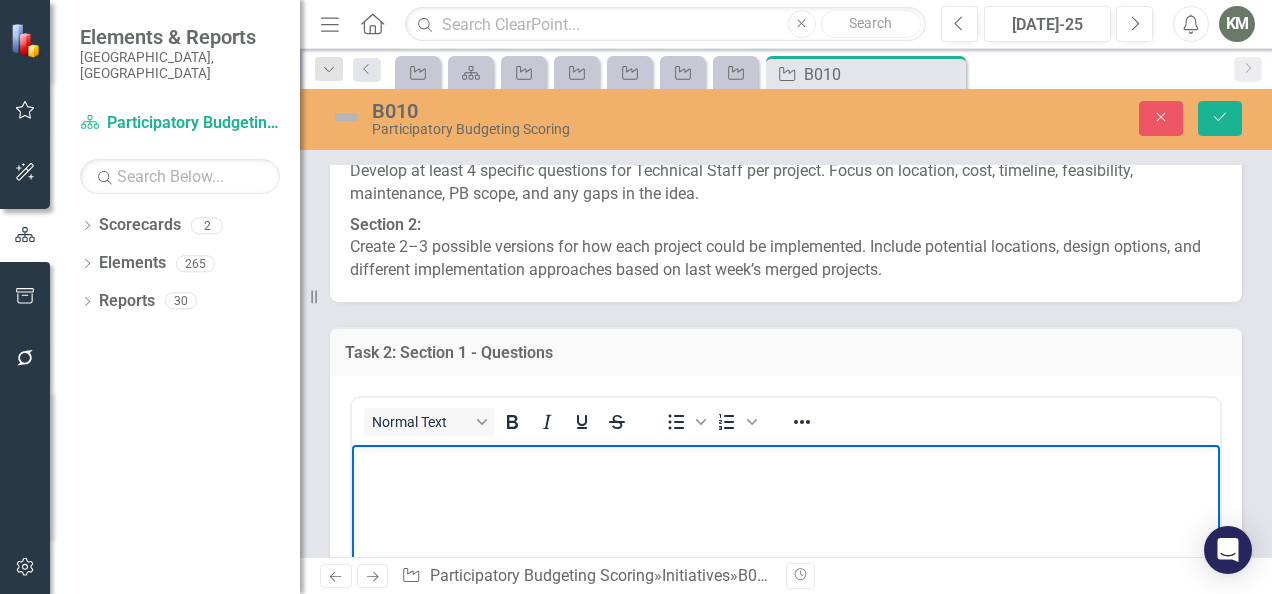 click at bounding box center [786, 594] 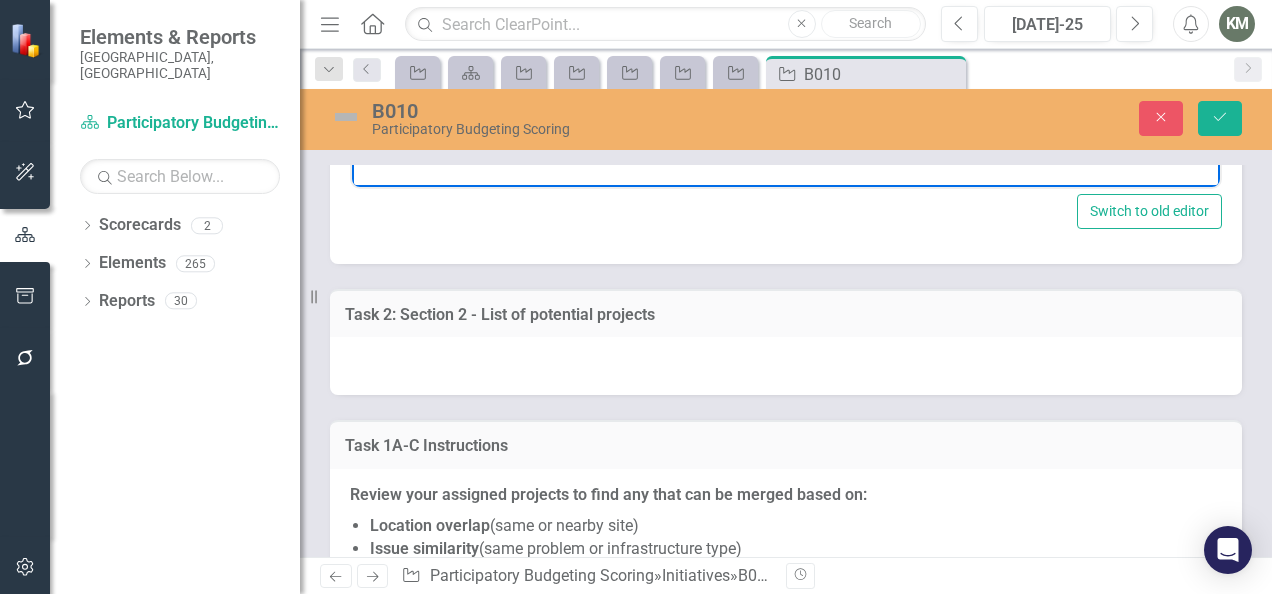 scroll, scrollTop: 1489, scrollLeft: 0, axis: vertical 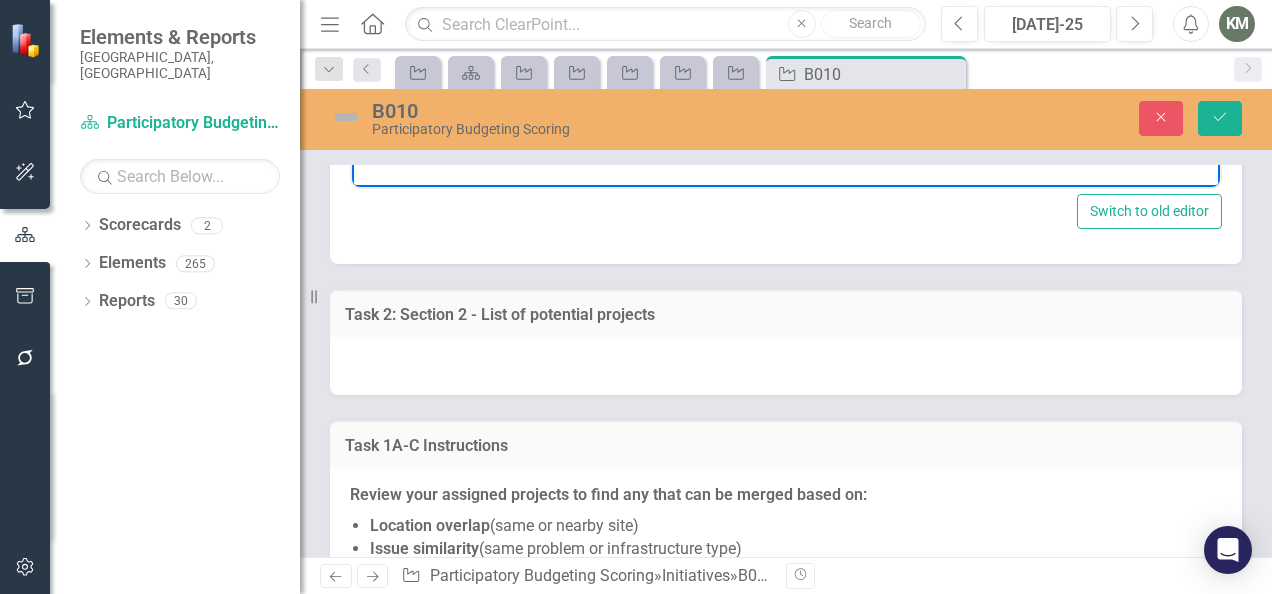 click at bounding box center (786, 366) 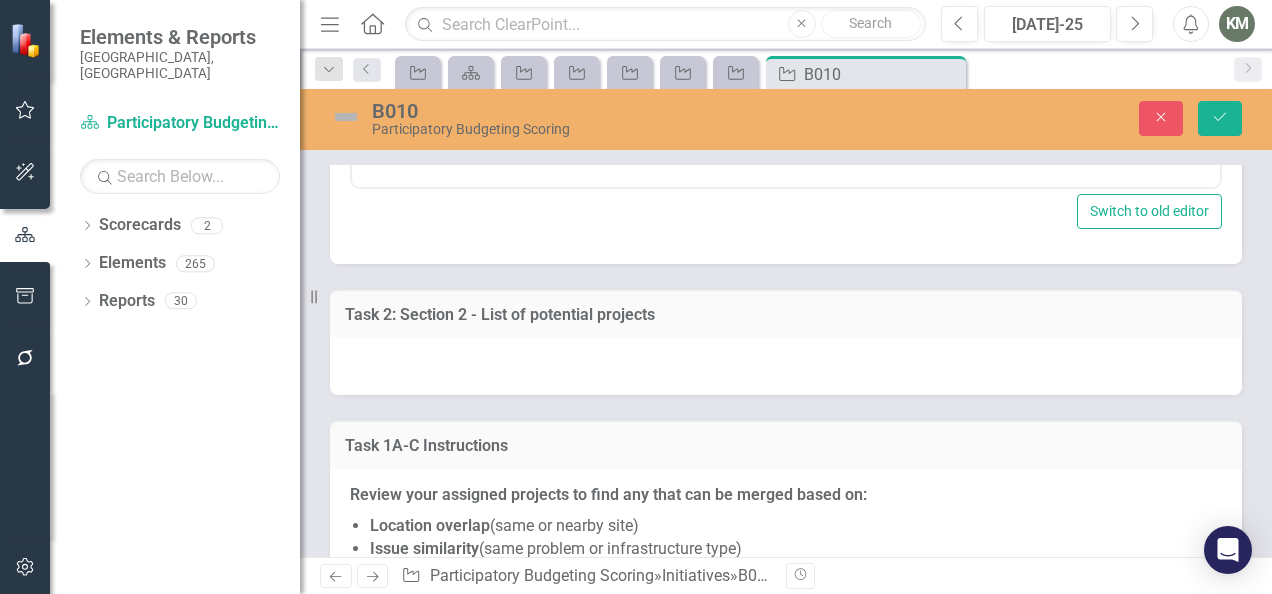 click at bounding box center (786, 366) 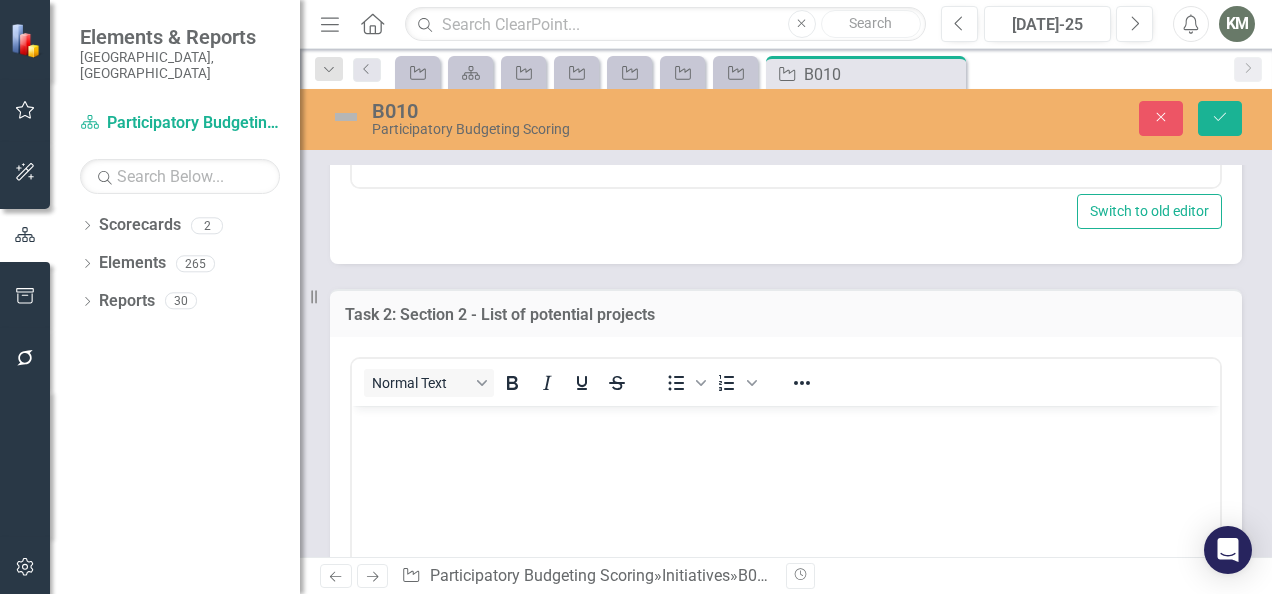 scroll, scrollTop: 0, scrollLeft: 0, axis: both 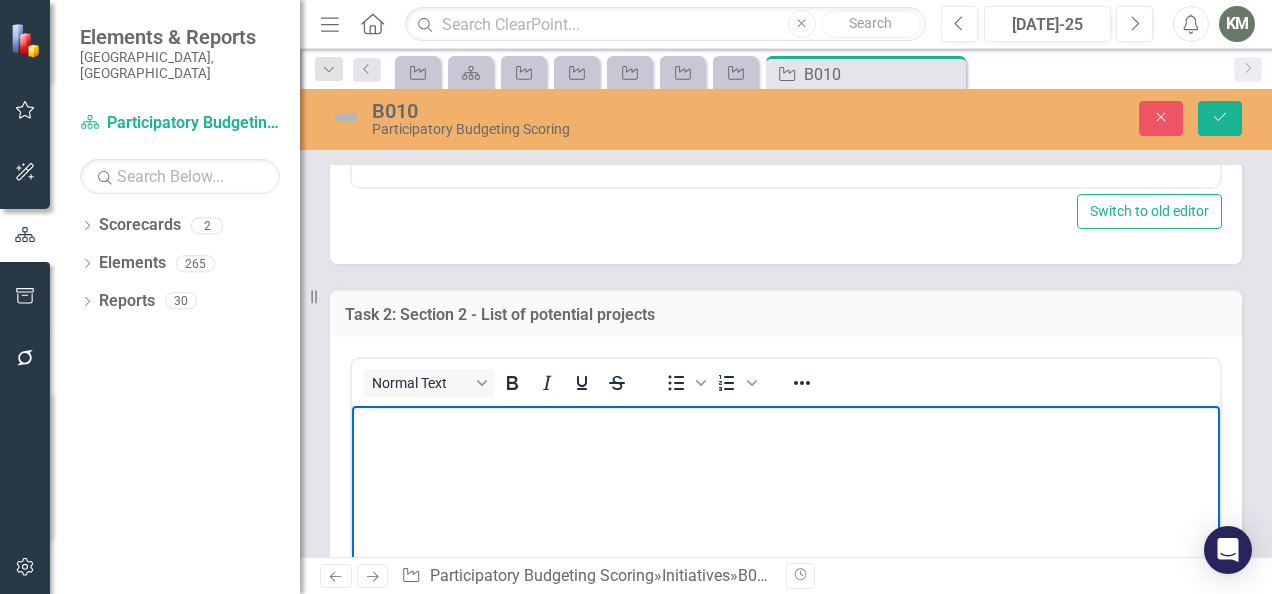 click at bounding box center (786, 556) 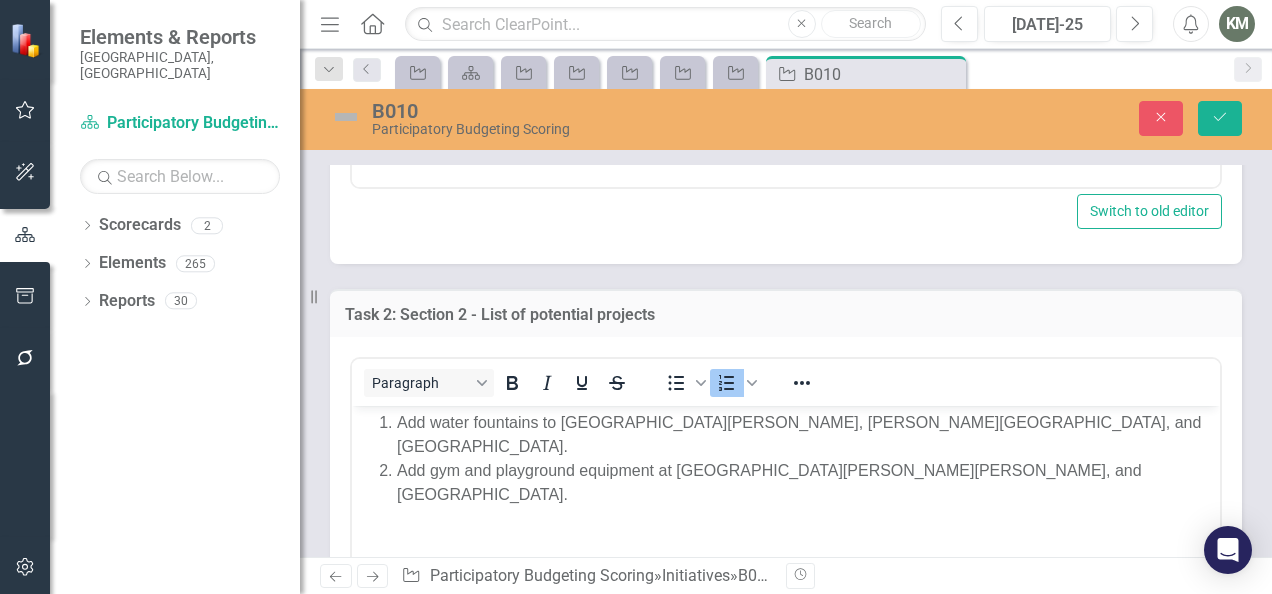 click on "Task 2: Section 2 - List of potential projects" at bounding box center [786, 315] 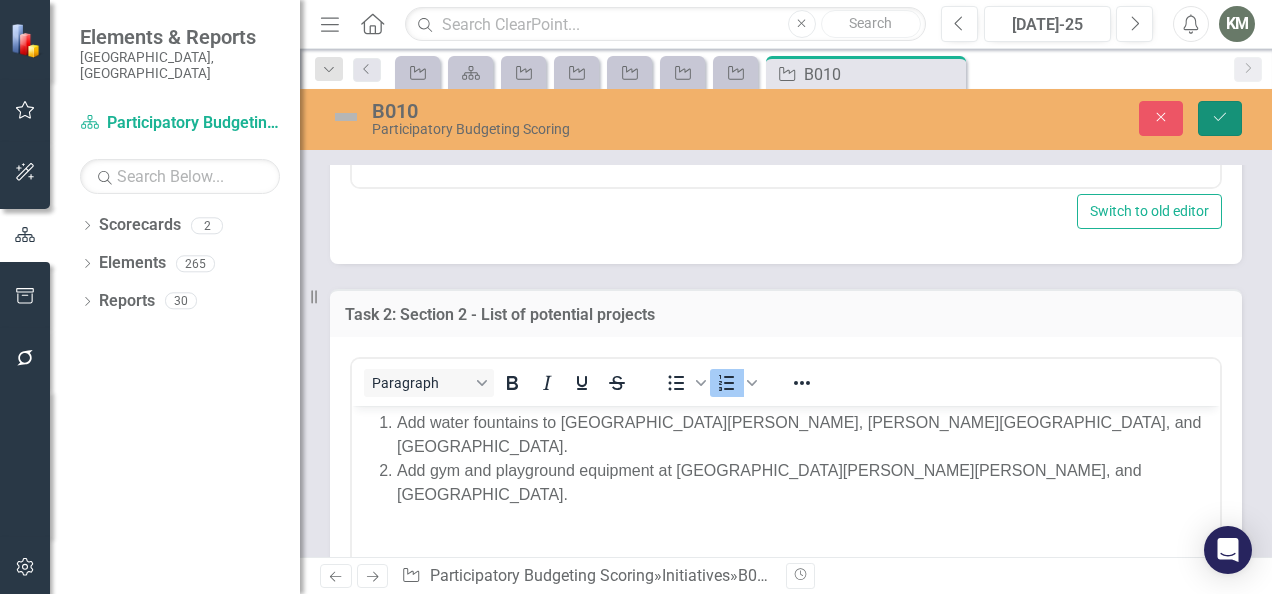 click 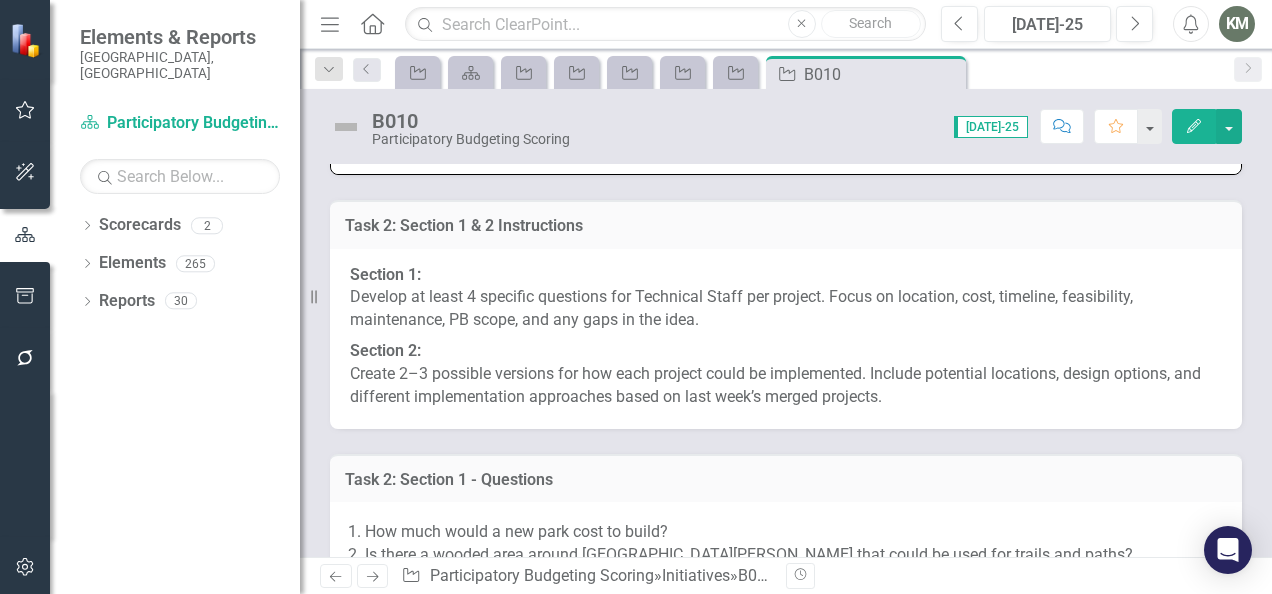 scroll, scrollTop: 972, scrollLeft: 0, axis: vertical 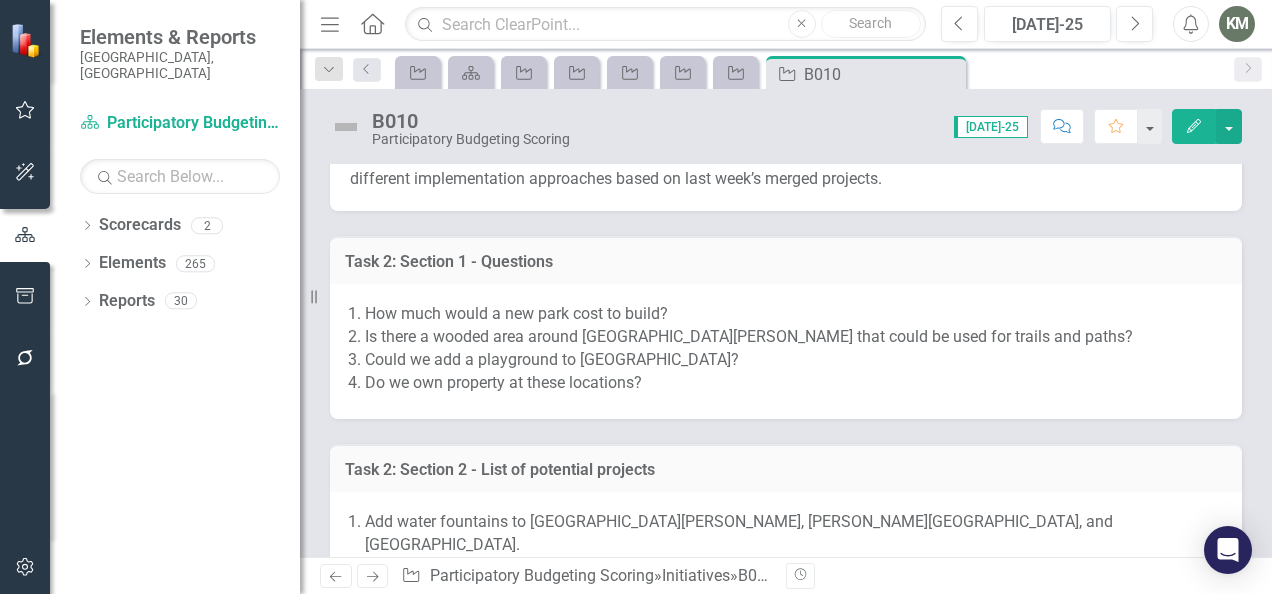 click on "Could we add a playground to [GEOGRAPHIC_DATA]?" at bounding box center [793, 360] 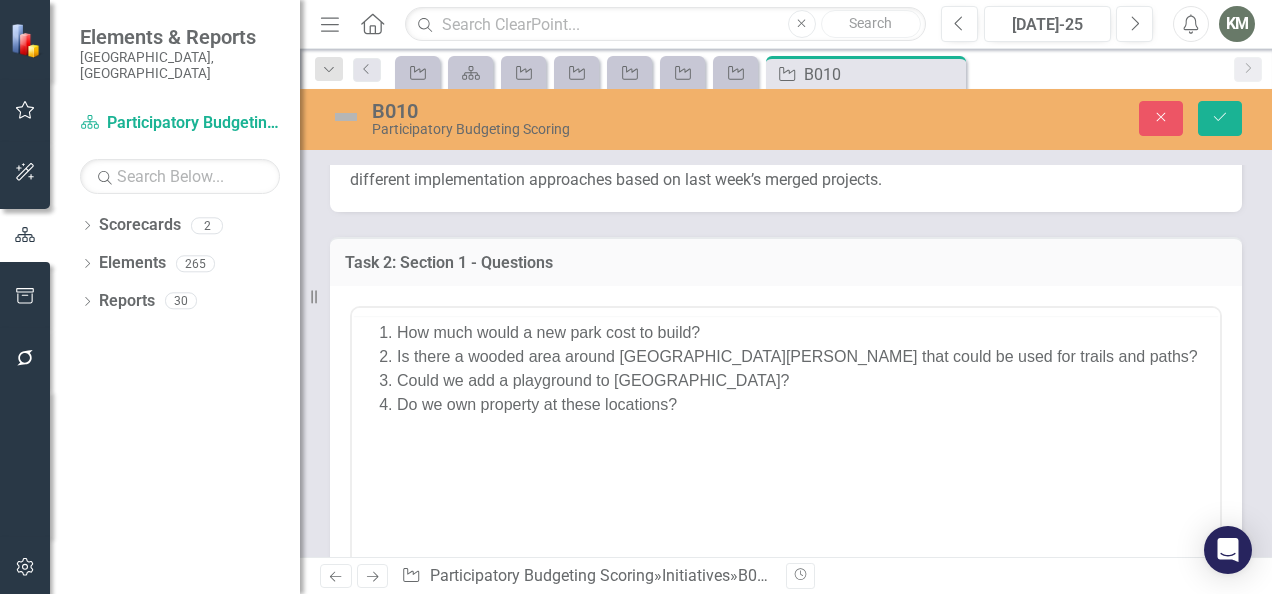 scroll, scrollTop: 0, scrollLeft: 0, axis: both 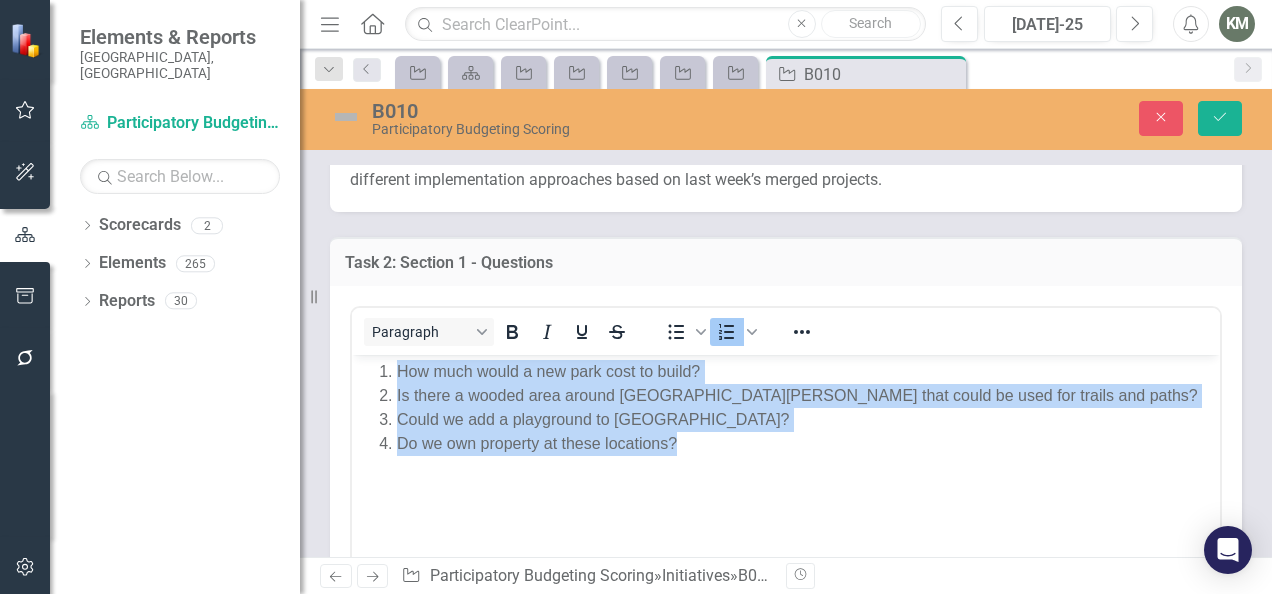 drag, startPoint x: 701, startPoint y: 453, endPoint x: 657, endPoint y: 718, distance: 268.628 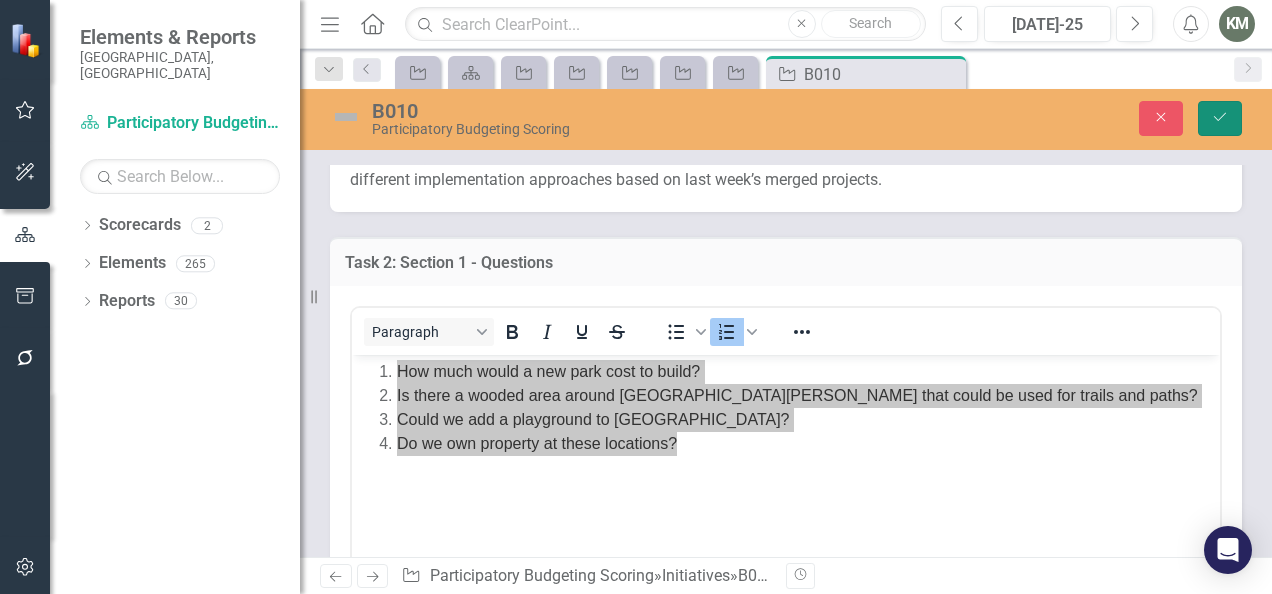 click 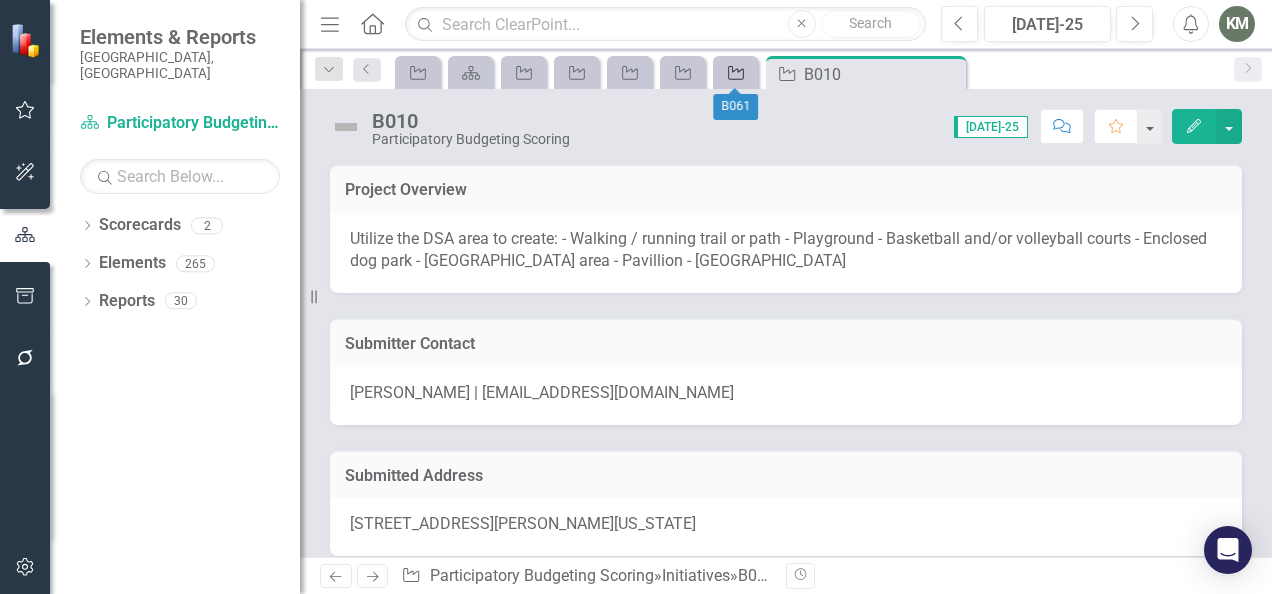 click on "Initiative" 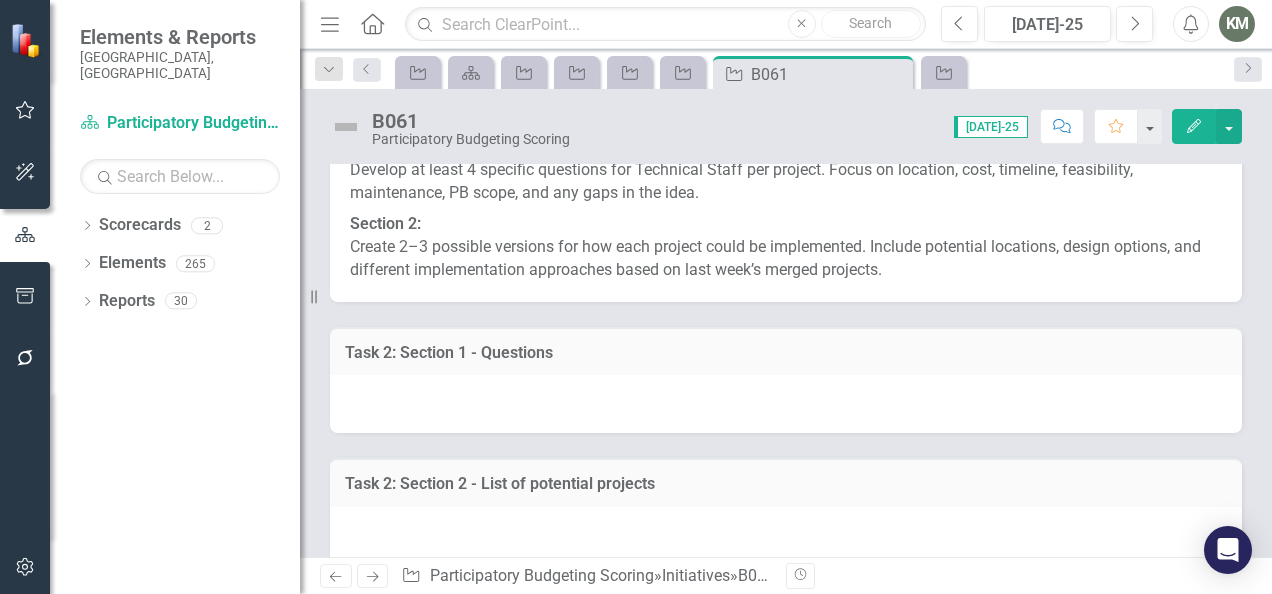 scroll, scrollTop: 884, scrollLeft: 0, axis: vertical 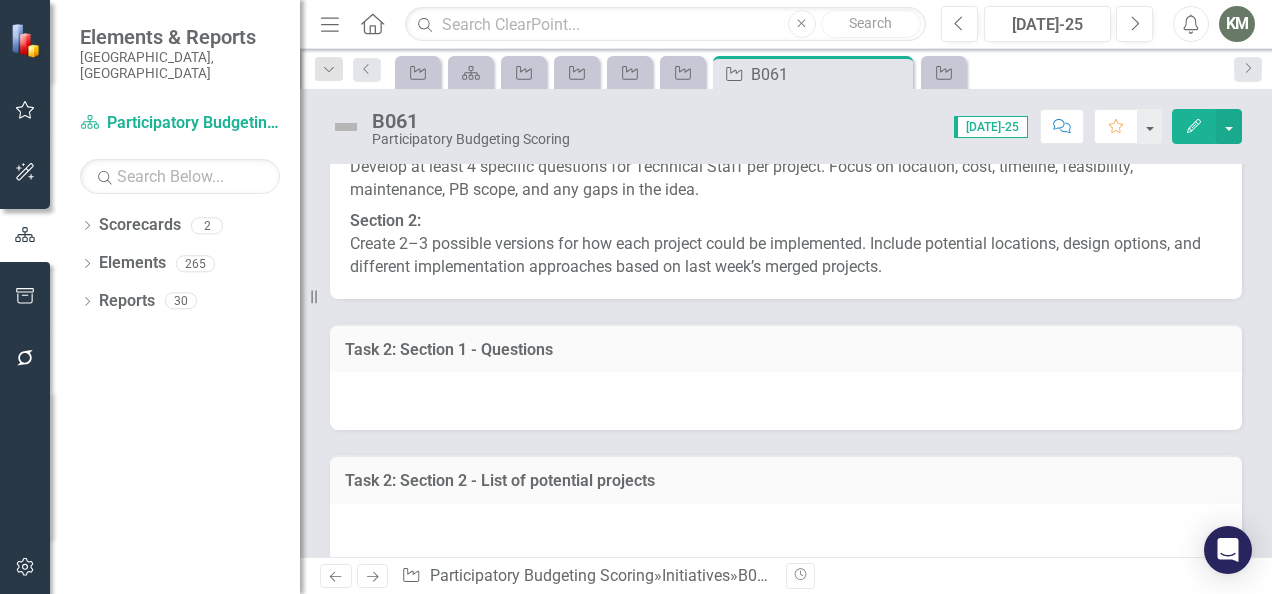 click at bounding box center [786, 401] 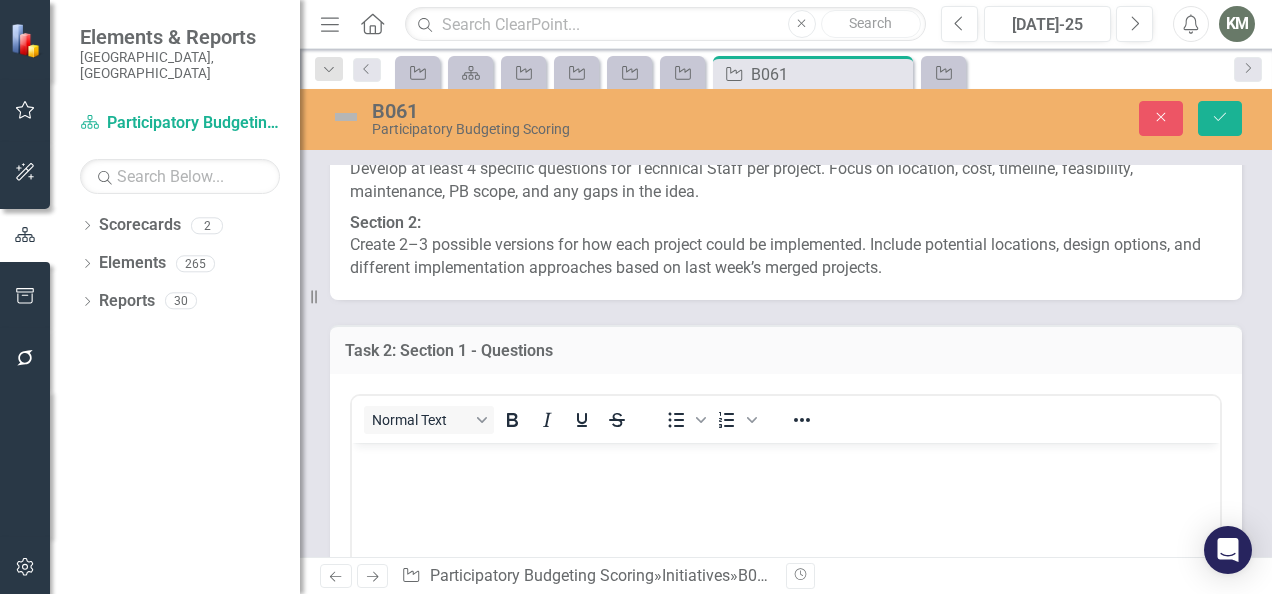 scroll, scrollTop: 0, scrollLeft: 0, axis: both 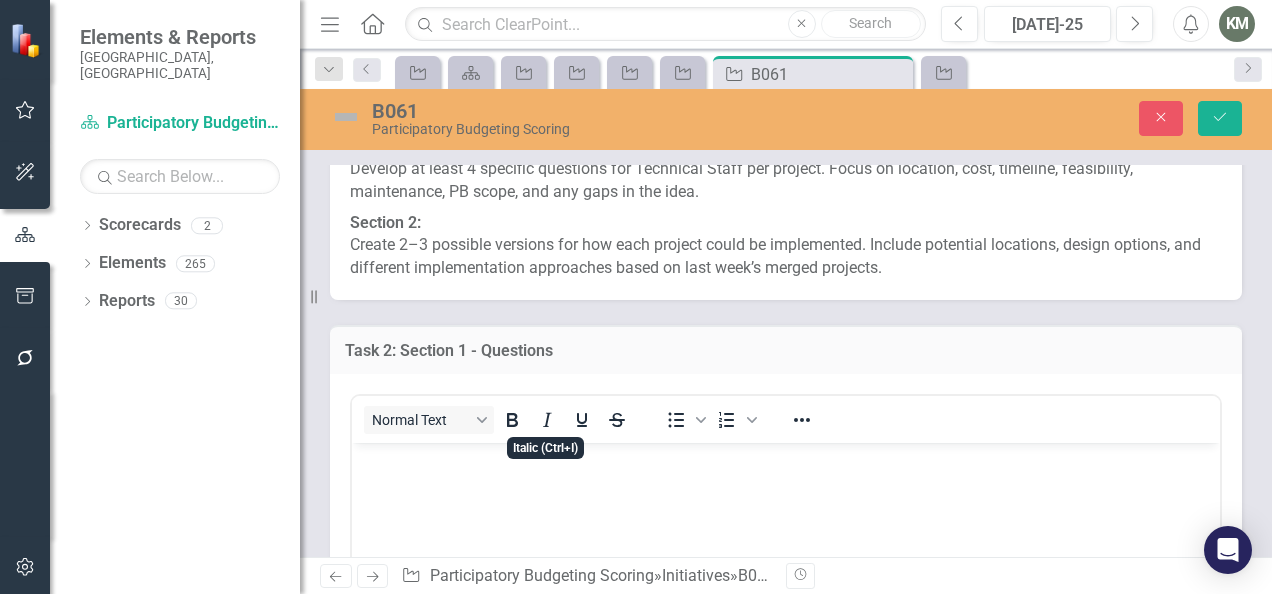 click at bounding box center (786, 592) 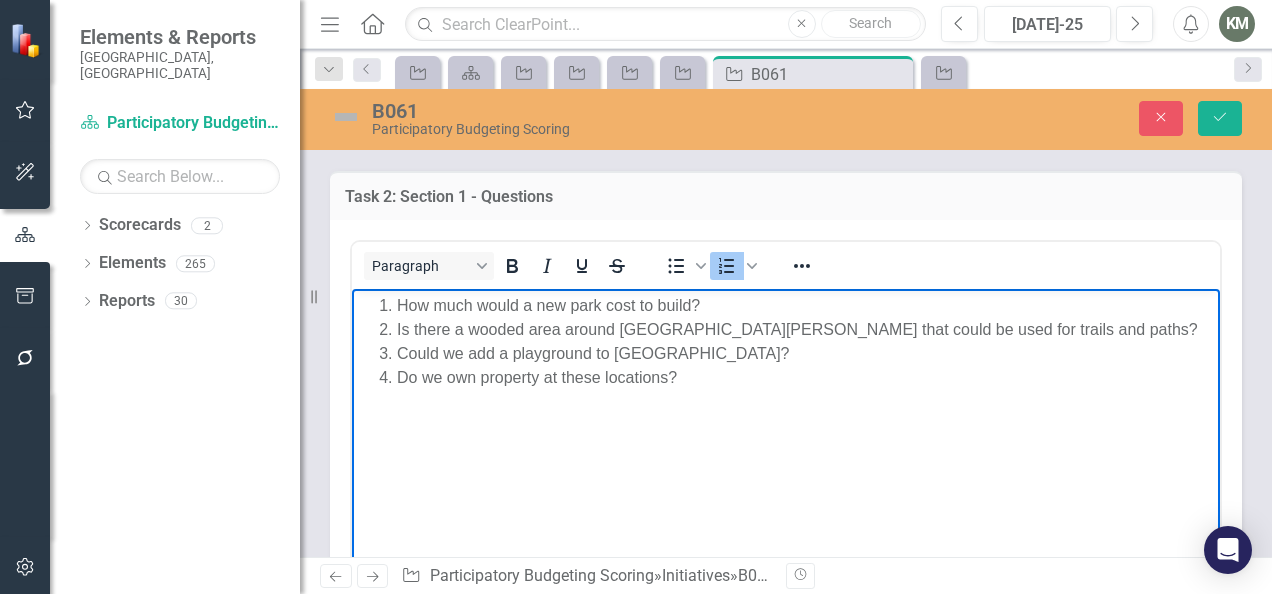 scroll, scrollTop: 1118, scrollLeft: 0, axis: vertical 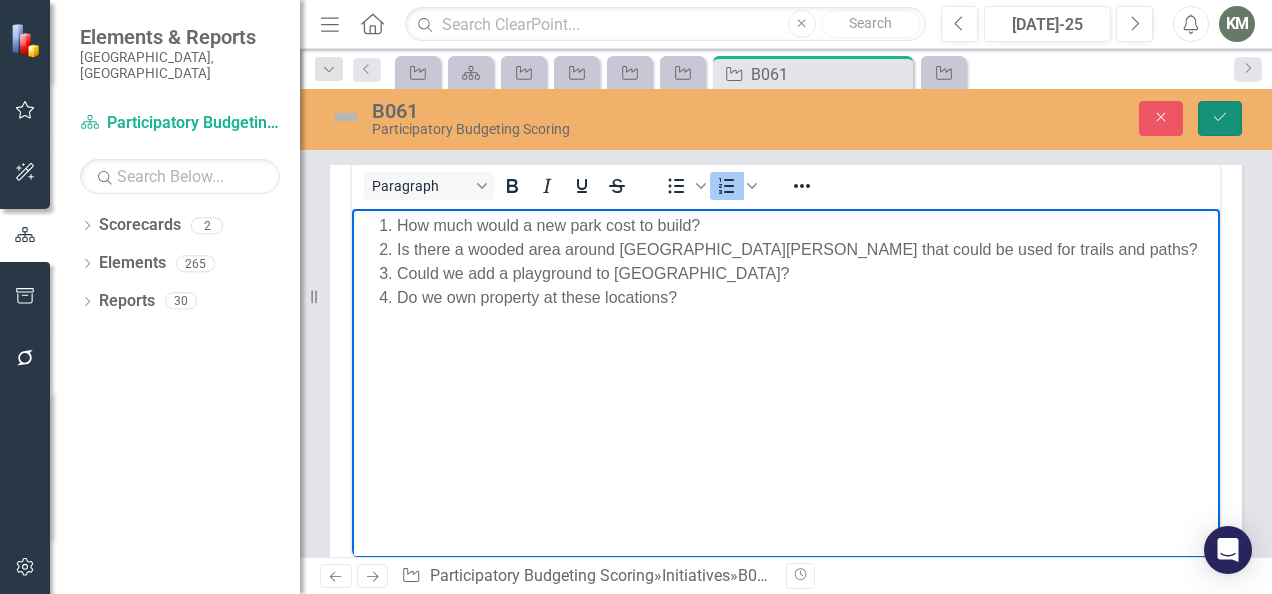 click on "Save" at bounding box center [1220, 118] 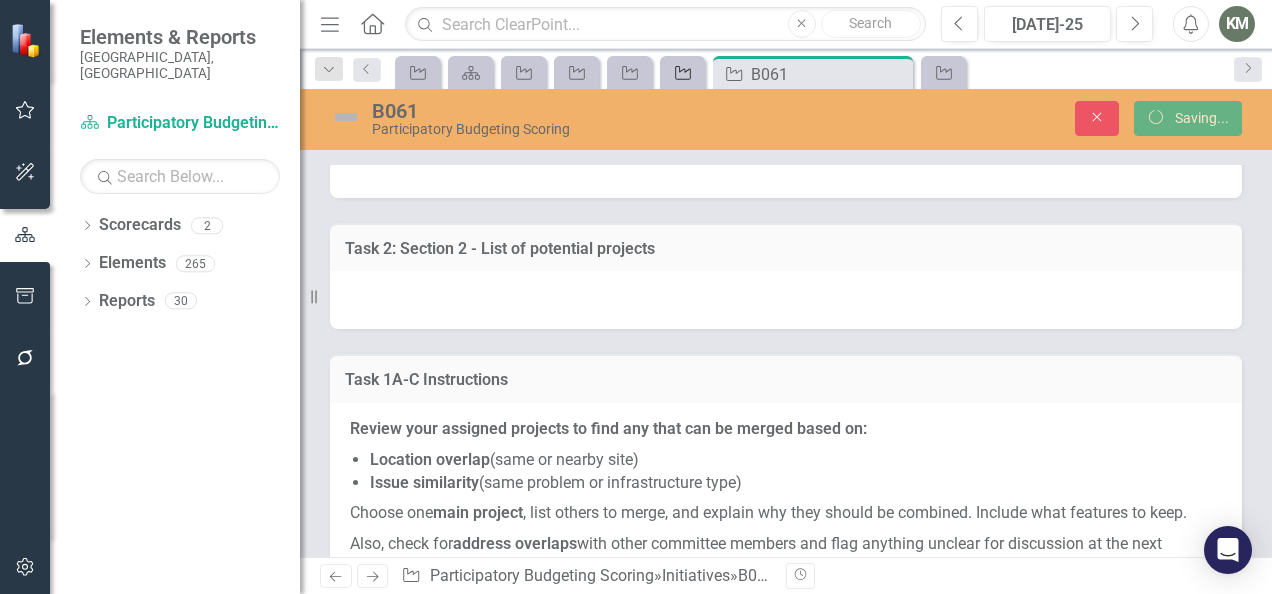 click on "Initiative" at bounding box center (679, 72) 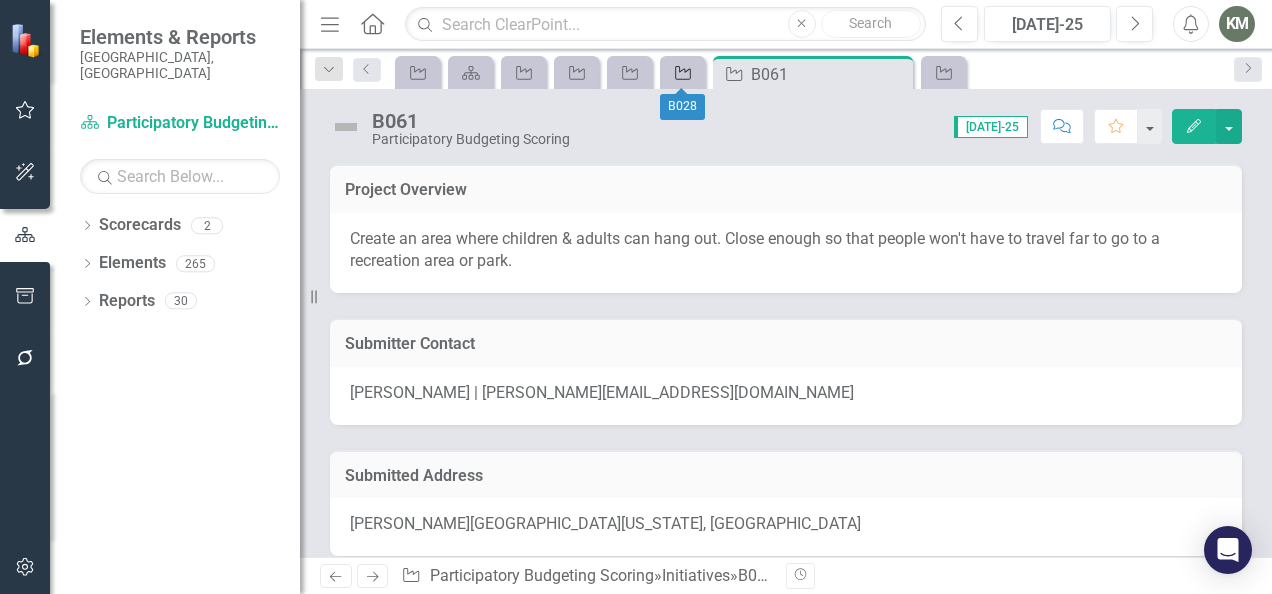click on "Initiative" 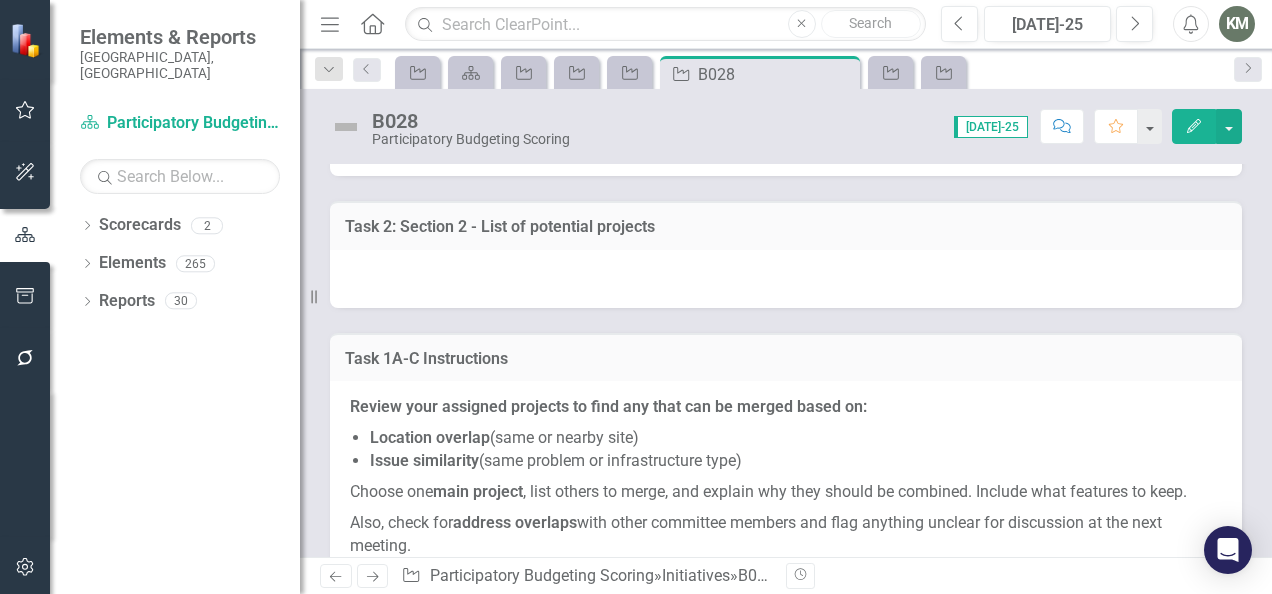 scroll, scrollTop: 965, scrollLeft: 0, axis: vertical 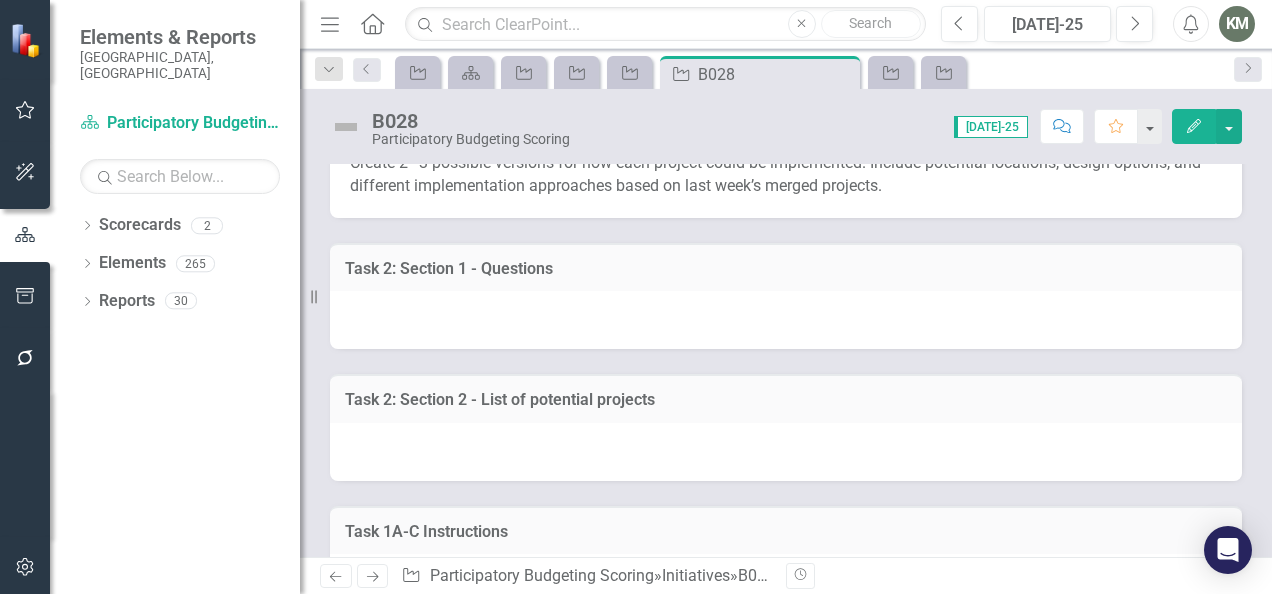click at bounding box center (786, 320) 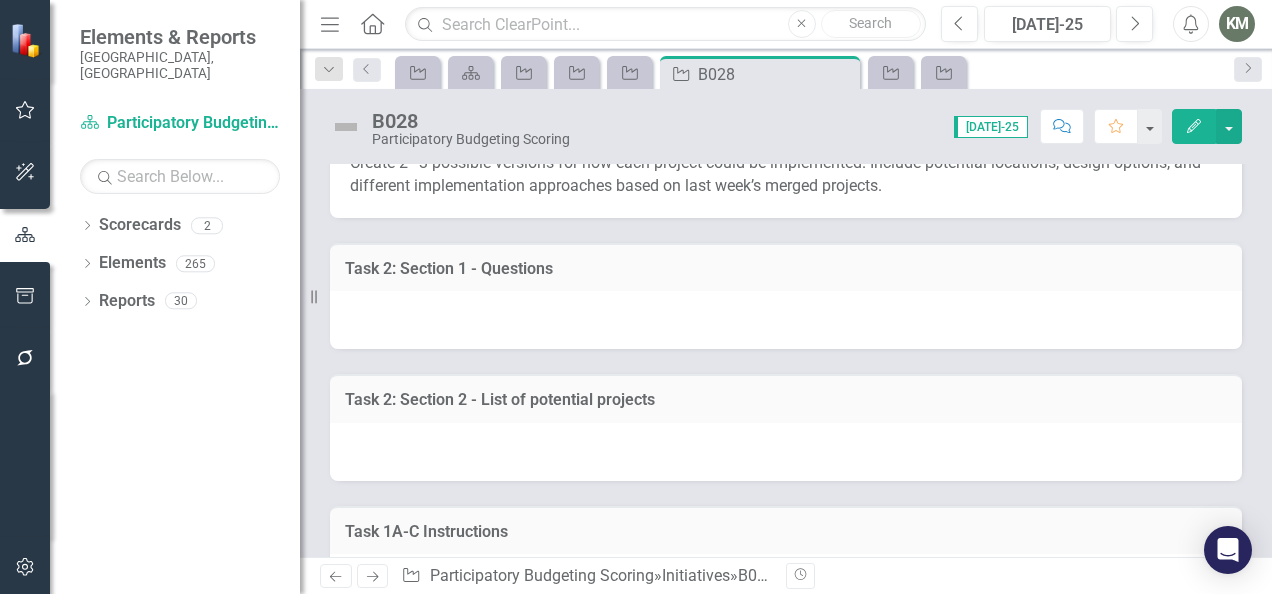 click at bounding box center [786, 320] 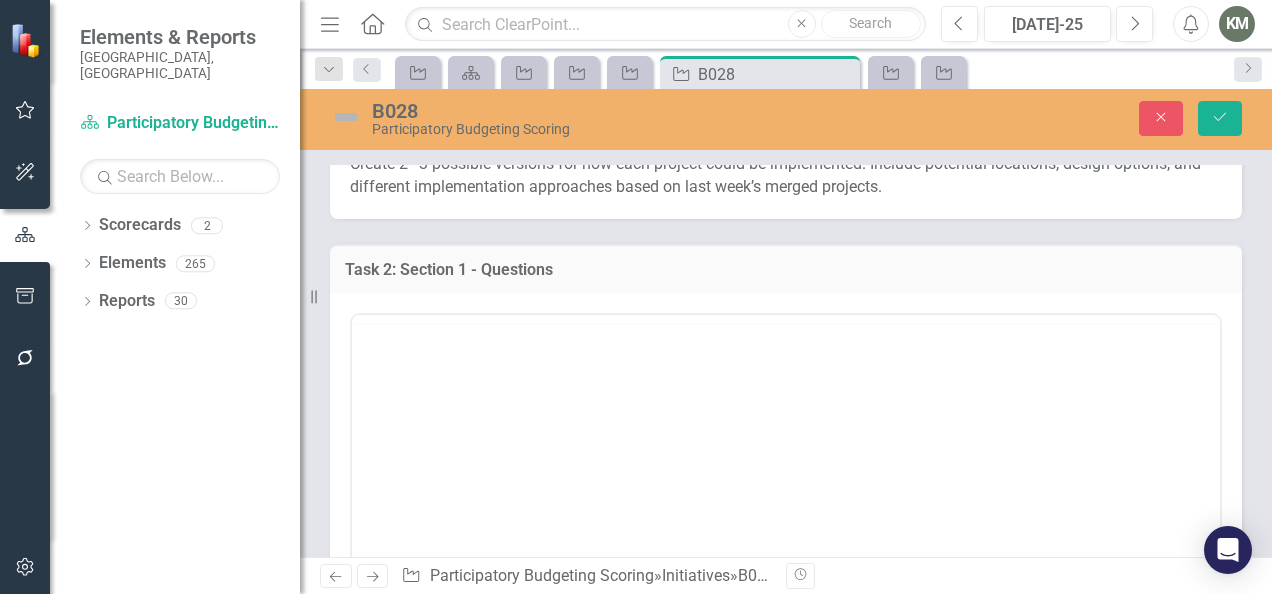 scroll, scrollTop: 0, scrollLeft: 0, axis: both 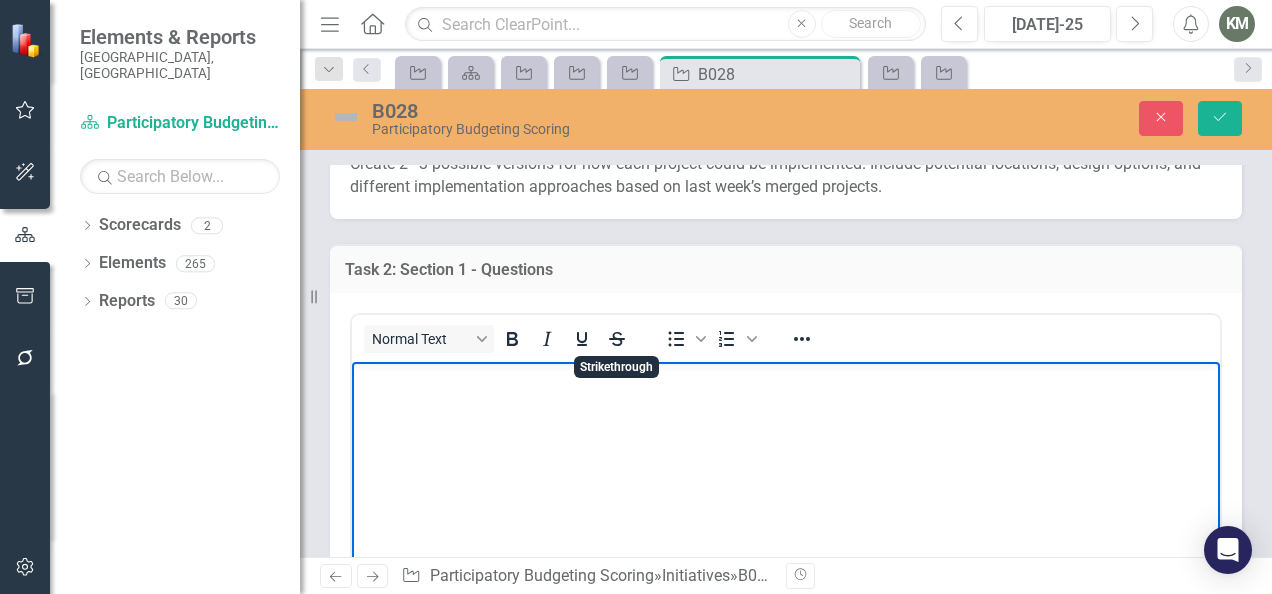 click at bounding box center (786, 511) 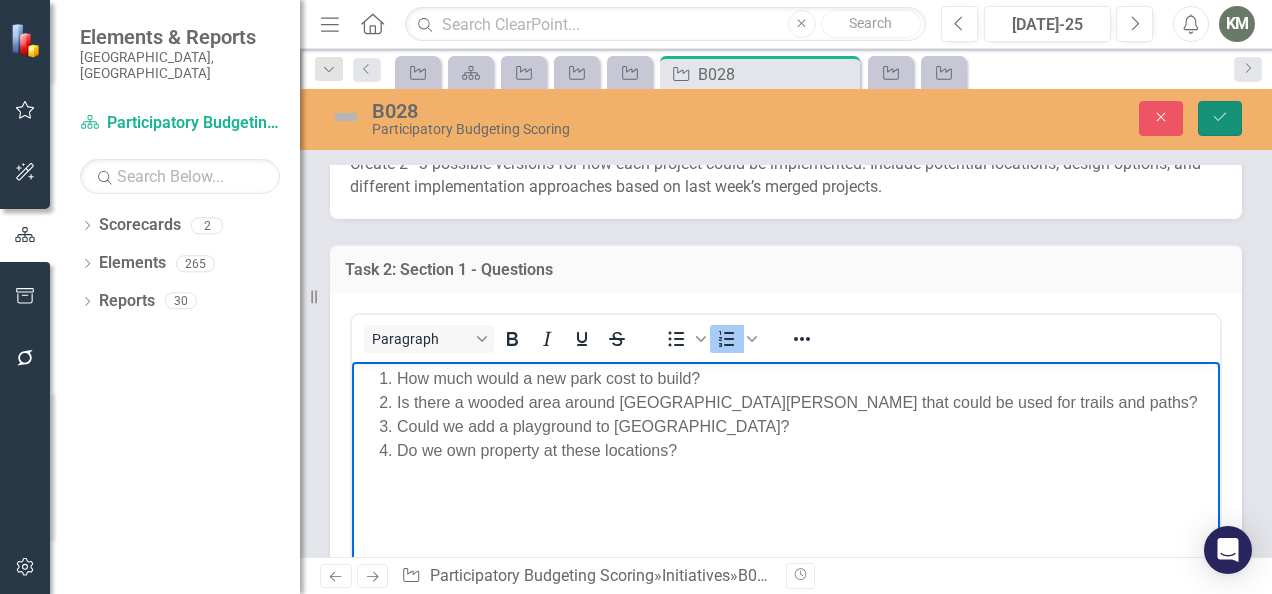 click on "Save" 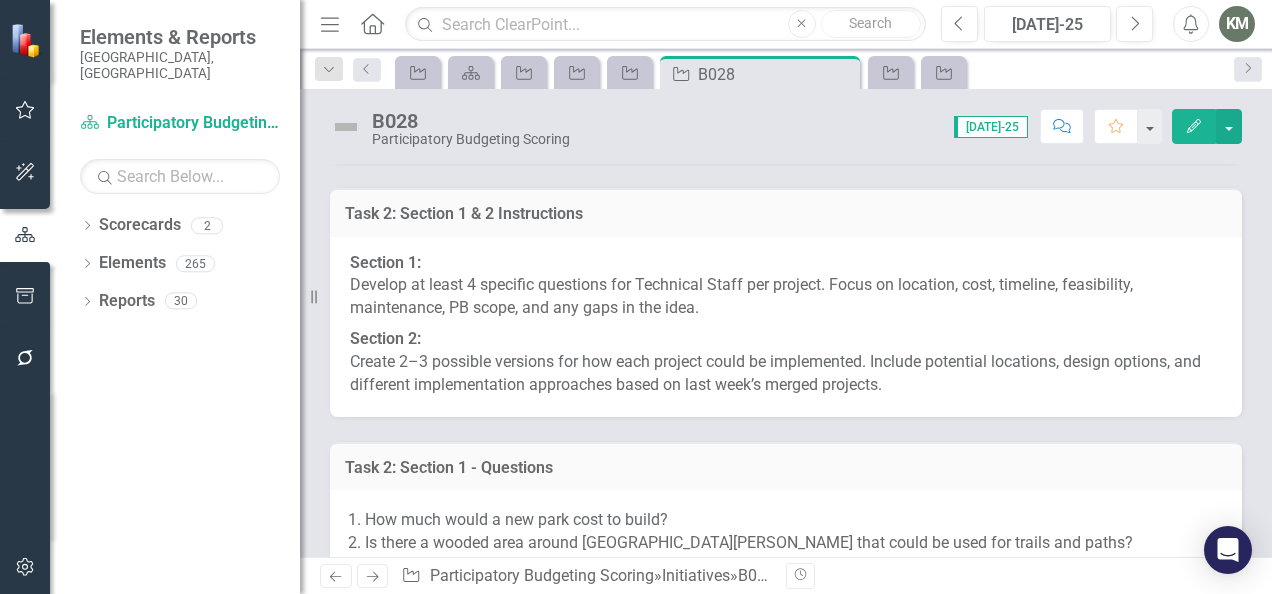 scroll, scrollTop: 766, scrollLeft: 0, axis: vertical 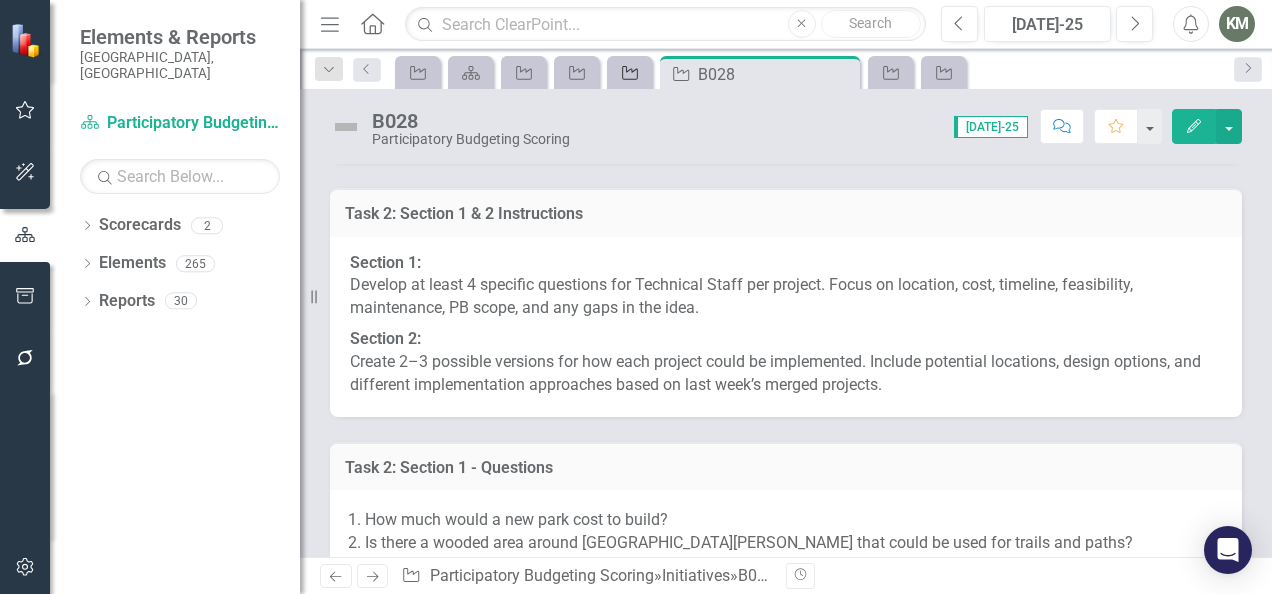 click on "Initiative" at bounding box center [626, 72] 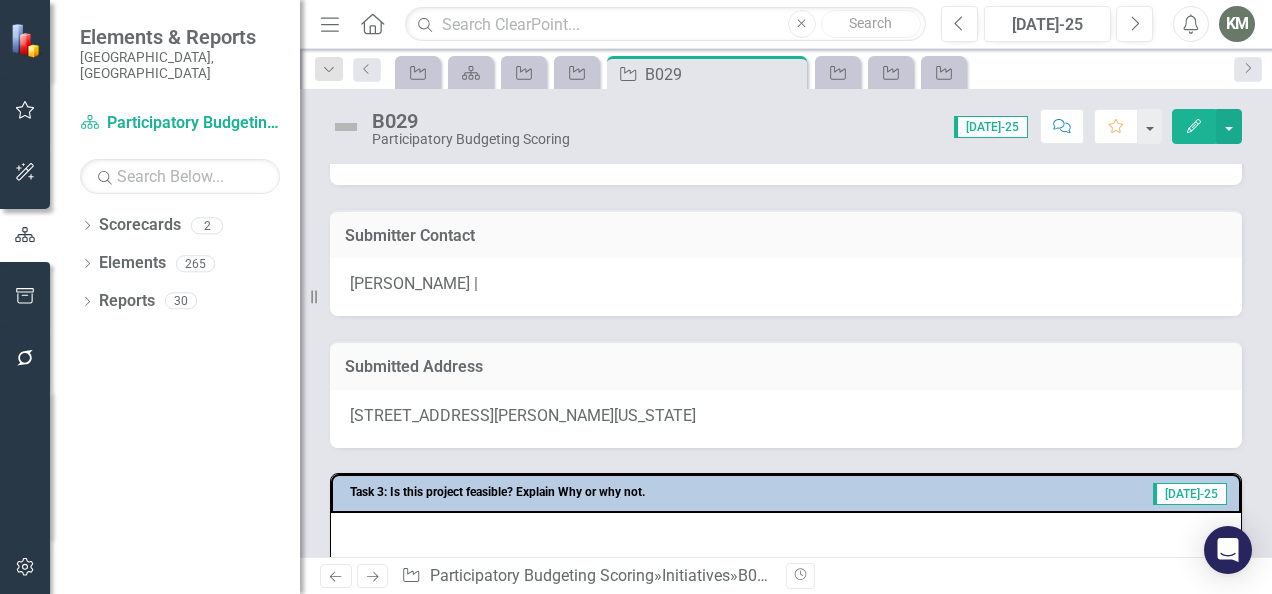 scroll, scrollTop: 85, scrollLeft: 0, axis: vertical 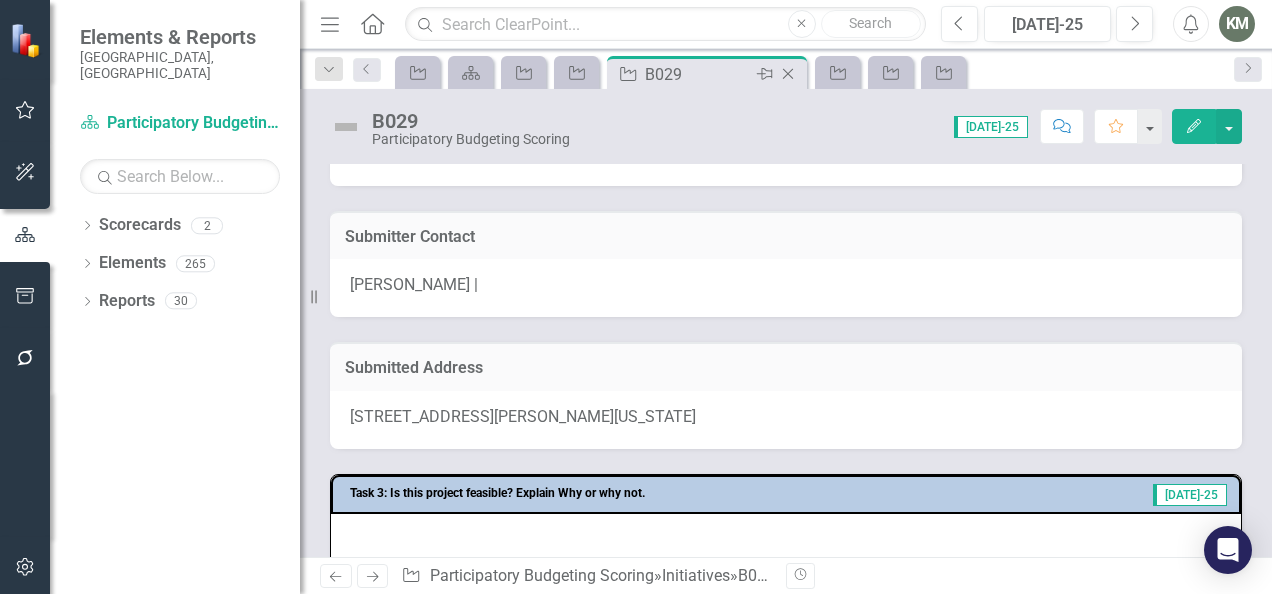 click on "Close" 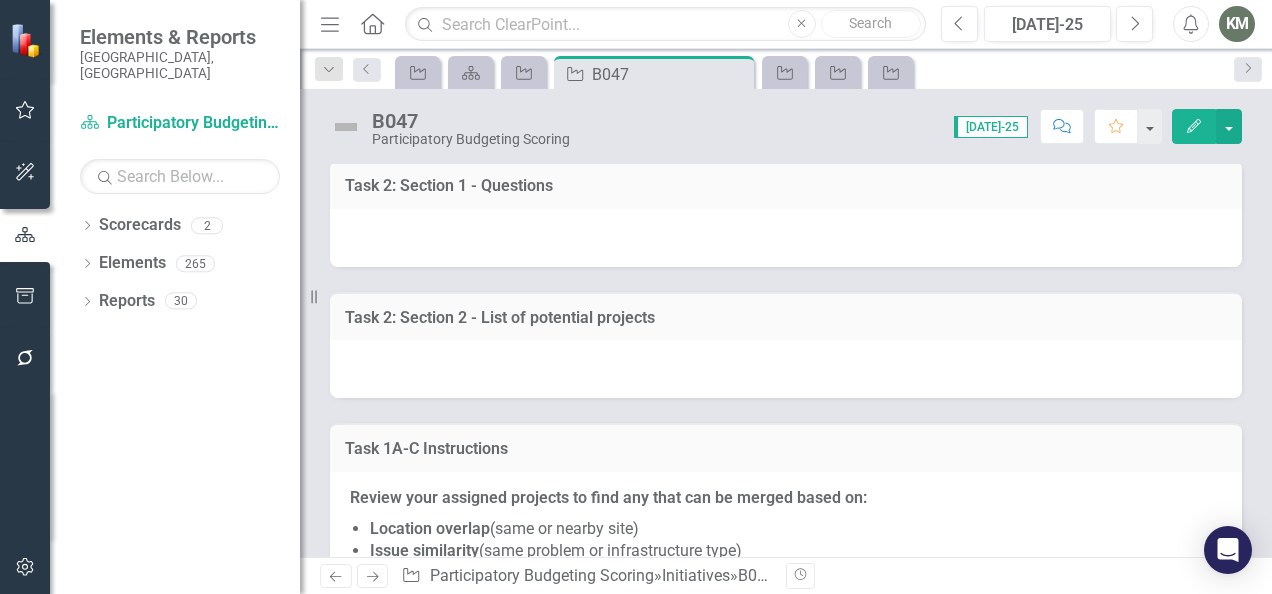 scroll, scrollTop: 1024, scrollLeft: 0, axis: vertical 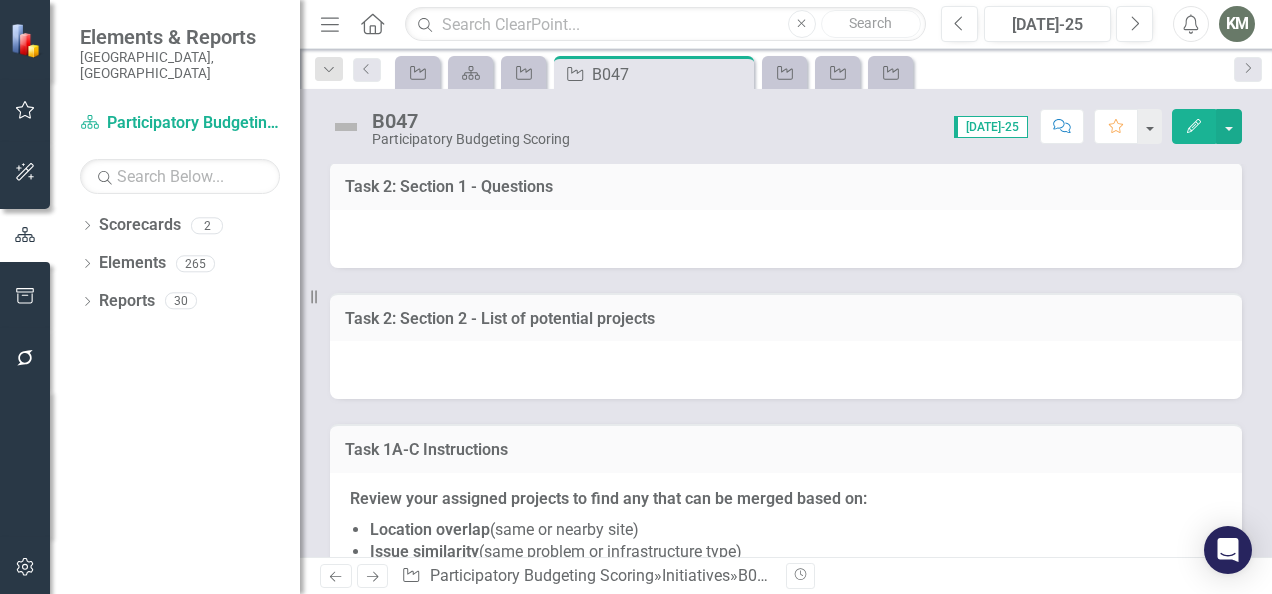 click at bounding box center [786, 239] 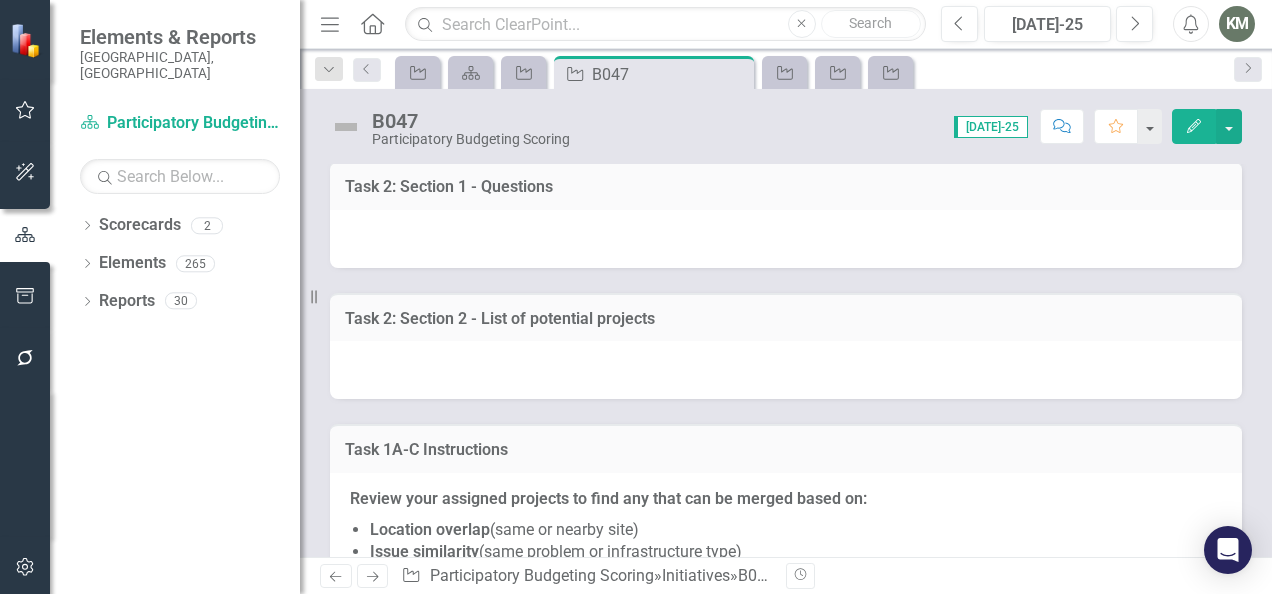 click at bounding box center [786, 239] 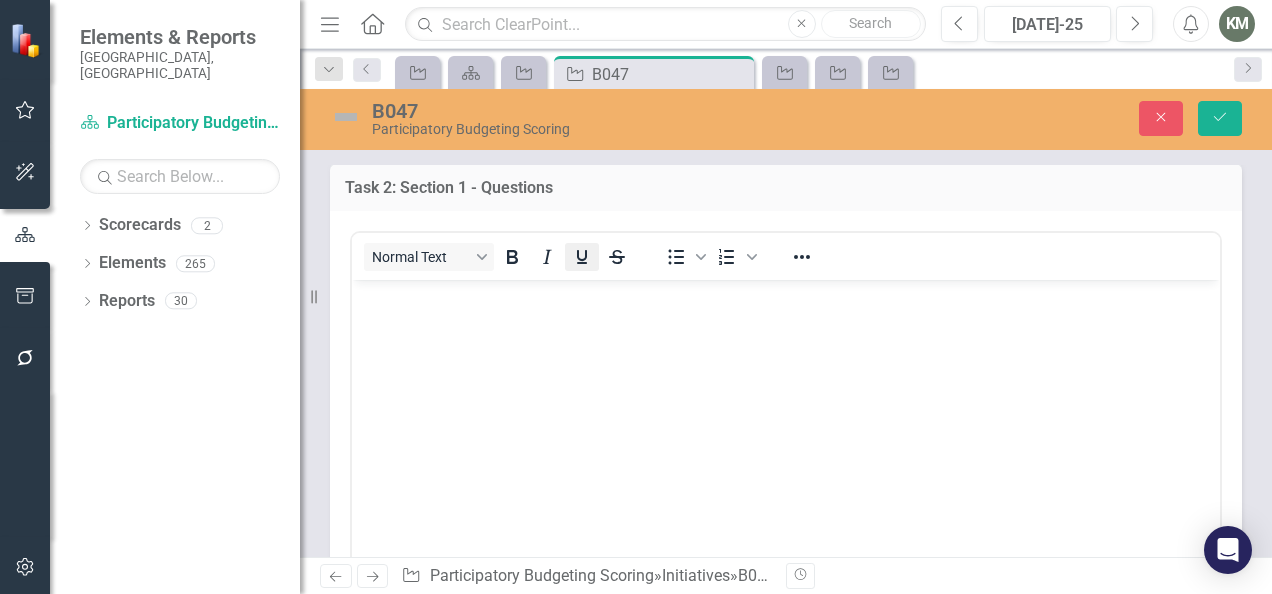 scroll, scrollTop: 0, scrollLeft: 0, axis: both 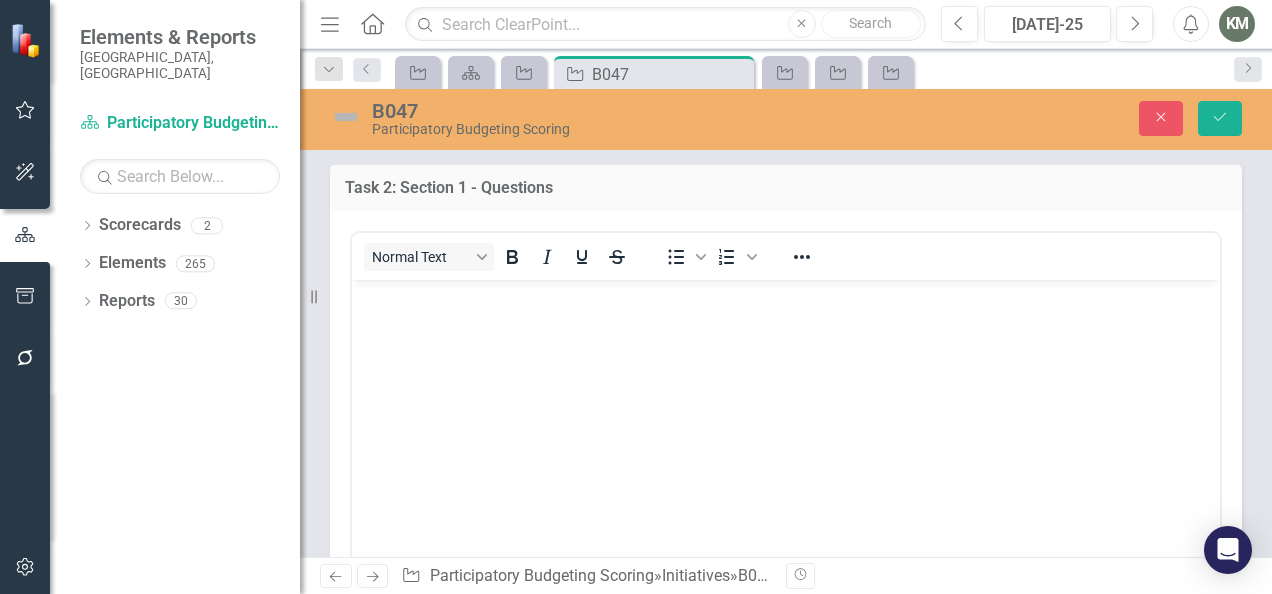 click at bounding box center (786, 429) 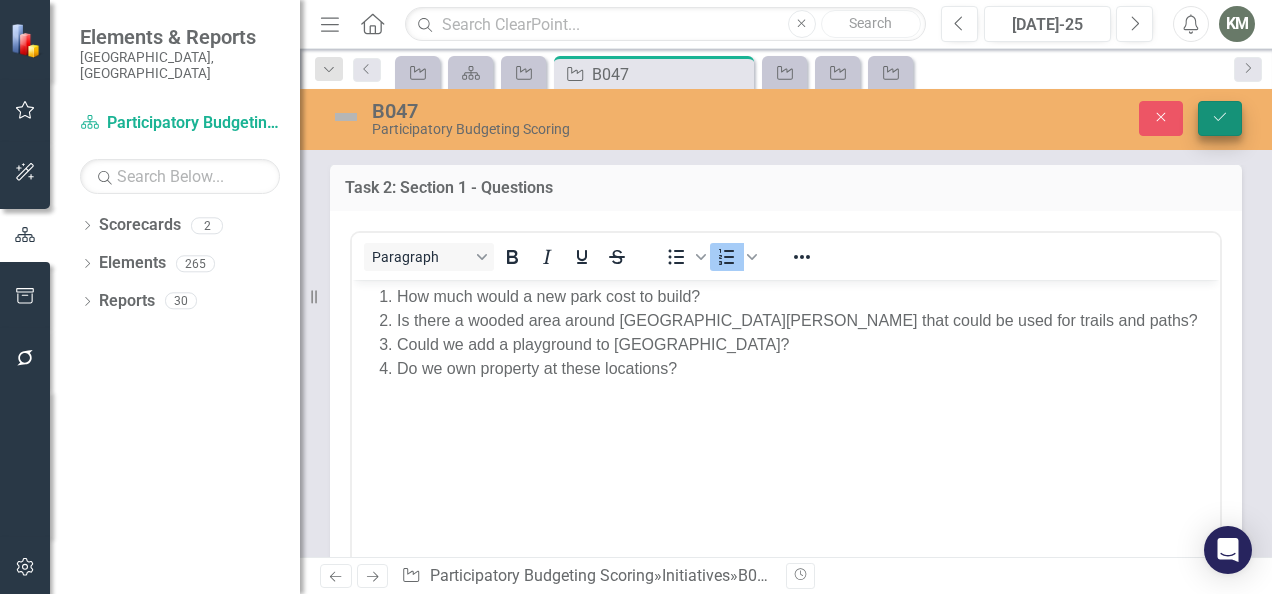click on "Save" at bounding box center [1220, 118] 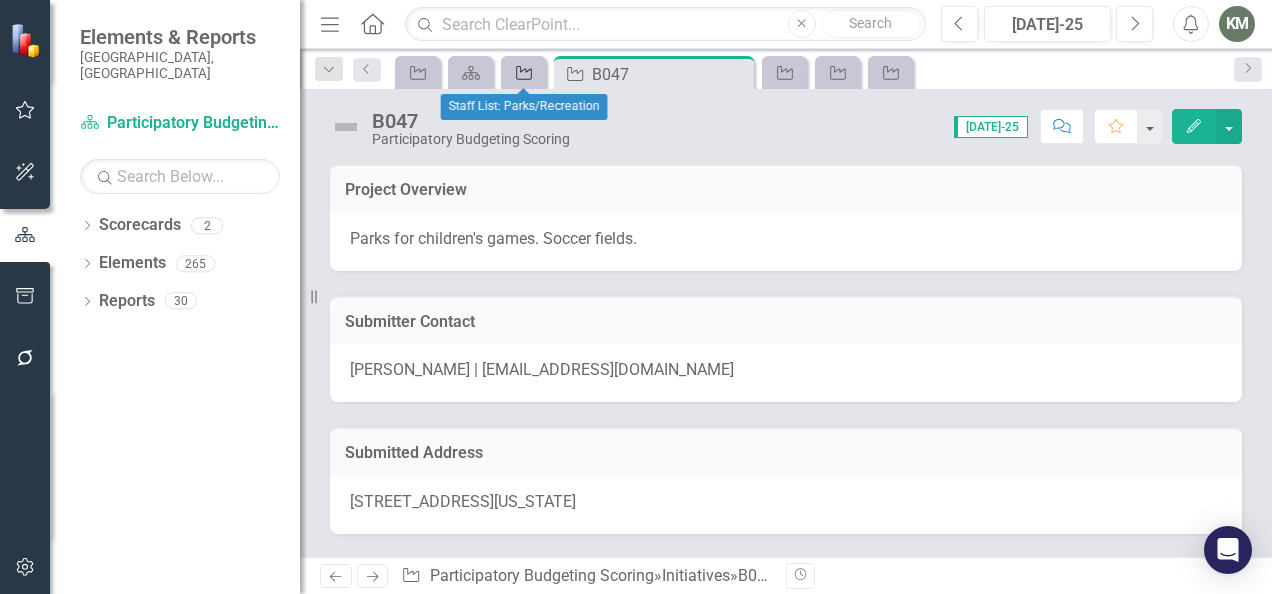 click on "Initiative" at bounding box center [520, 72] 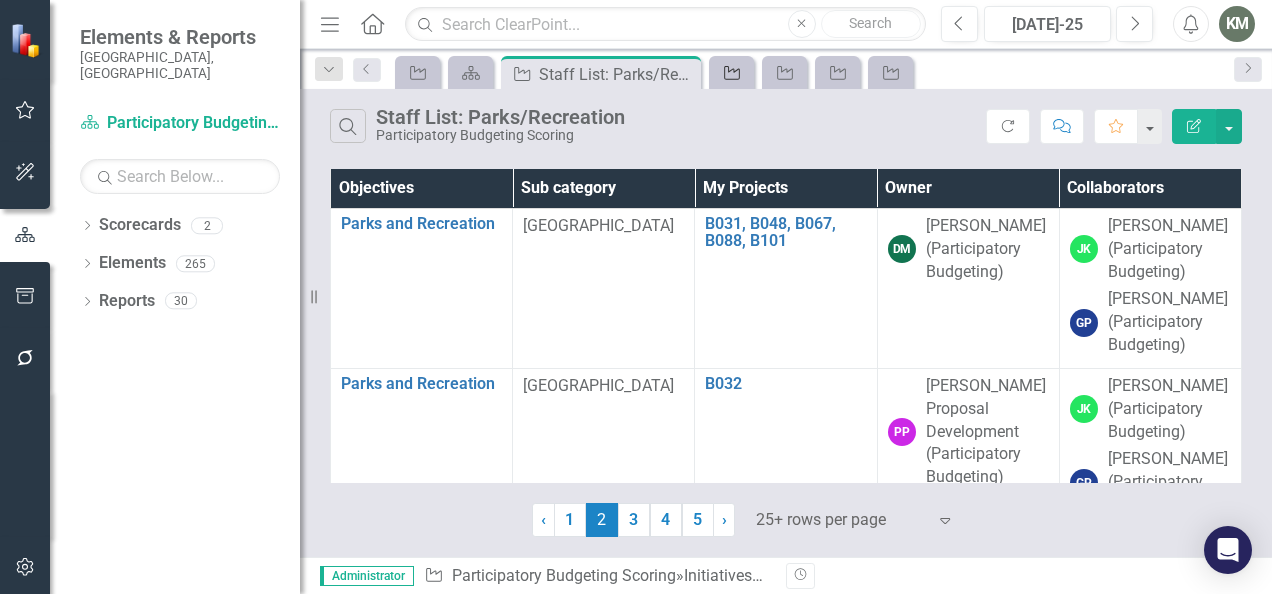 click 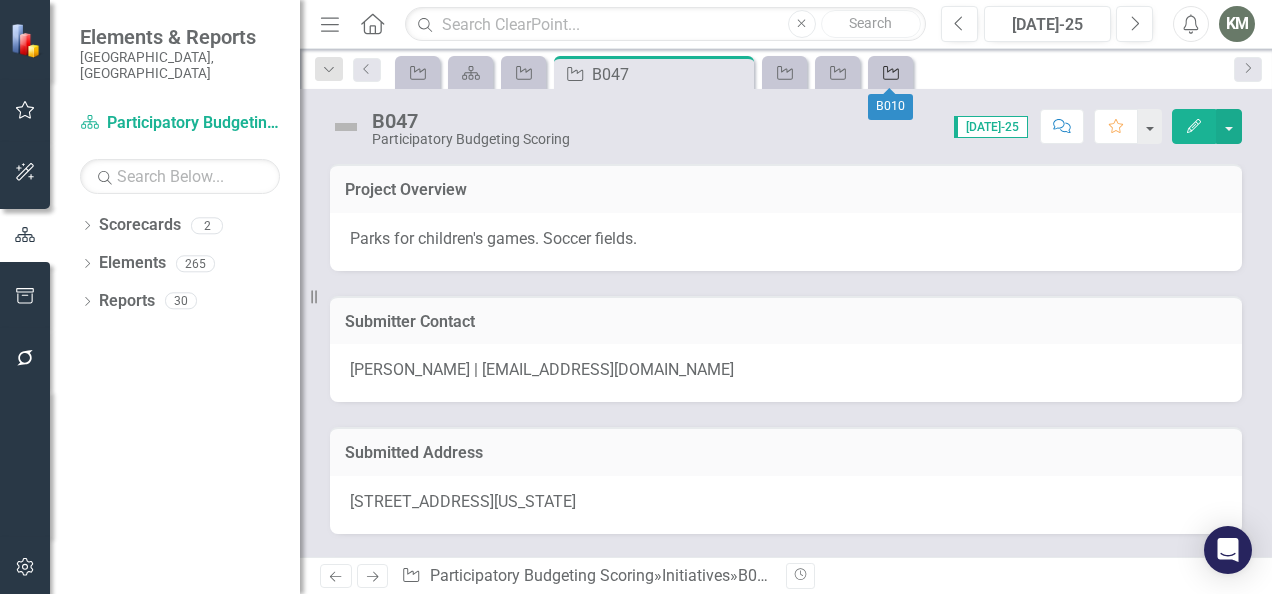click on "Initiative" at bounding box center [887, 72] 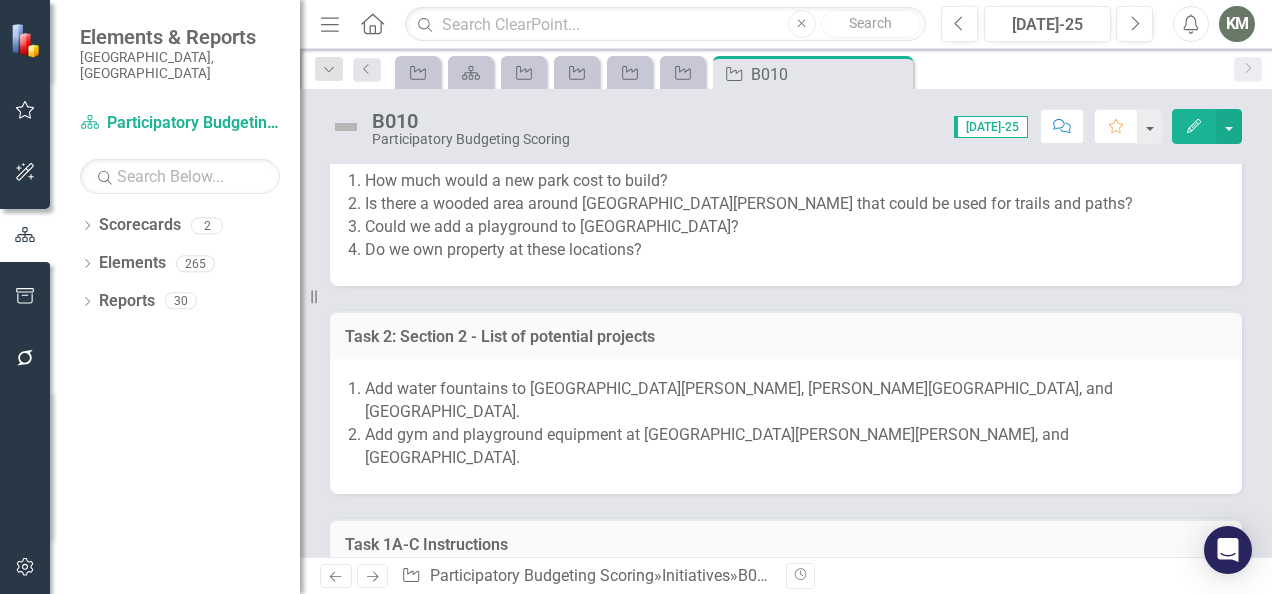 scroll, scrollTop: 1105, scrollLeft: 0, axis: vertical 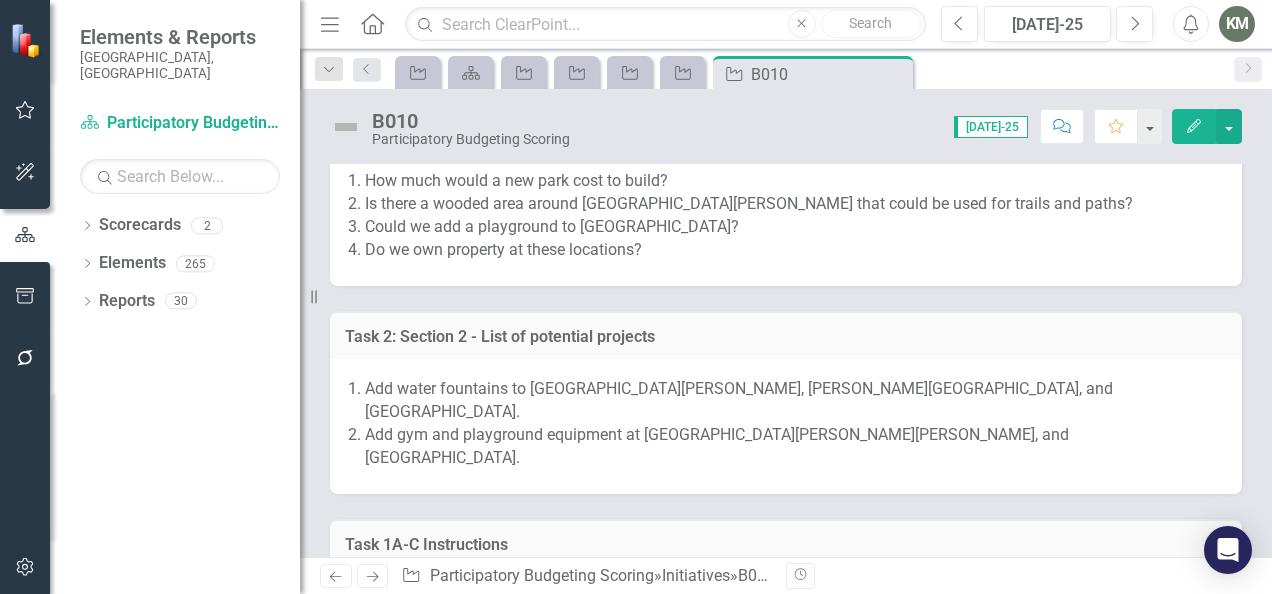 click on "Add gym and playground equipment at [GEOGRAPHIC_DATA][PERSON_NAME][PERSON_NAME], and [GEOGRAPHIC_DATA]." at bounding box center [793, 447] 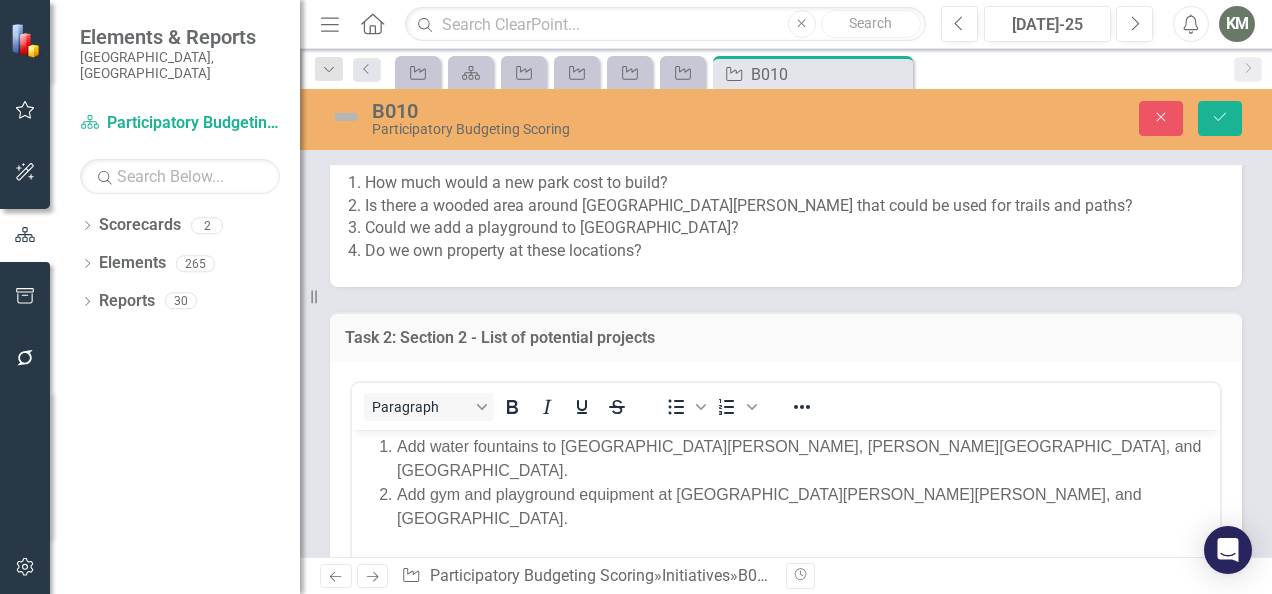 scroll, scrollTop: 0, scrollLeft: 0, axis: both 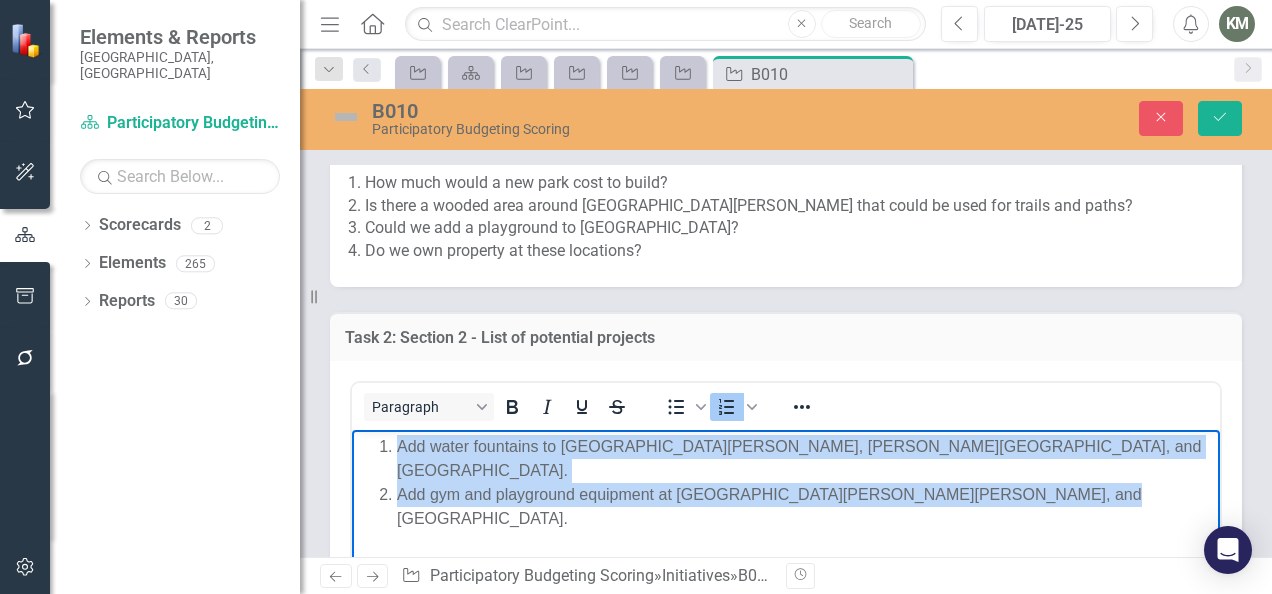 drag, startPoint x: 1064, startPoint y: 465, endPoint x: 352, endPoint y: 453, distance: 712.10114 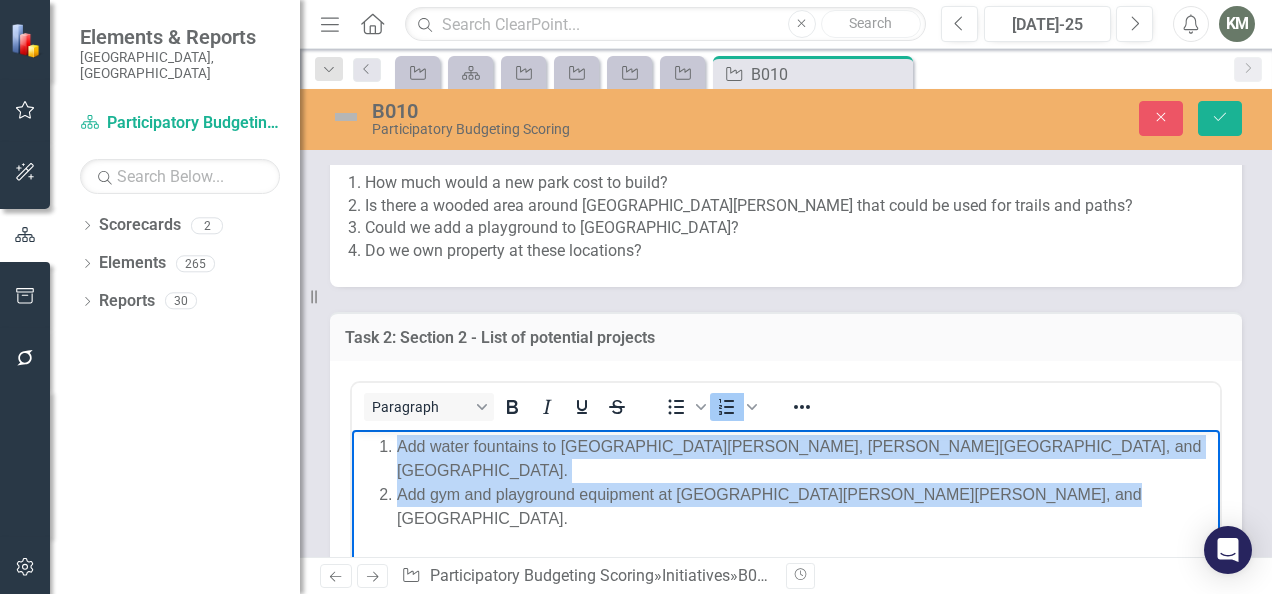click on "Add water fountains to [GEOGRAPHIC_DATA][PERSON_NAME], [PERSON_NAME][GEOGRAPHIC_DATA], and [GEOGRAPHIC_DATA]. Add gym and playground equipment at [GEOGRAPHIC_DATA], [PERSON_NAME][GEOGRAPHIC_DATA], [PERSON_NAME][GEOGRAPHIC_DATA], and [GEOGRAPHIC_DATA]." at bounding box center [786, 579] 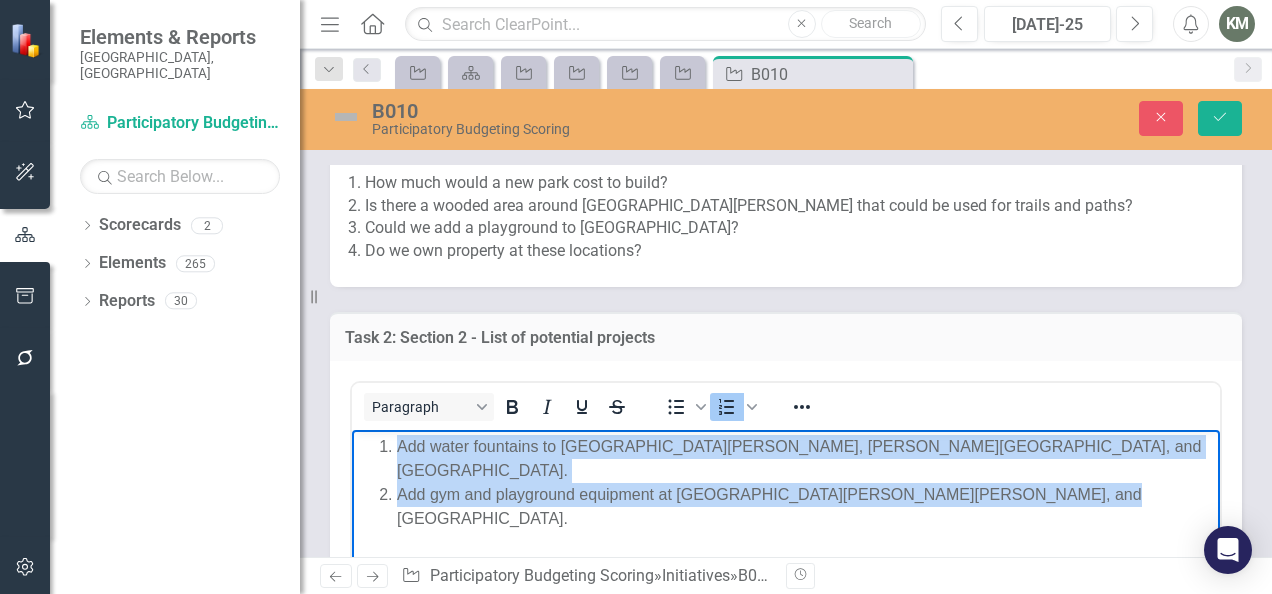 copy on "Add water fountains to [GEOGRAPHIC_DATA][PERSON_NAME], [PERSON_NAME][GEOGRAPHIC_DATA], and [GEOGRAPHIC_DATA]. Add gym and playground equipment at [GEOGRAPHIC_DATA], [PERSON_NAME][GEOGRAPHIC_DATA], [PERSON_NAME][GEOGRAPHIC_DATA], and [GEOGRAPHIC_DATA]." 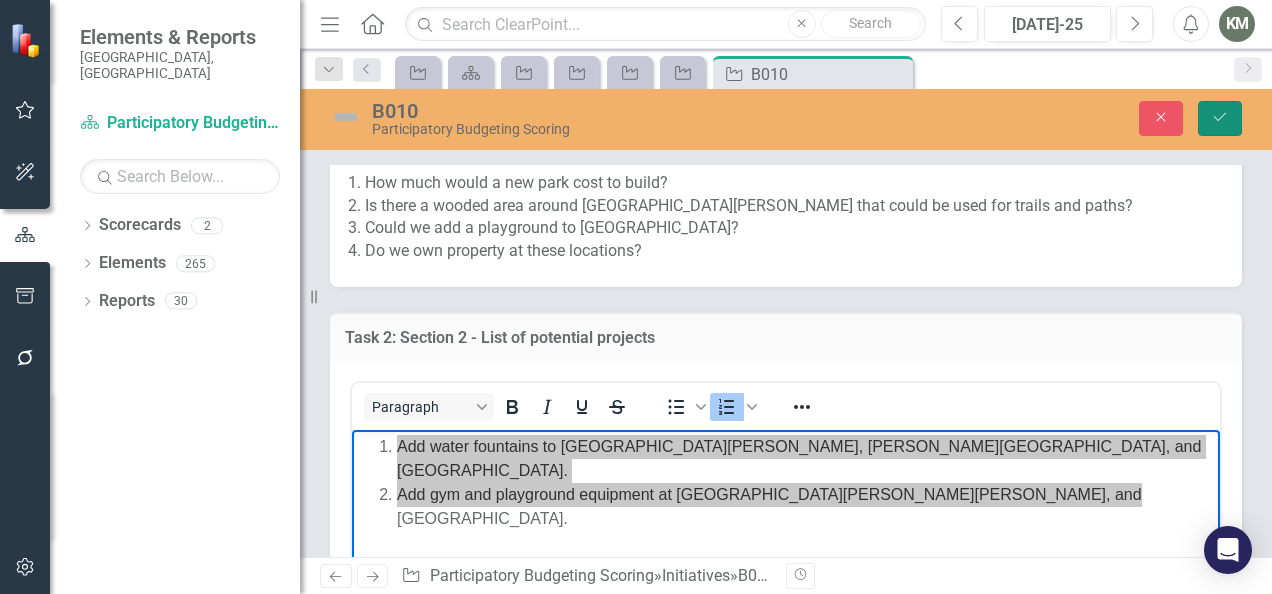 click on "Save" at bounding box center (1220, 118) 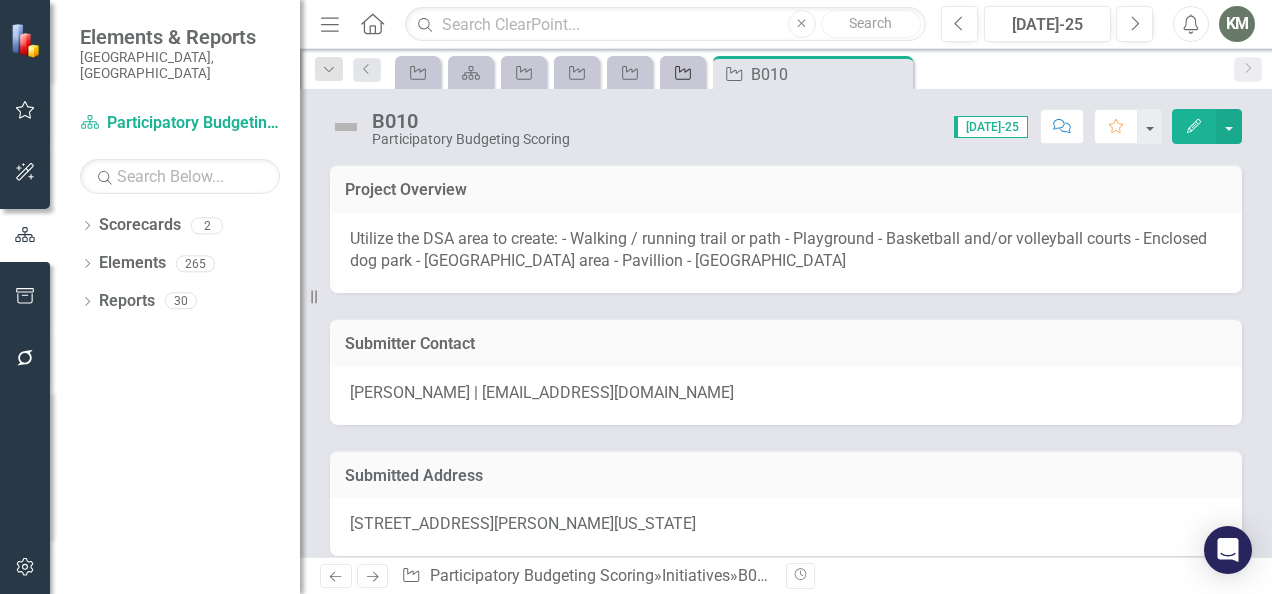 click on "Initiative" 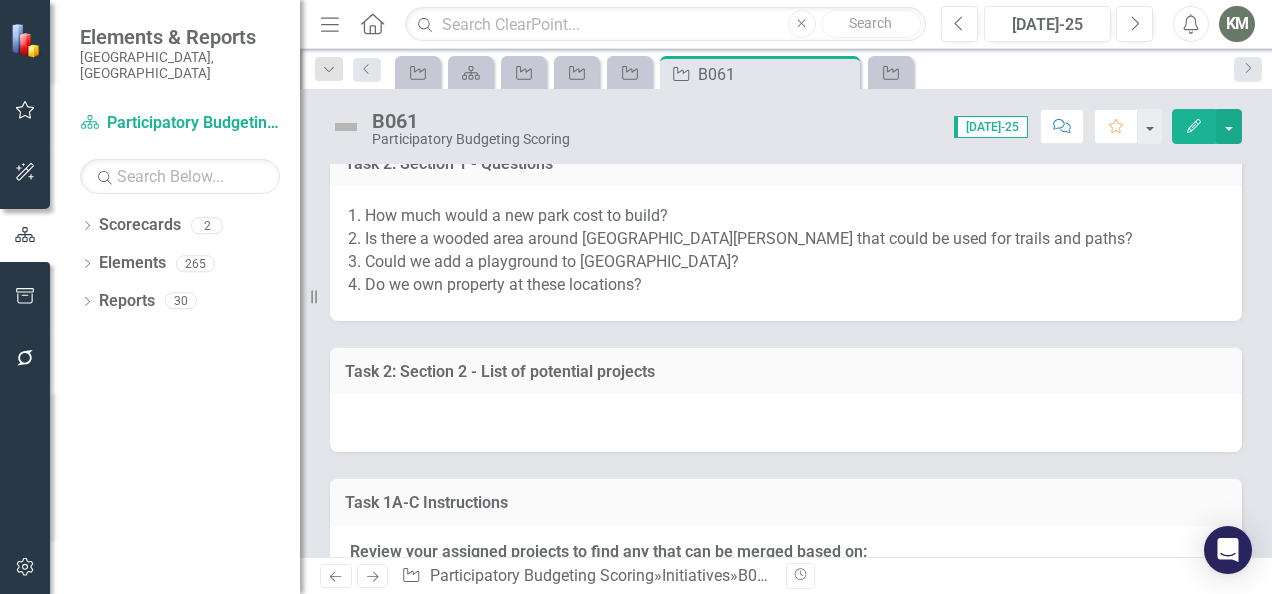 scroll, scrollTop: 1176, scrollLeft: 0, axis: vertical 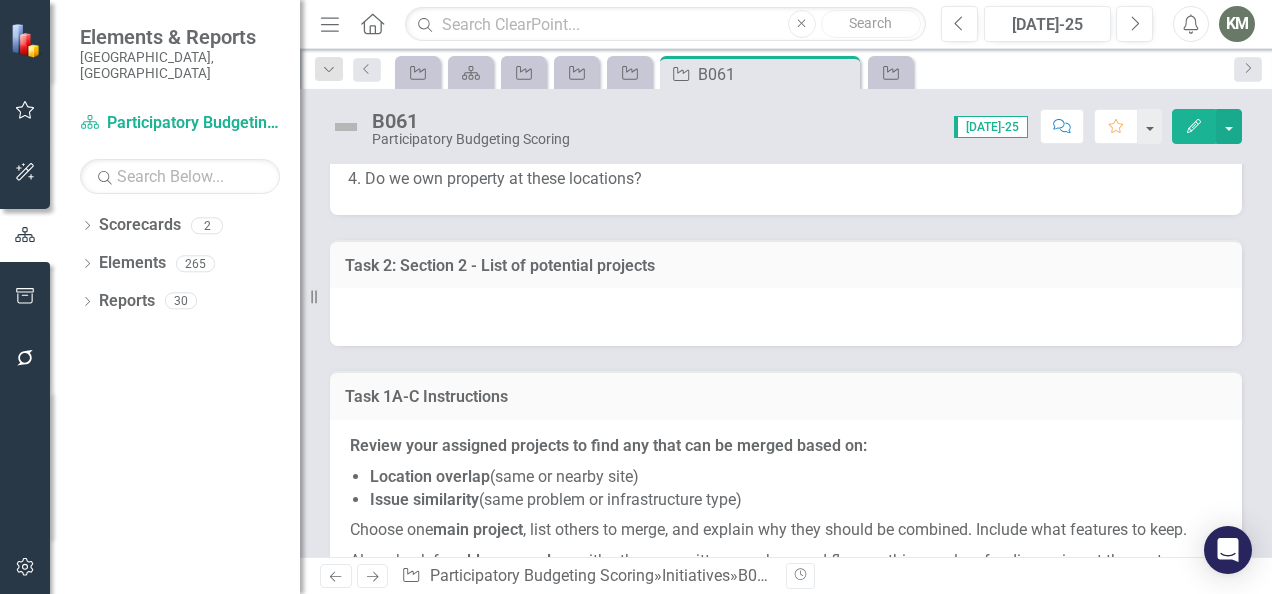 click at bounding box center (786, 317) 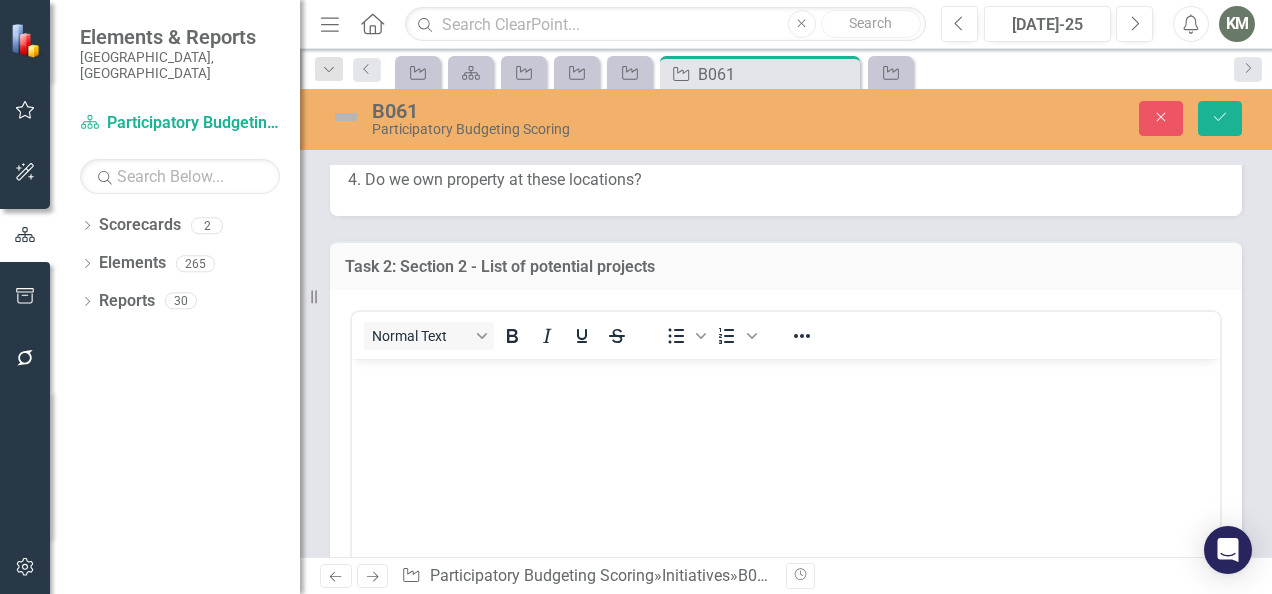 scroll, scrollTop: 0, scrollLeft: 0, axis: both 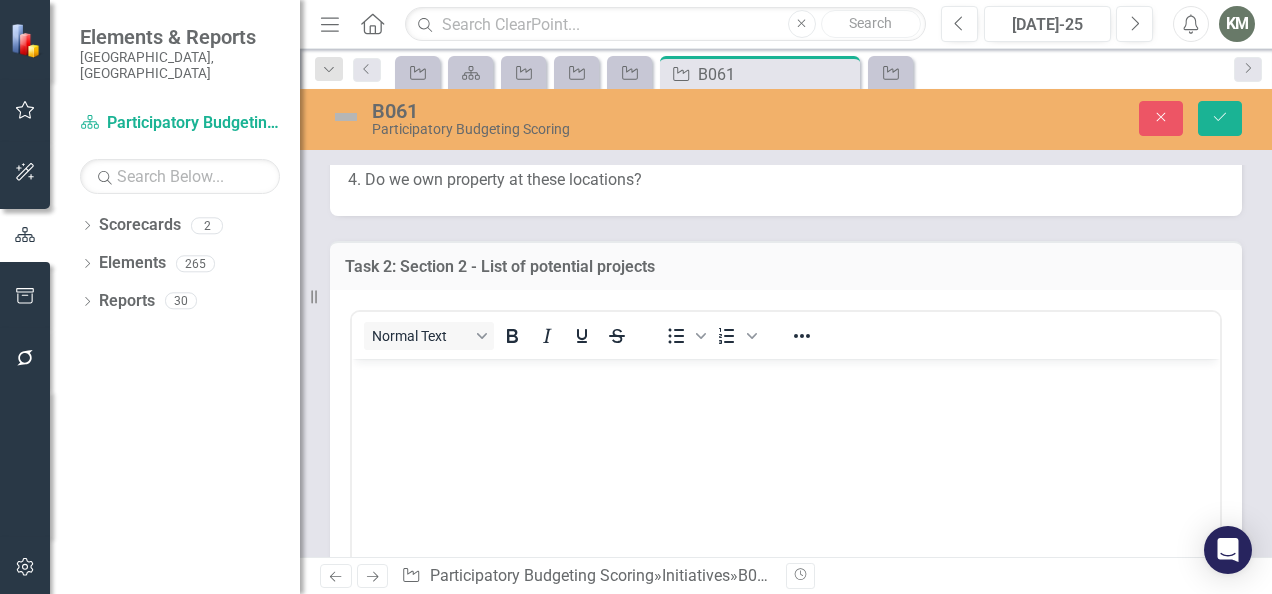 click at bounding box center [786, 375] 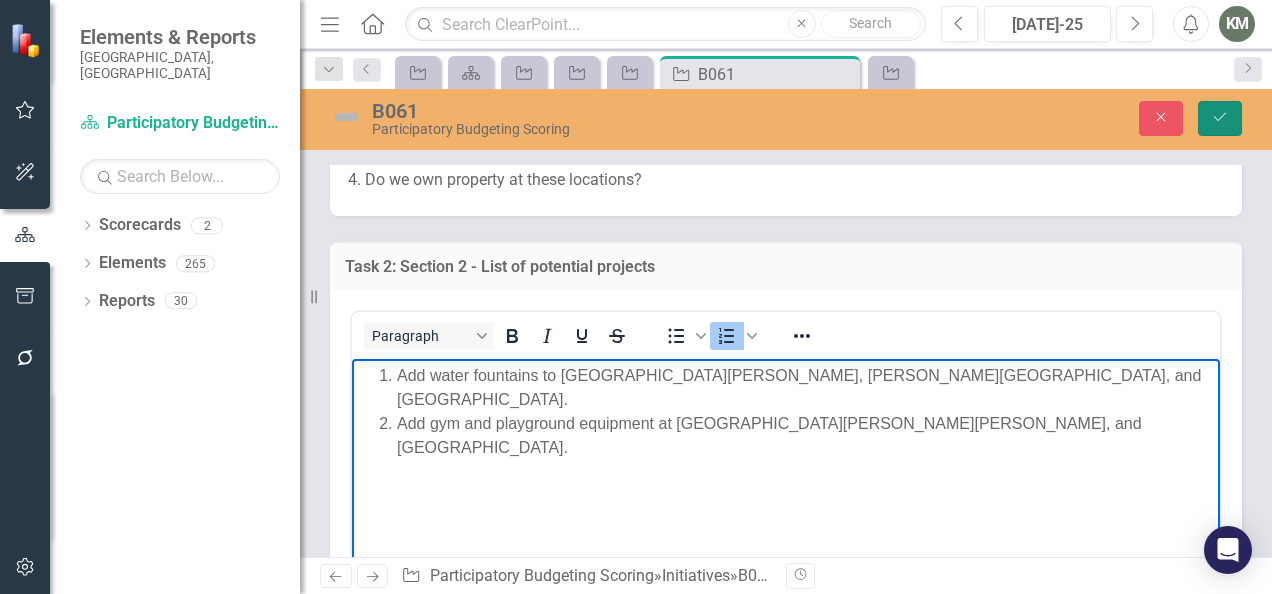 click on "Save" at bounding box center (1220, 118) 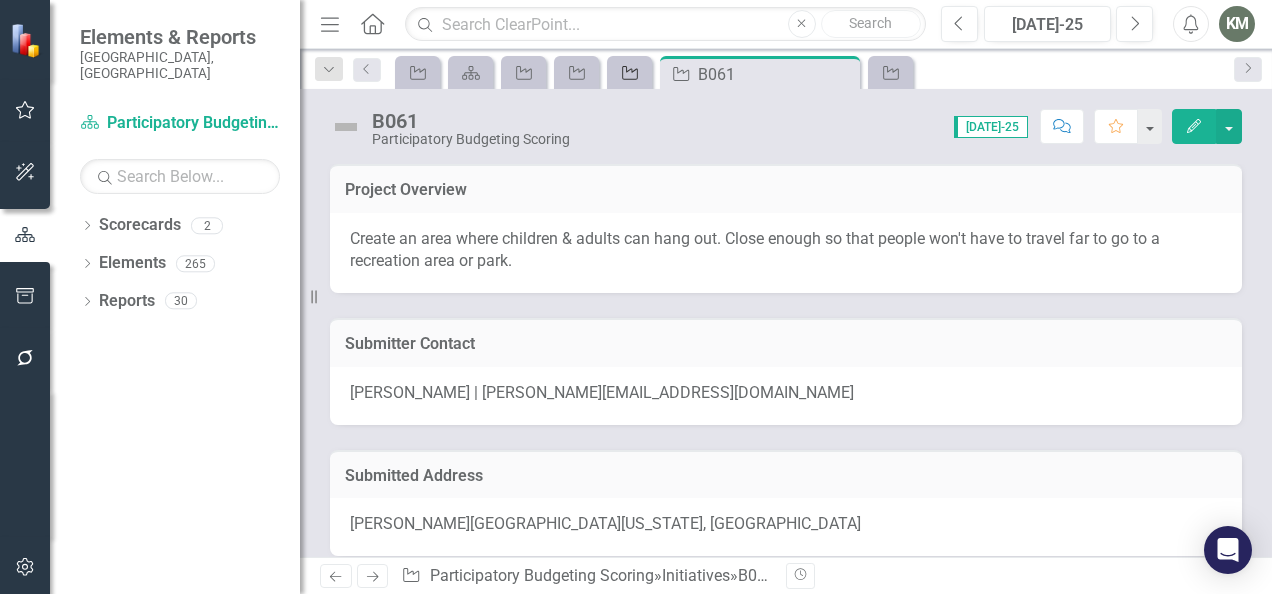 click on "Initiative" 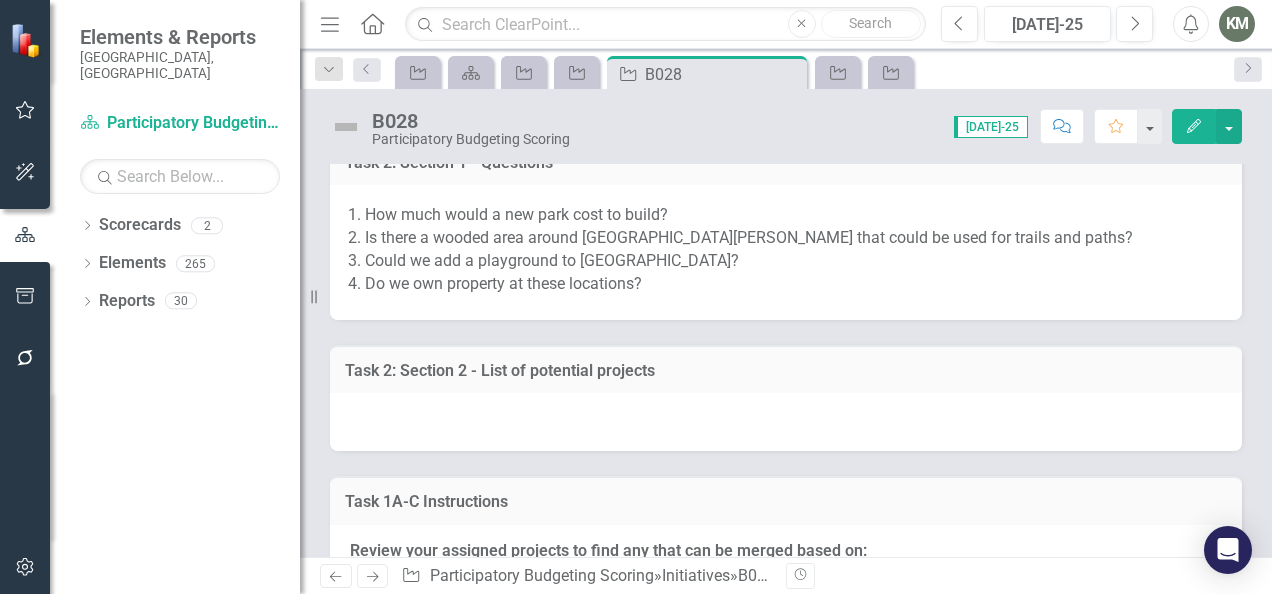 scroll, scrollTop: 1072, scrollLeft: 0, axis: vertical 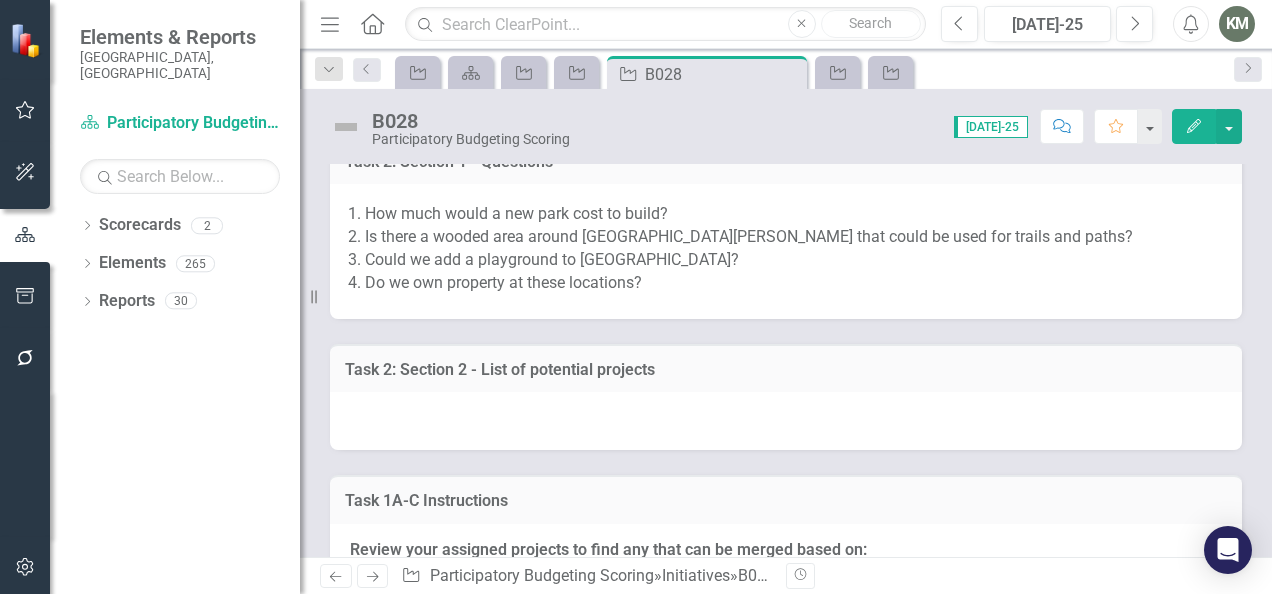 click at bounding box center (786, 421) 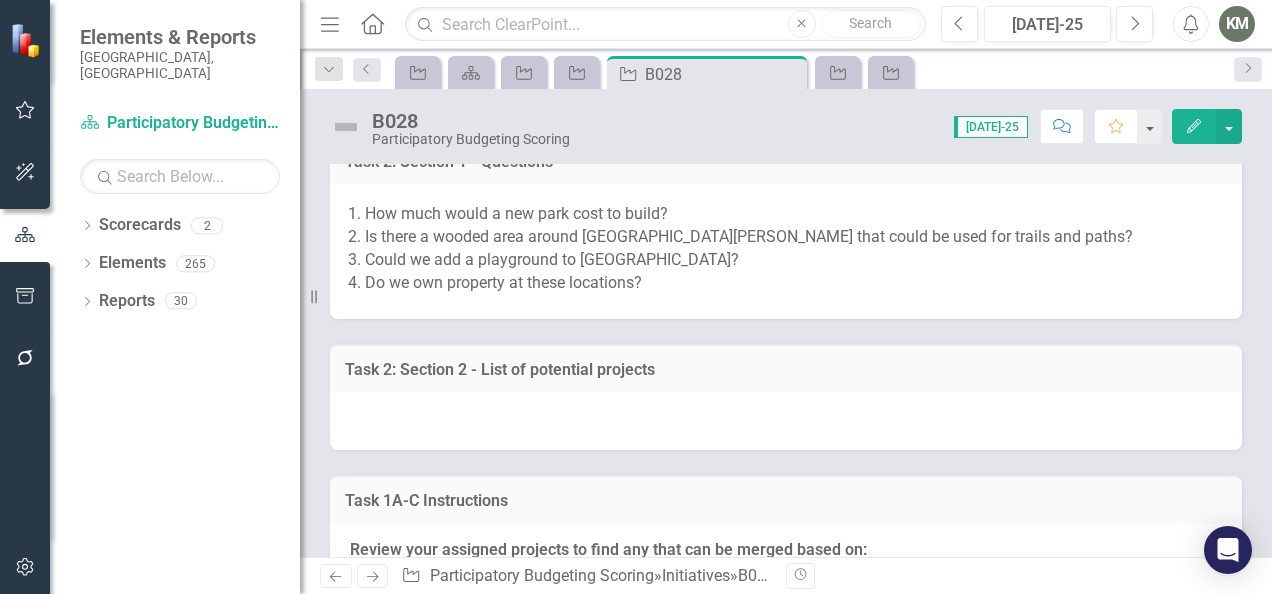 click at bounding box center [786, 421] 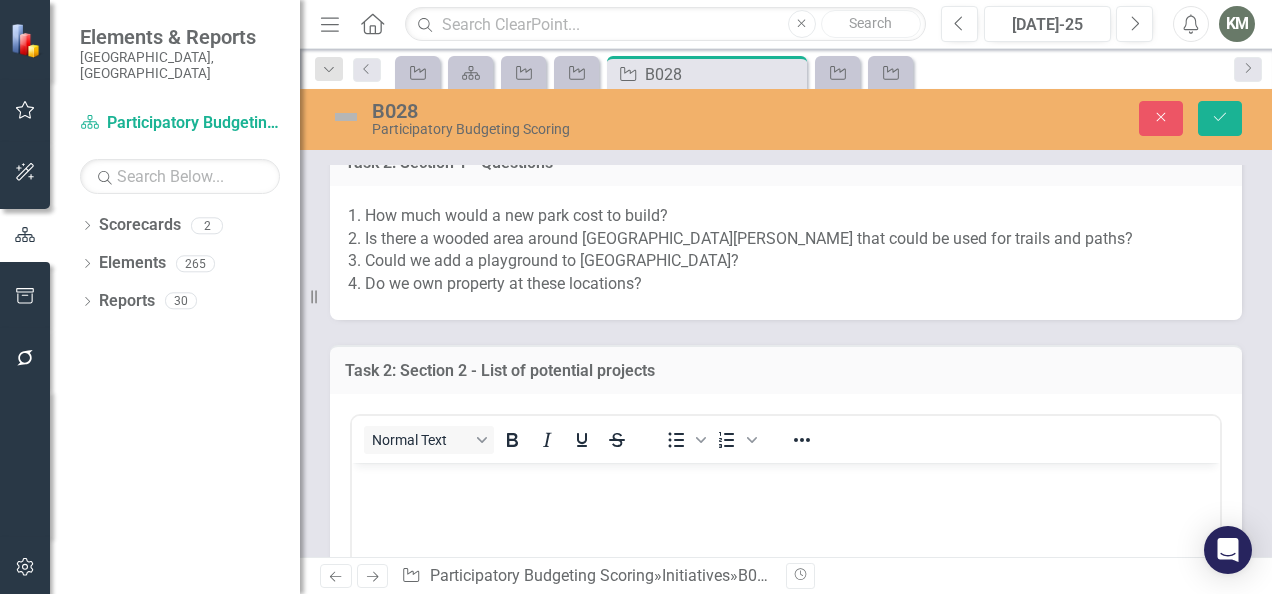 scroll, scrollTop: 0, scrollLeft: 0, axis: both 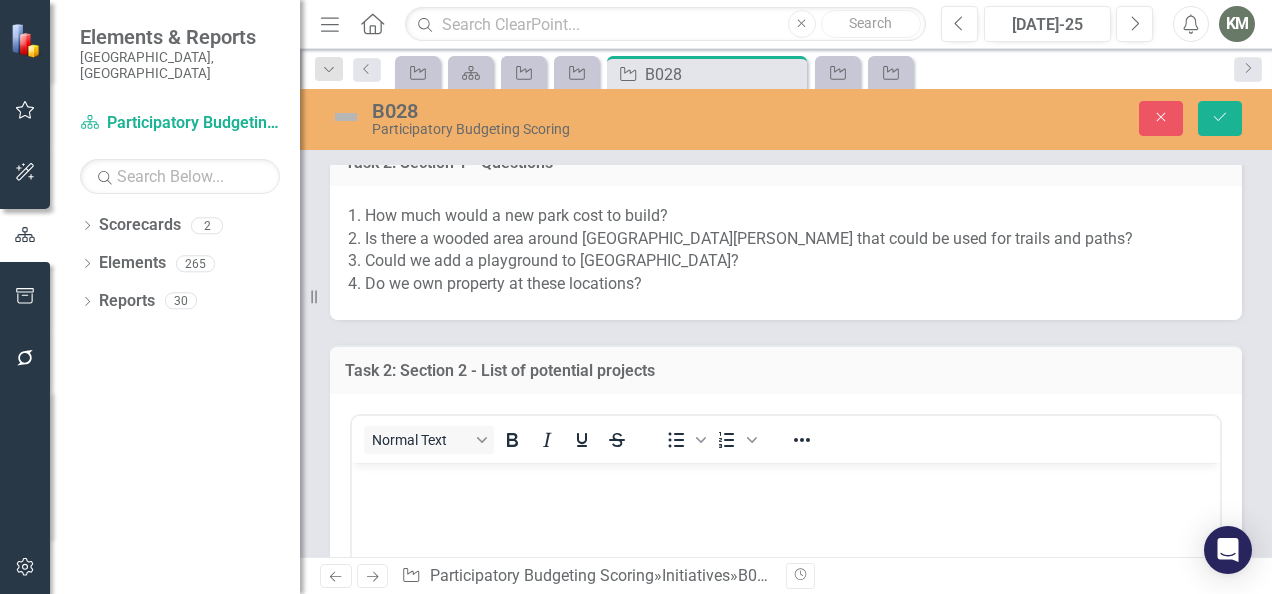 click at bounding box center [786, 612] 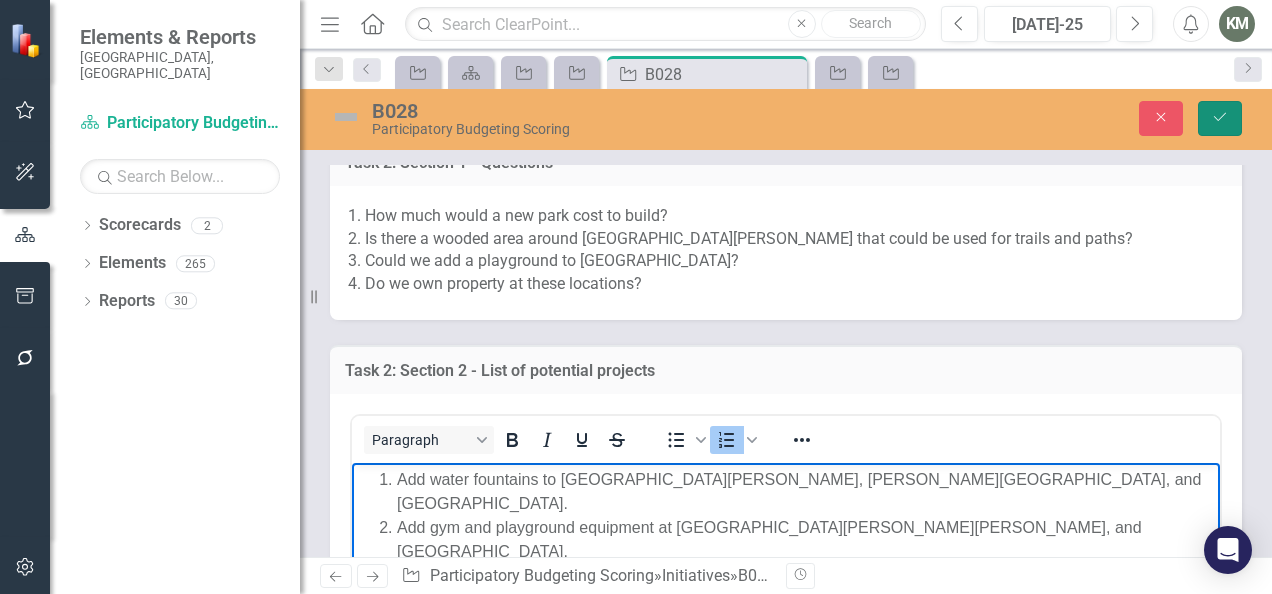 click on "Save" at bounding box center [1220, 118] 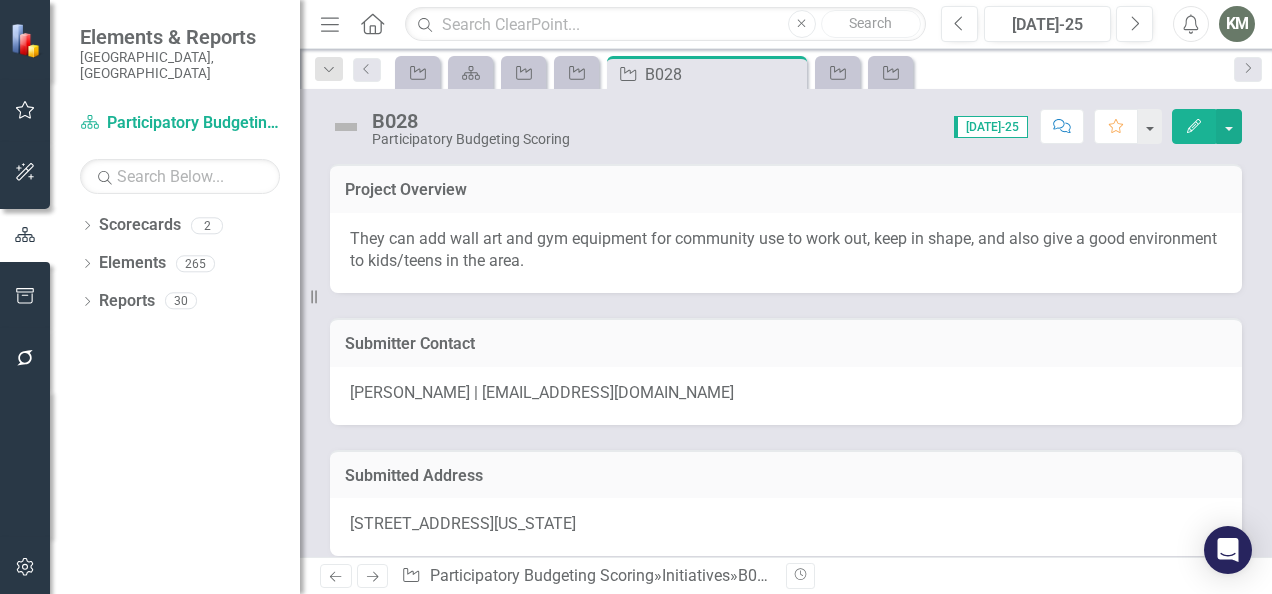 click on "Initiative" at bounding box center (576, 72) 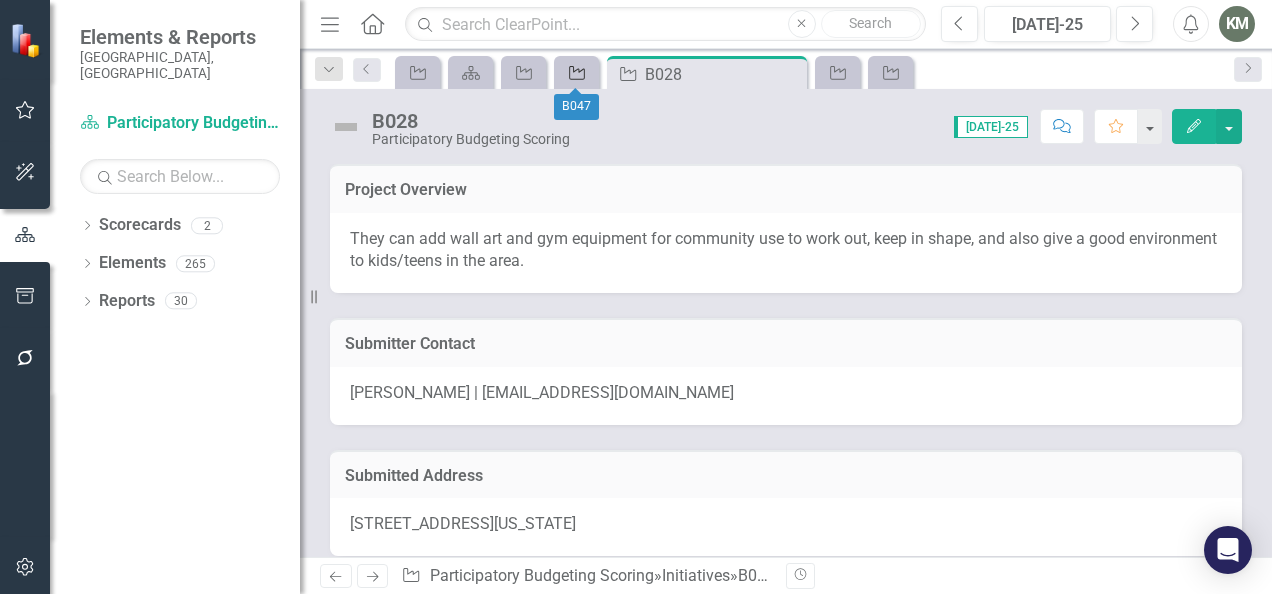 click 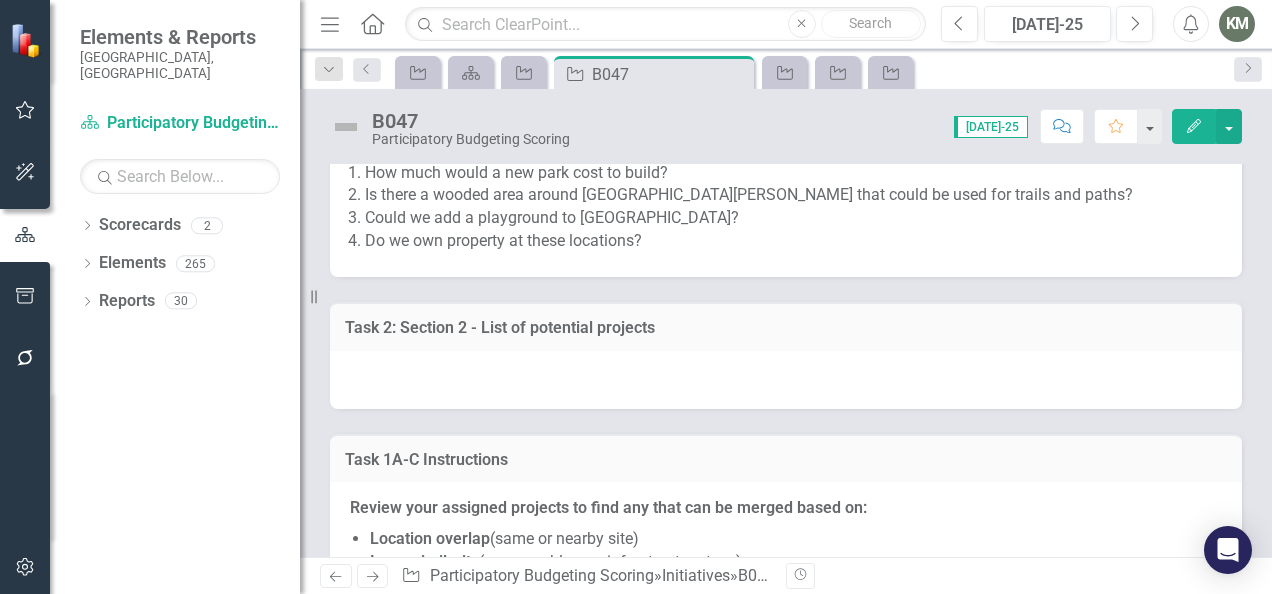 scroll, scrollTop: 1090, scrollLeft: 0, axis: vertical 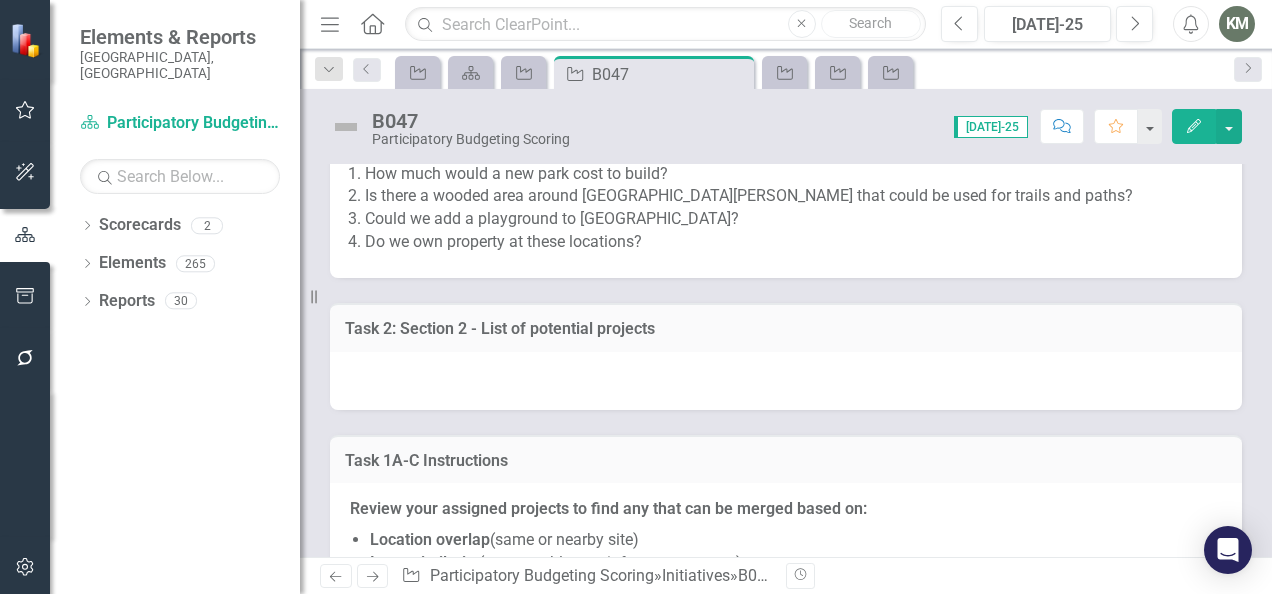 click at bounding box center [786, 381] 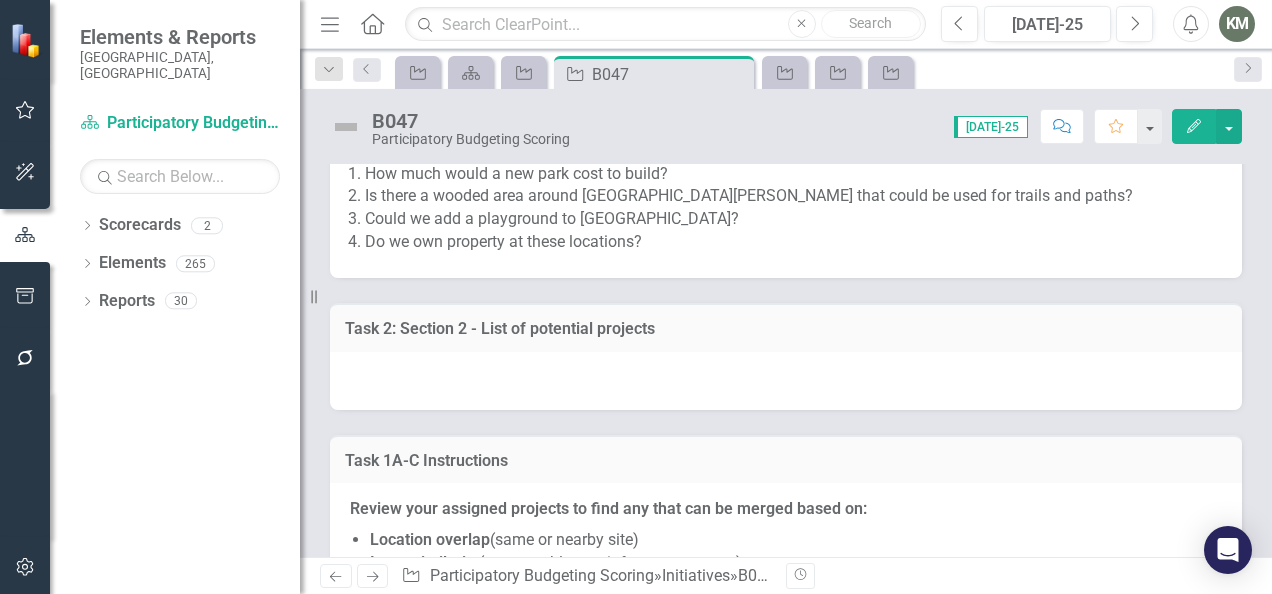 click at bounding box center [786, 381] 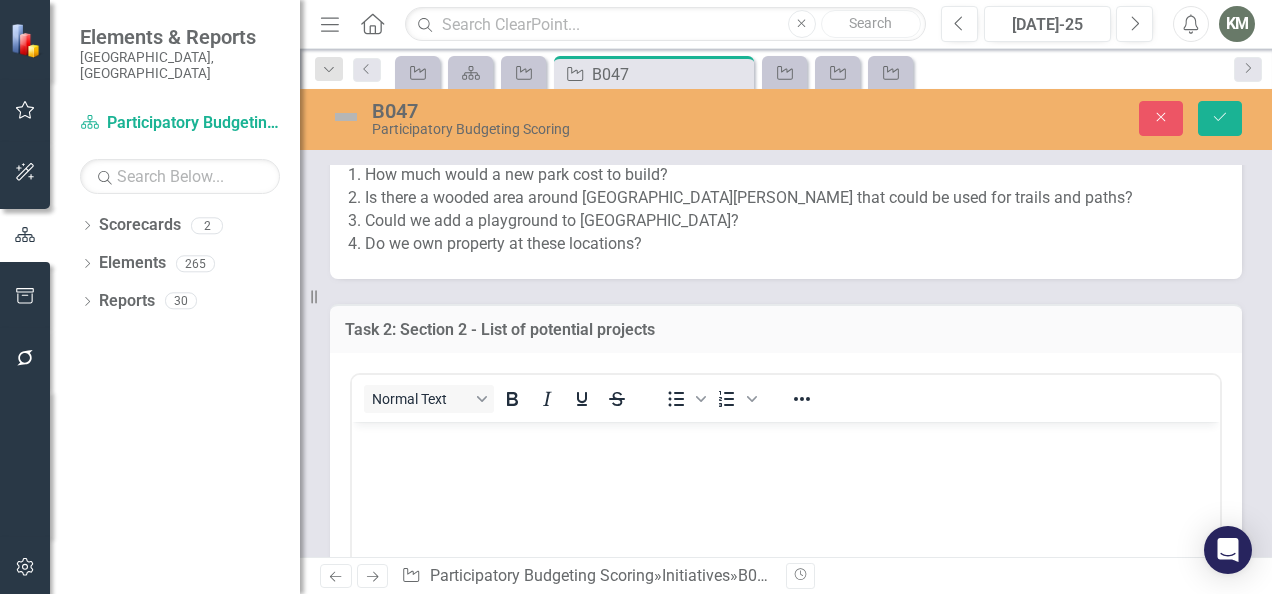 scroll, scrollTop: 0, scrollLeft: 0, axis: both 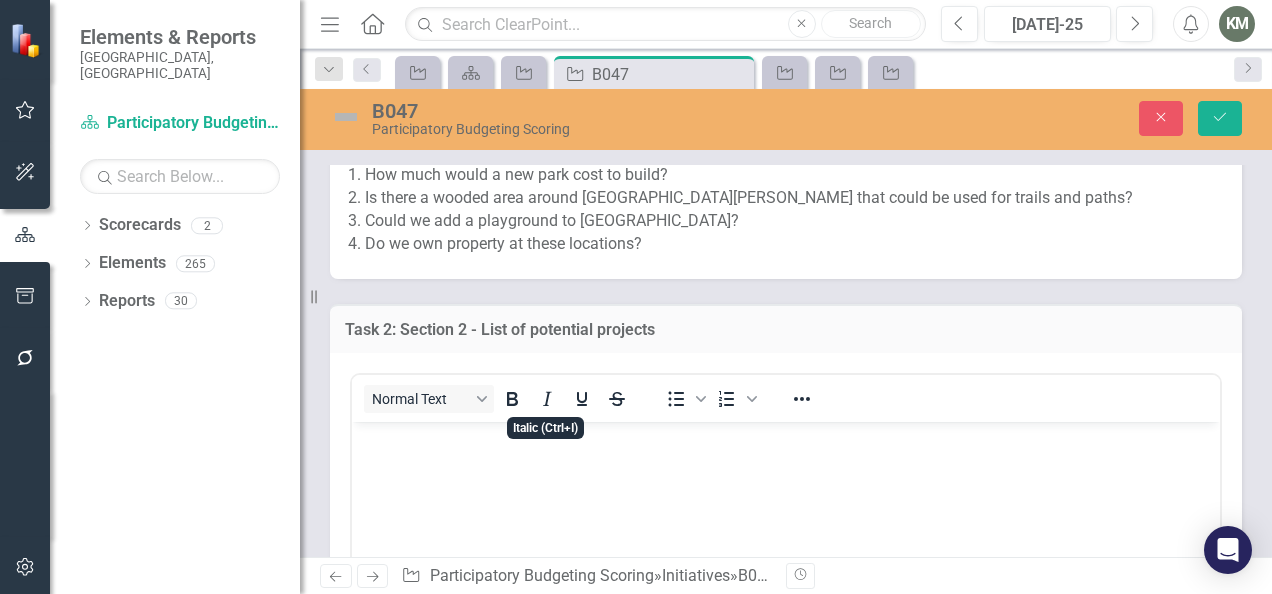 click at bounding box center [786, 571] 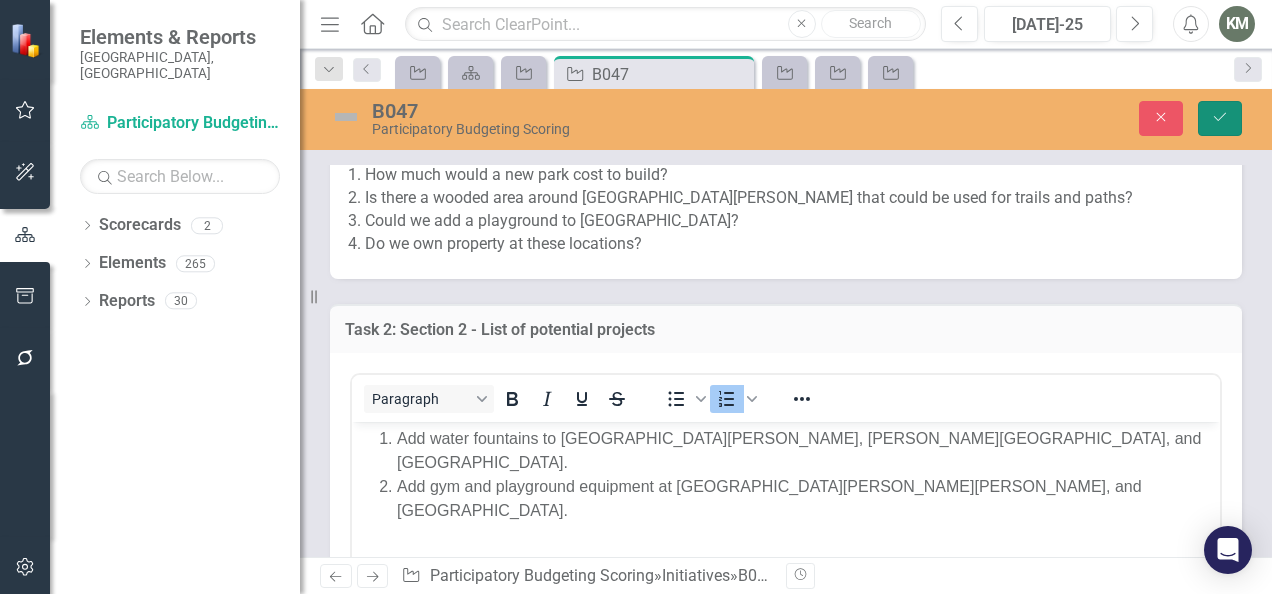 click on "Save" 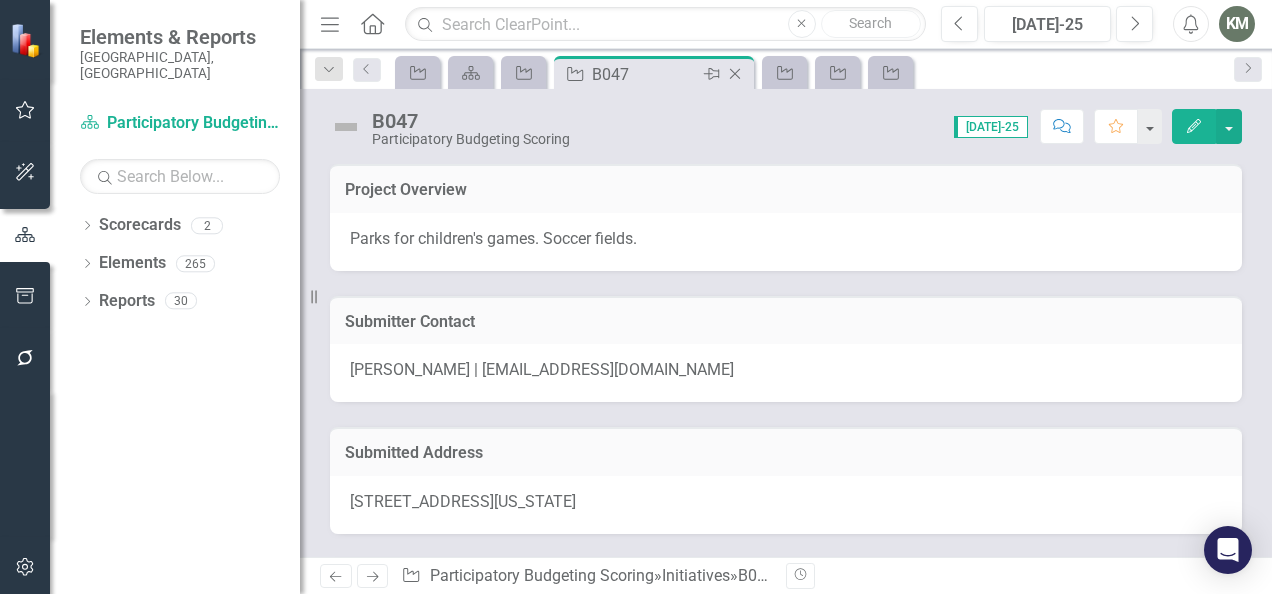 click on "Close" 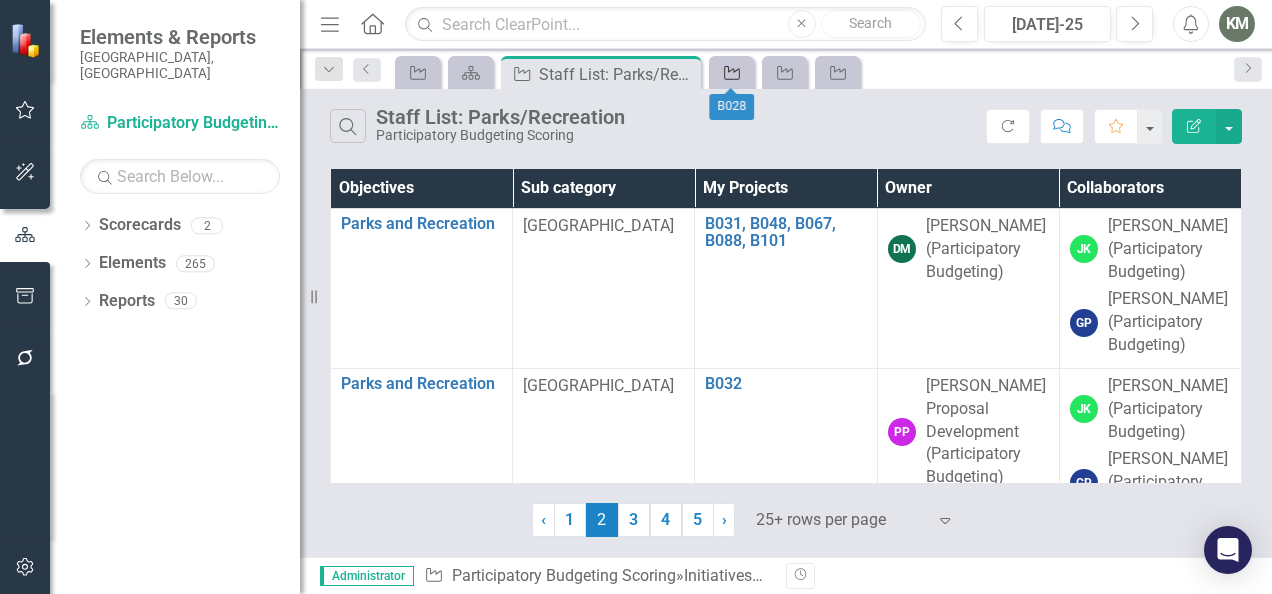 click on "Initiative" 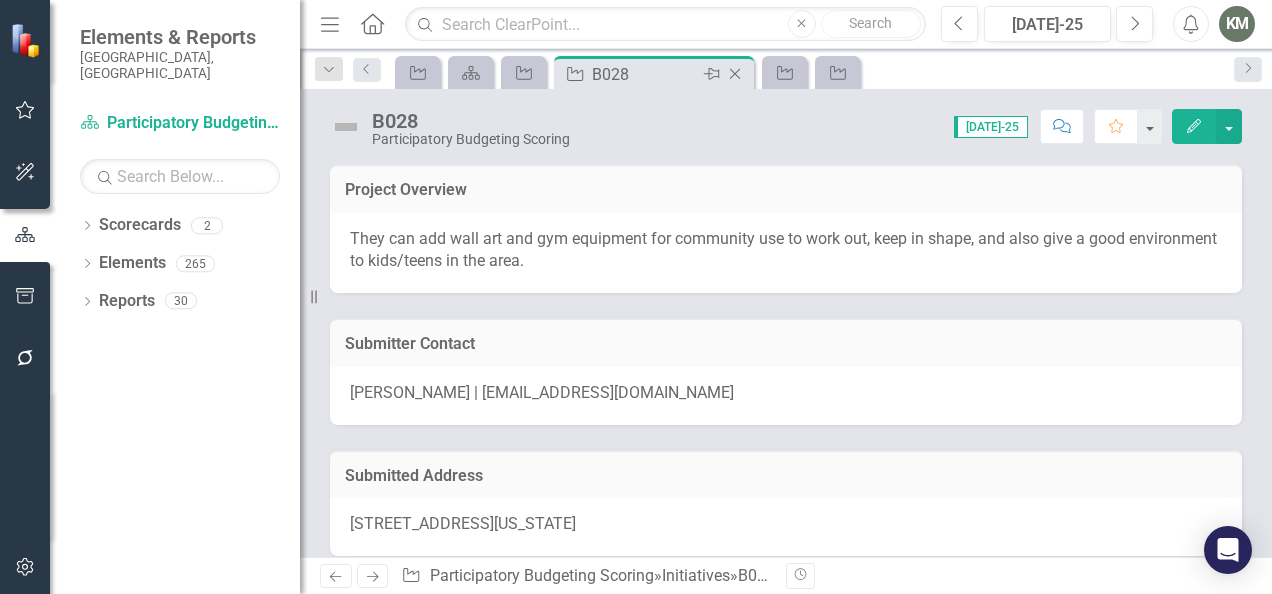click on "Close" 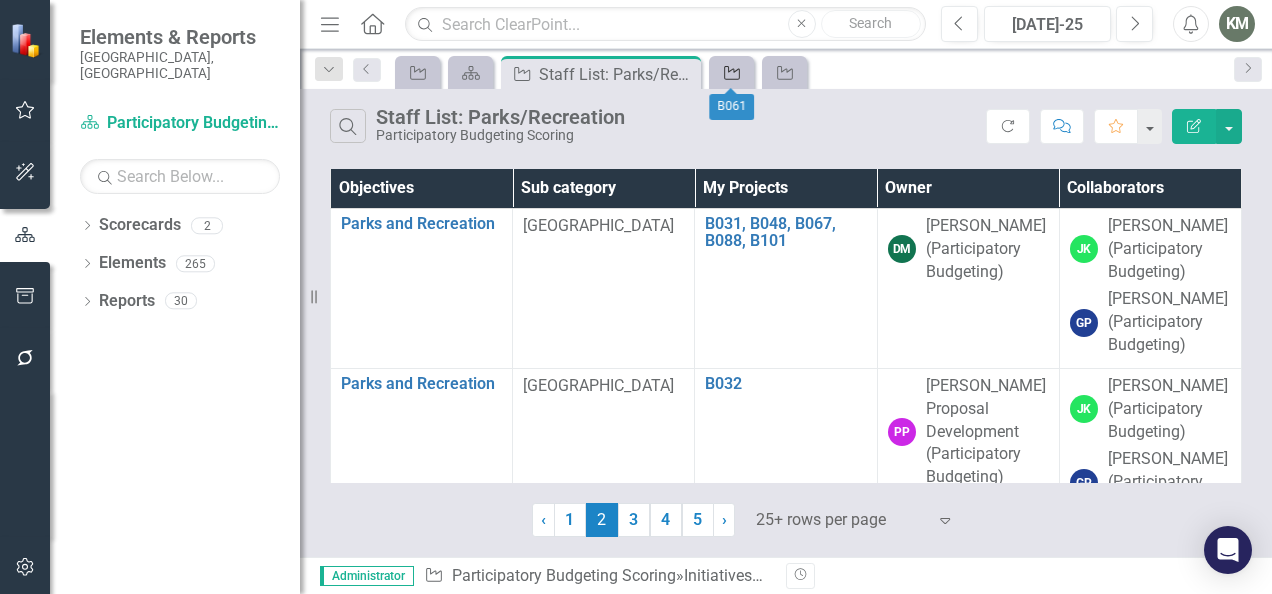 click on "Initiative" 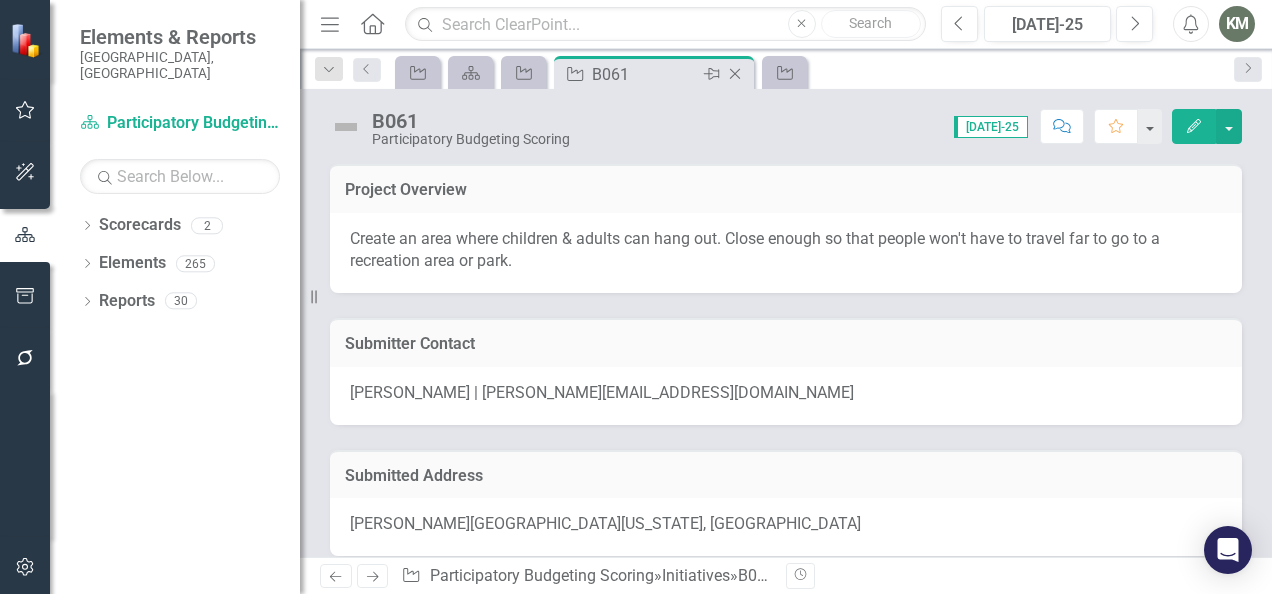 click on "Close" 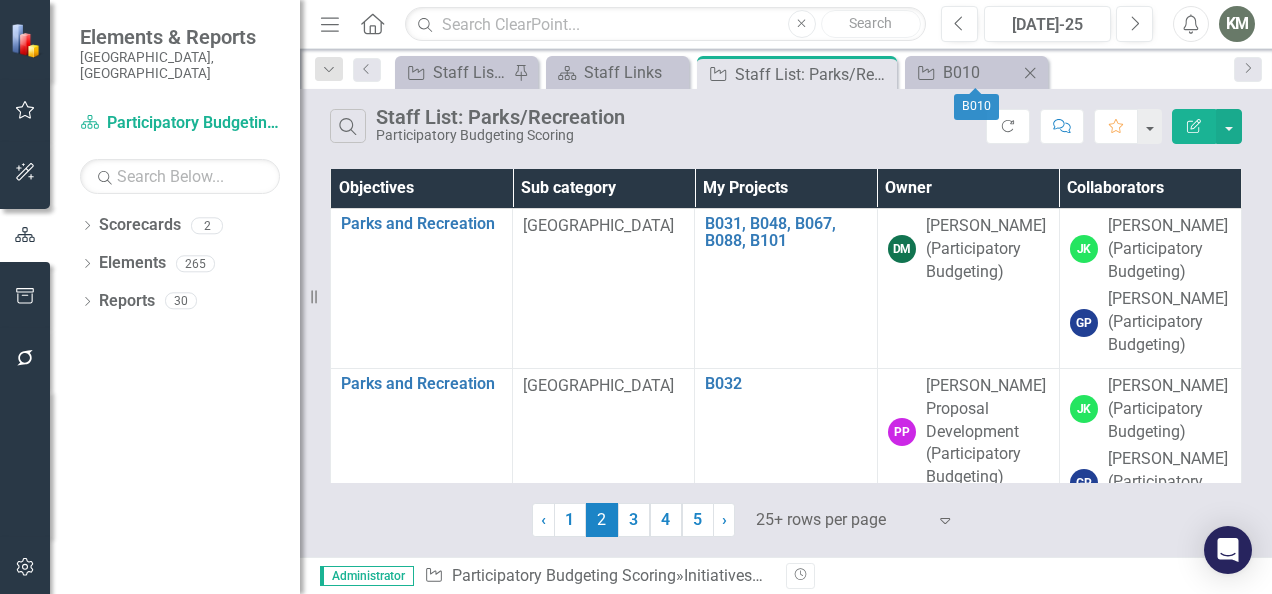 click on "Close" 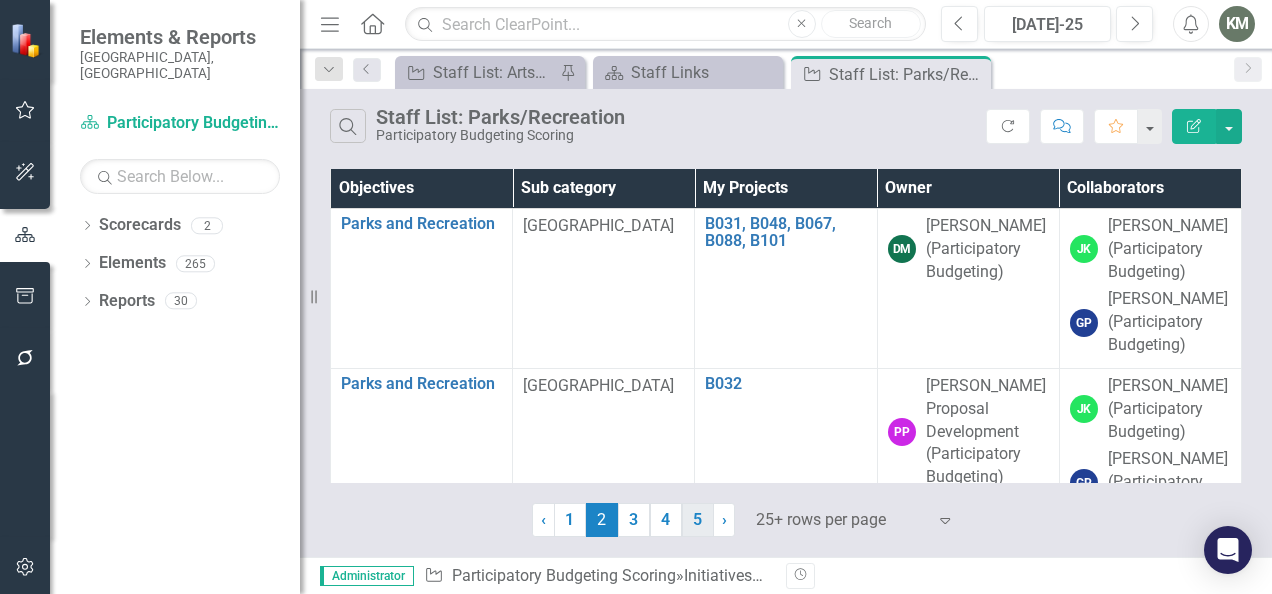 click on "5" at bounding box center (698, 520) 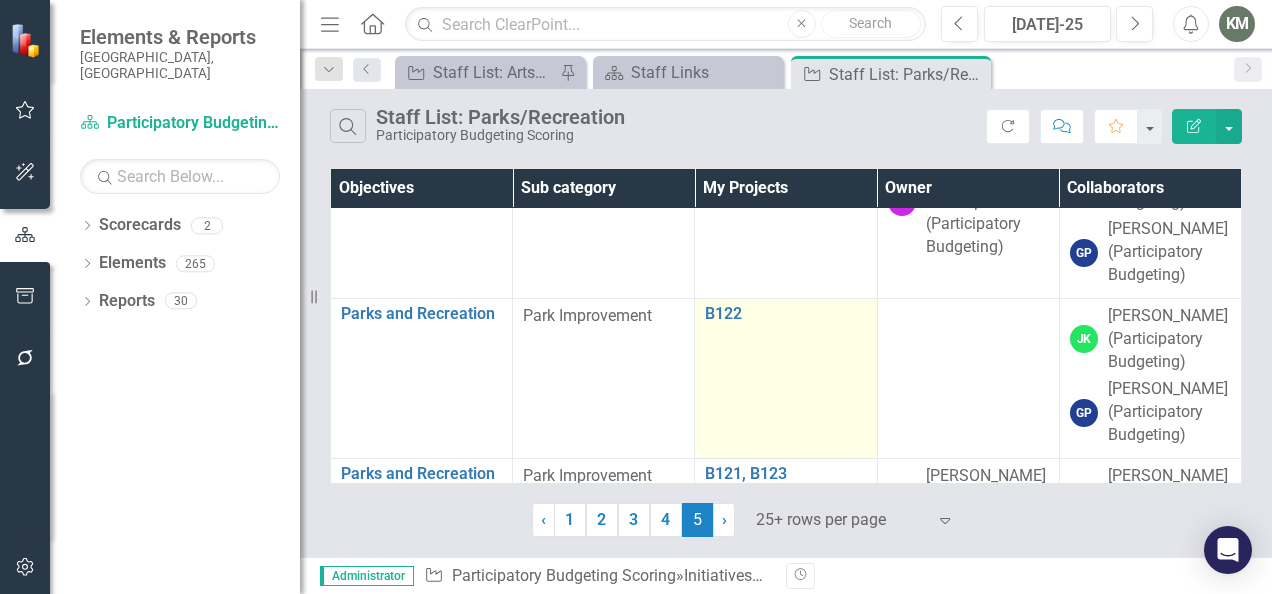 scroll, scrollTop: 0, scrollLeft: 0, axis: both 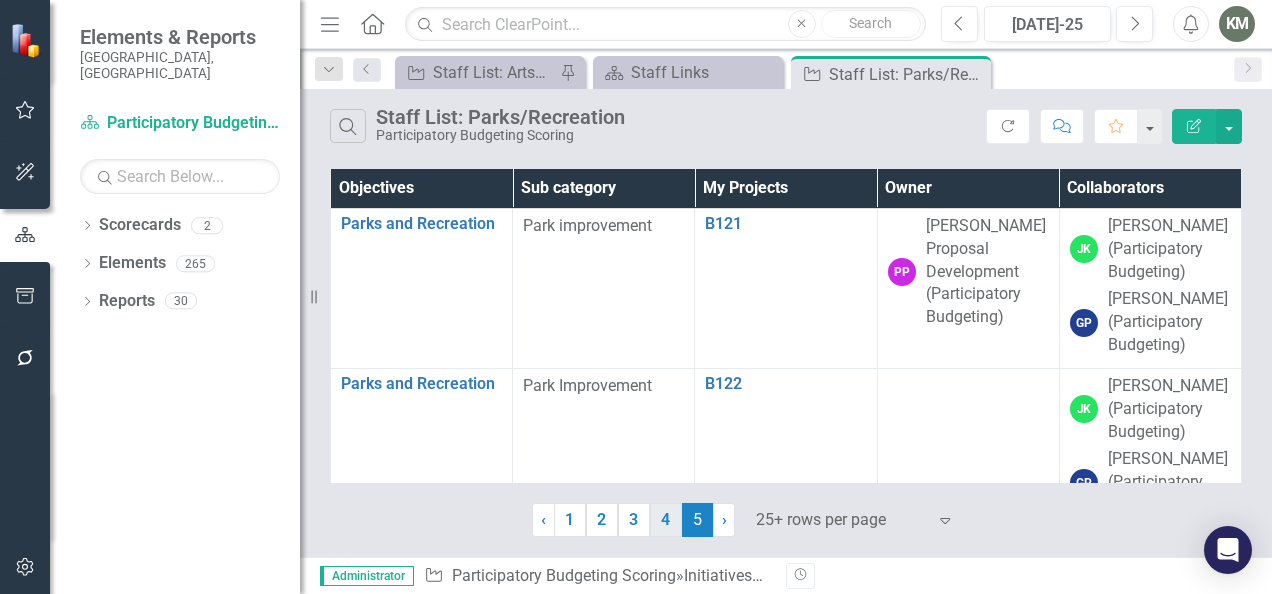 click on "4" at bounding box center [666, 520] 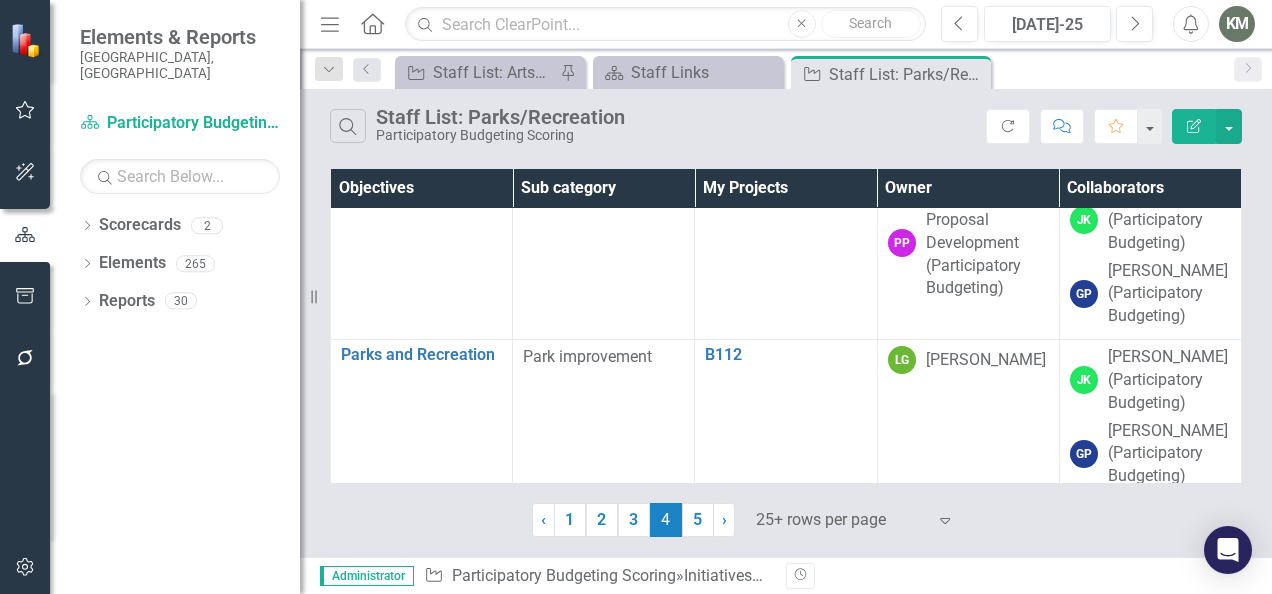 scroll, scrollTop: 3720, scrollLeft: 0, axis: vertical 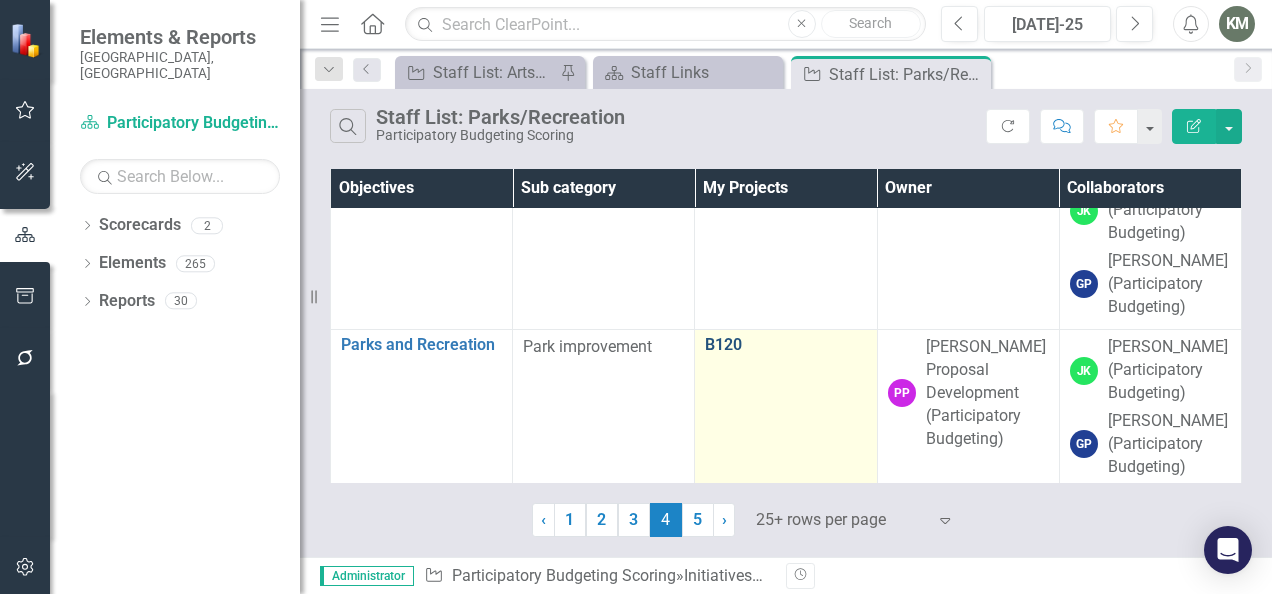 click on "B120" at bounding box center [785, 345] 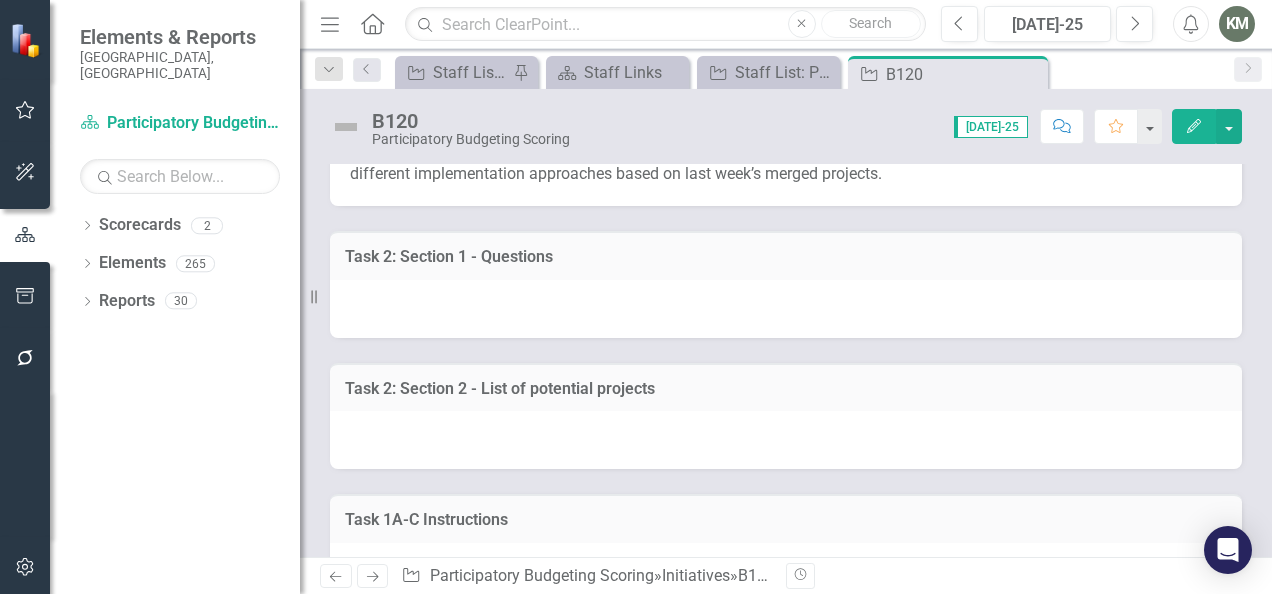 scroll, scrollTop: 1004, scrollLeft: 0, axis: vertical 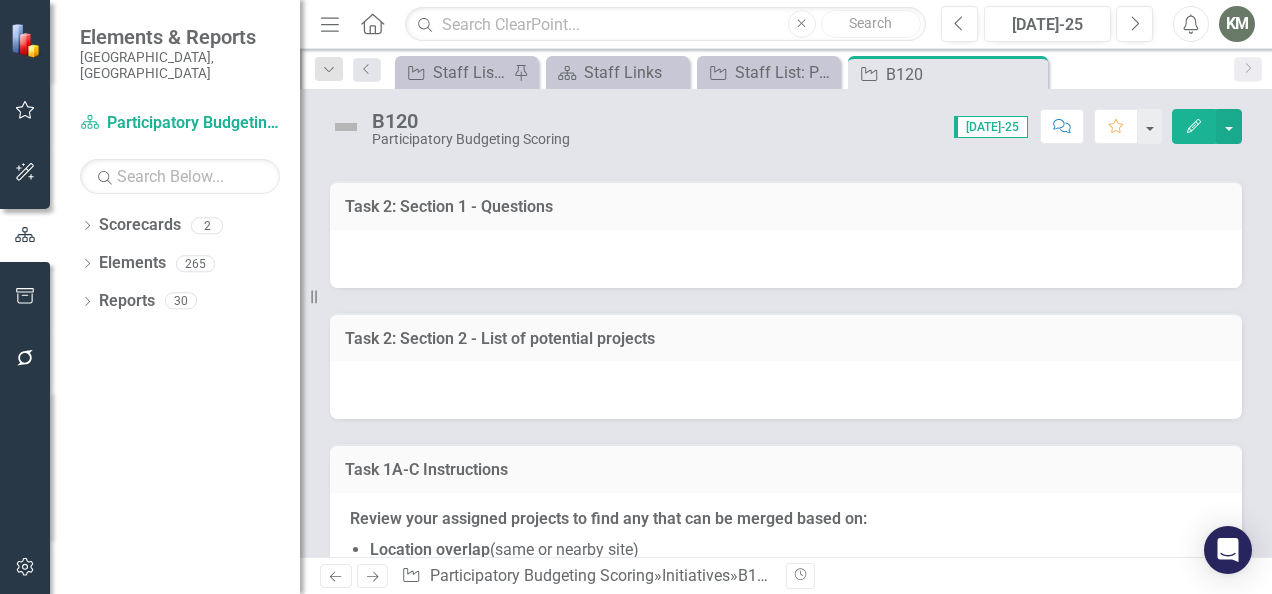 click at bounding box center (786, 259) 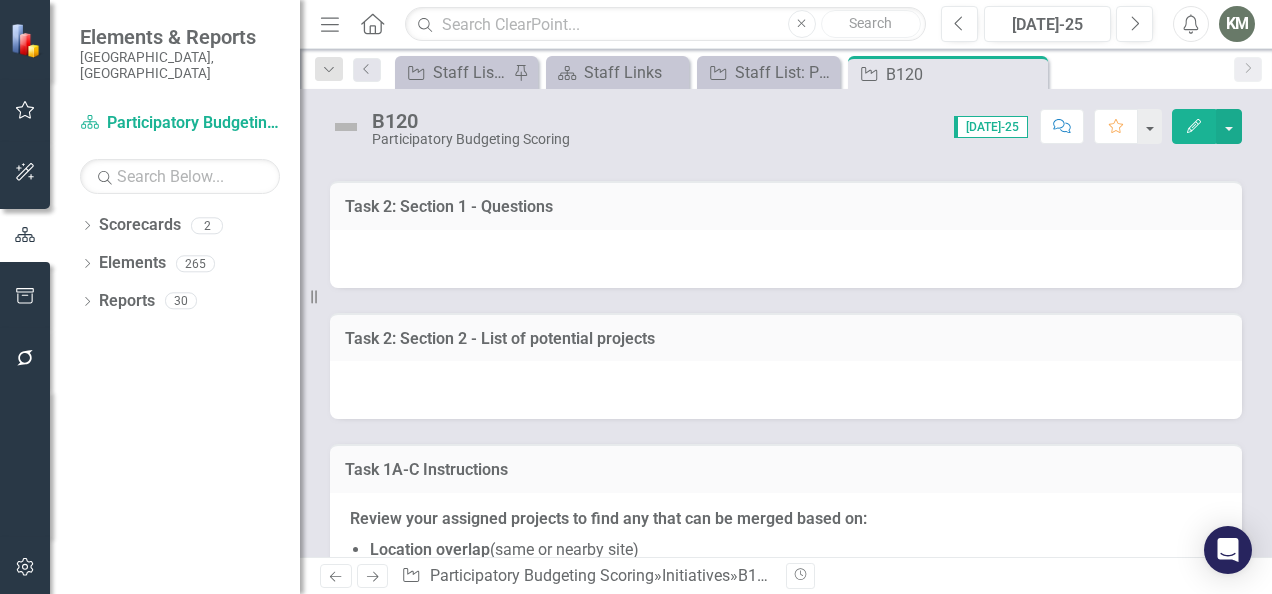 click at bounding box center [786, 259] 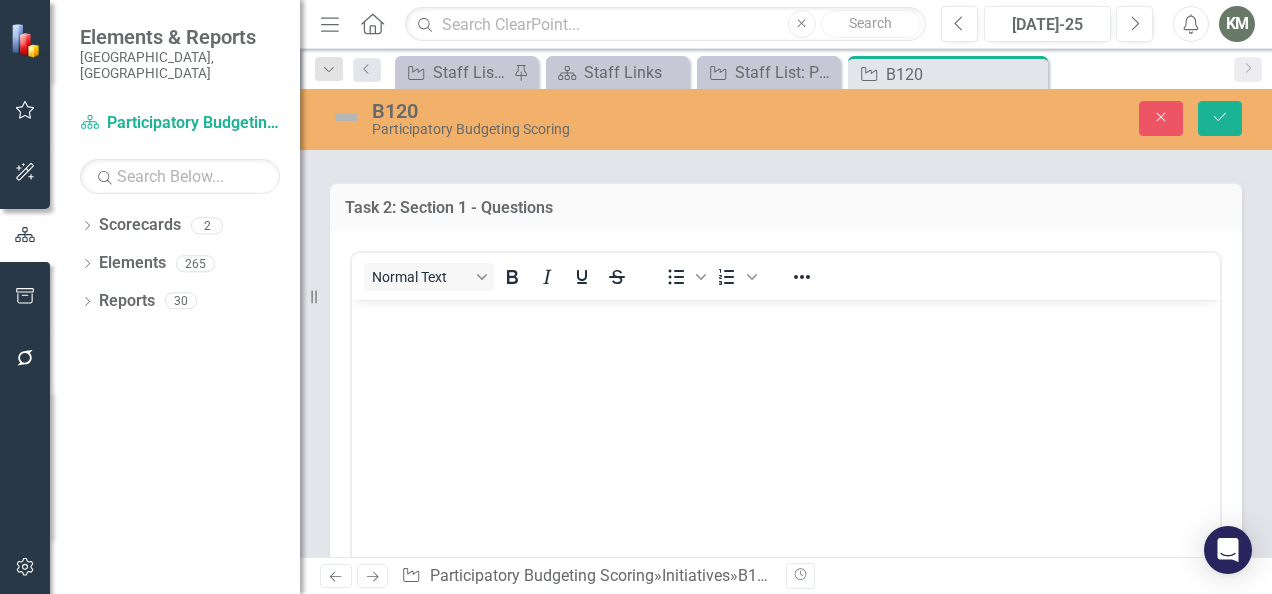 scroll, scrollTop: 0, scrollLeft: 0, axis: both 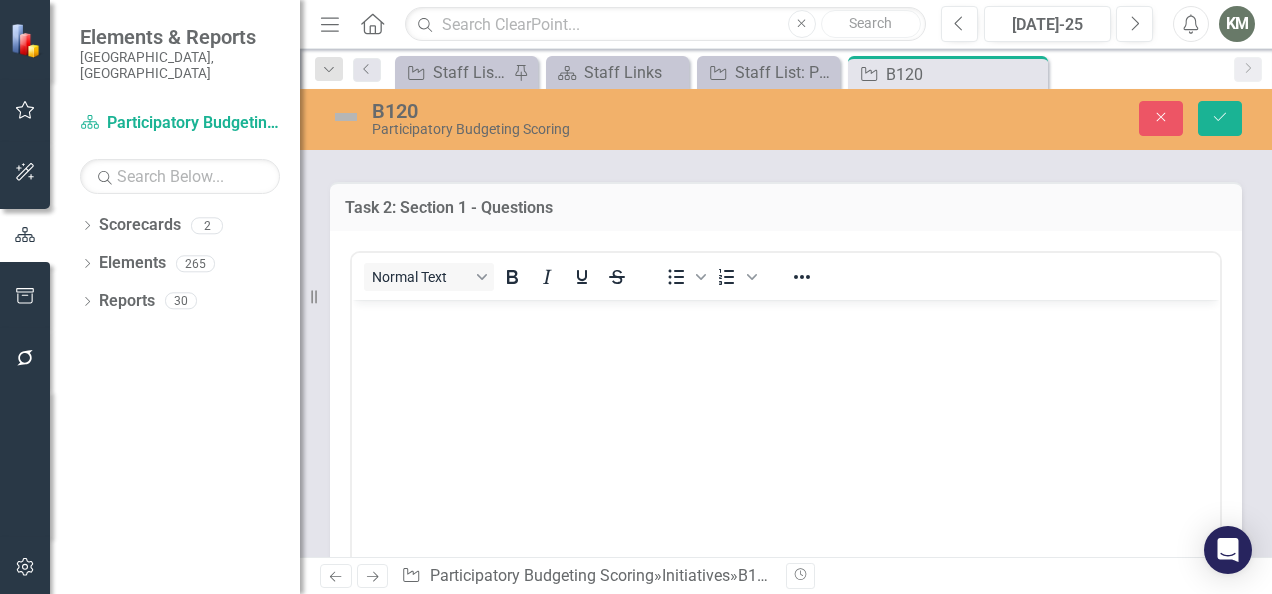 click at bounding box center (786, 449) 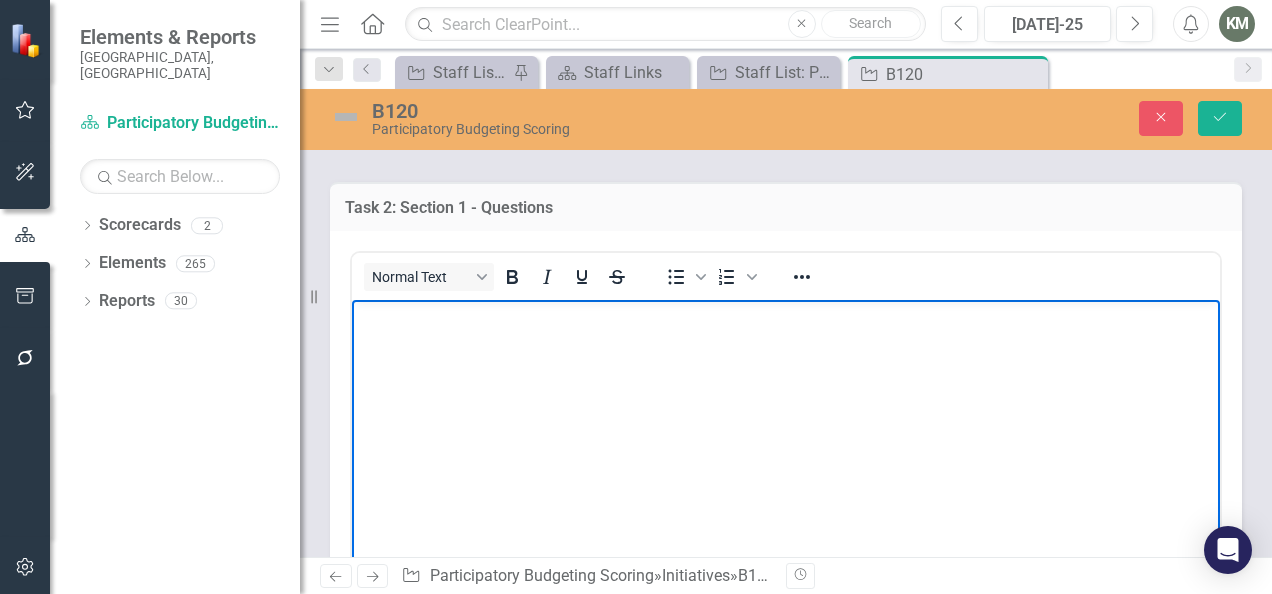 type 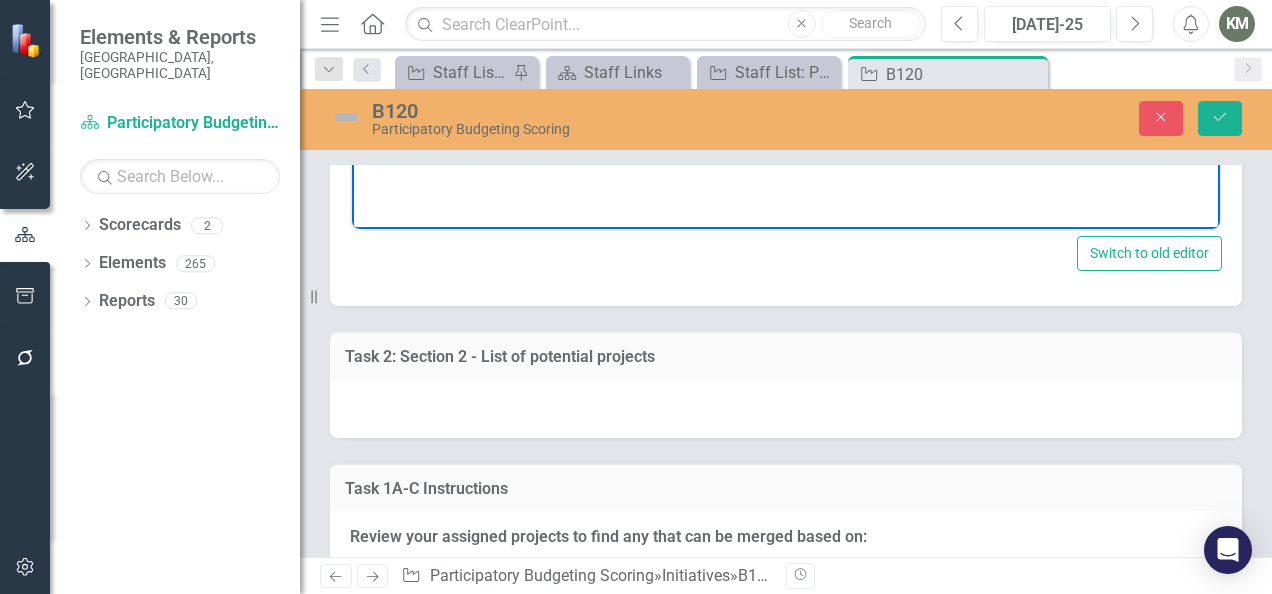 scroll, scrollTop: 1424, scrollLeft: 0, axis: vertical 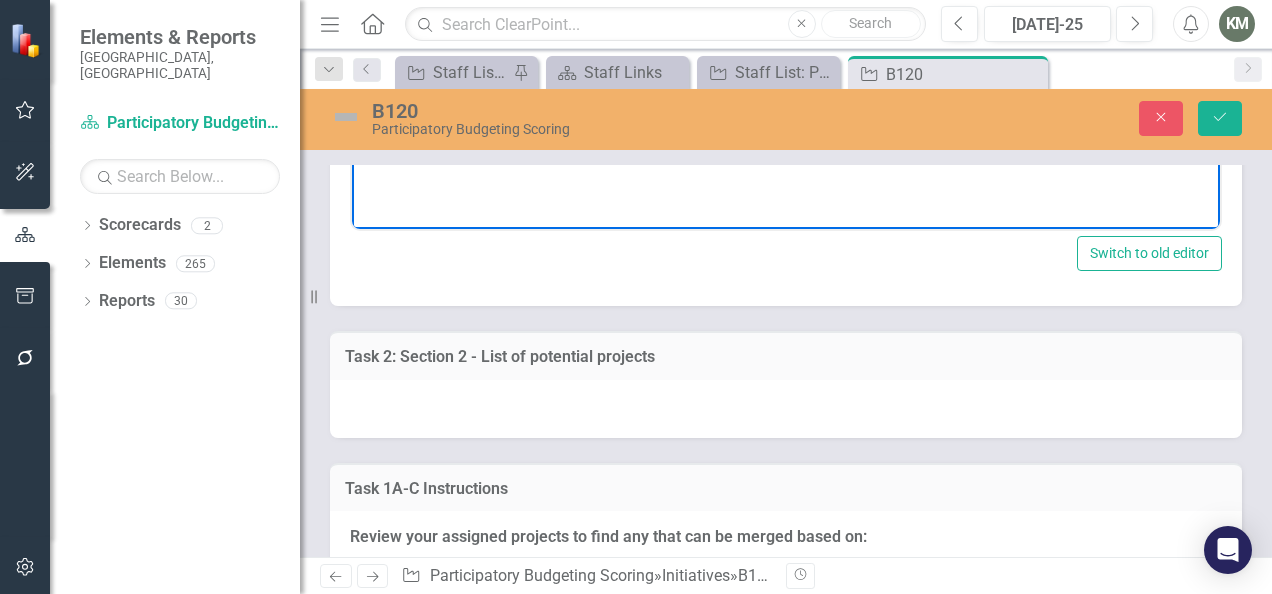click at bounding box center [786, 409] 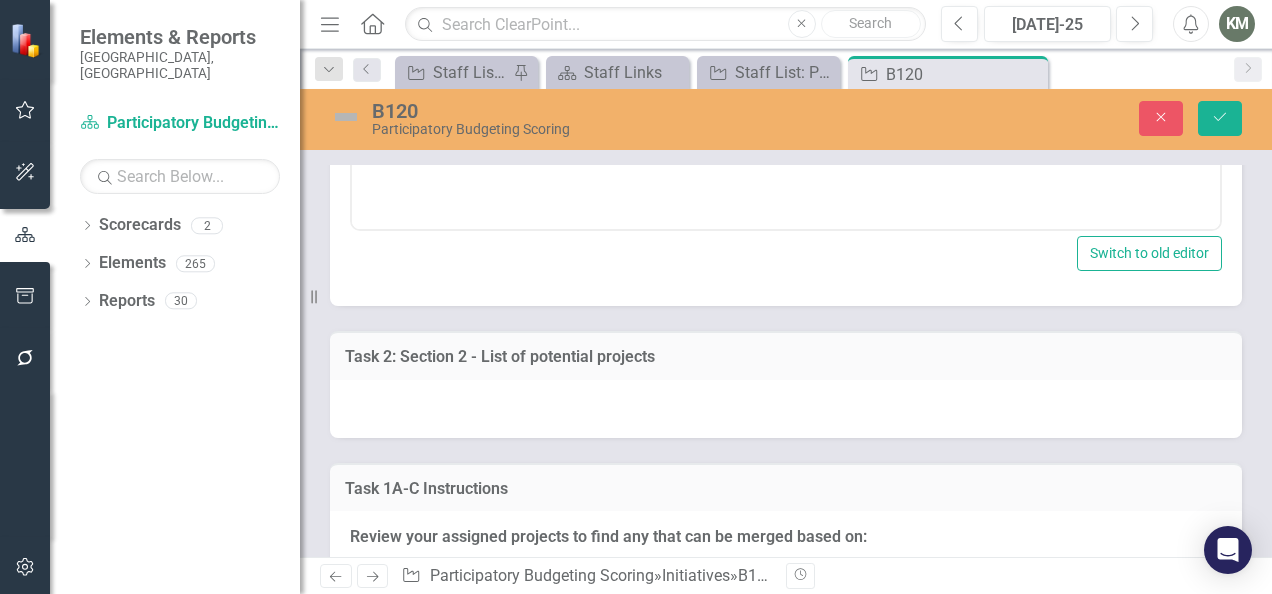 click at bounding box center (786, 409) 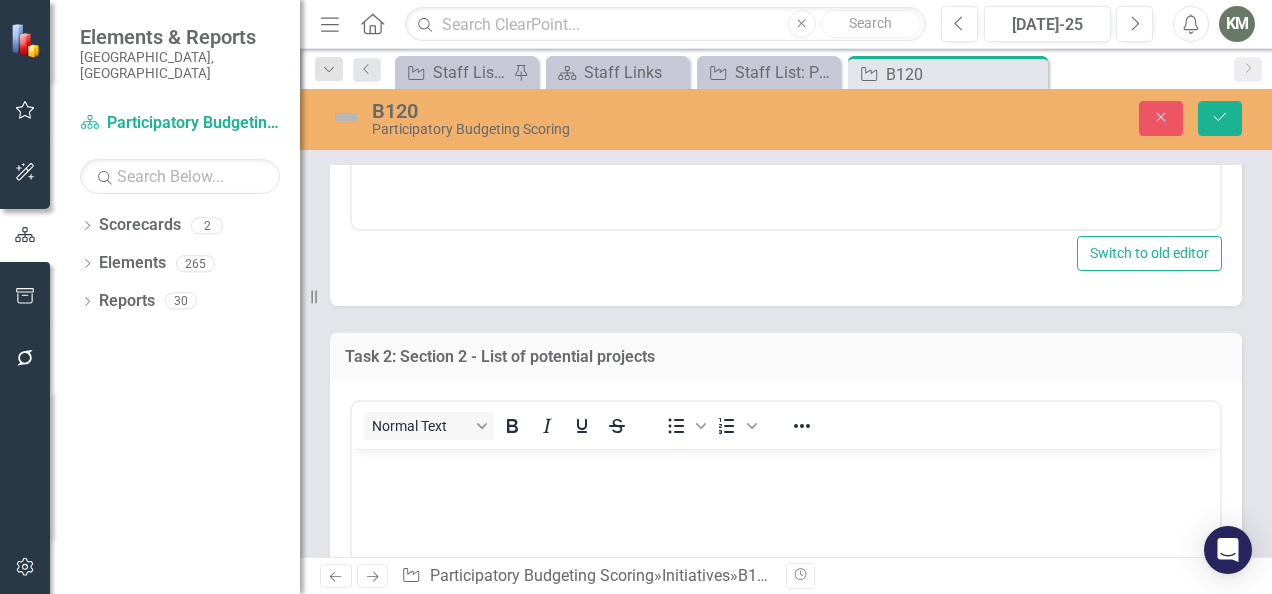 scroll, scrollTop: 0, scrollLeft: 0, axis: both 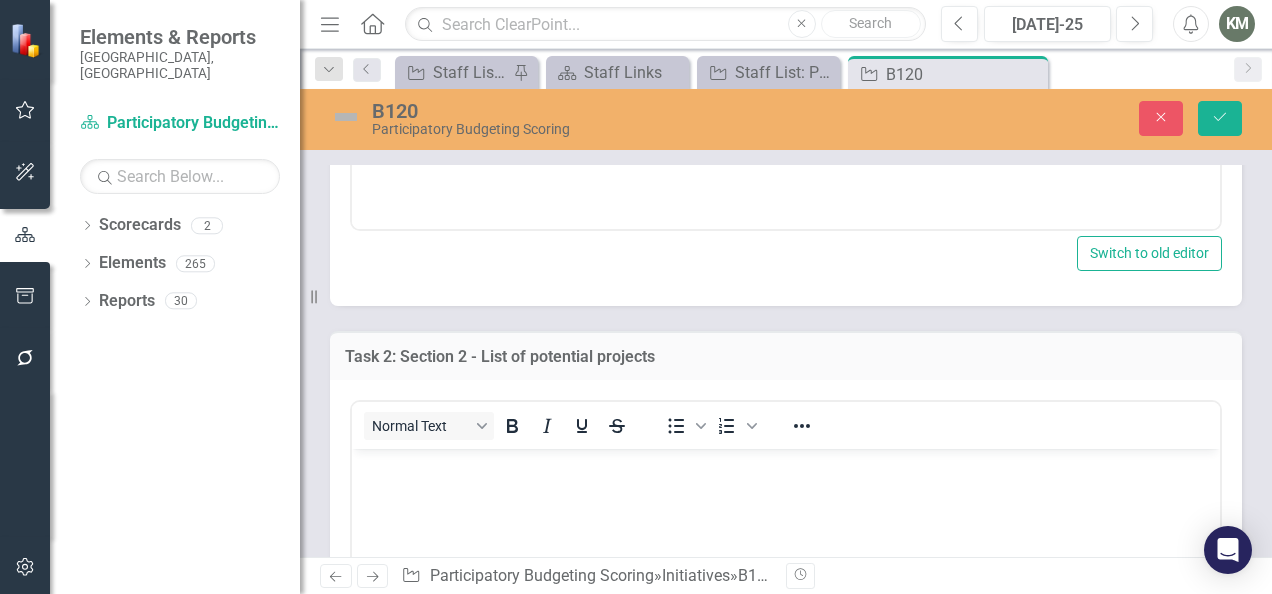 click at bounding box center (786, 465) 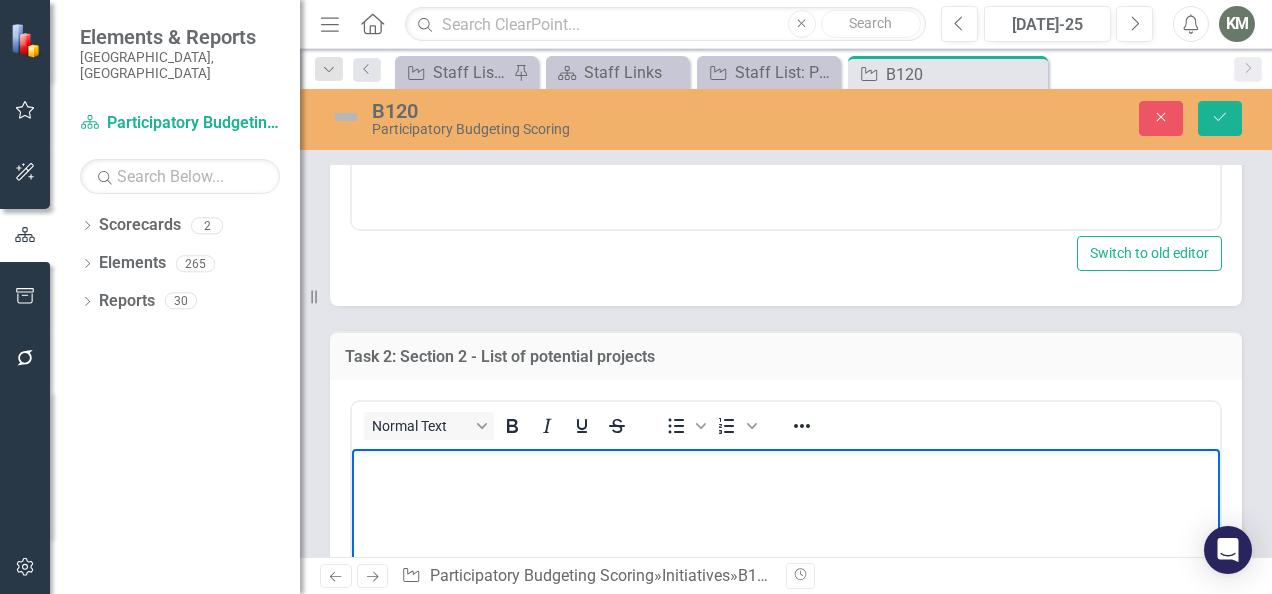 type 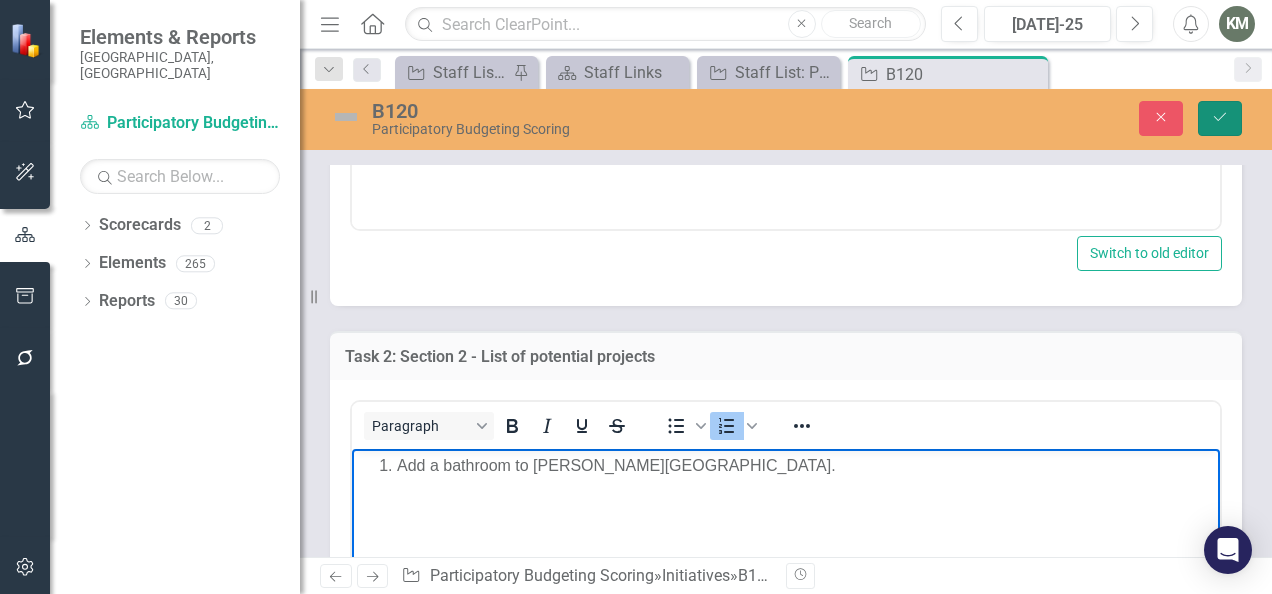 click on "Save" at bounding box center (1220, 118) 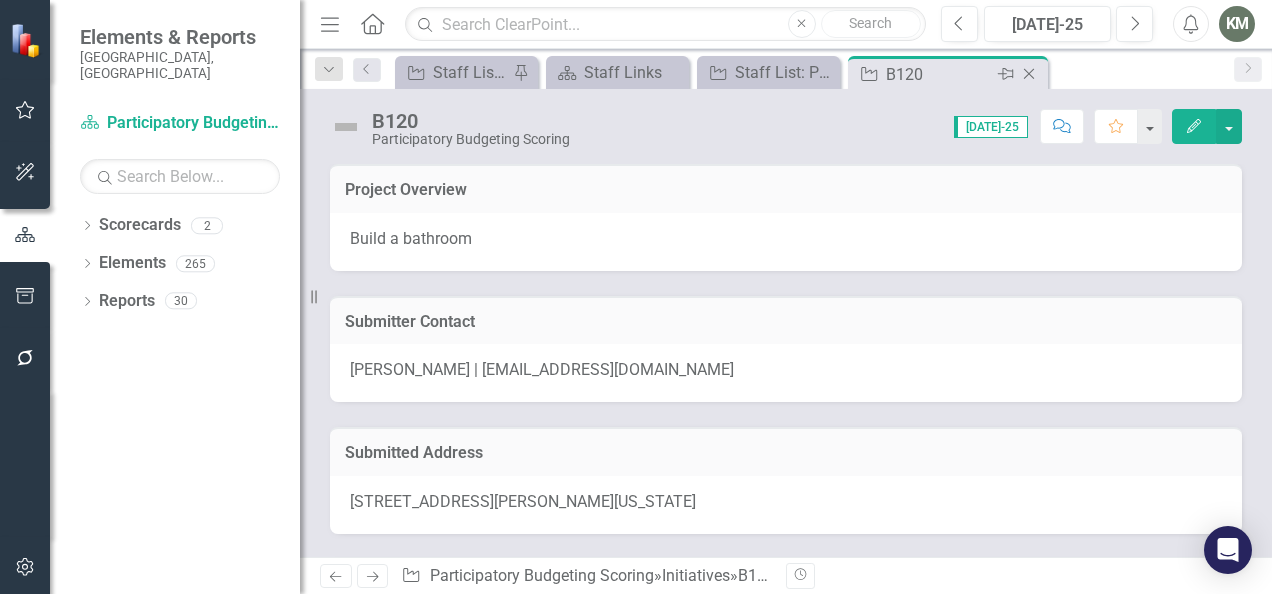 click on "Close" 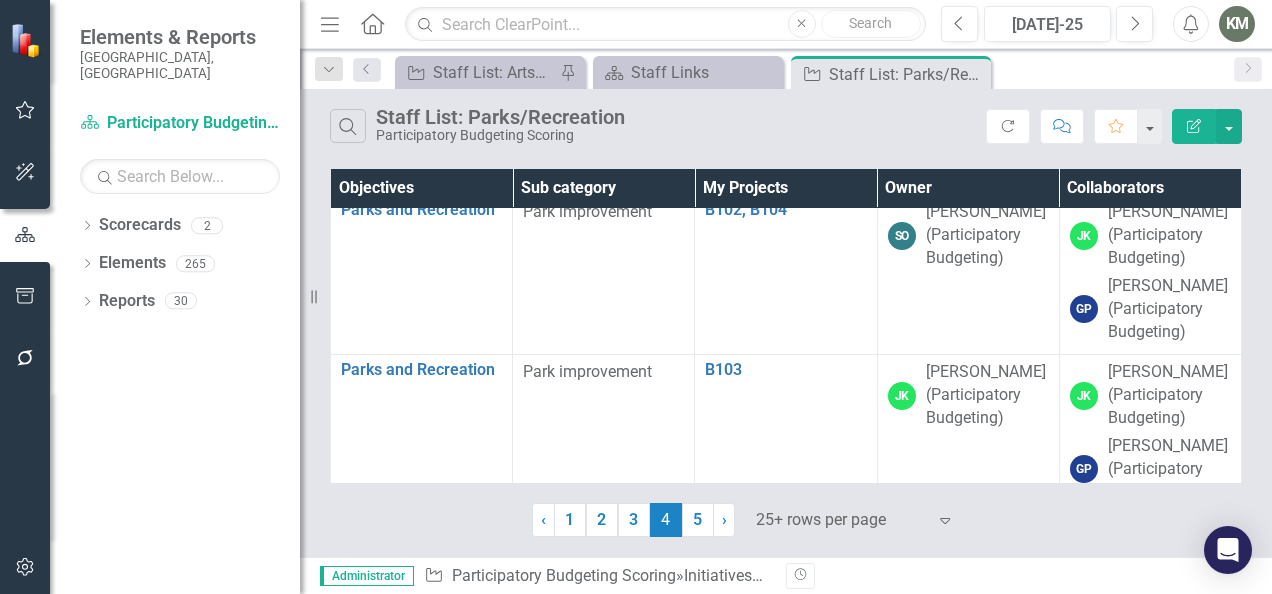 scroll, scrollTop: 1614, scrollLeft: 0, axis: vertical 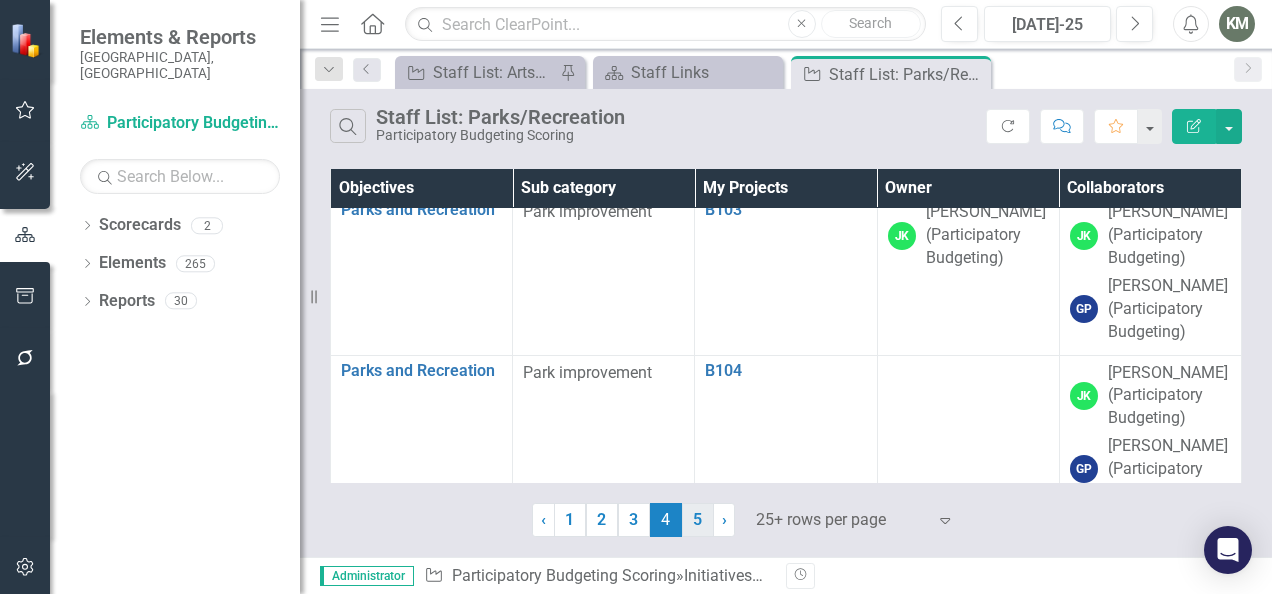 click on "5" at bounding box center [698, 520] 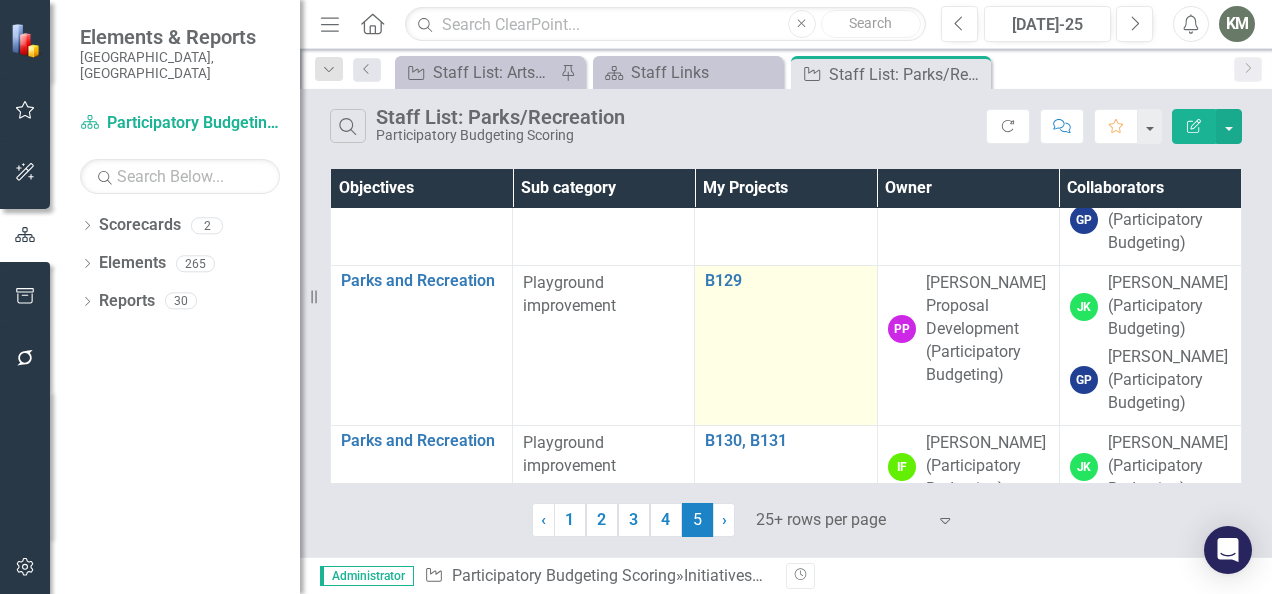 scroll, scrollTop: 1213, scrollLeft: 0, axis: vertical 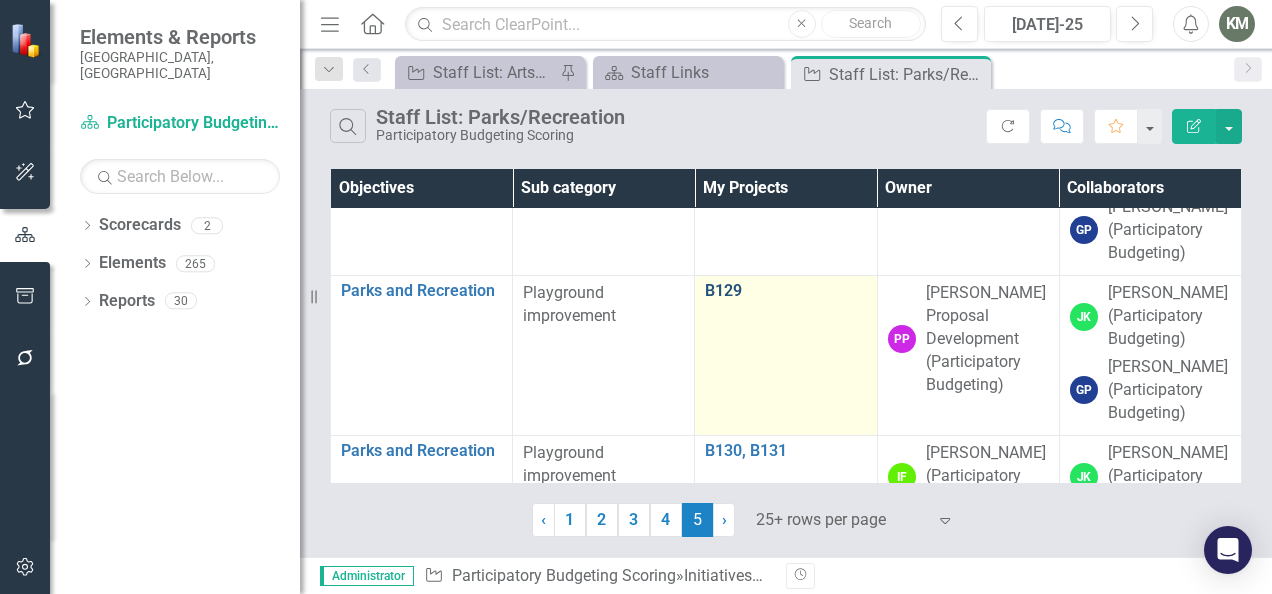 click on "B129" at bounding box center [785, 291] 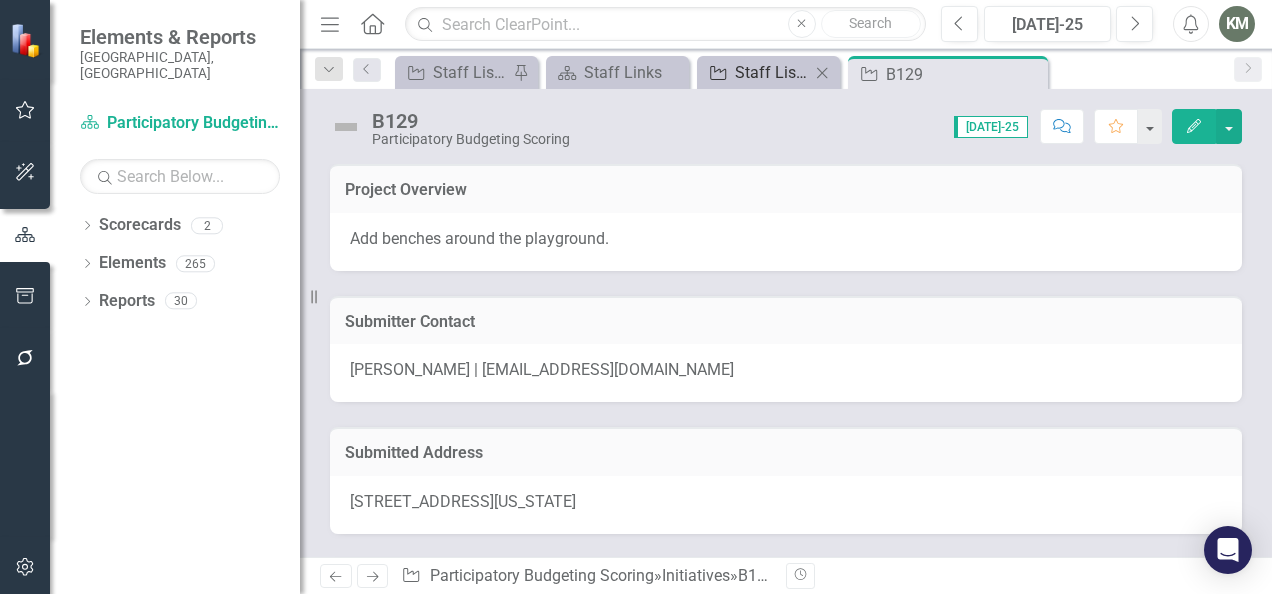 click on "Staff List: Parks/Recreation" at bounding box center [772, 72] 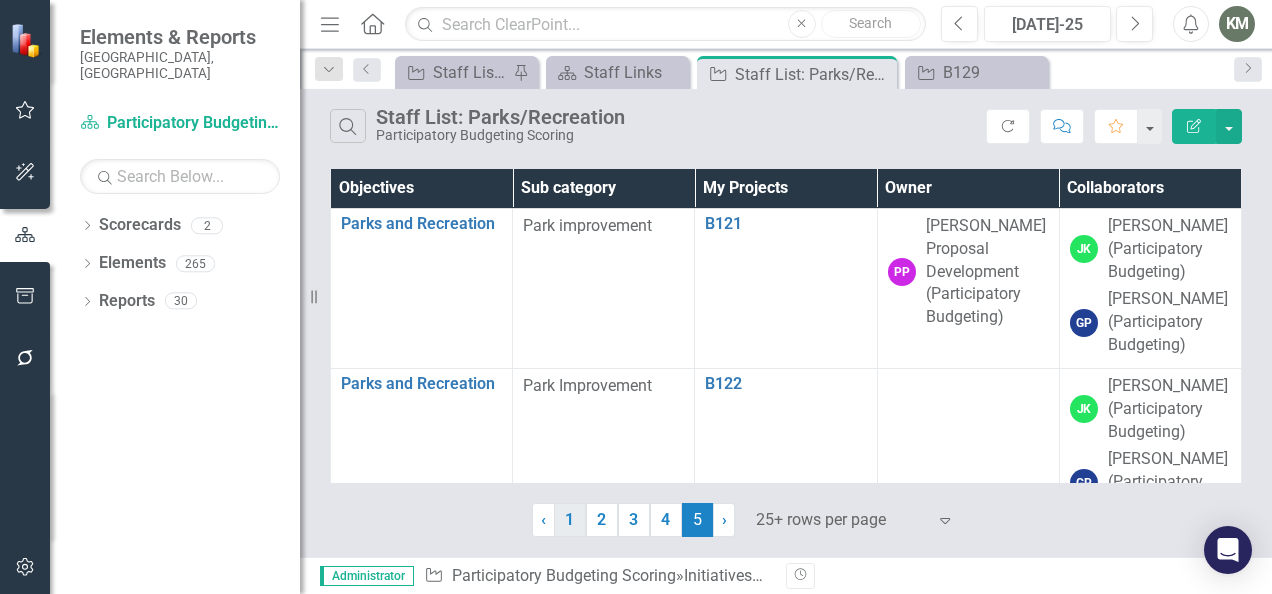 click on "1" at bounding box center (570, 520) 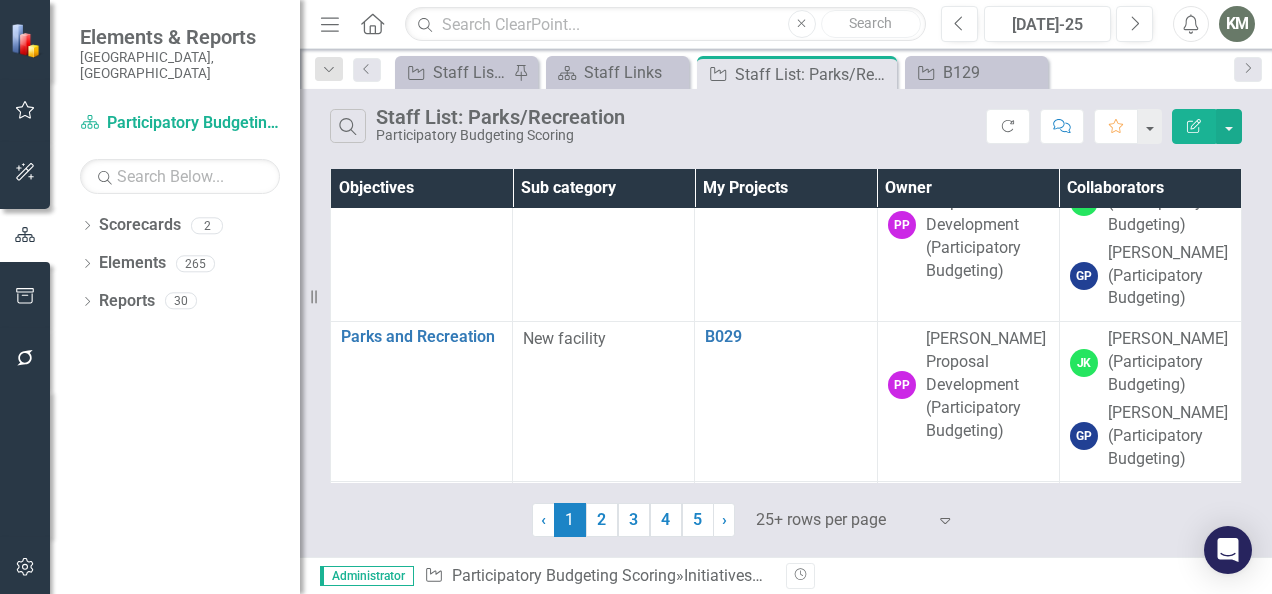 scroll, scrollTop: 3611, scrollLeft: 0, axis: vertical 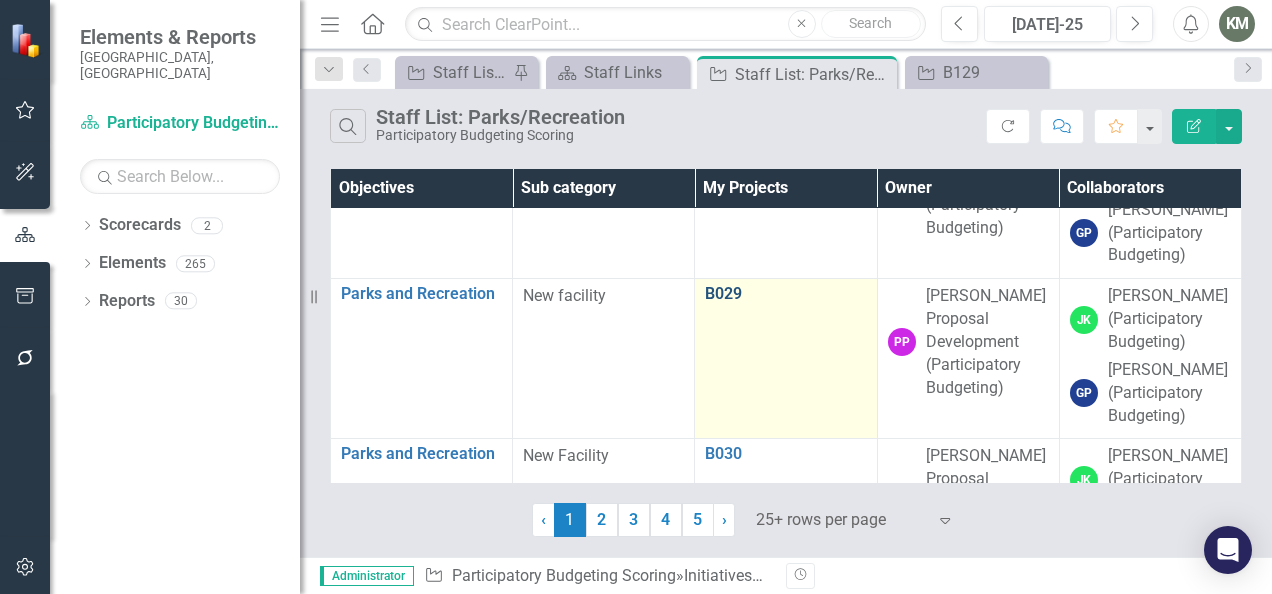 click on "B029" at bounding box center [785, 294] 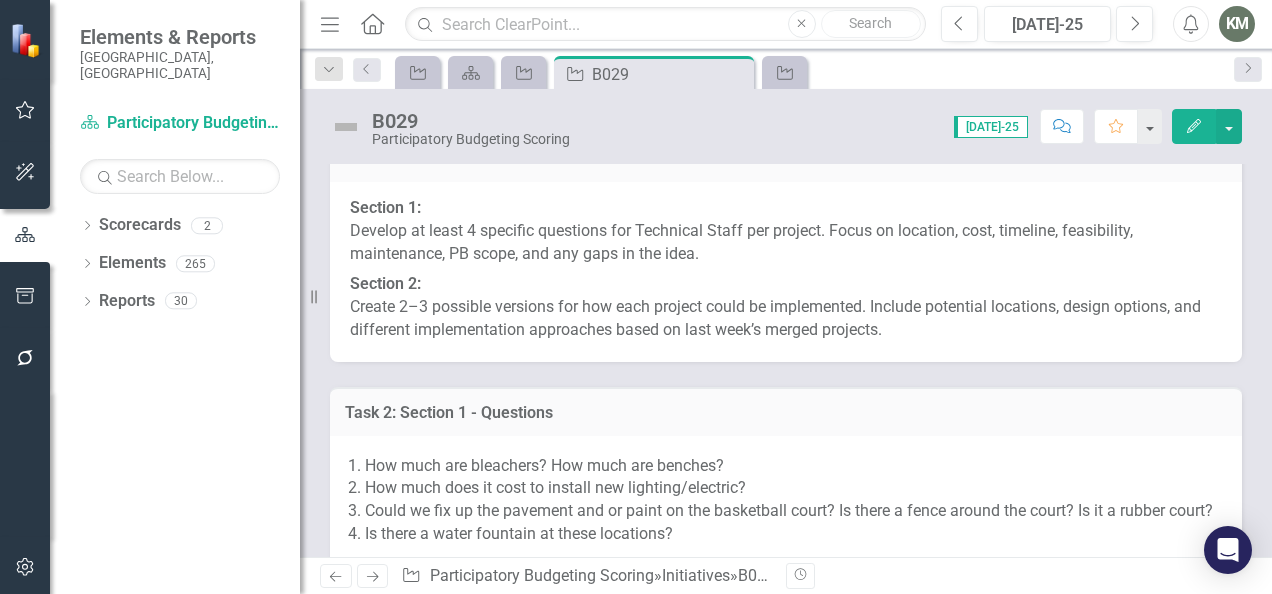 scroll, scrollTop: 972, scrollLeft: 0, axis: vertical 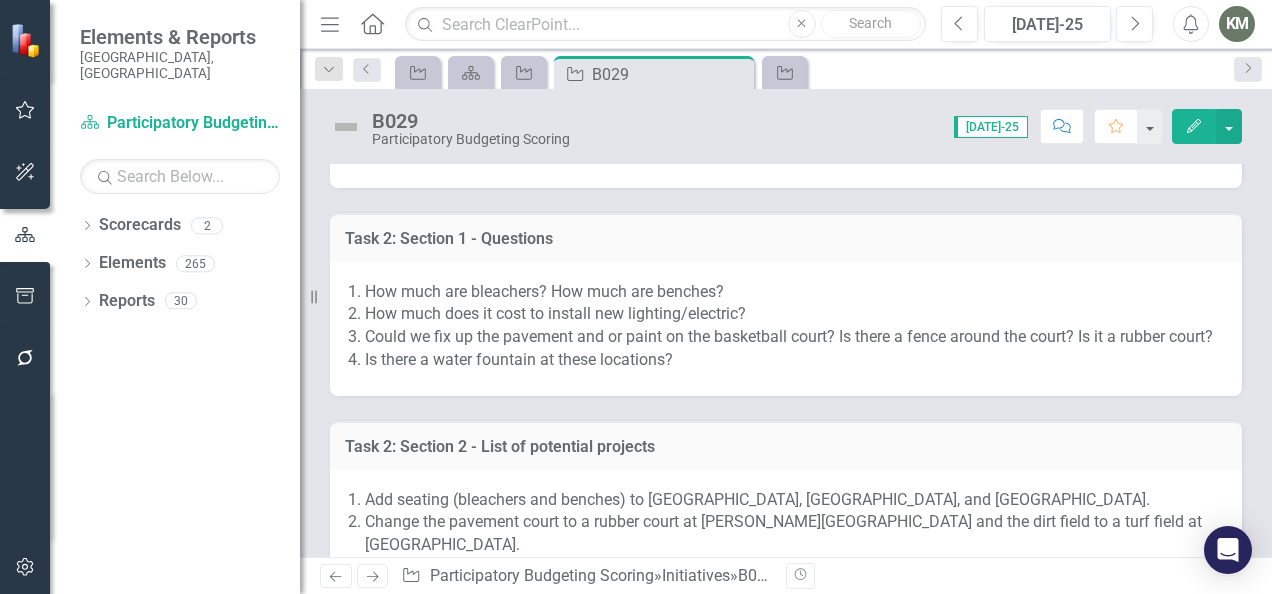 click on "Could we fix up the pavement and or paint on the basketball court? Is there a fence around the court? Is it a rubber court?" at bounding box center [793, 337] 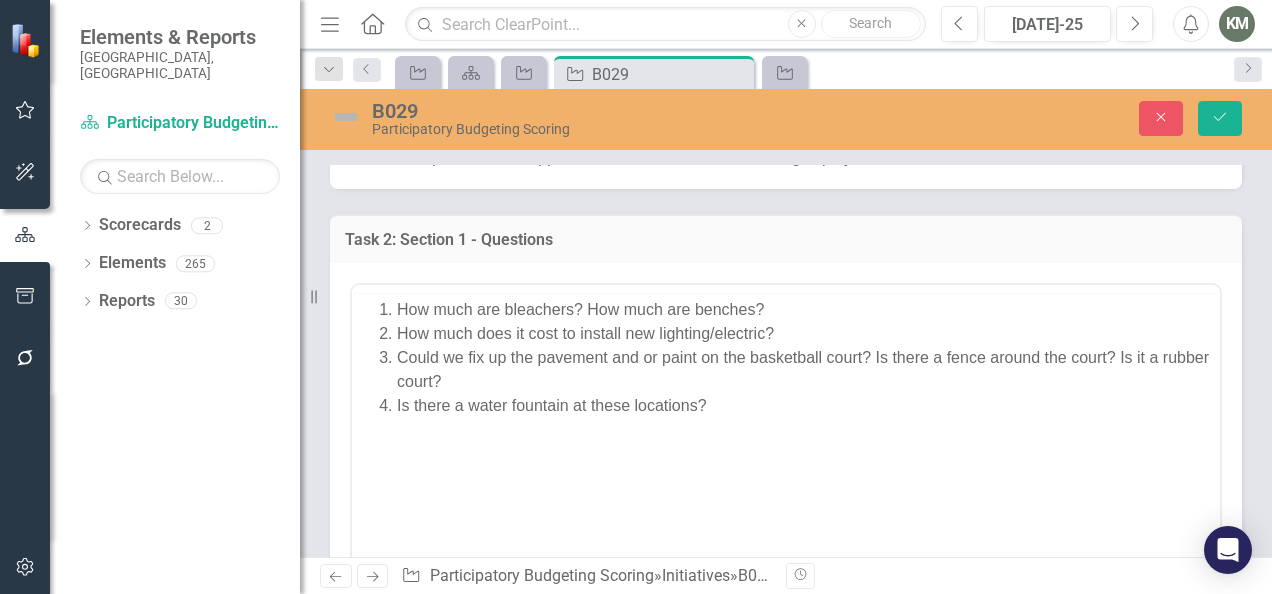 scroll, scrollTop: 0, scrollLeft: 0, axis: both 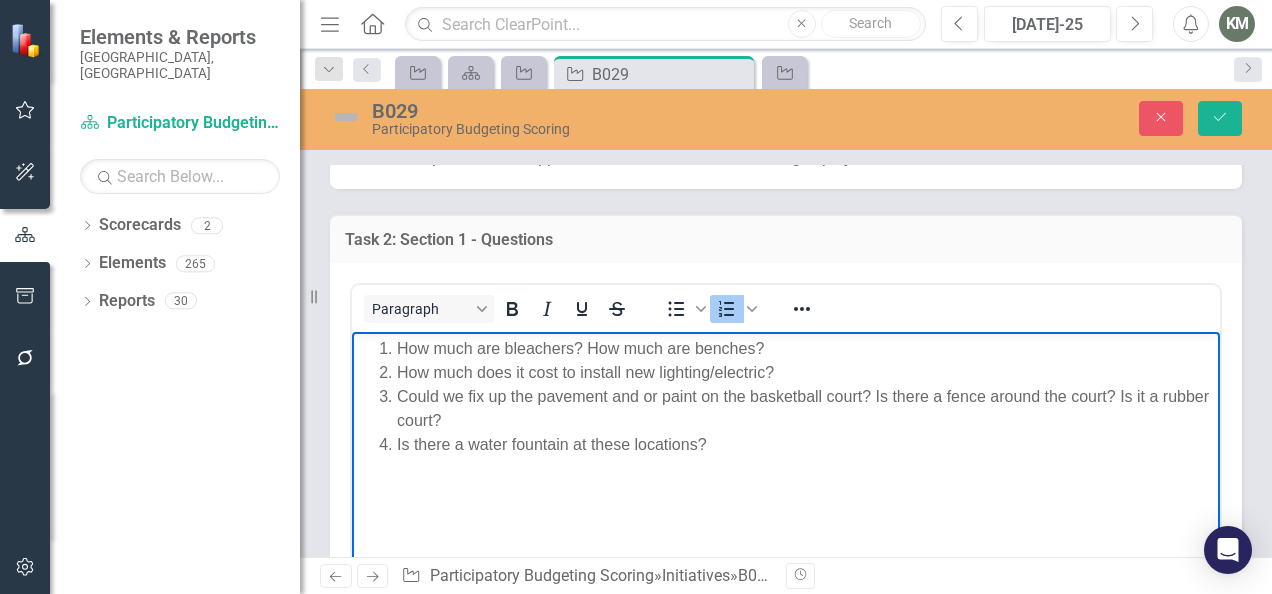 drag, startPoint x: 748, startPoint y: 455, endPoint x: 358, endPoint y: 328, distance: 410.1573 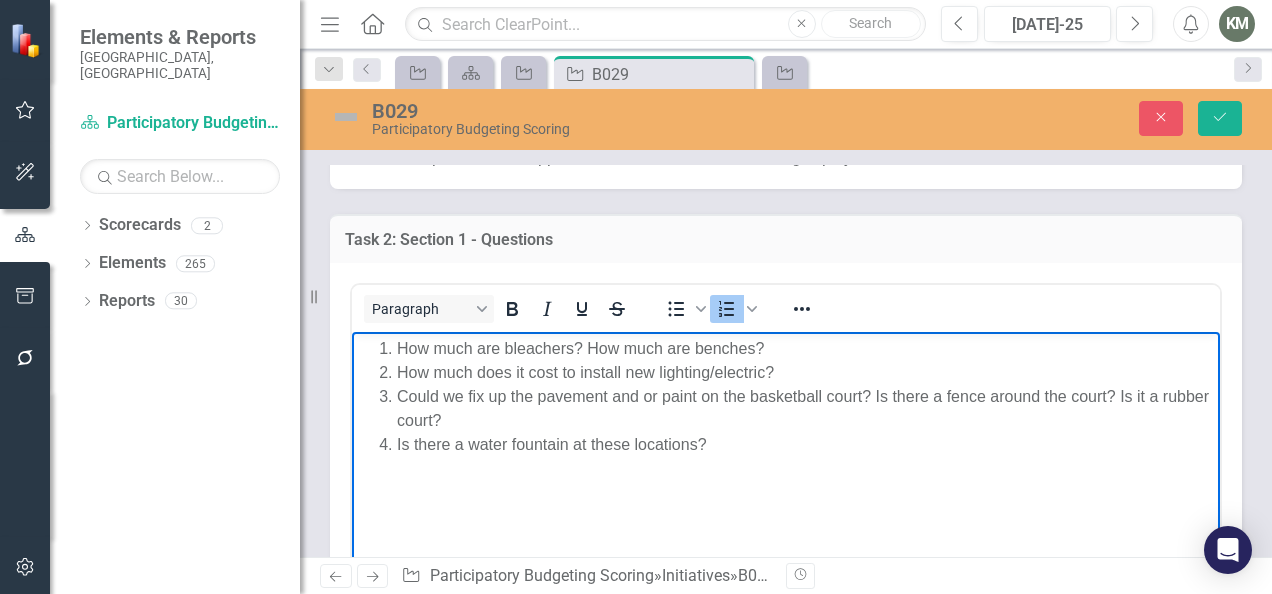 click on "How much are bleachers? How much are benches?  How much does it cost to install new lighting/electric?  Could we fix up the pavement and or paint on the basketball court? Is there a fence around the court? Is it a rubber court?  Is there a water fountain at these locations?" at bounding box center [786, 481] 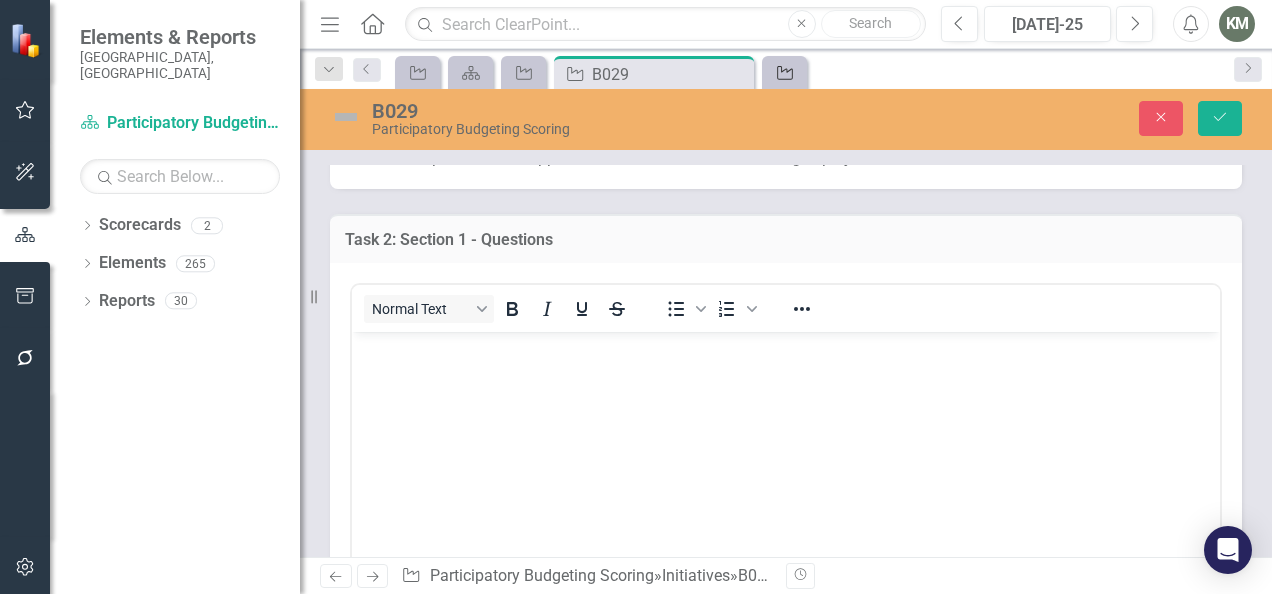 click 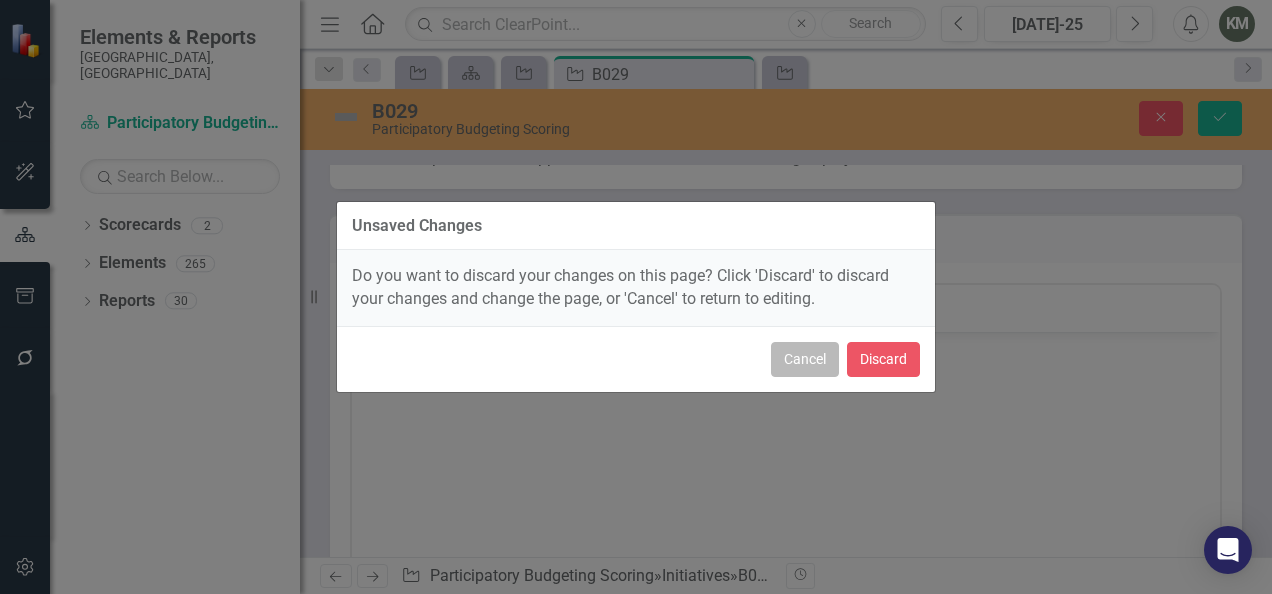 click on "Cancel" at bounding box center (805, 359) 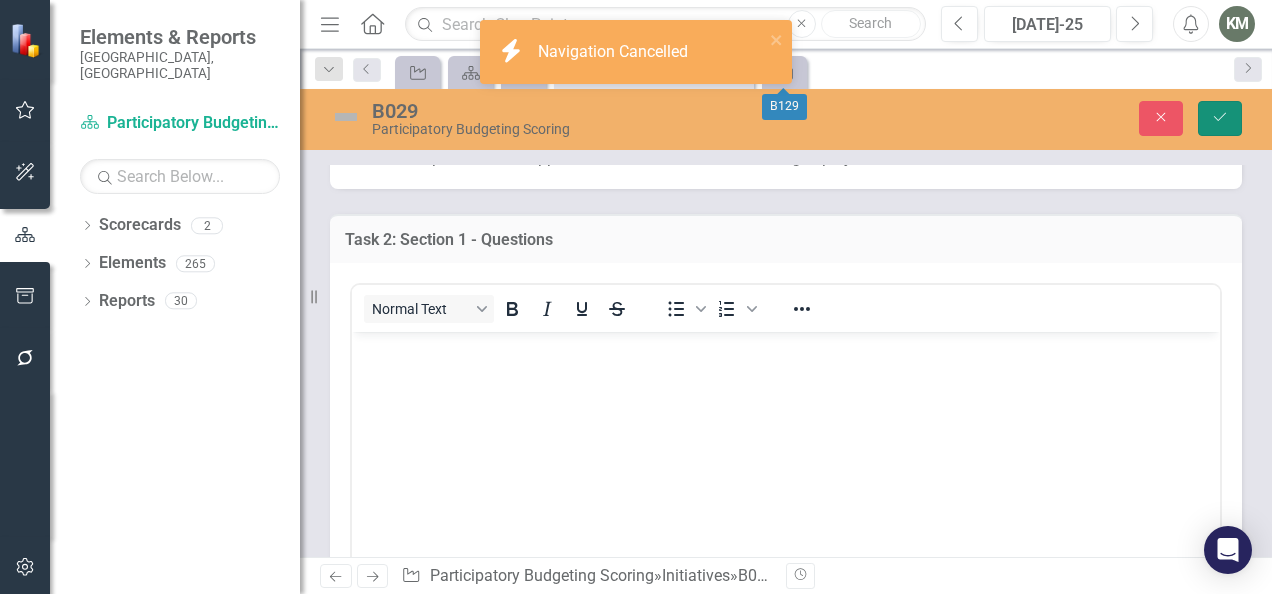 click on "Save" at bounding box center [1220, 118] 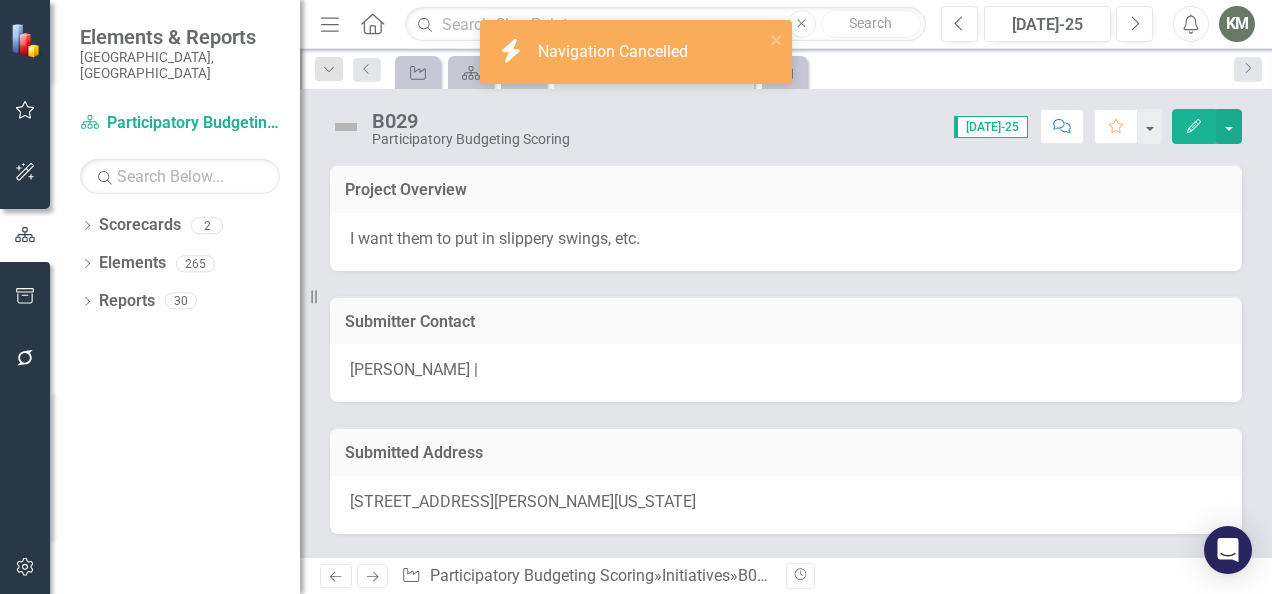 click on "icon.bolt Navigation Cancelled" at bounding box center (636, 60) 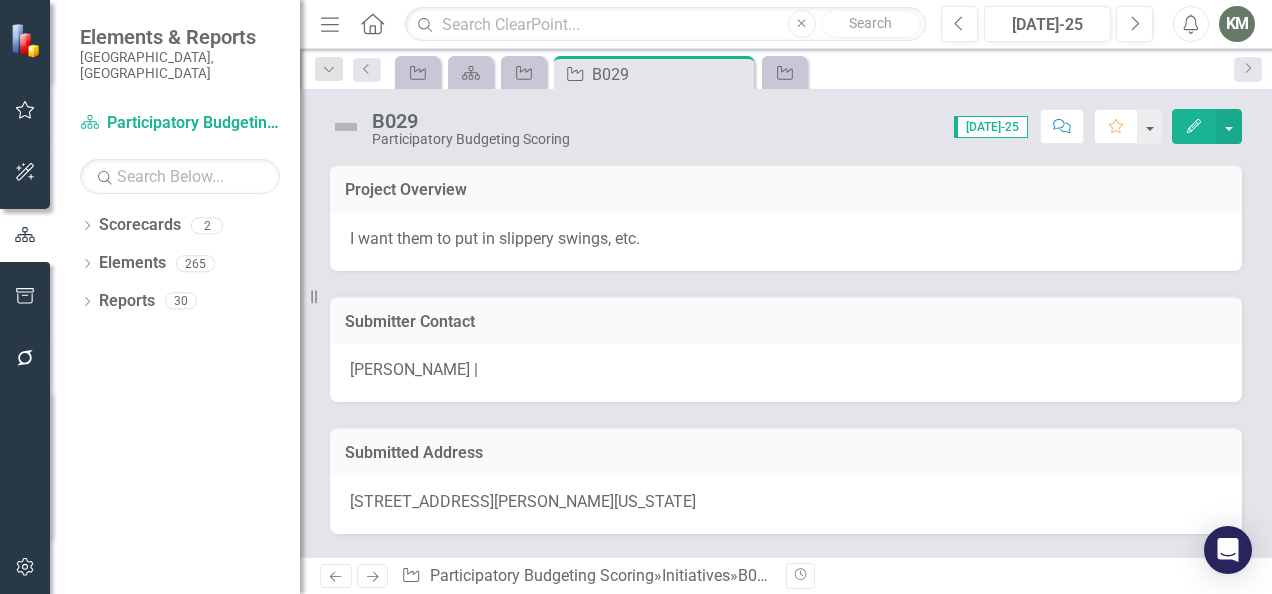 click on "icon.bolt Navigation Cancelled Elements & Reports City of [GEOGRAPHIC_DATA], [GEOGRAPHIC_DATA] Scorecard Participatory Budgeting Scoring Search Dropdown Scorecards 2 Participatory Budgeting Scoring Cycle 3 Archive: Participatory Budgeting Scoring Dropdown Elements 265 Dropdown Objective Objectives 7 Arts and Culture Transportation Parks and Recreation (Spanish) Parks and Recreation Public Works Sustainability Other Dropdown Measure Measures 0 Dropdown Initiative Initiatives 258   A001   A002   A003   A004, A016   A005   A006   A007   A008   A009   A010   A011   A012   A013, A003   A014   A015, A018   A016   A017   A018   A019, A022   A020, A021   A021   A022   C001, C035   C002   C003   C004   C005   C006   C007   C008   C009   C010   C011   C012   C013   C014   C015   C016   C017   C018   C019   C020, C022   C021   C022   C023   C024   C025   C026   C027   C028   C029   C030   C031   C032   C033   C034   C035   C036   C037   C038   C039   D001, D025   F001, F002   F002   F003, F006   F004   F005   F006   D002, D003   D003   D004" at bounding box center (636, 297) 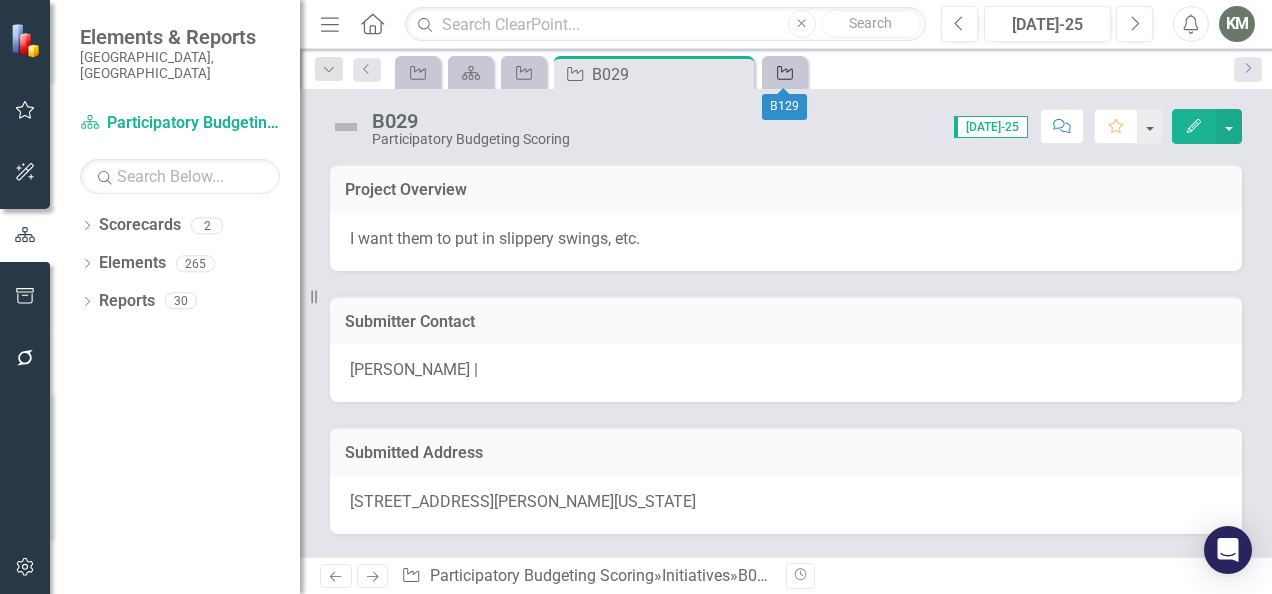 click on "Initiative" 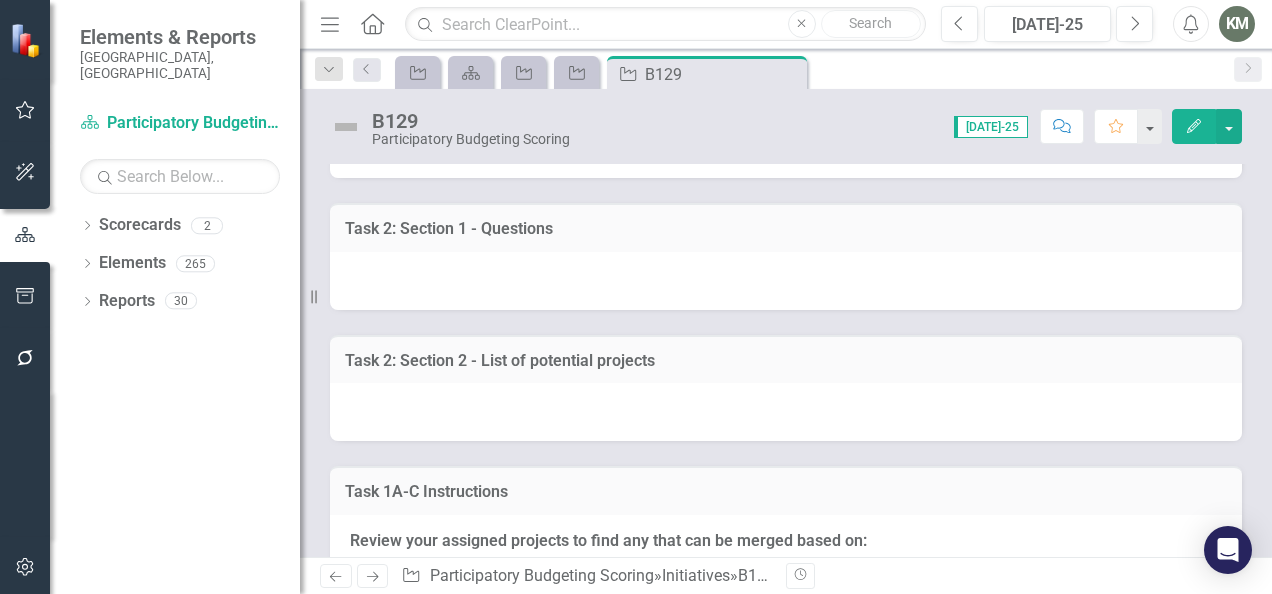 scroll, scrollTop: 982, scrollLeft: 0, axis: vertical 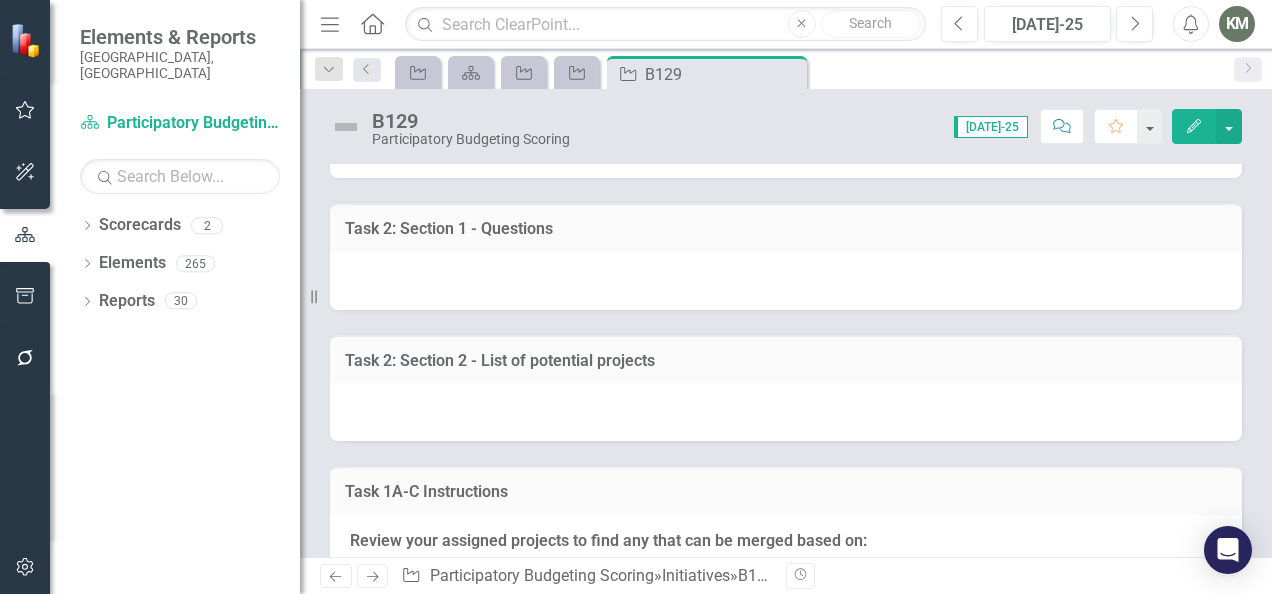 click at bounding box center (786, 281) 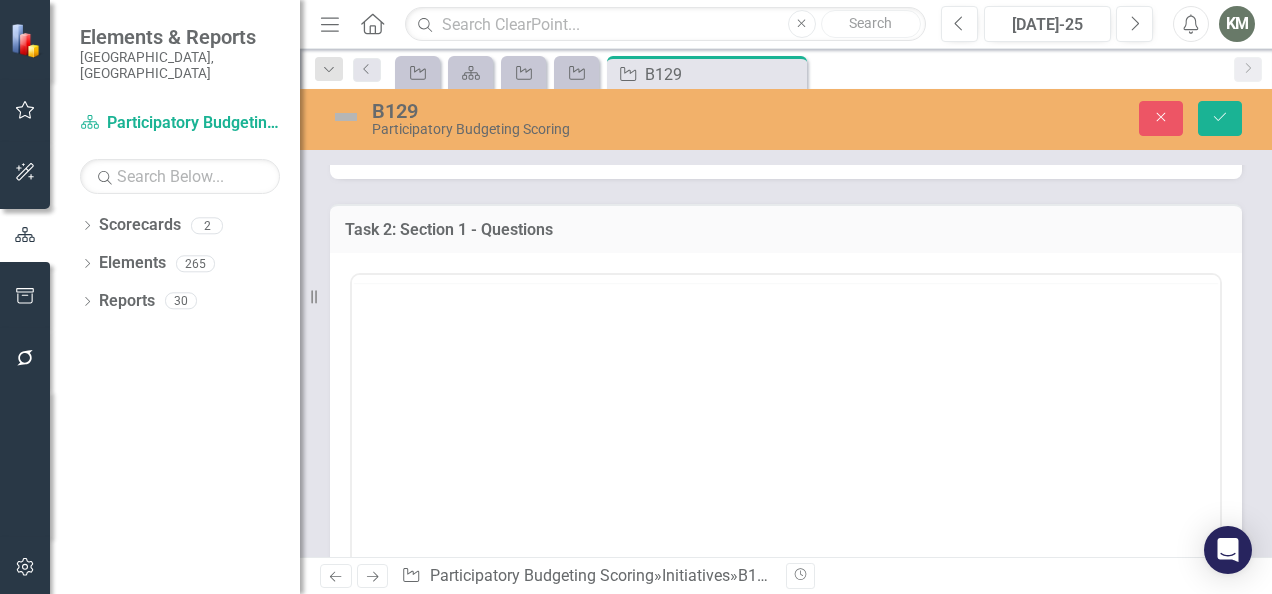 scroll, scrollTop: 0, scrollLeft: 0, axis: both 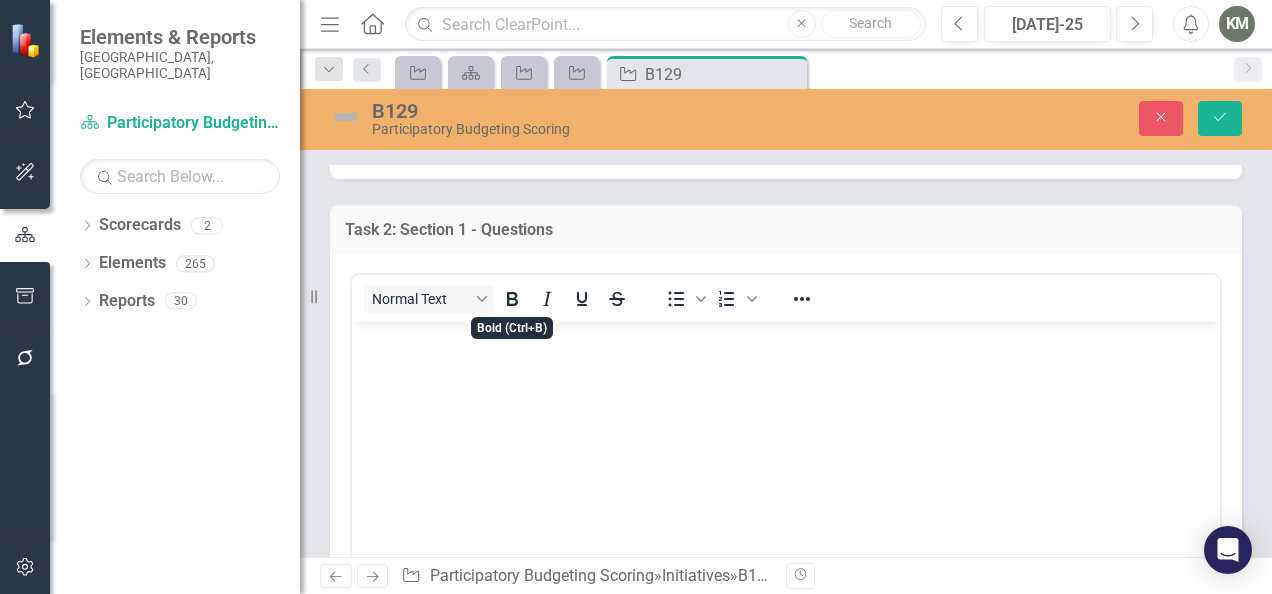 click at bounding box center [786, 471] 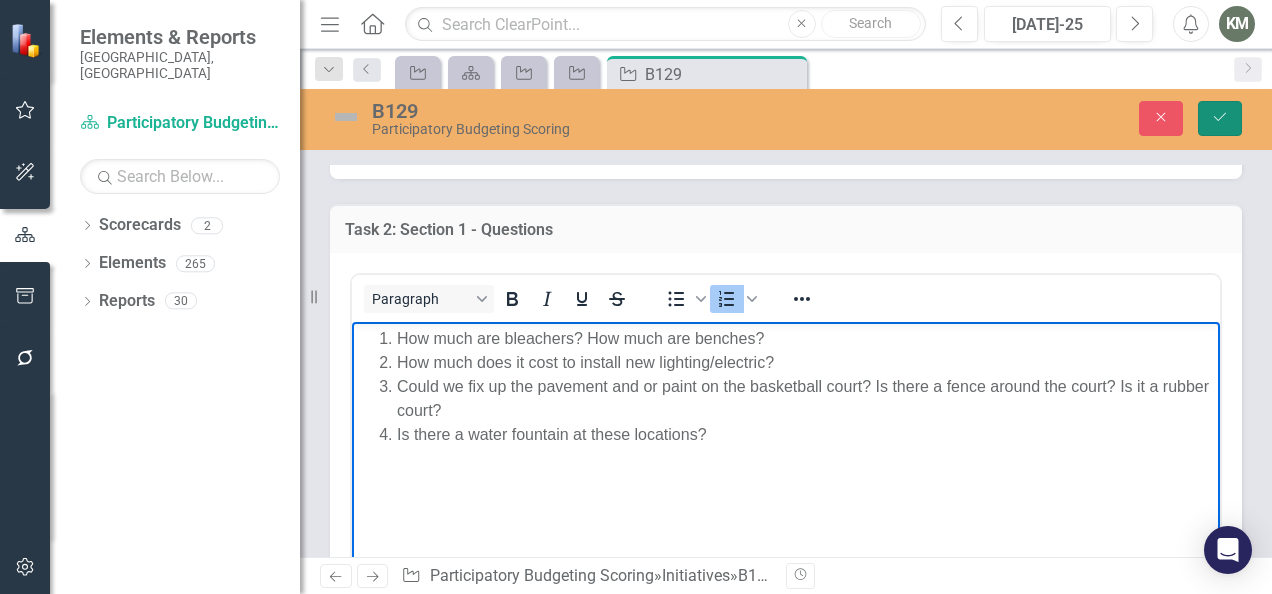 click on "Save" 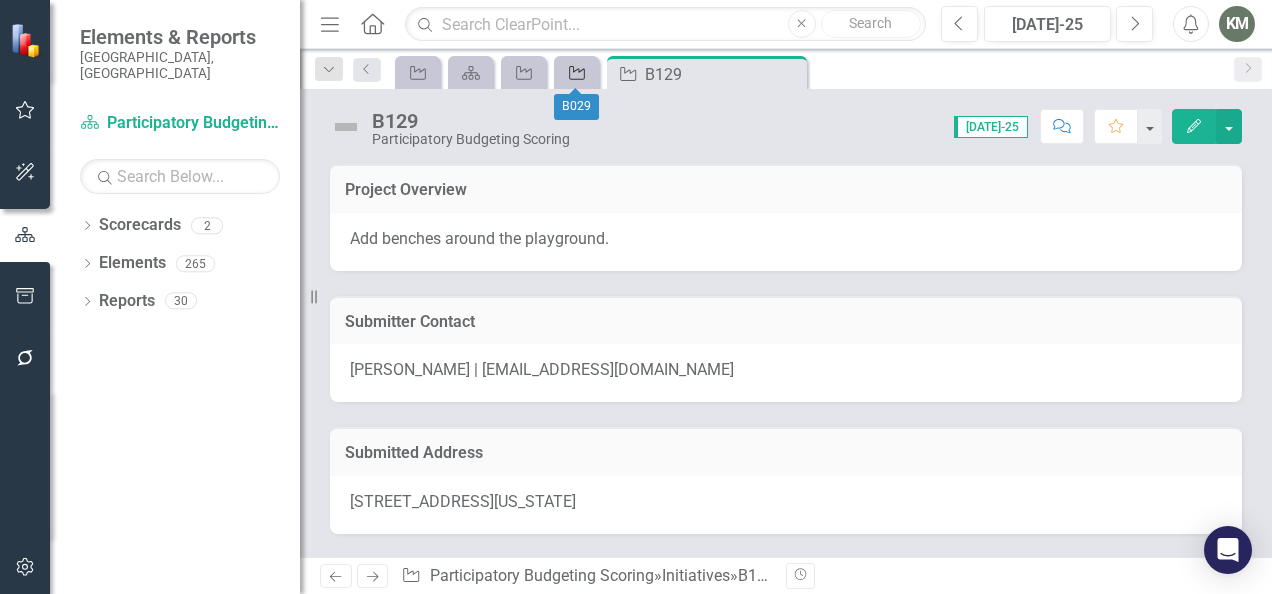 click on "Initiative" 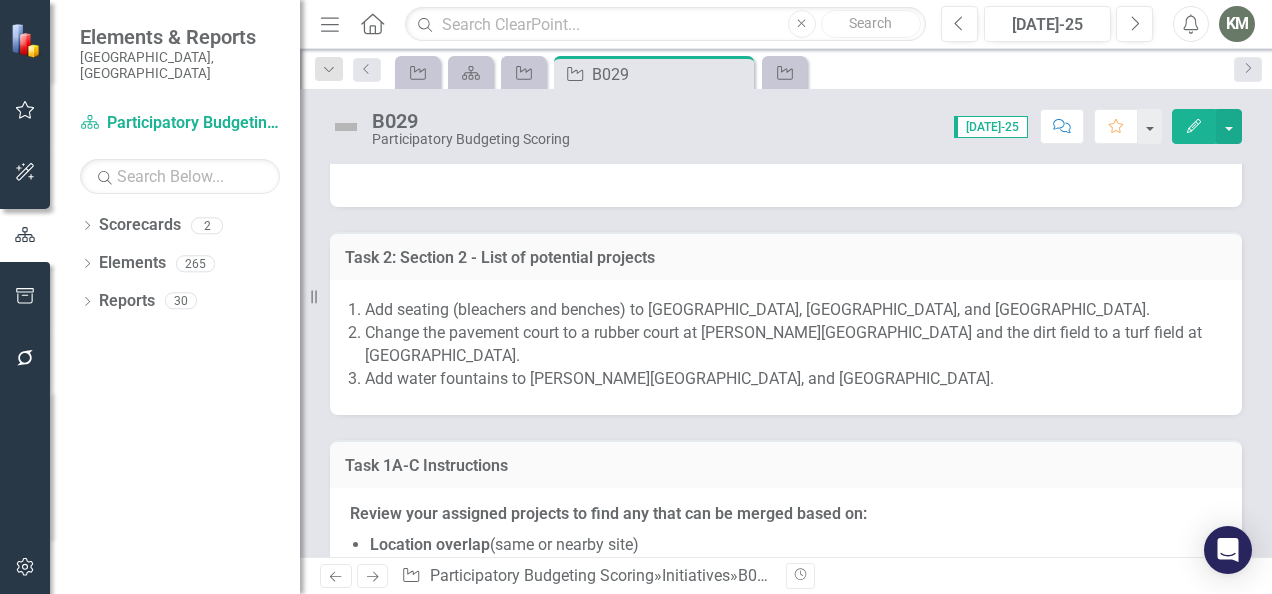 scroll, scrollTop: 1084, scrollLeft: 0, axis: vertical 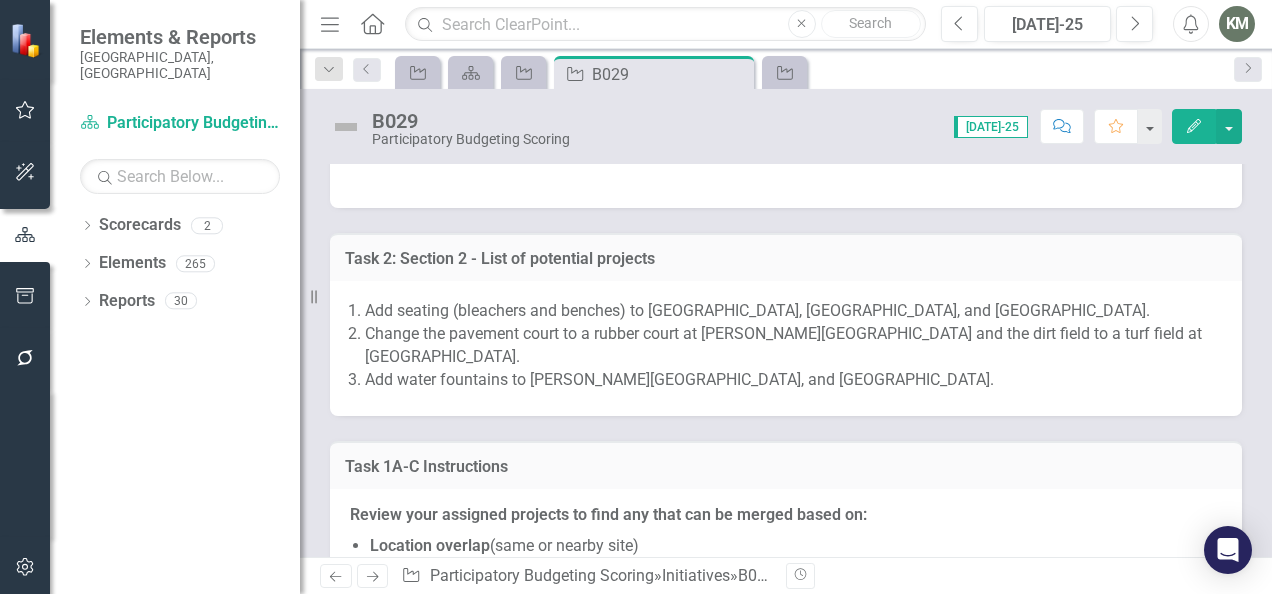 click on "Change the pavement court to a rubber court at [PERSON_NAME][GEOGRAPHIC_DATA] and the dirt field to a turf field at [GEOGRAPHIC_DATA]." at bounding box center [793, 346] 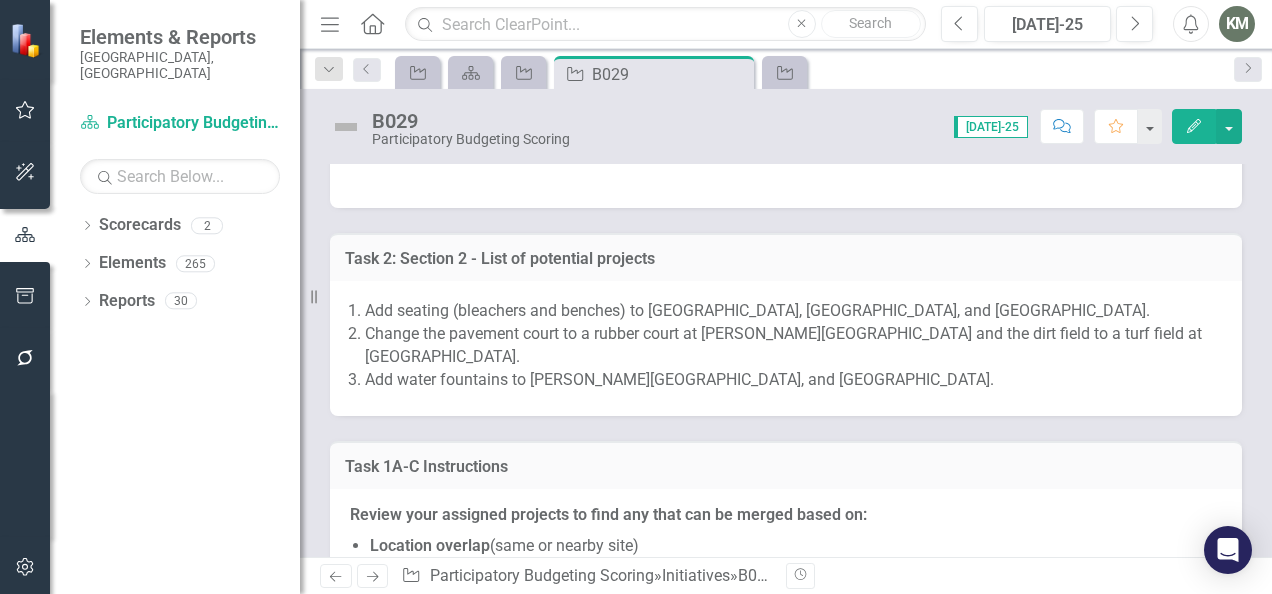 click on "Change the pavement court to a rubber court at [PERSON_NAME][GEOGRAPHIC_DATA] and the dirt field to a turf field at [GEOGRAPHIC_DATA]." at bounding box center [793, 346] 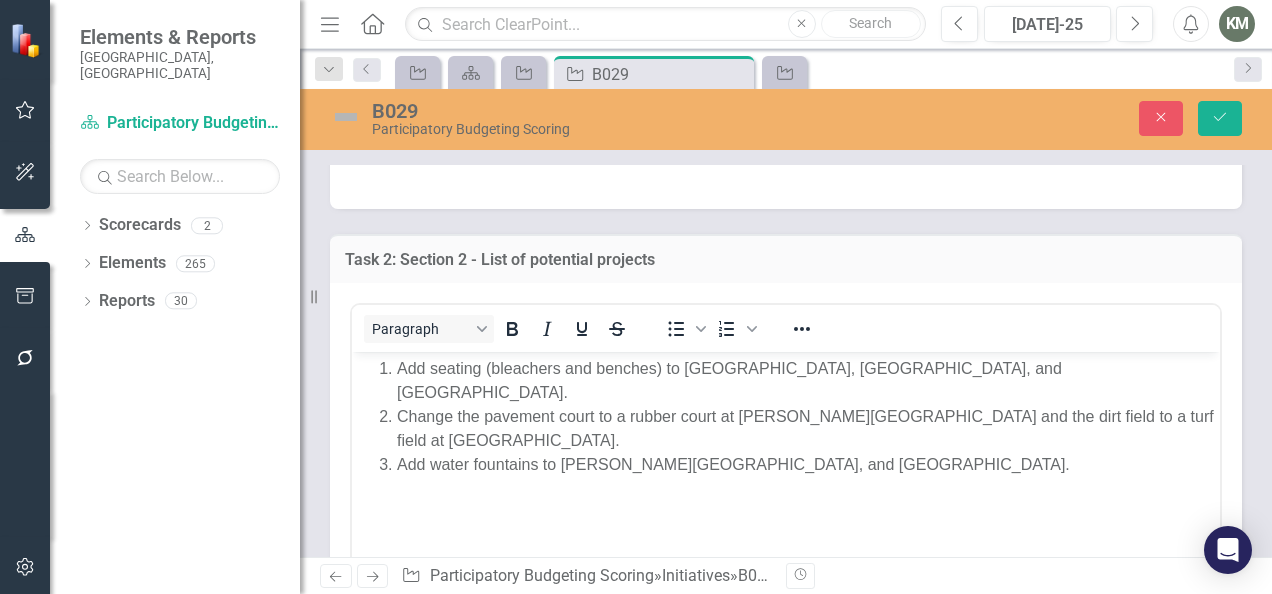 scroll, scrollTop: 0, scrollLeft: 0, axis: both 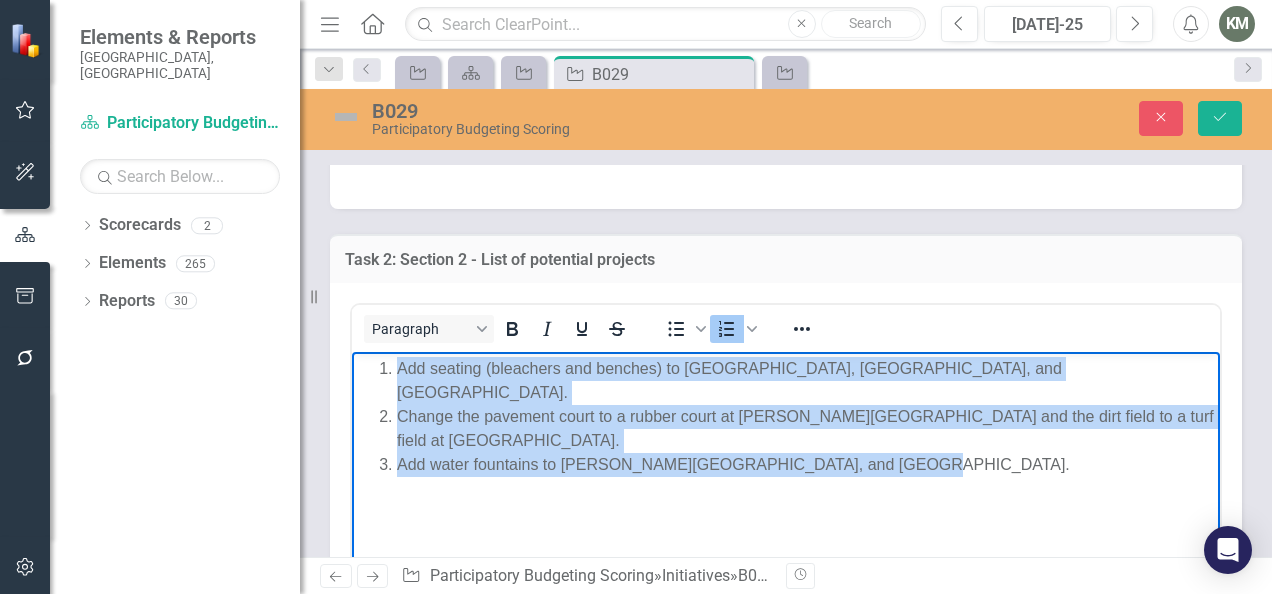 drag, startPoint x: 904, startPoint y: 414, endPoint x: 346, endPoint y: 343, distance: 562.4989 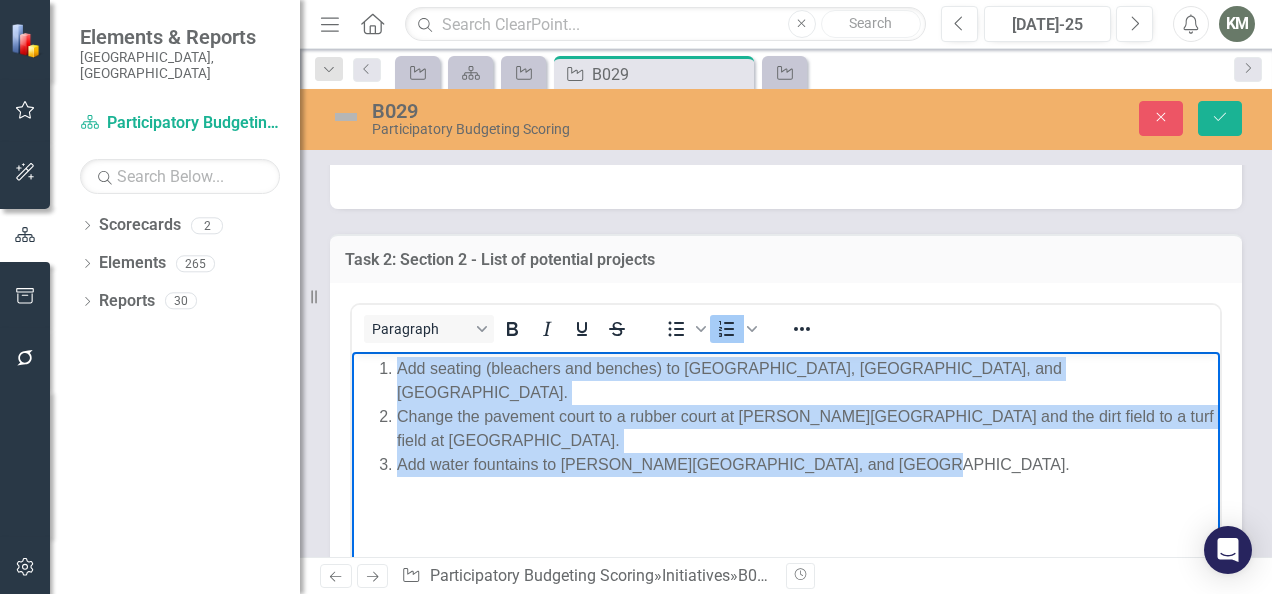 click on "Add seating (bleachers and benches) to [GEOGRAPHIC_DATA], [GEOGRAPHIC_DATA], and [GEOGRAPHIC_DATA].  Change the pavement court to a rubber court at [PERSON_NAME][GEOGRAPHIC_DATA] and the dirt field to a turf field at [GEOGRAPHIC_DATA].  Add water fountains to [PERSON_NAME][GEOGRAPHIC_DATA], [GEOGRAPHIC_DATA], and [GEOGRAPHIC_DATA]." at bounding box center [786, 501] 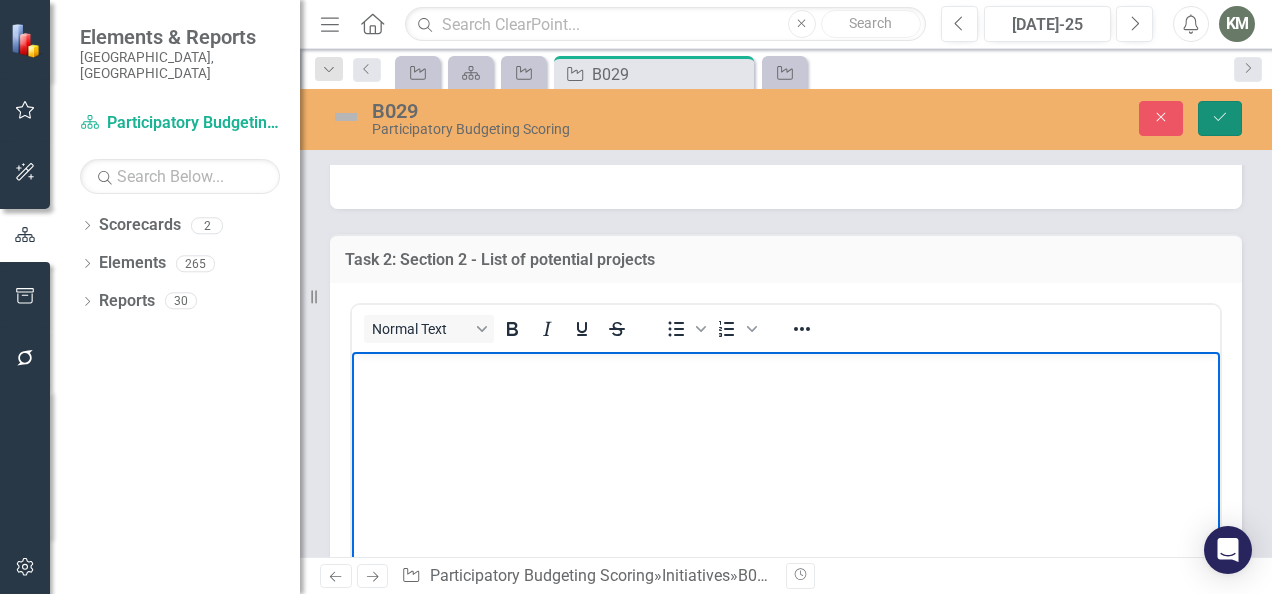 click on "Save" 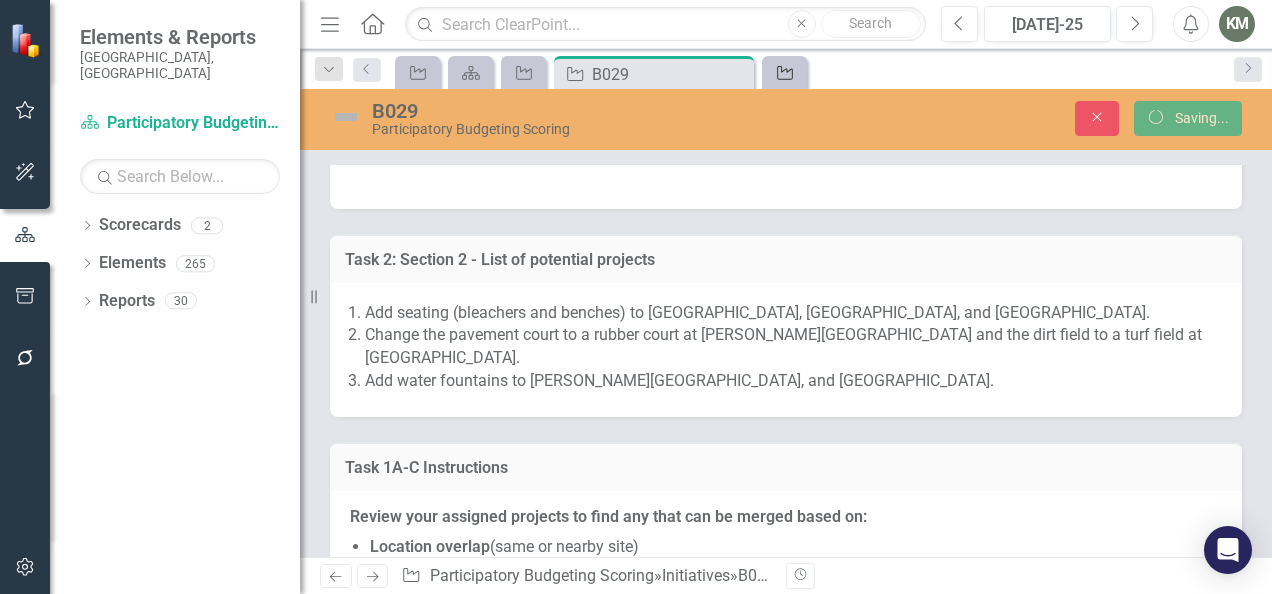click on "Initiative" 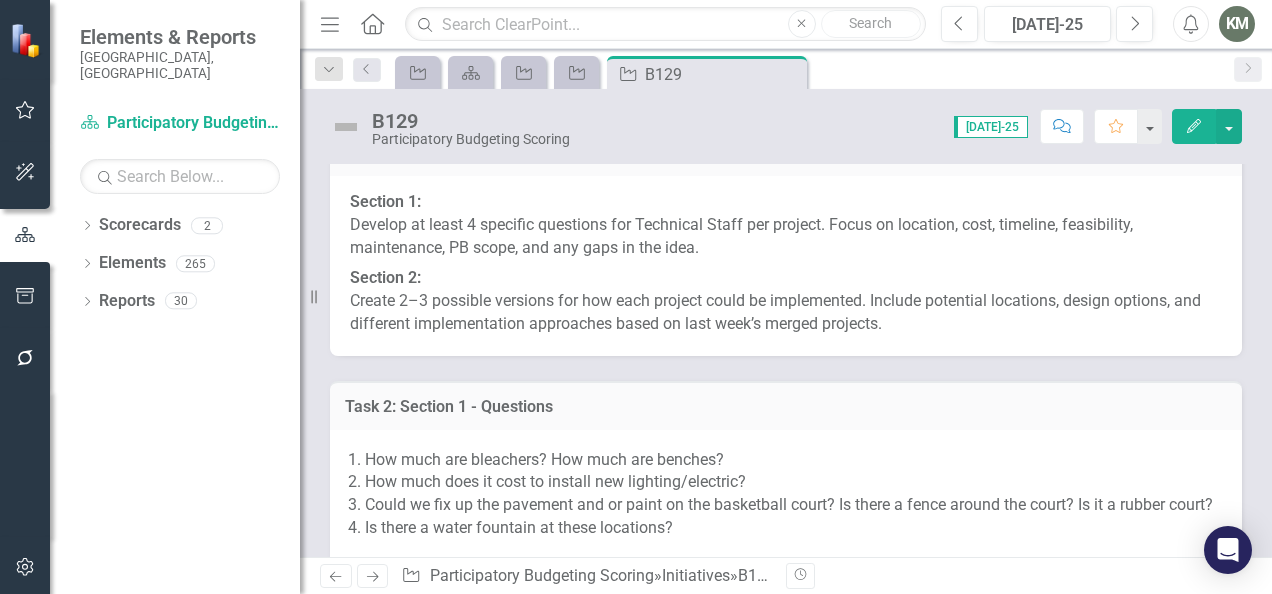scroll, scrollTop: 1087, scrollLeft: 0, axis: vertical 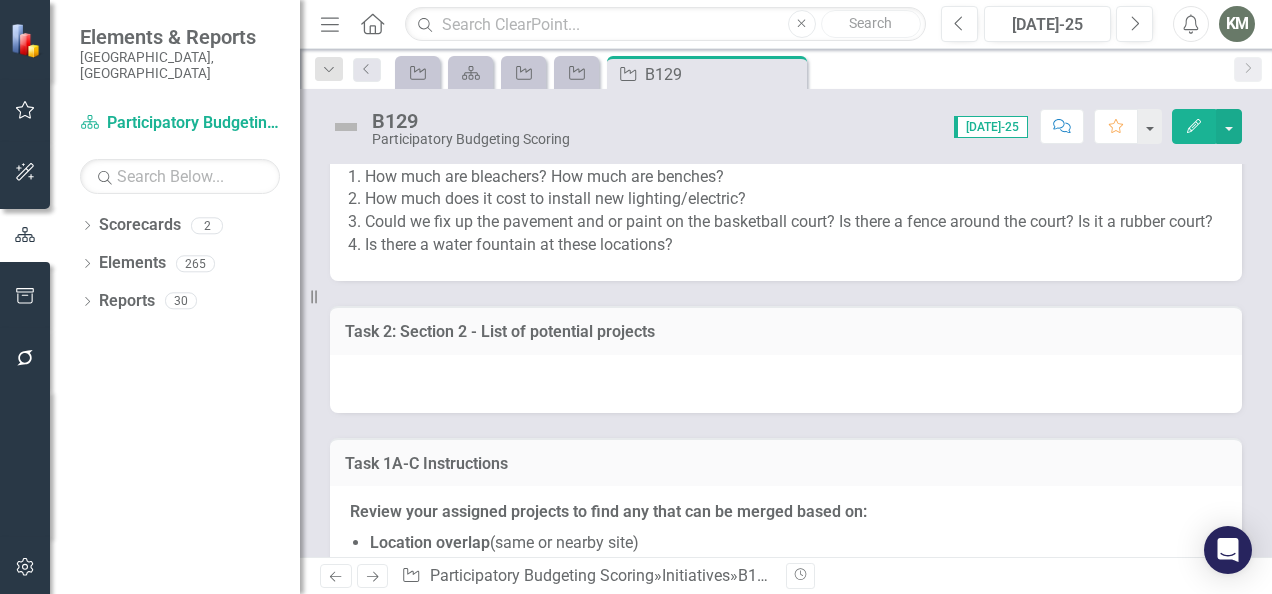 click at bounding box center (786, 384) 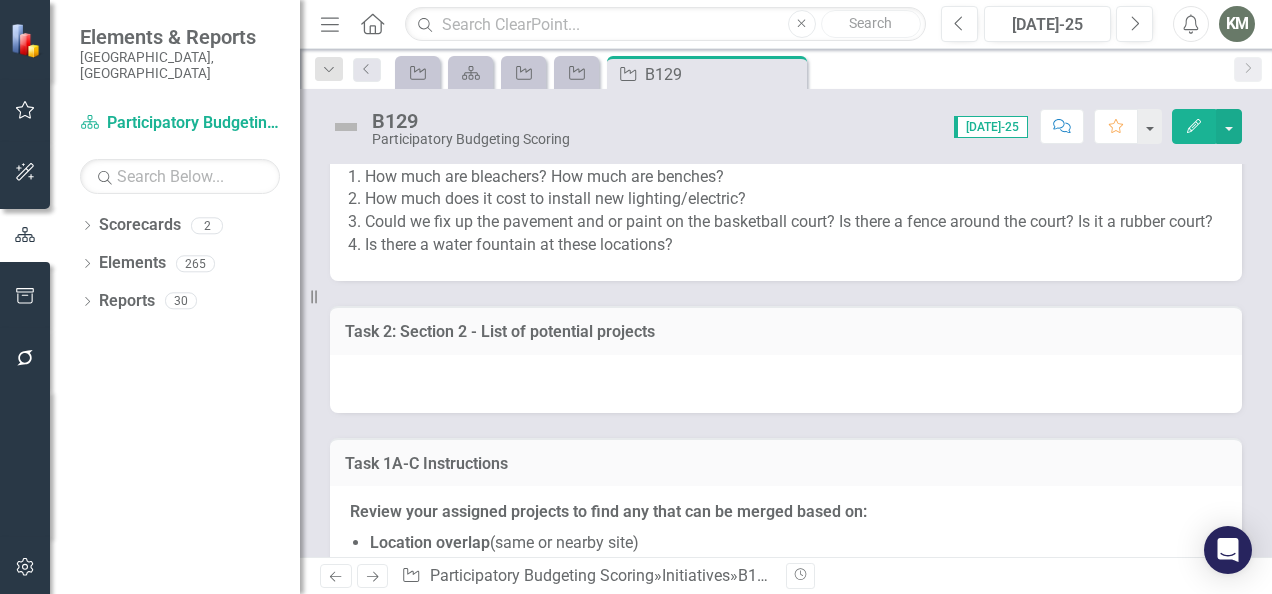 click at bounding box center (786, 384) 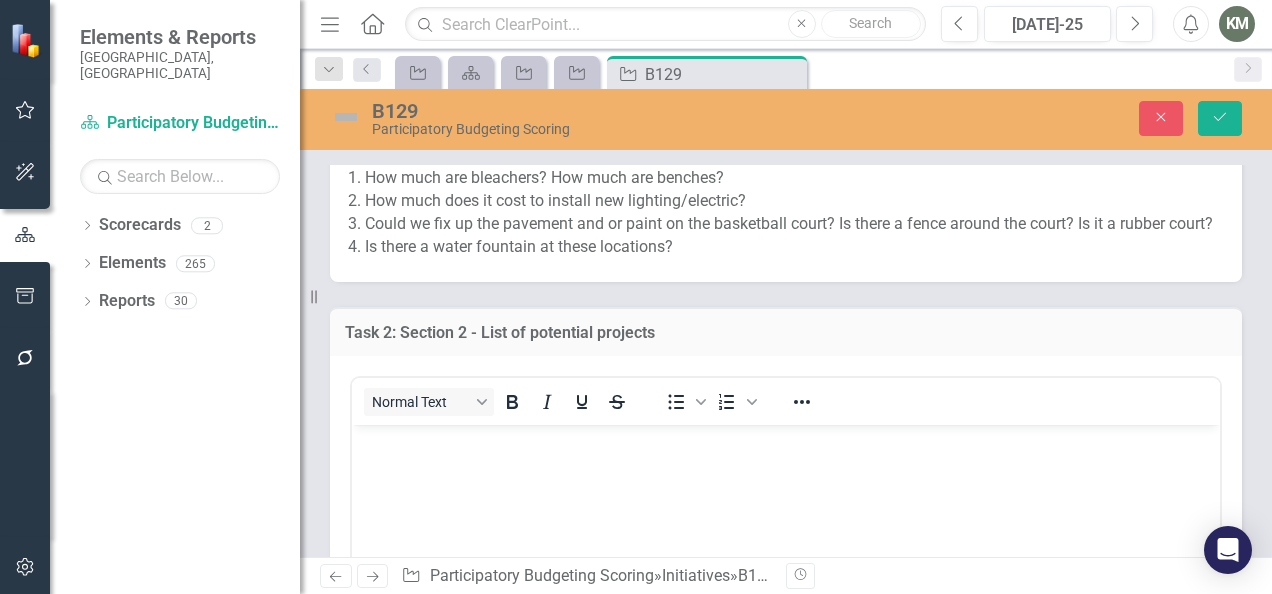 scroll, scrollTop: 0, scrollLeft: 0, axis: both 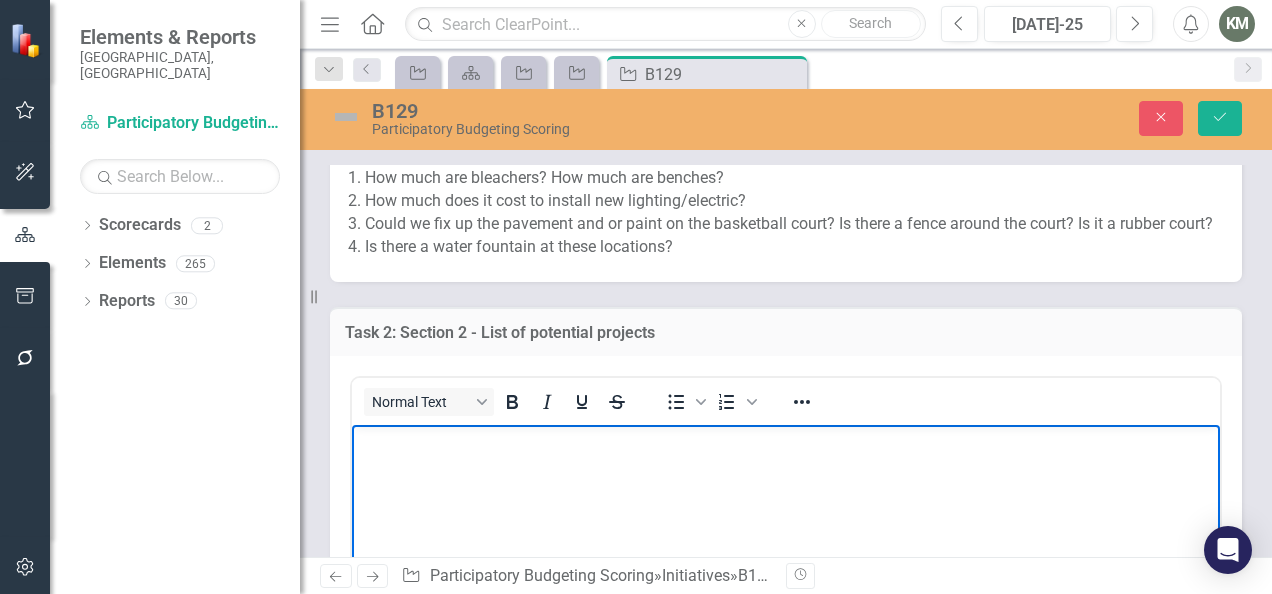 click at bounding box center [786, 574] 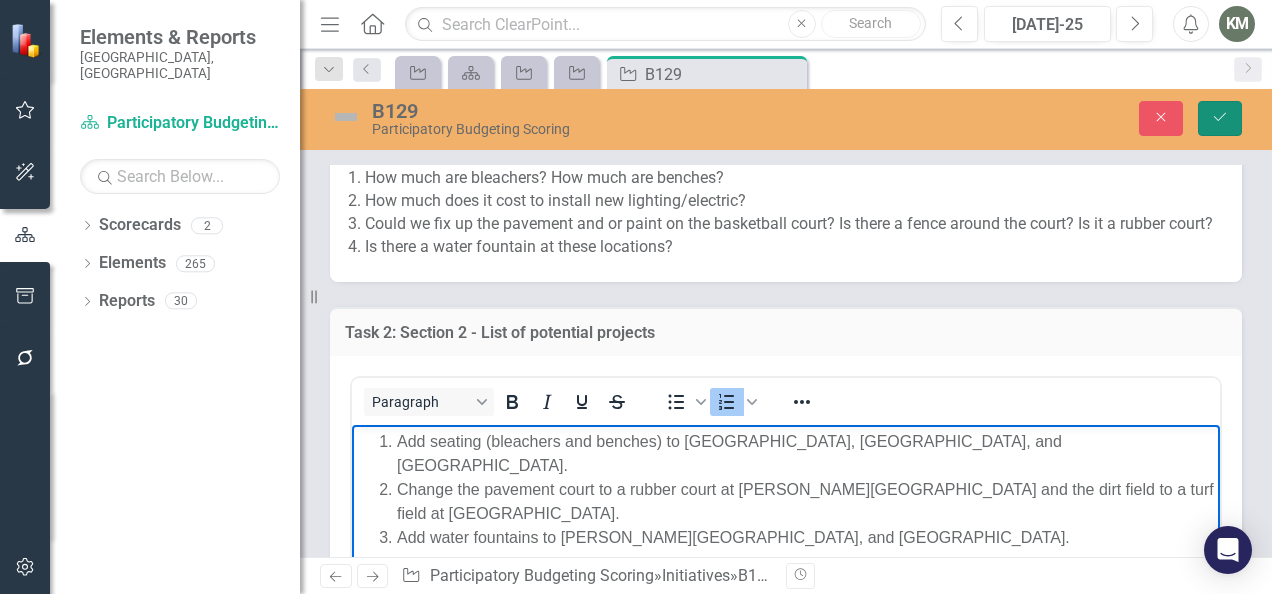 click on "Save" at bounding box center (1220, 118) 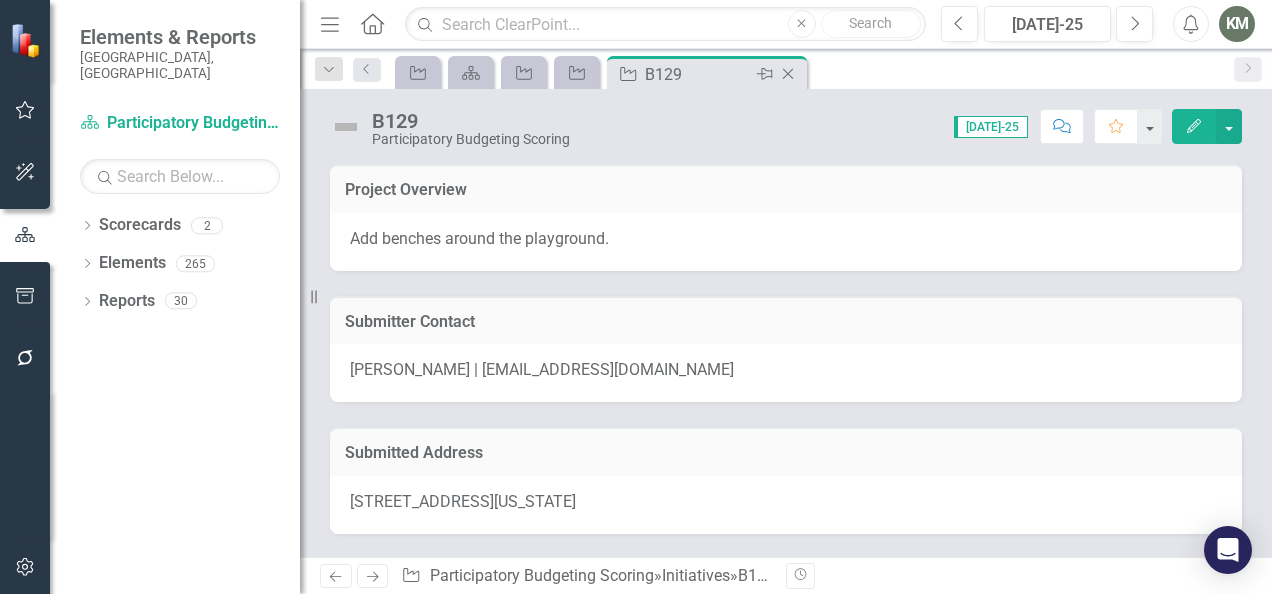 click 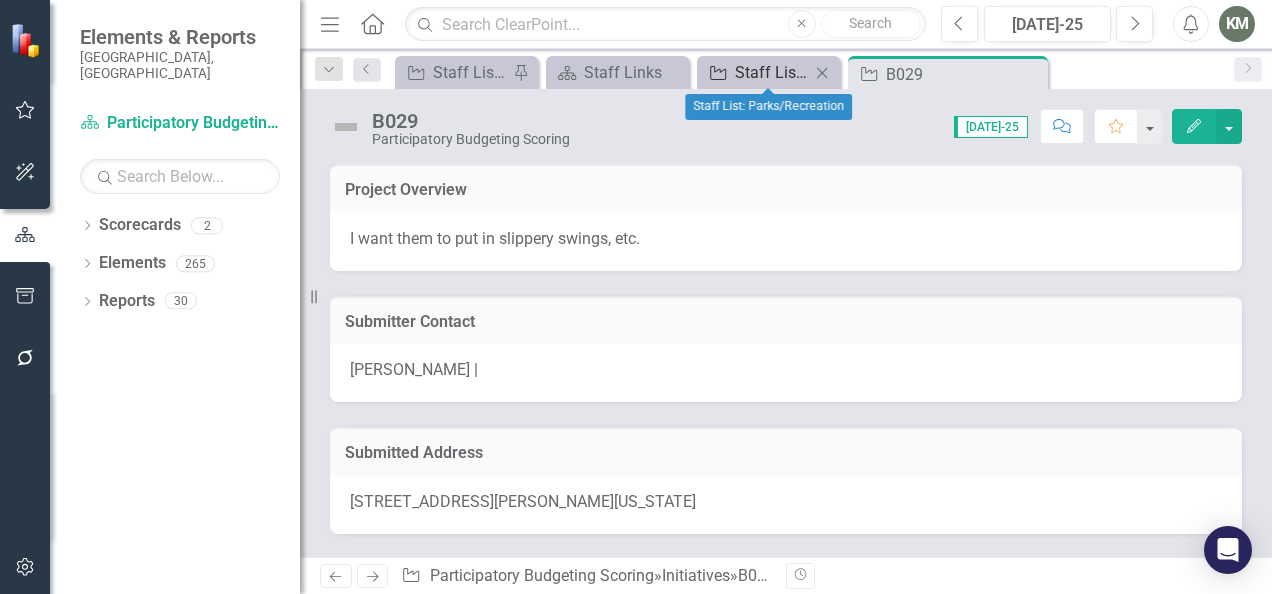 click on "Staff List: Parks/Recreation" at bounding box center [772, 72] 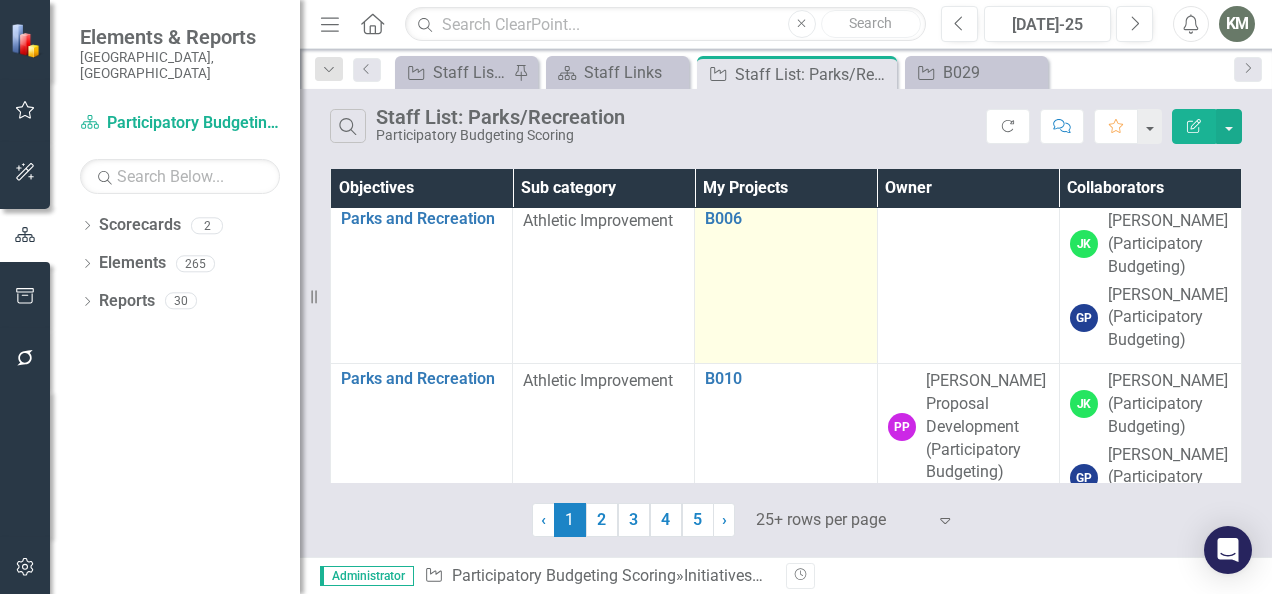 scroll, scrollTop: 484, scrollLeft: 0, axis: vertical 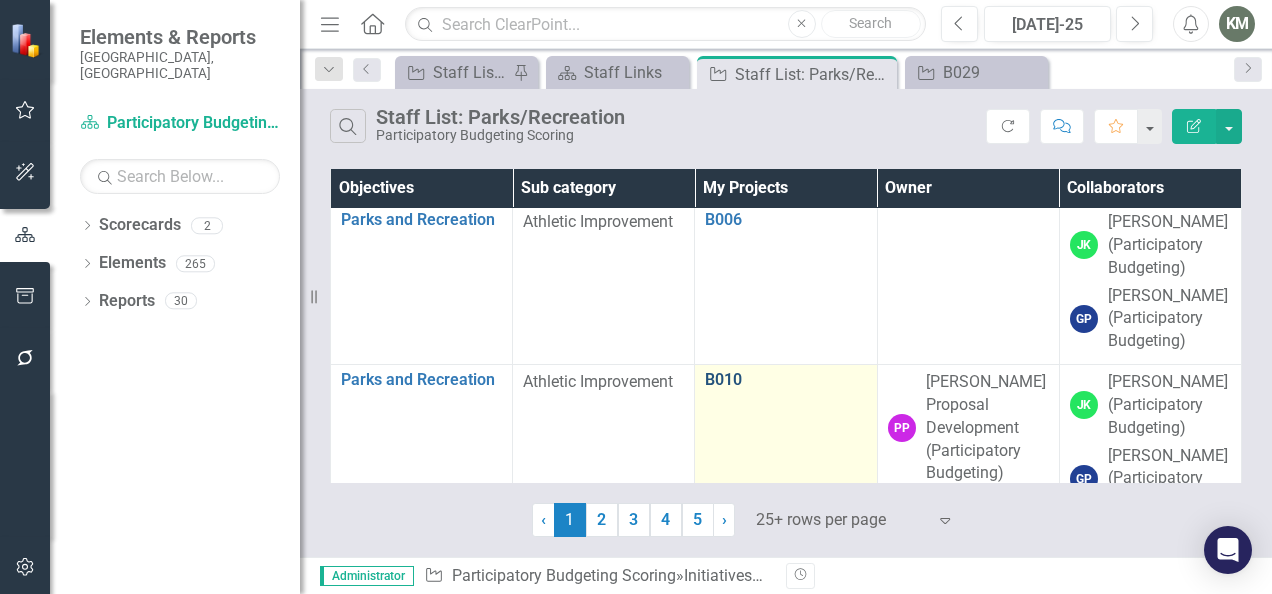 click on "B010" at bounding box center [785, 380] 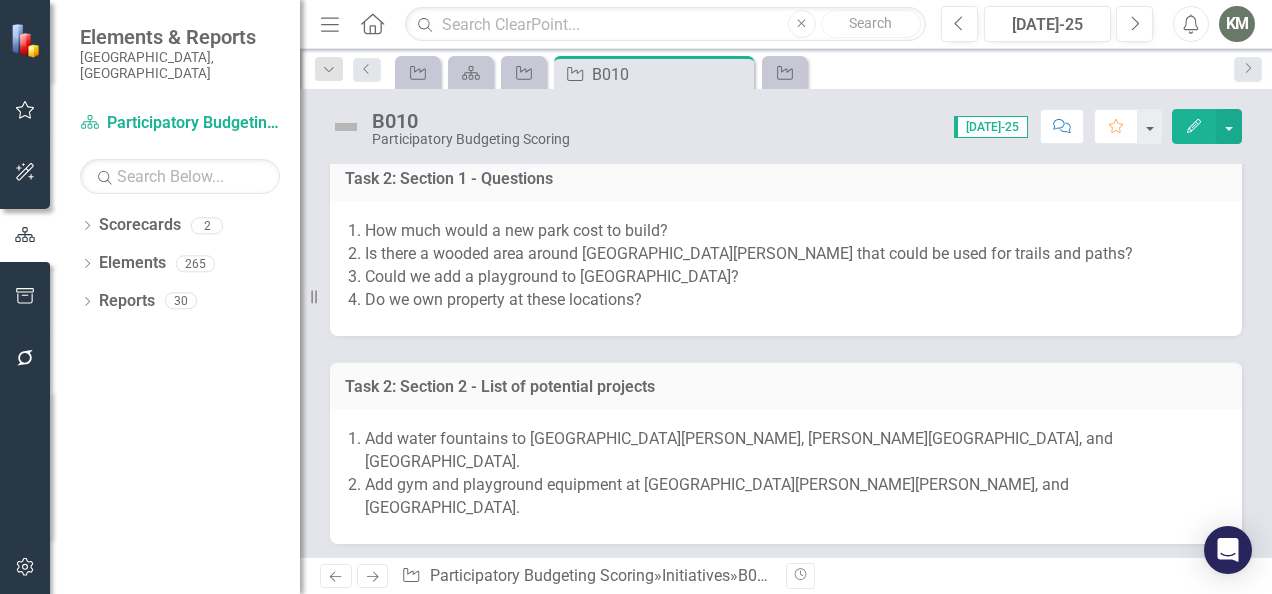 scroll, scrollTop: 1056, scrollLeft: 0, axis: vertical 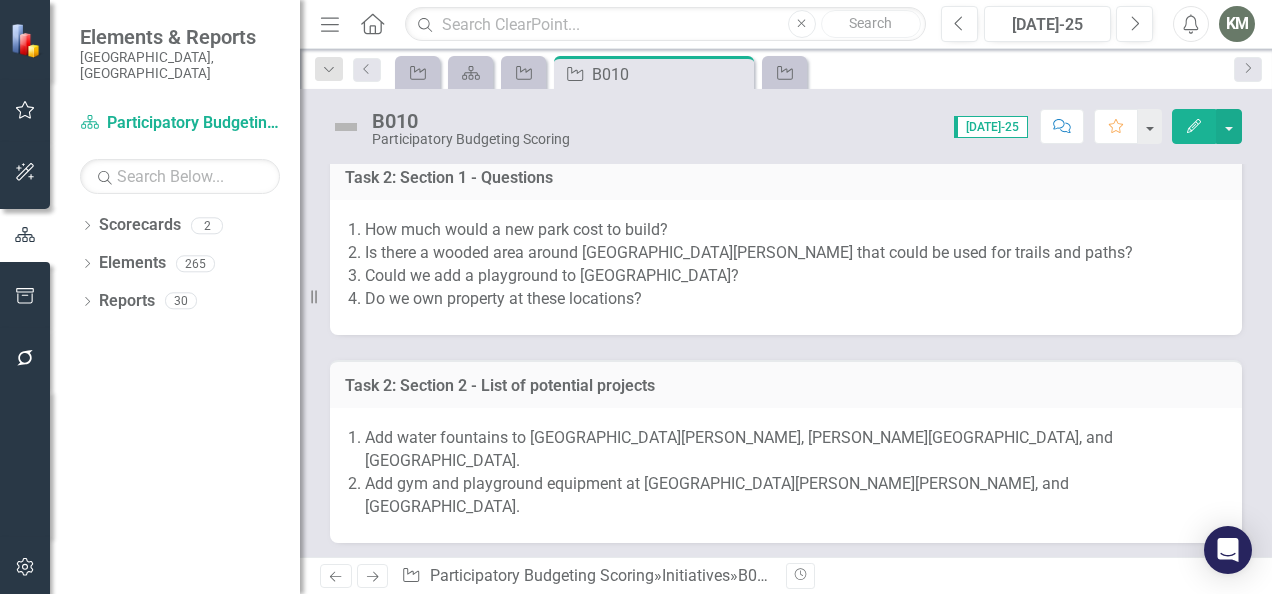 click on "Could we add a playground to [GEOGRAPHIC_DATA]?" at bounding box center (793, 276) 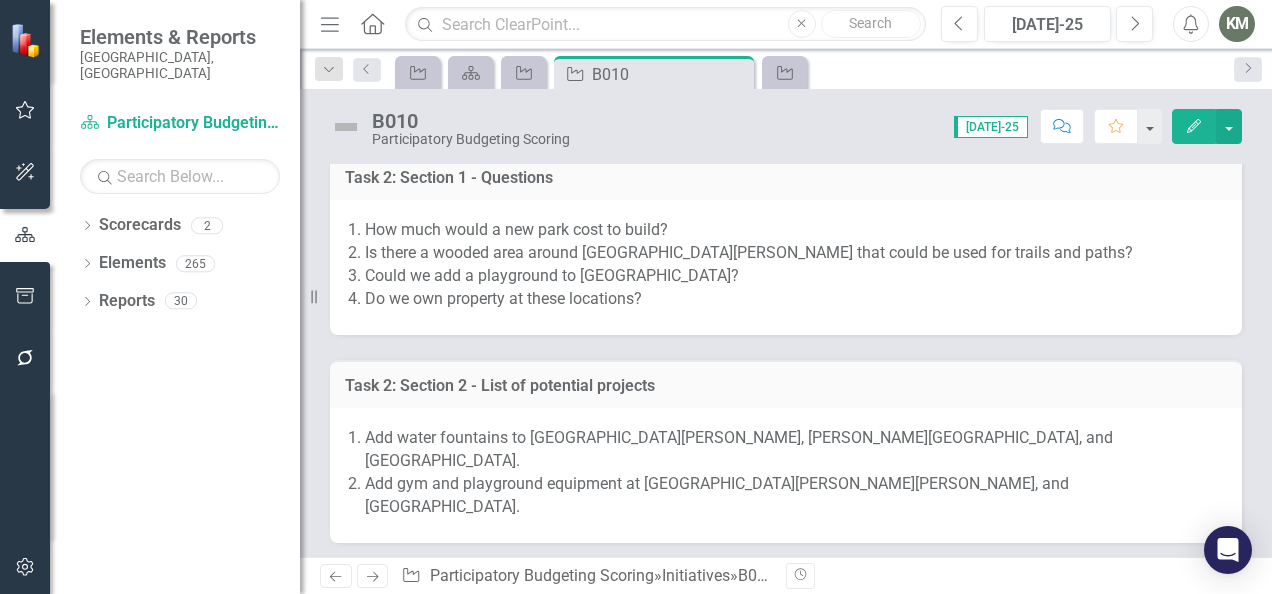 click on "Could we add a playground to [GEOGRAPHIC_DATA]?" at bounding box center (793, 276) 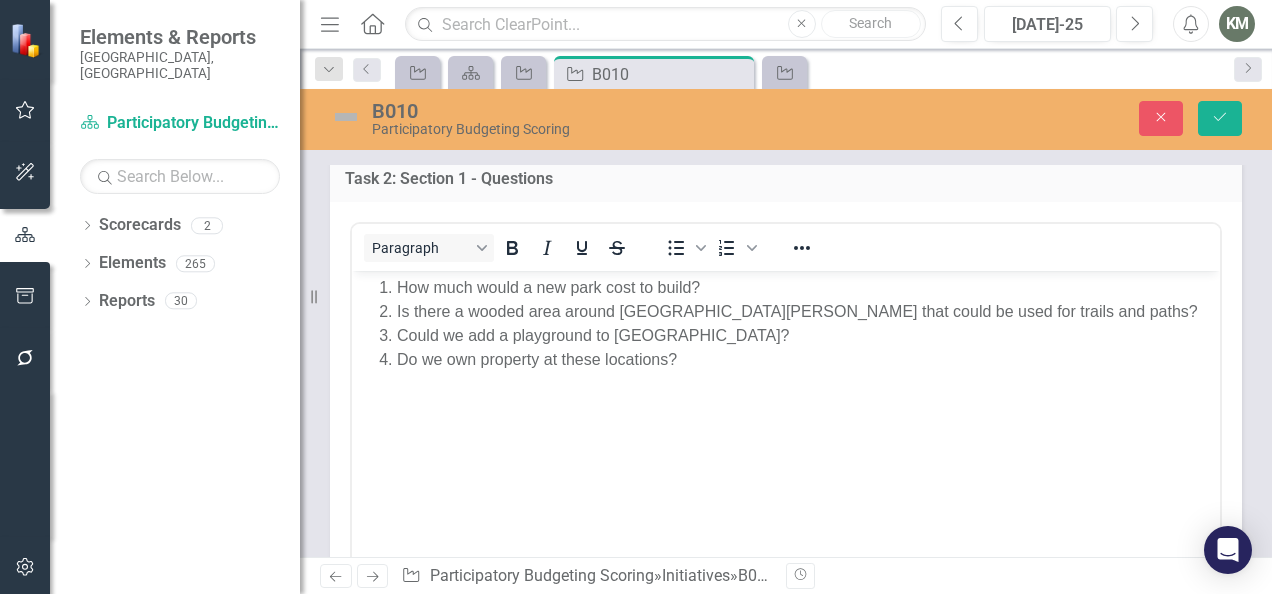 scroll, scrollTop: 0, scrollLeft: 0, axis: both 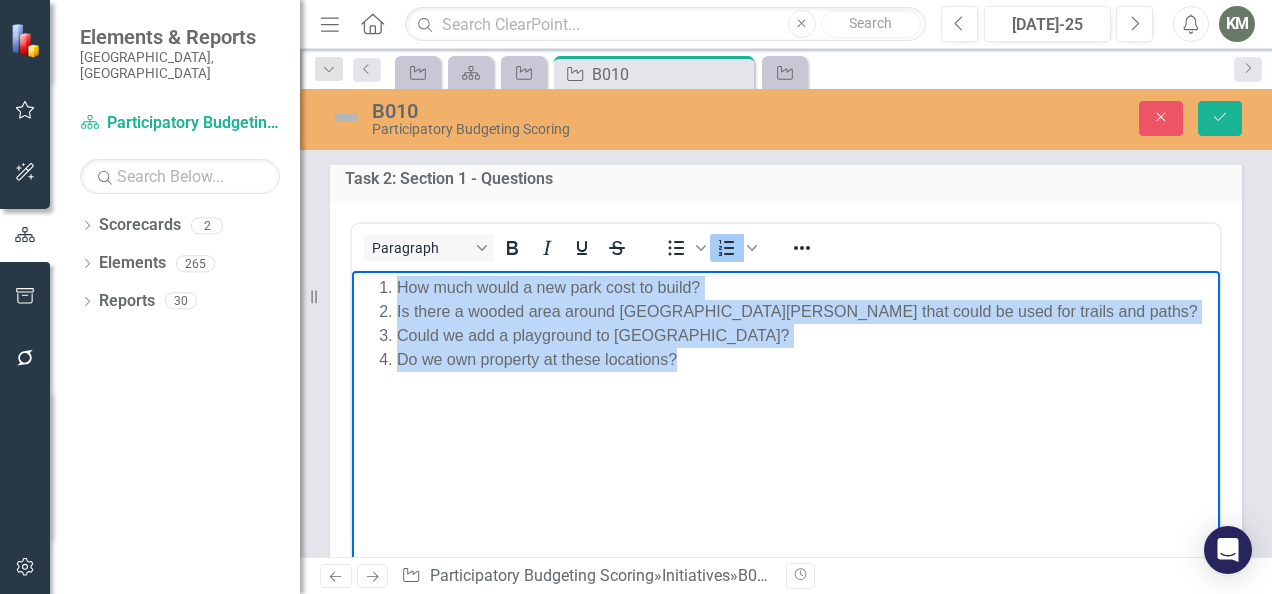 drag, startPoint x: 689, startPoint y: 356, endPoint x: 325, endPoint y: 284, distance: 371.05255 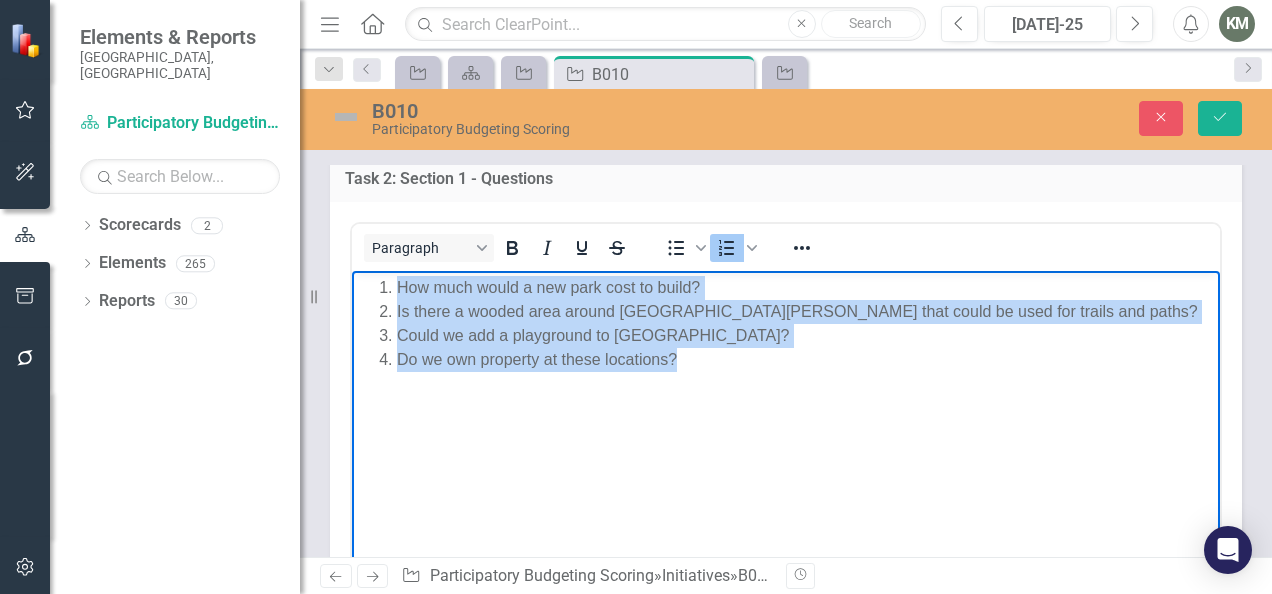 click on "How much would a new park cost to build?  Is there a wooded area around [GEOGRAPHIC_DATA][PERSON_NAME] that could be used for trails and paths?  Could we add a playground to [GEOGRAPHIC_DATA]?  Do we own property at these locations?" at bounding box center [786, 420] 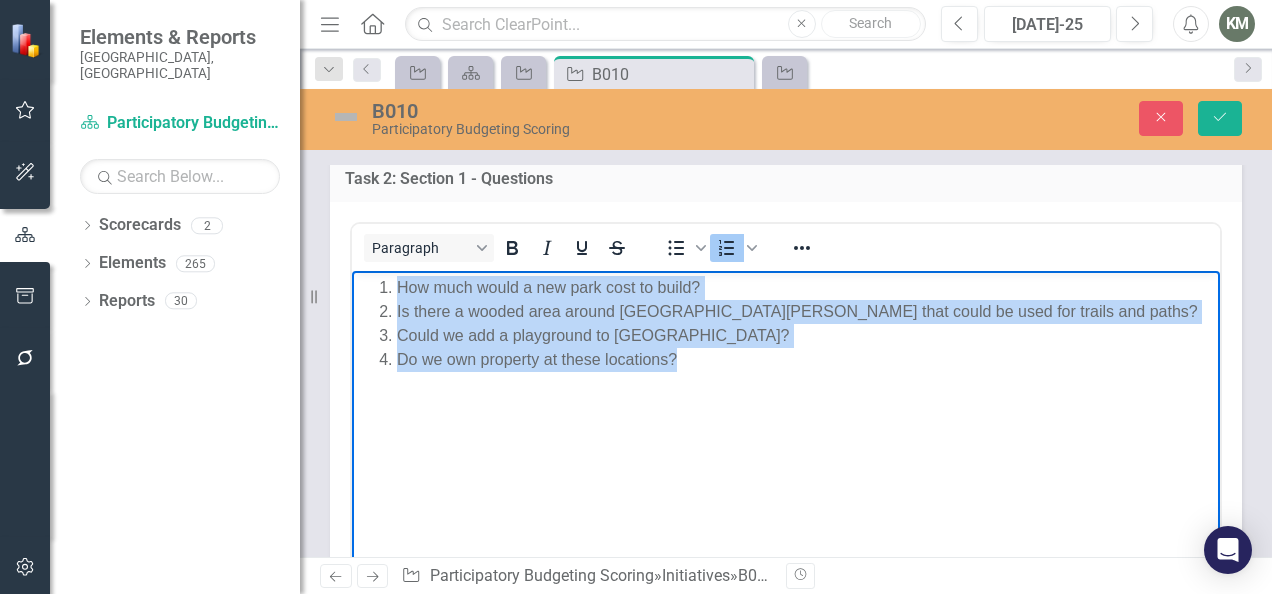 copy on "How much would a new park cost to build?  Is there a wooded area around [GEOGRAPHIC_DATA][PERSON_NAME] that could be used for trails and paths?  Could we add a playground to [GEOGRAPHIC_DATA]?  Do we own property at these locations?" 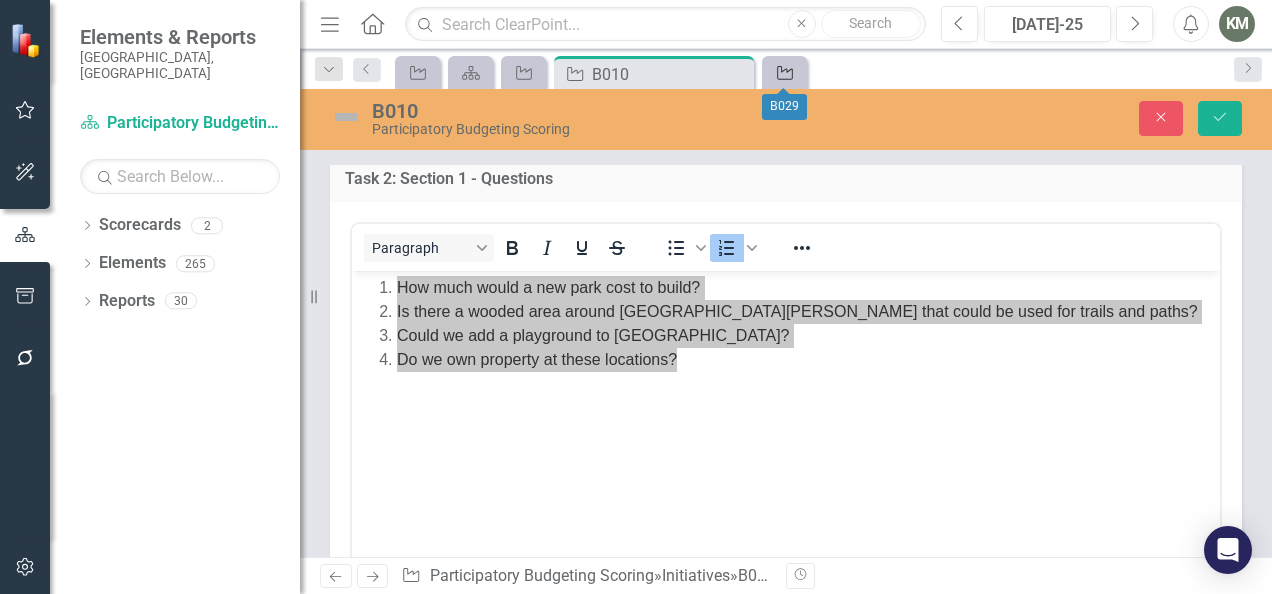 click on "Initiative" 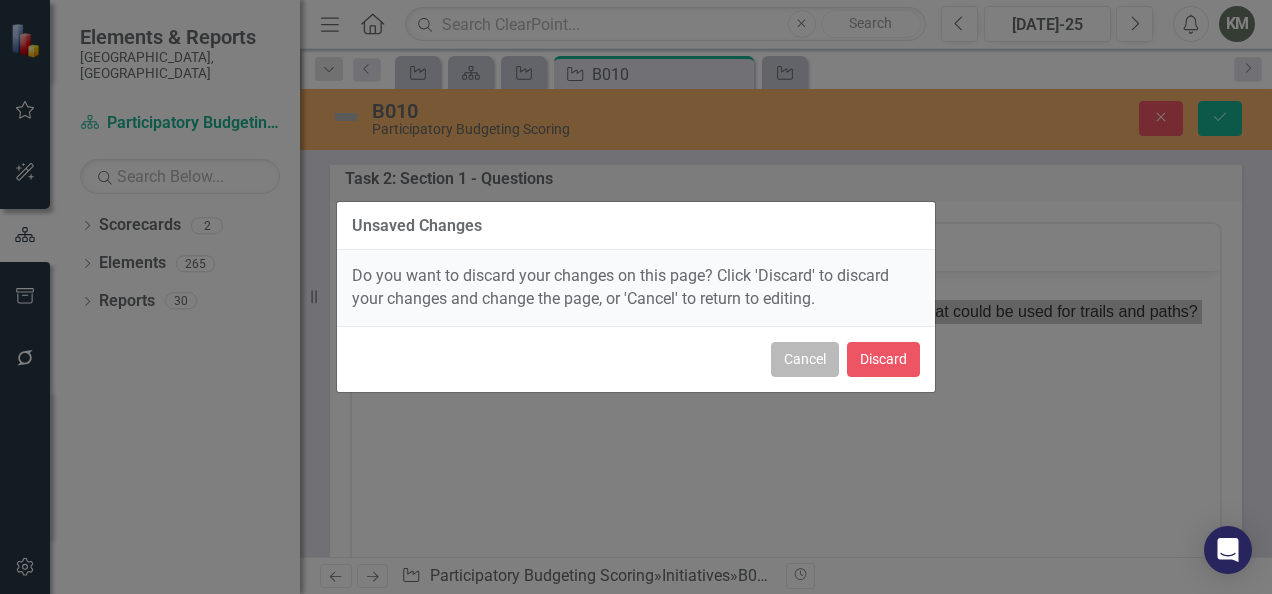 click on "Cancel" at bounding box center (805, 359) 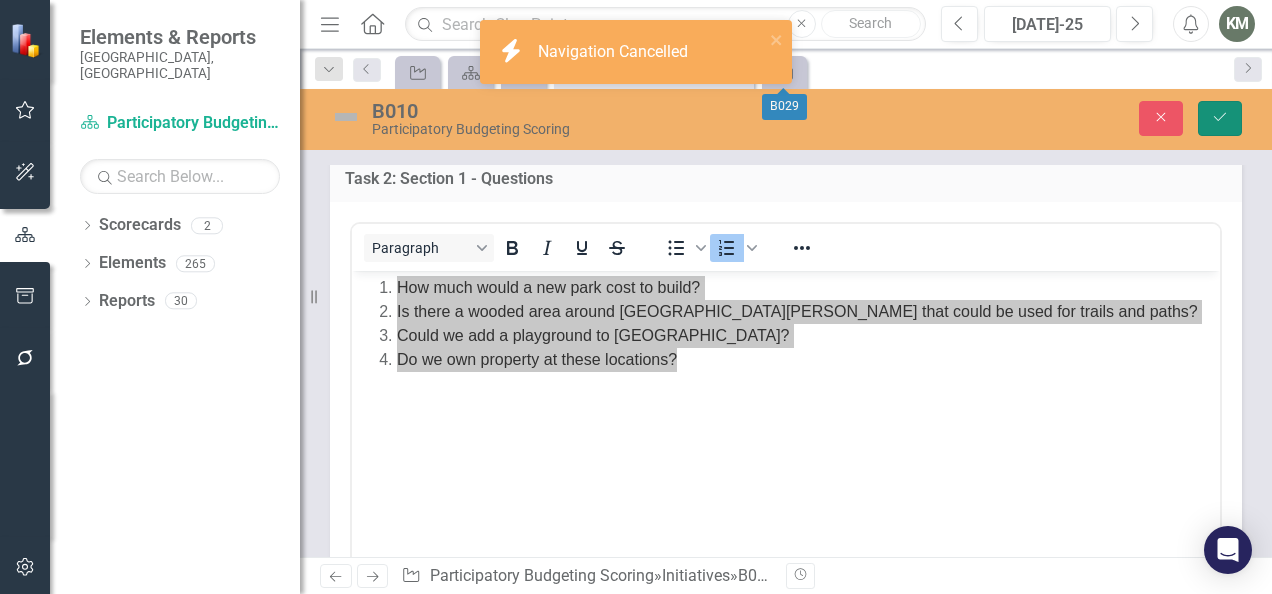 click on "Save" 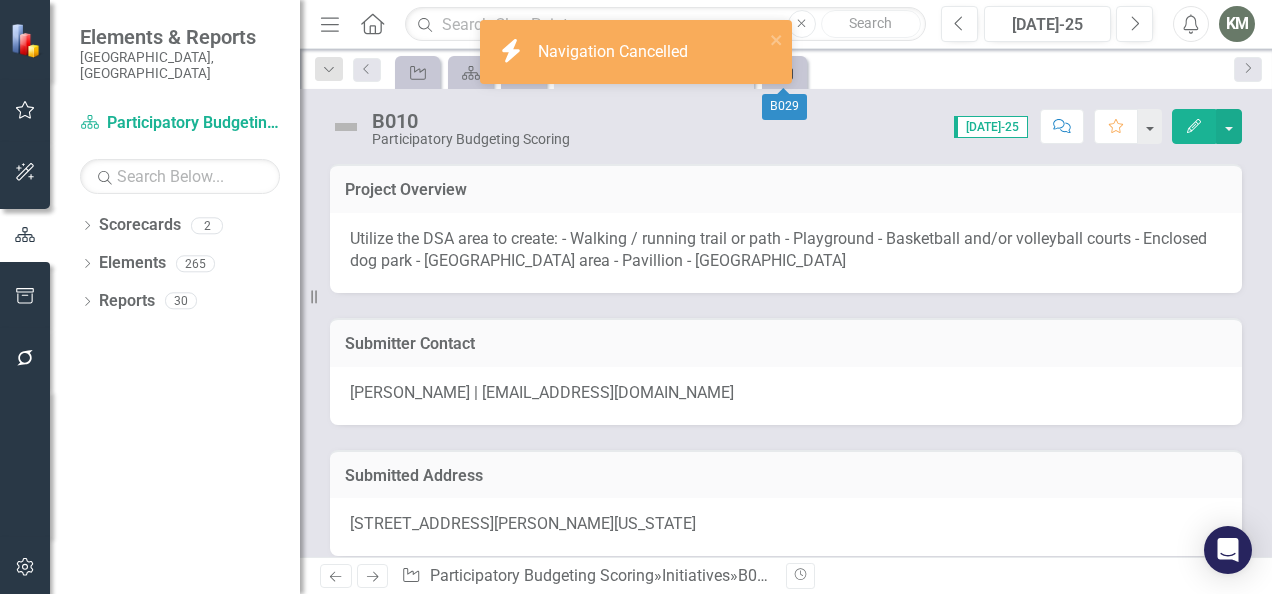 click on "Initiative" at bounding box center [784, 72] 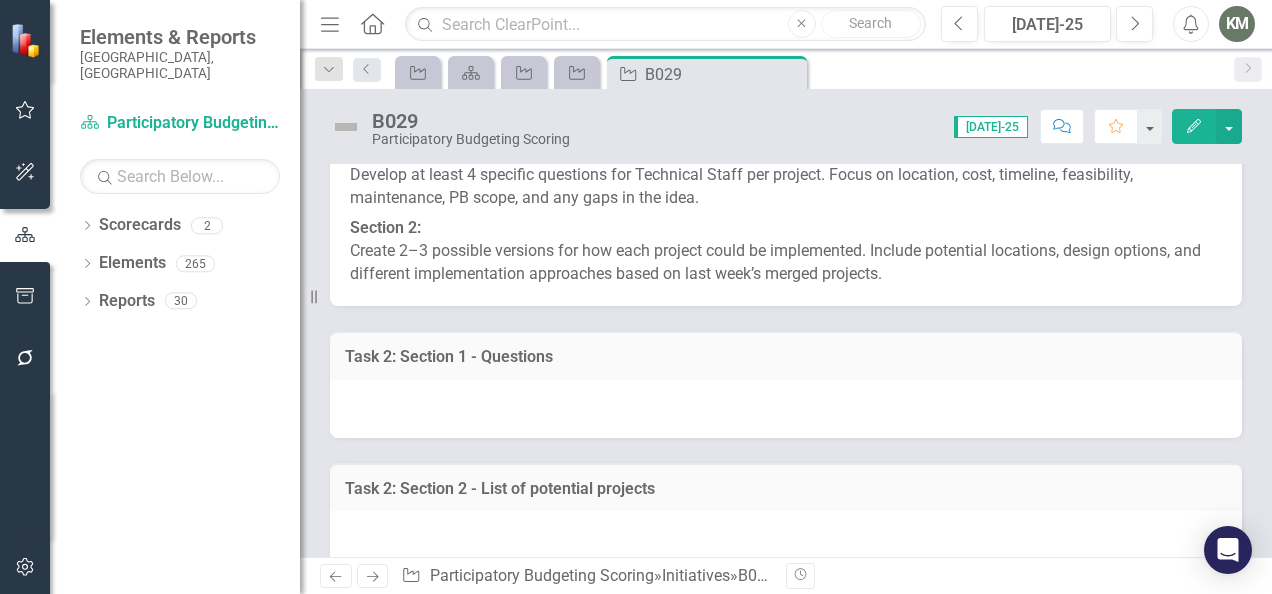 scroll, scrollTop: 855, scrollLeft: 0, axis: vertical 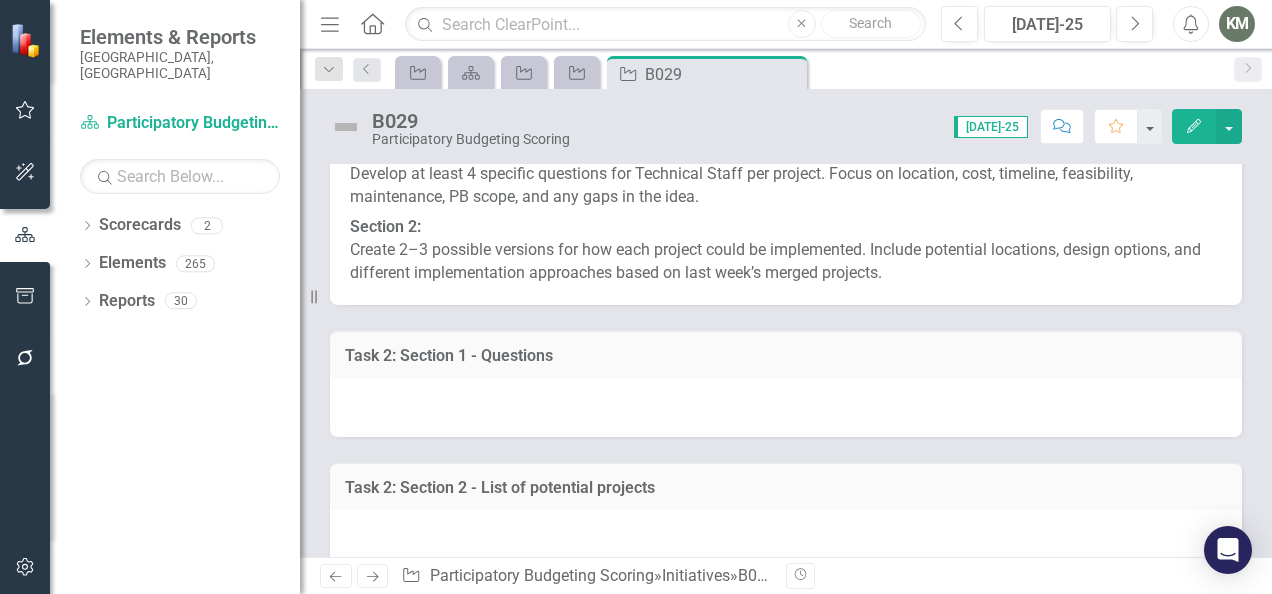 click at bounding box center (786, 408) 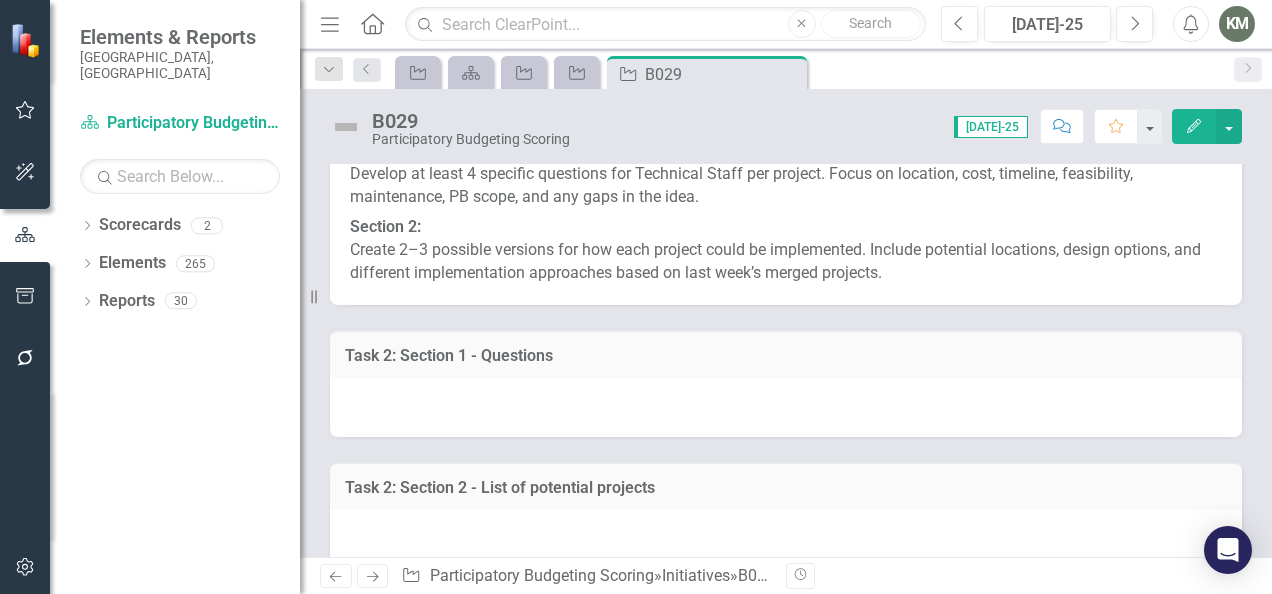 click at bounding box center (786, 408) 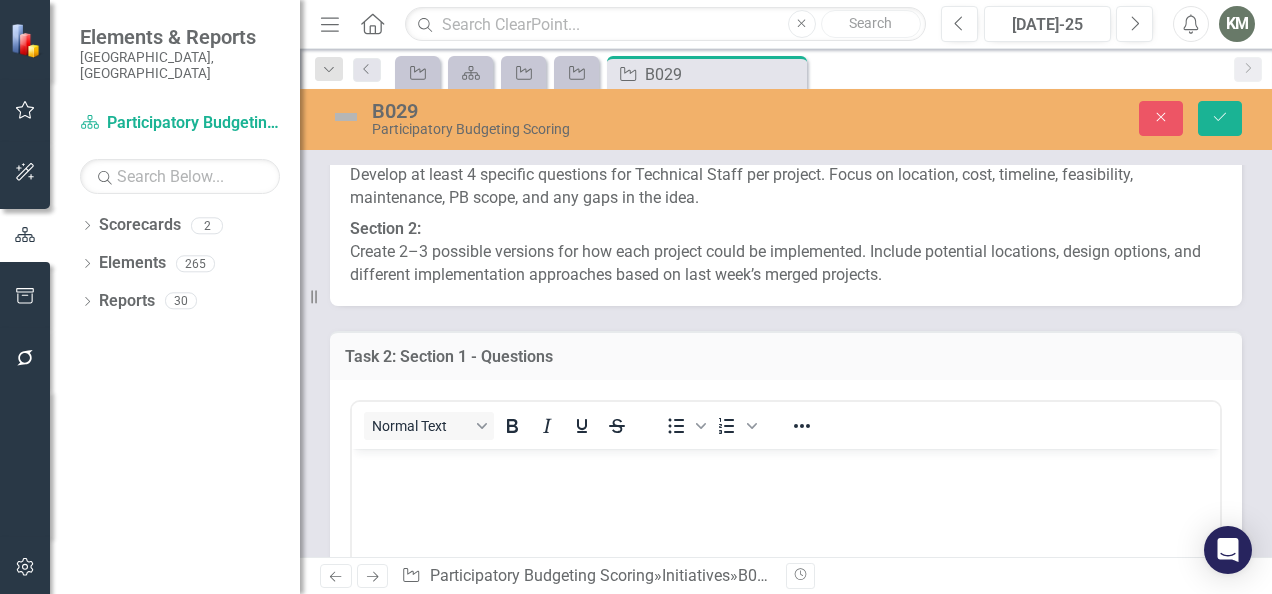 scroll, scrollTop: 0, scrollLeft: 0, axis: both 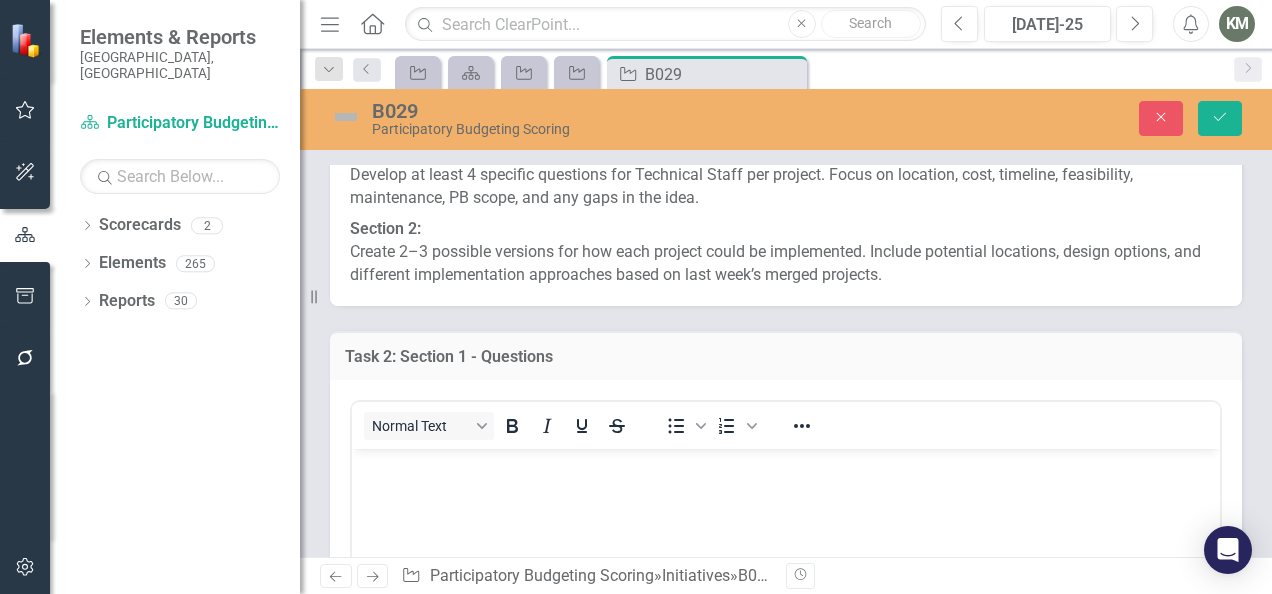 click at bounding box center (786, 598) 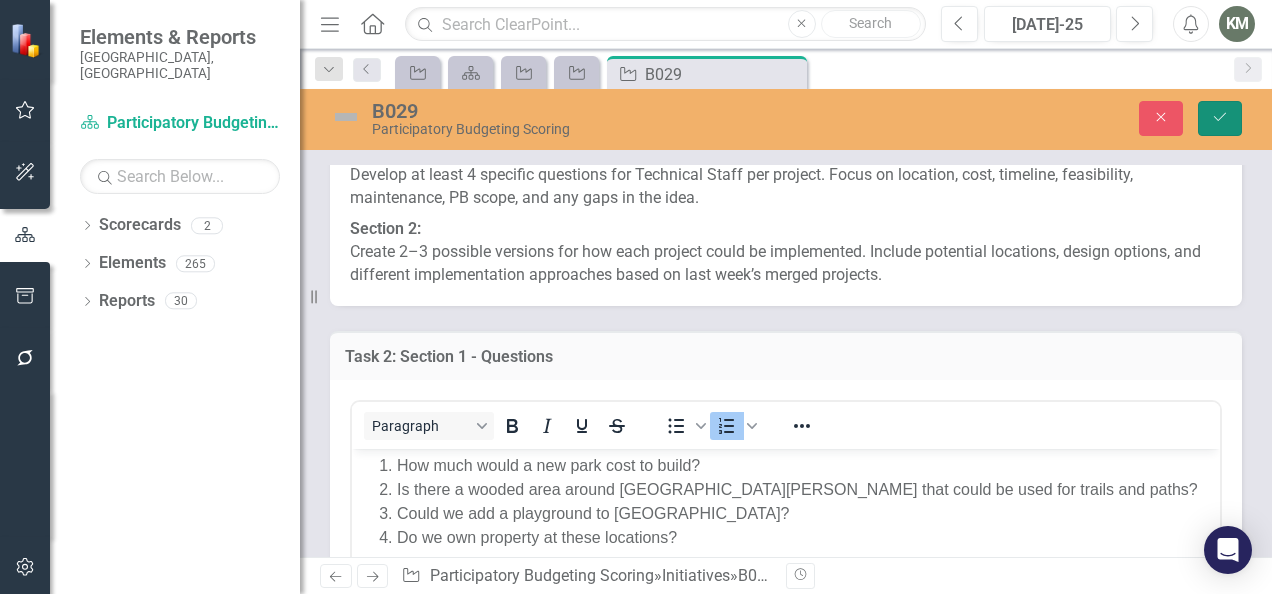 click on "Save" at bounding box center (1220, 118) 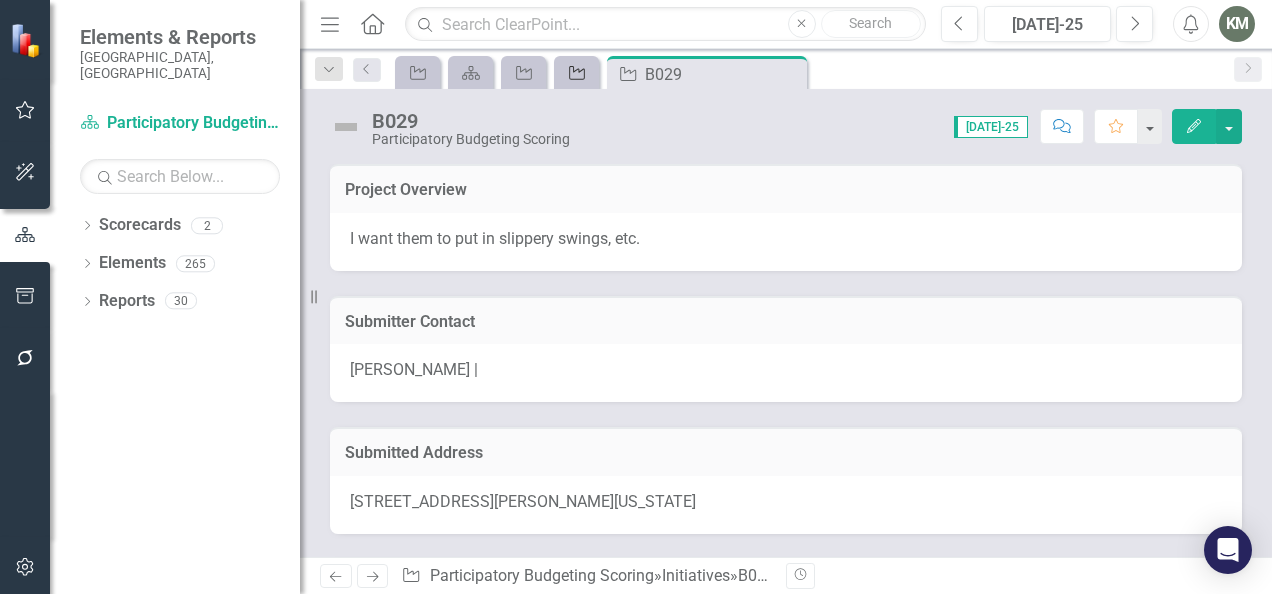 click on "Initiative" 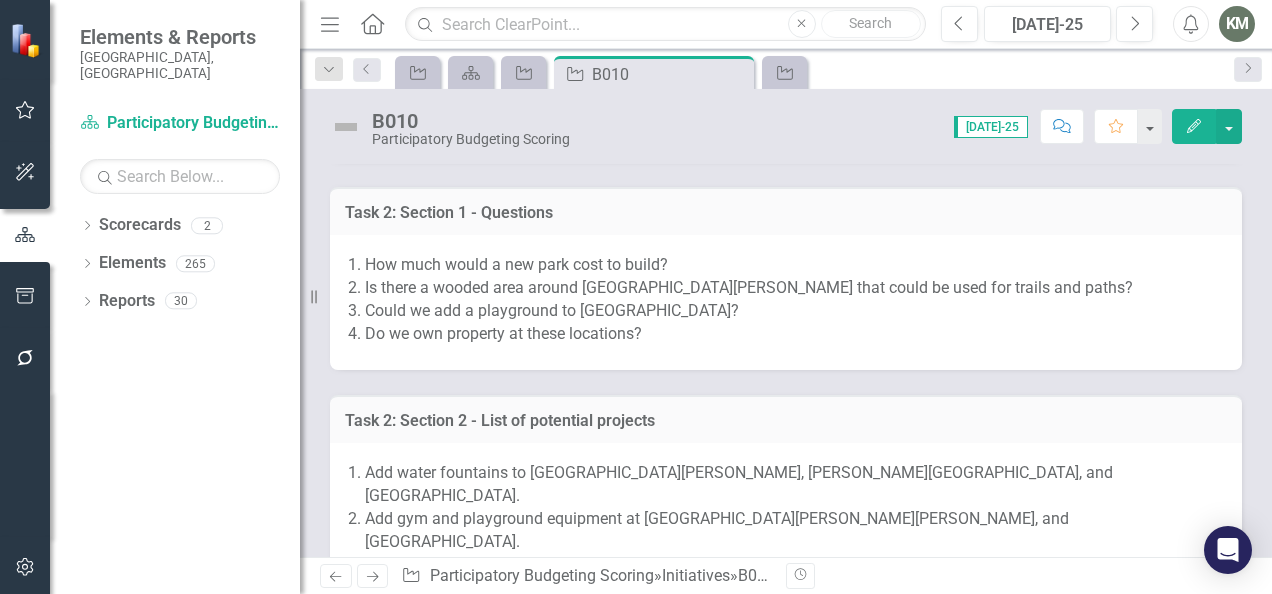 scroll, scrollTop: 1123, scrollLeft: 0, axis: vertical 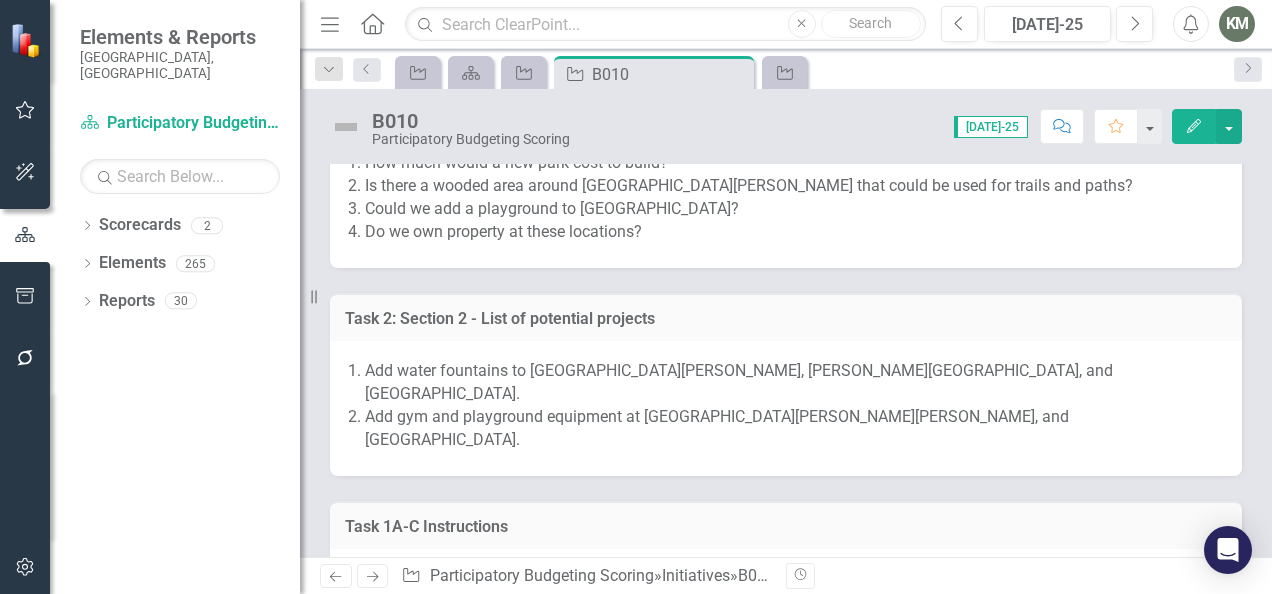 click on "Add water fountains to [GEOGRAPHIC_DATA][PERSON_NAME], [PERSON_NAME][GEOGRAPHIC_DATA], and [GEOGRAPHIC_DATA].
Add gym and playground equipment at [GEOGRAPHIC_DATA], [PERSON_NAME][GEOGRAPHIC_DATA], [PERSON_NAME][GEOGRAPHIC_DATA], and [GEOGRAPHIC_DATA]." at bounding box center [786, 408] 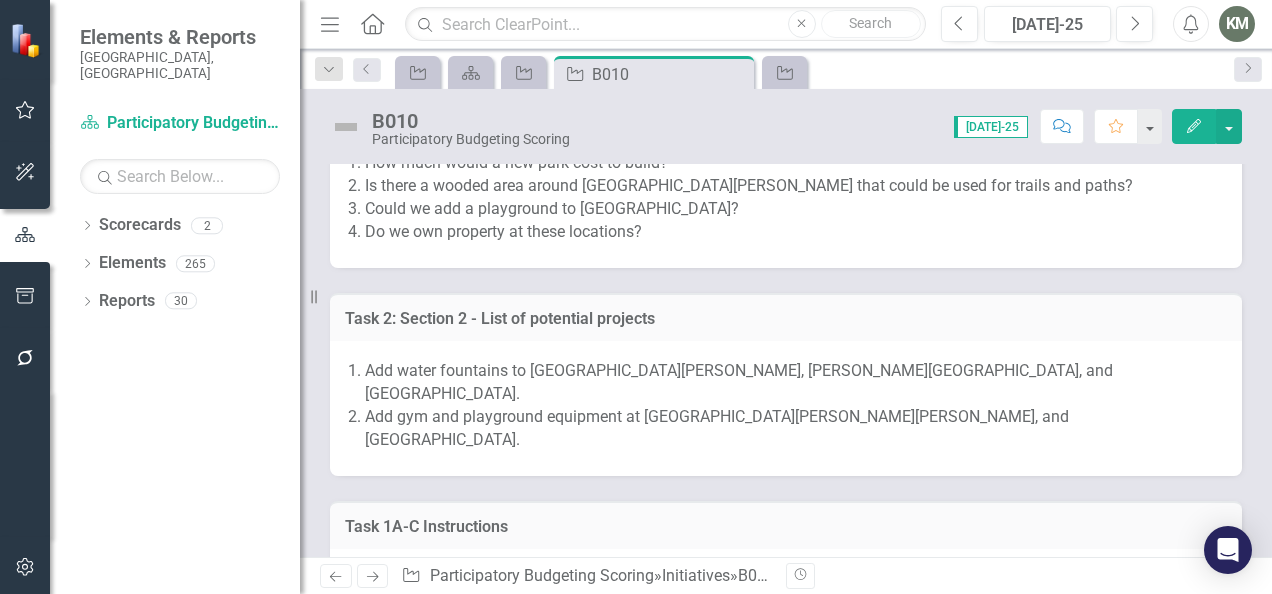 click on "Add water fountains to [GEOGRAPHIC_DATA][PERSON_NAME], [PERSON_NAME][GEOGRAPHIC_DATA], and [GEOGRAPHIC_DATA].
Add gym and playground equipment at [GEOGRAPHIC_DATA], [PERSON_NAME][GEOGRAPHIC_DATA], [PERSON_NAME][GEOGRAPHIC_DATA], and [GEOGRAPHIC_DATA]." at bounding box center [786, 408] 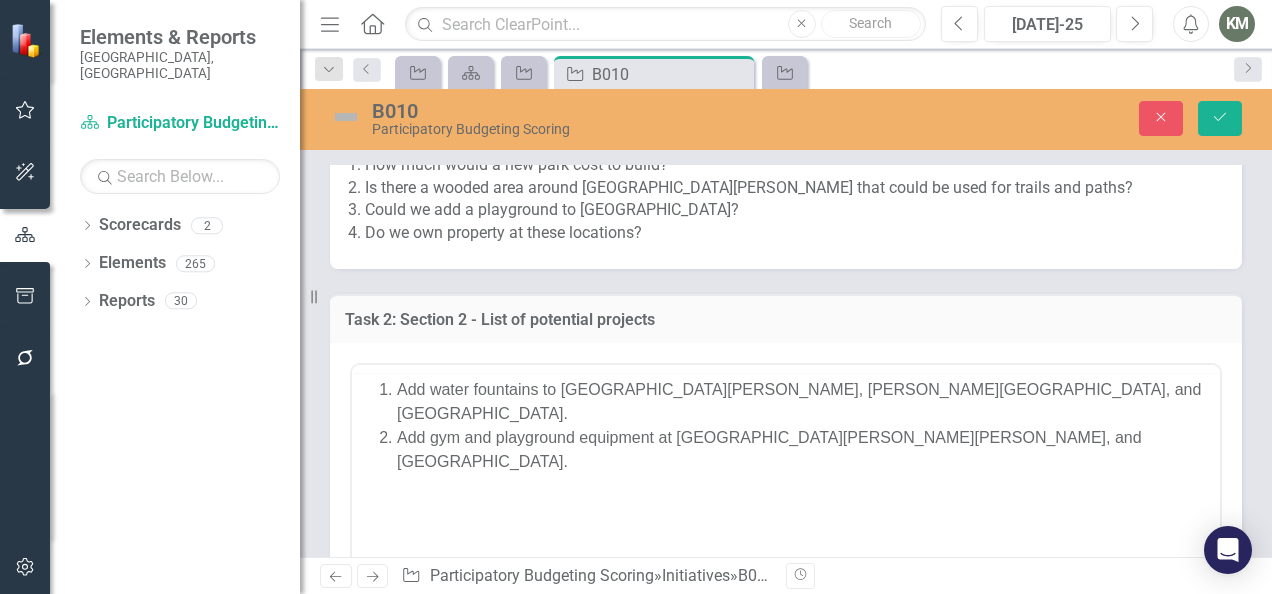 scroll, scrollTop: 0, scrollLeft: 0, axis: both 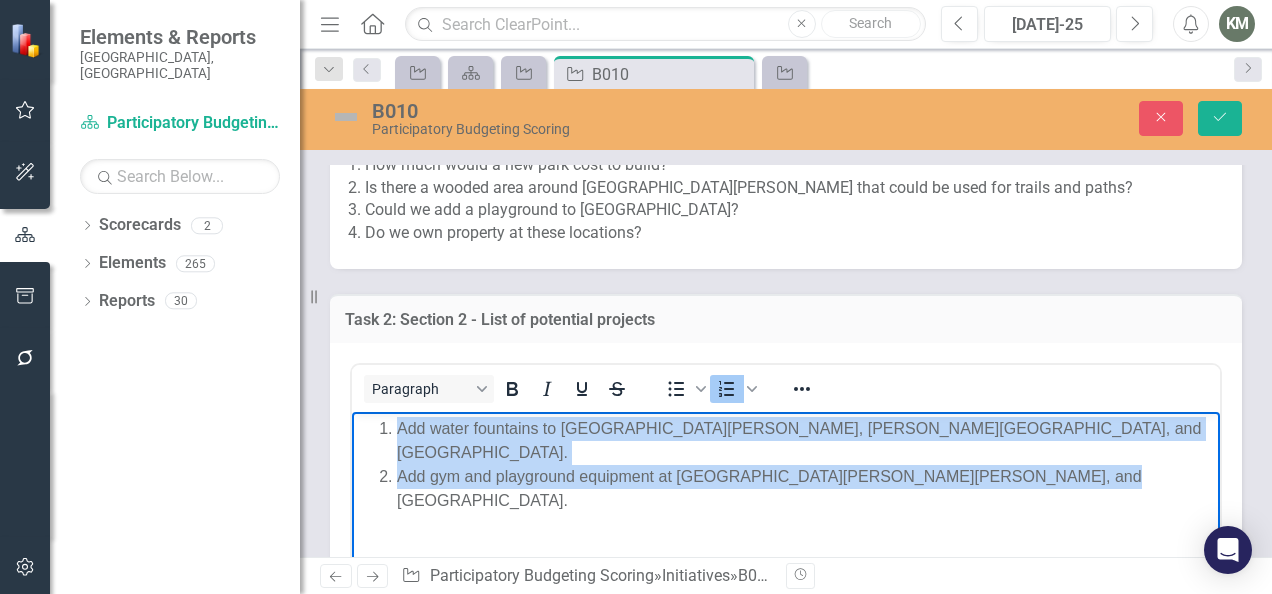 drag, startPoint x: 1067, startPoint y: 448, endPoint x: 366, endPoint y: 417, distance: 701.6851 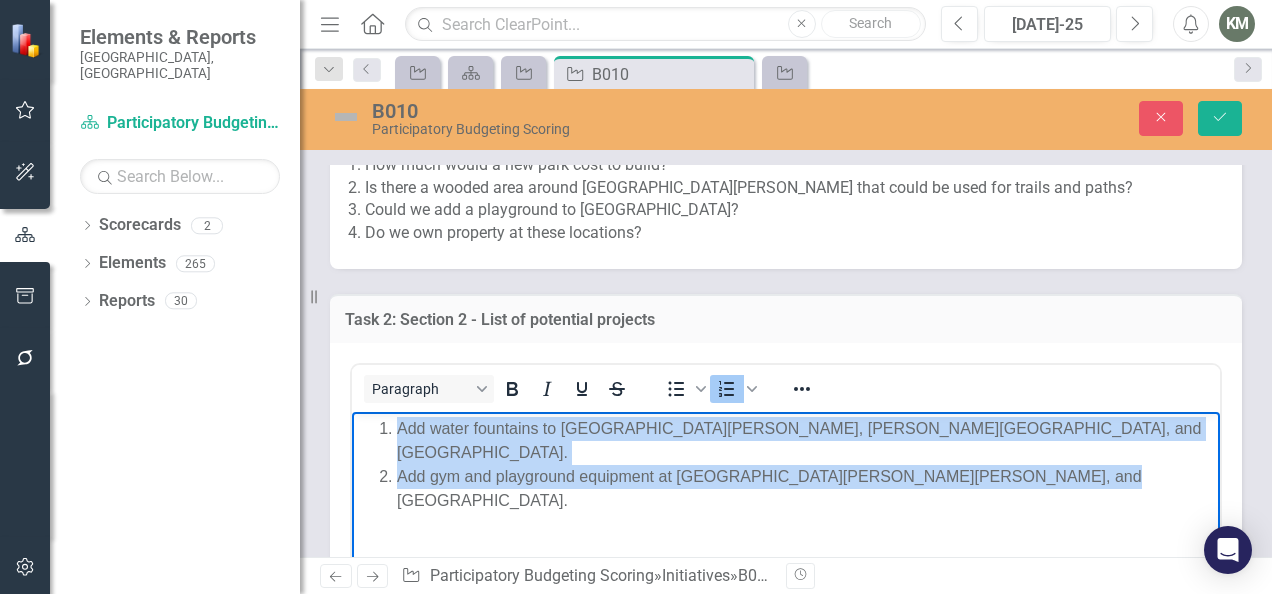 click on "Add water fountains to [GEOGRAPHIC_DATA][PERSON_NAME], [PERSON_NAME][GEOGRAPHIC_DATA], and [GEOGRAPHIC_DATA]. Add gym and playground equipment at [GEOGRAPHIC_DATA], [PERSON_NAME][GEOGRAPHIC_DATA], [PERSON_NAME][GEOGRAPHIC_DATA], and [GEOGRAPHIC_DATA]." at bounding box center (786, 464) 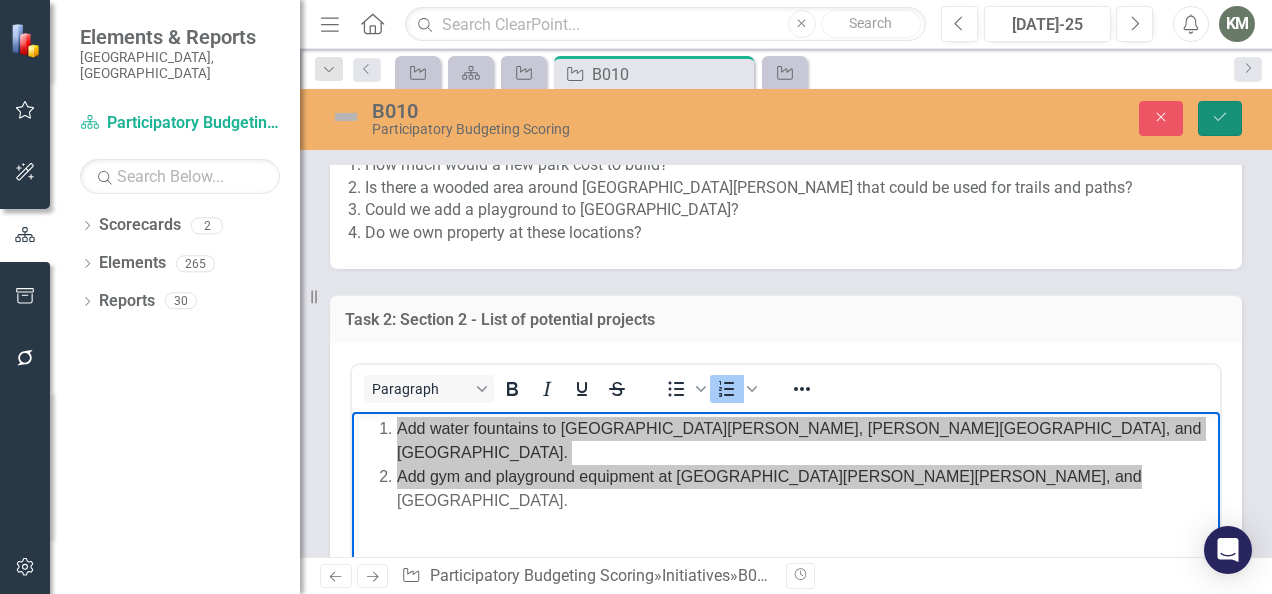 click on "Save" at bounding box center [1220, 118] 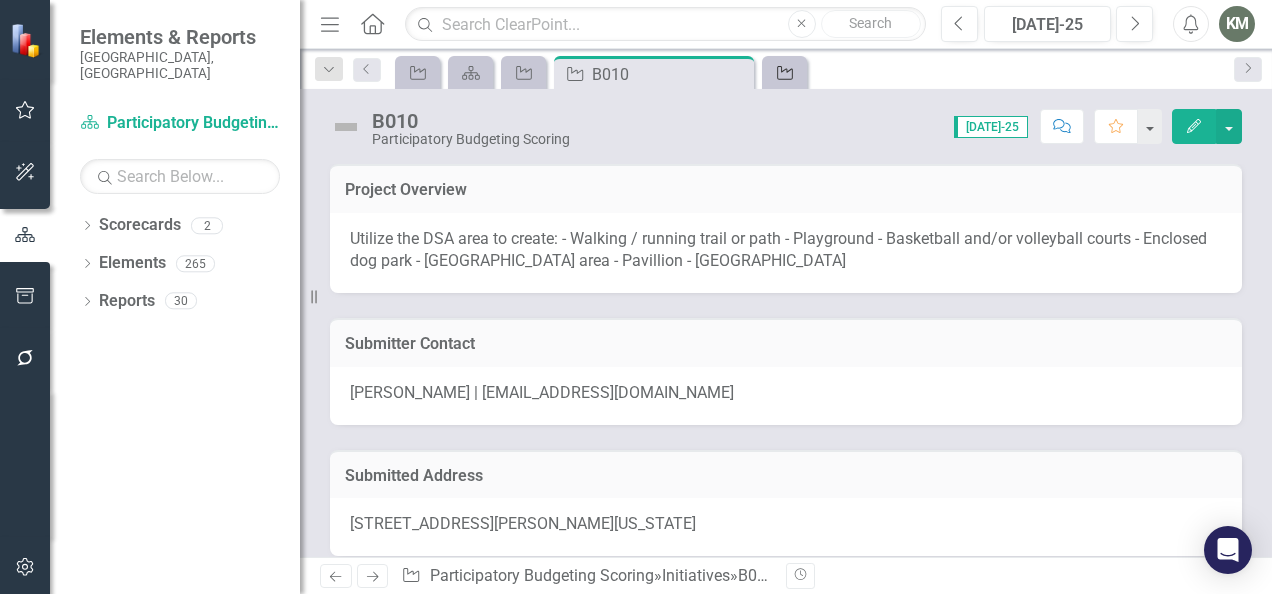 click on "Initiative" 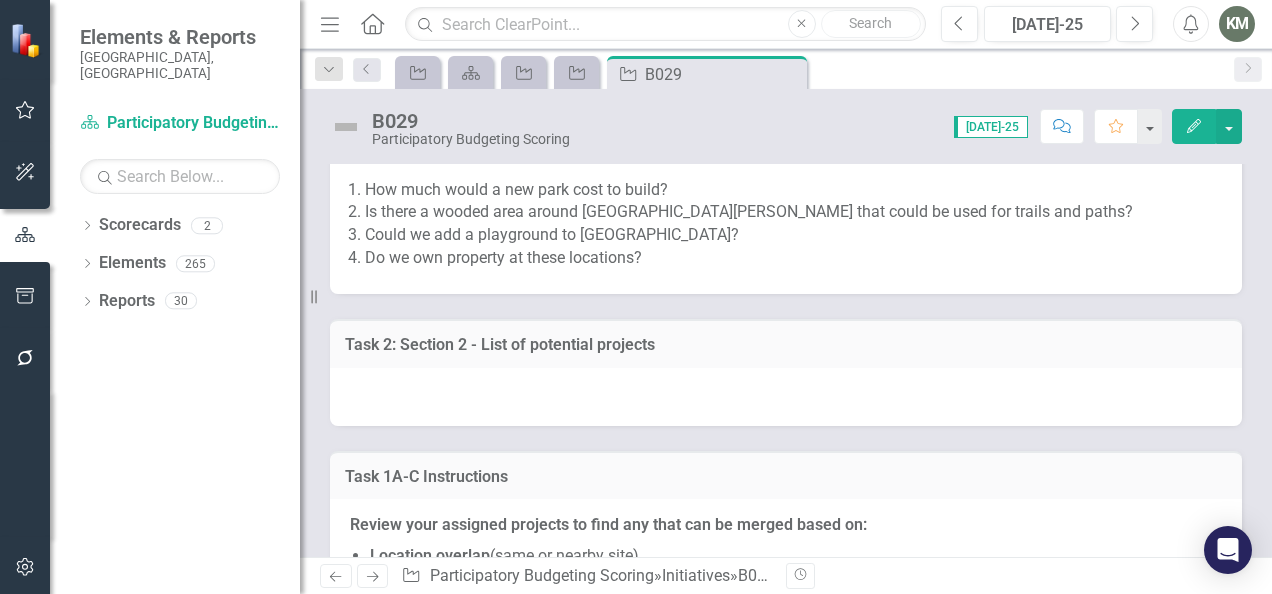 scroll, scrollTop: 1075, scrollLeft: 0, axis: vertical 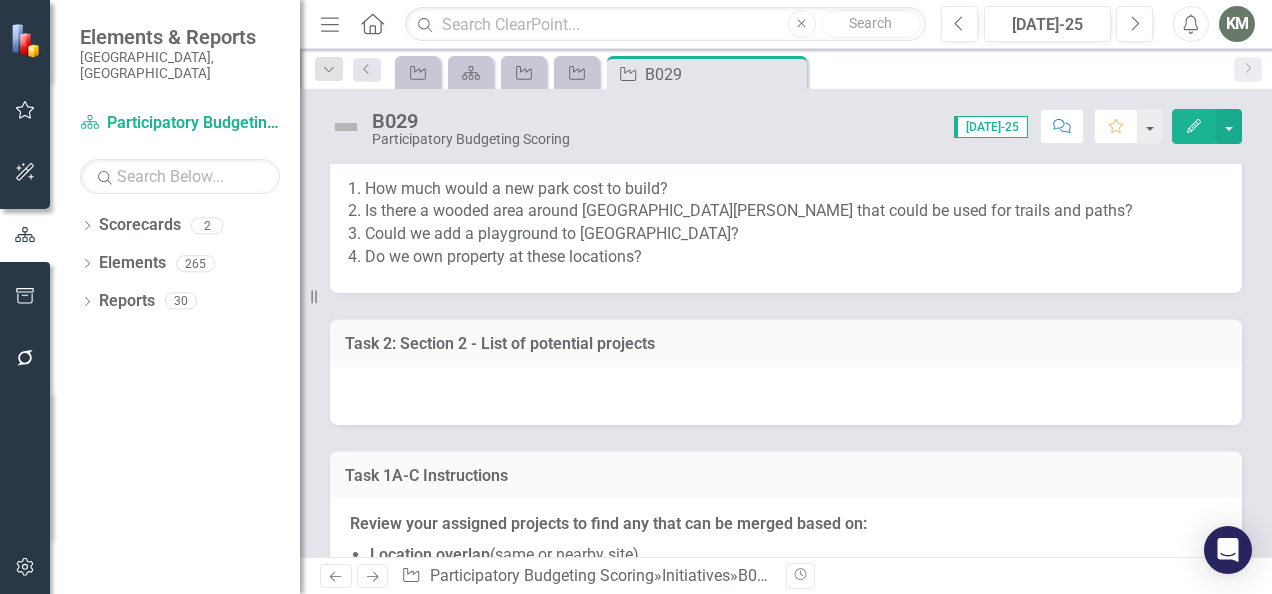 click at bounding box center [786, 396] 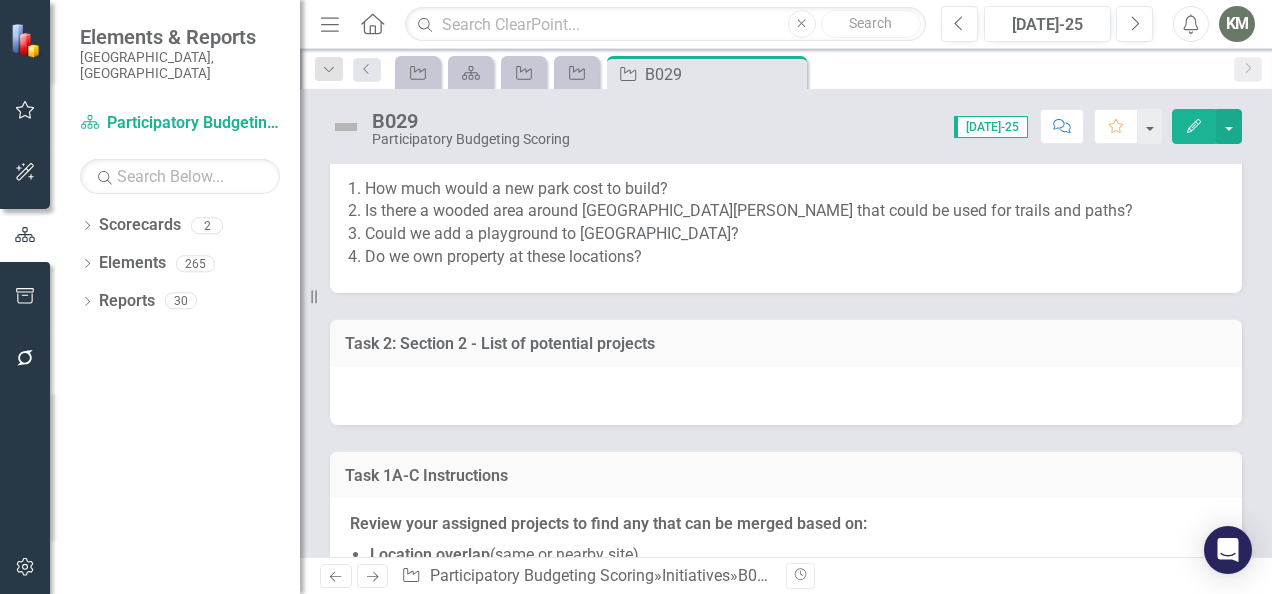 click at bounding box center [786, 396] 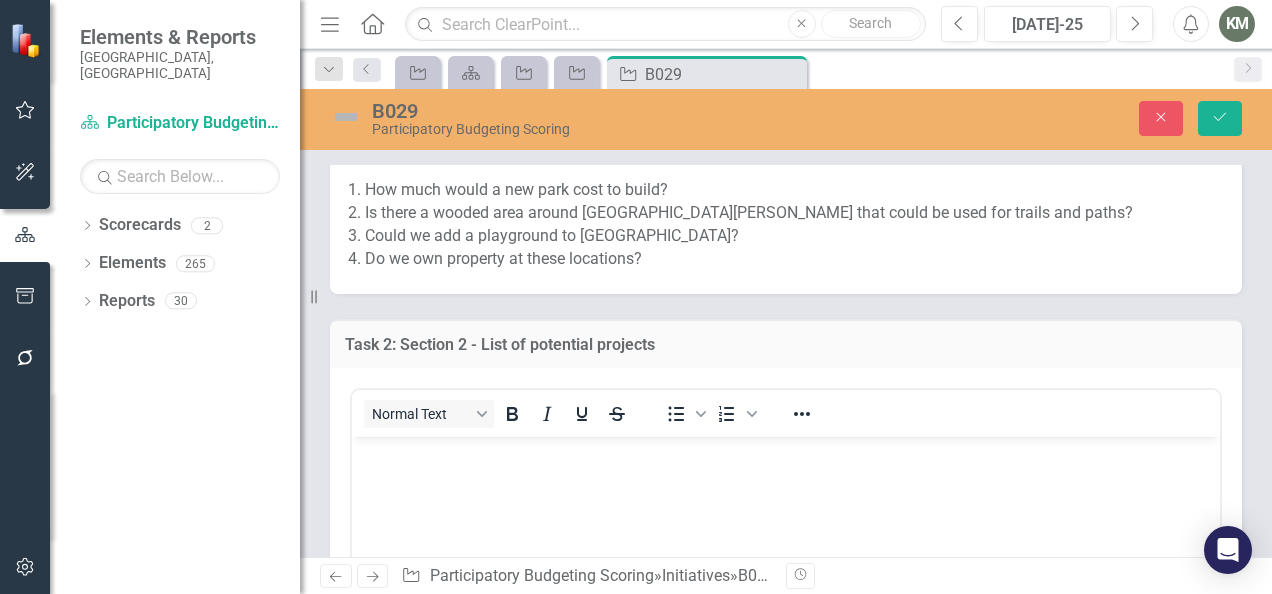 scroll, scrollTop: 0, scrollLeft: 0, axis: both 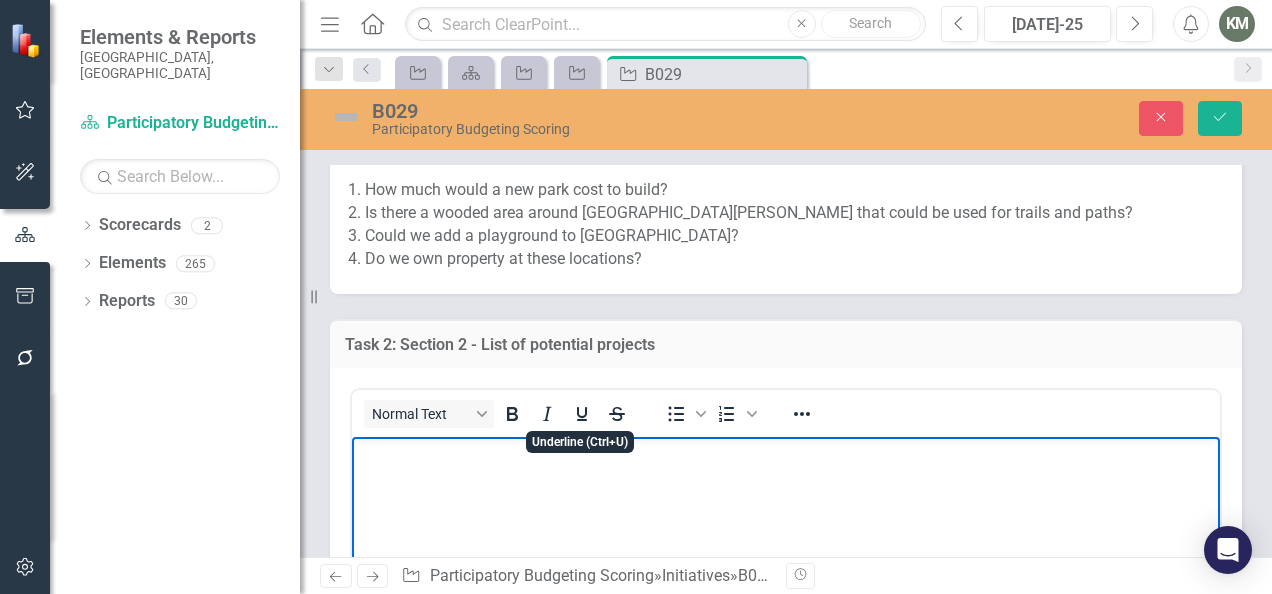 click at bounding box center [786, 586] 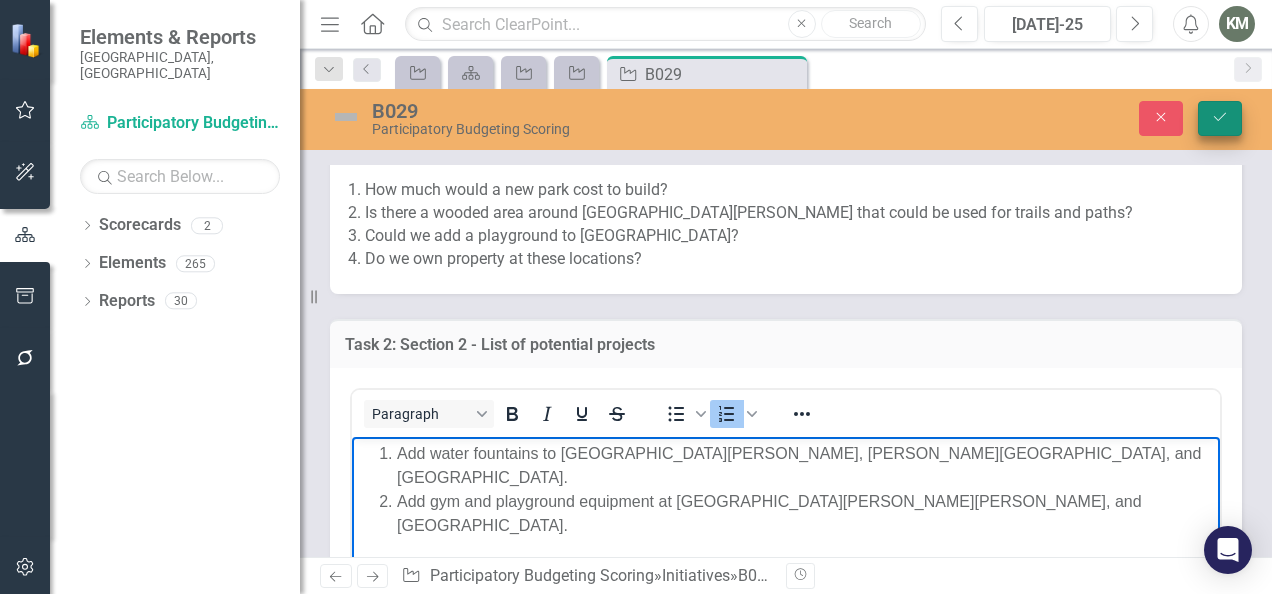 click on "Save" 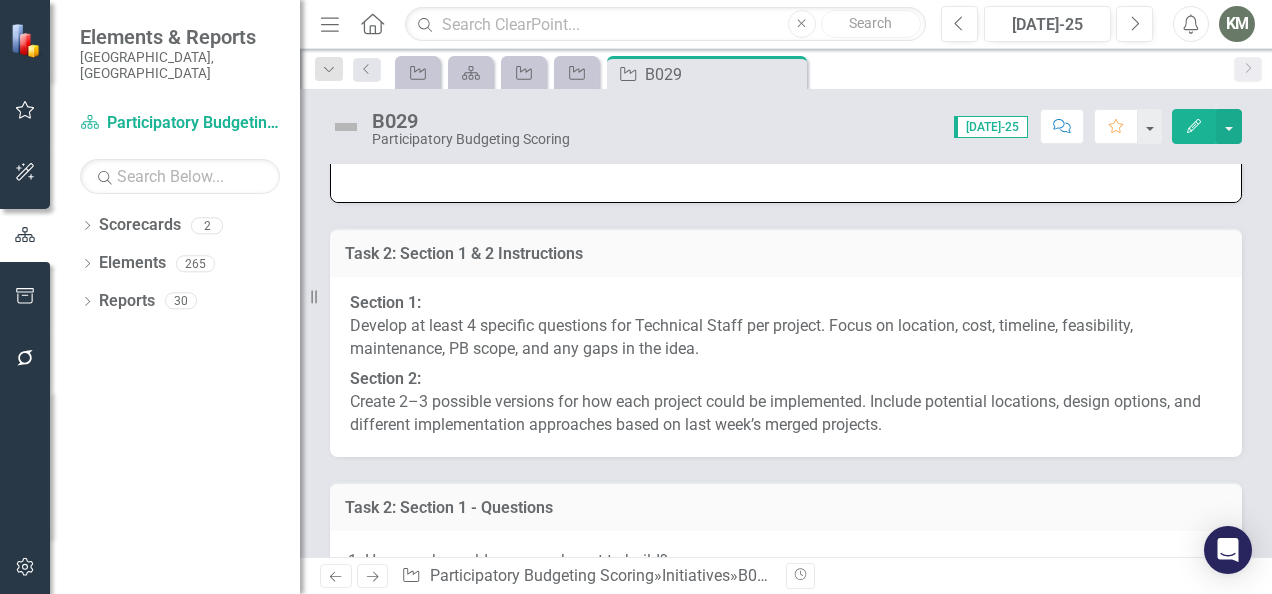 scroll, scrollTop: 689, scrollLeft: 0, axis: vertical 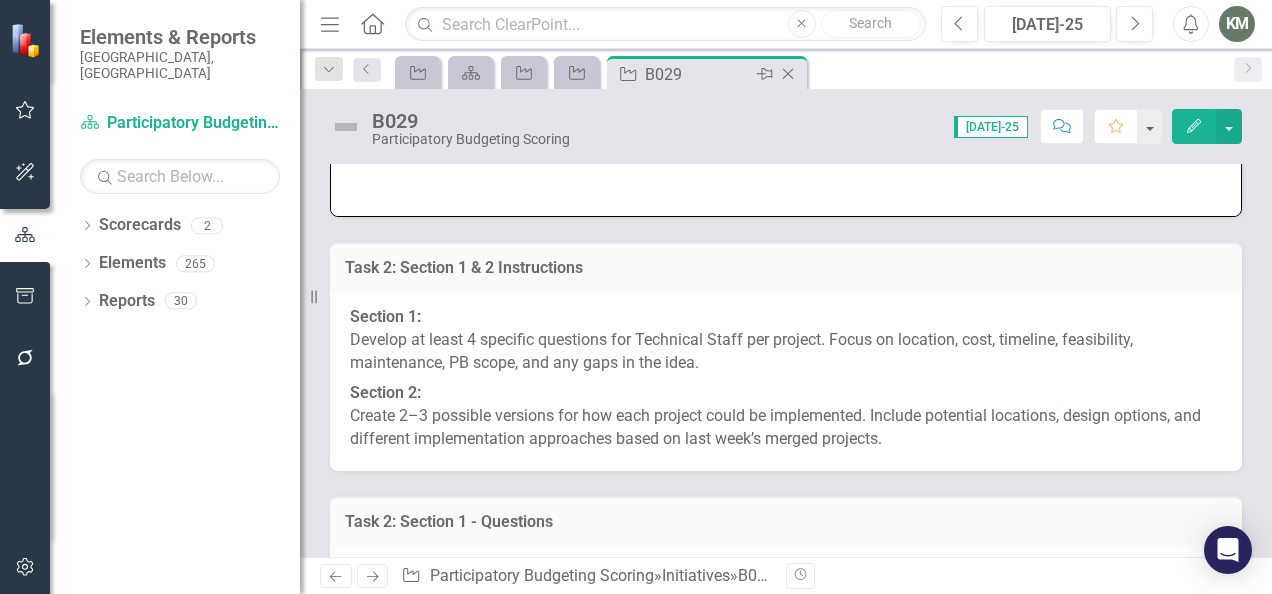 click on "Close" 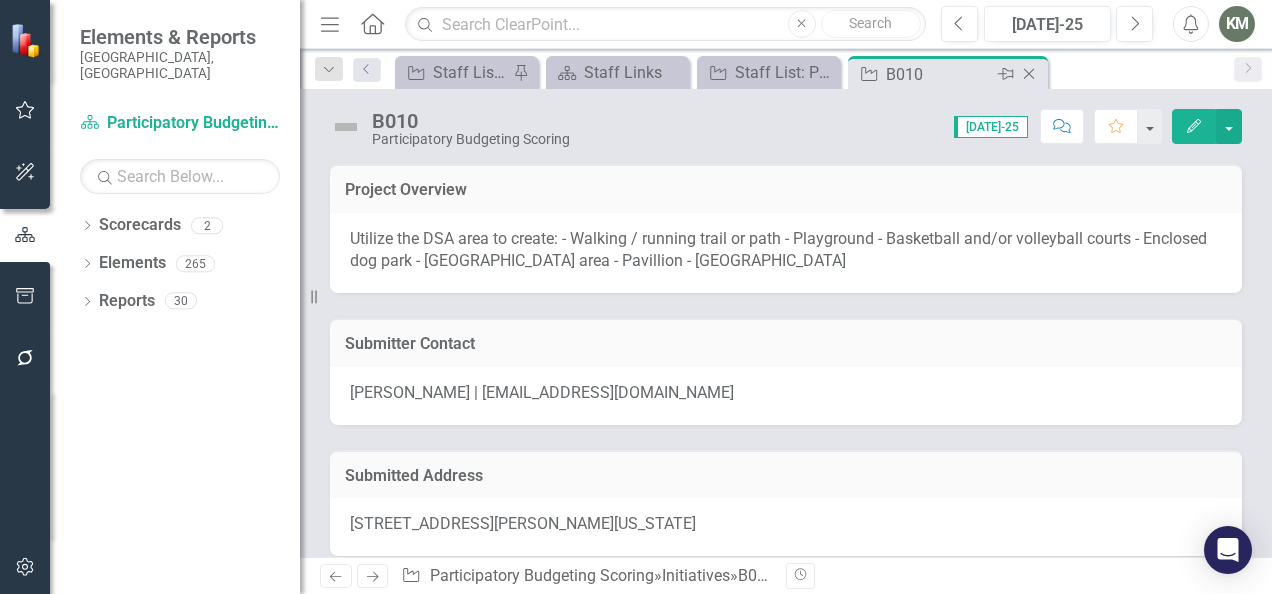 click on "Close" at bounding box center (1030, 74) 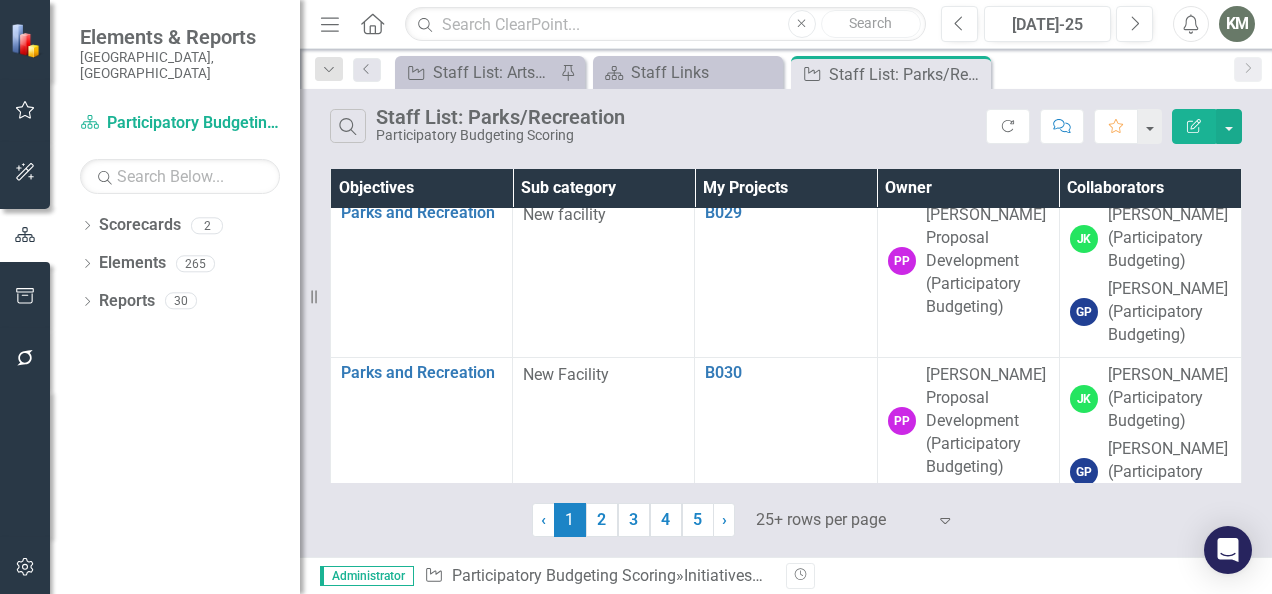 scroll, scrollTop: 3720, scrollLeft: 0, axis: vertical 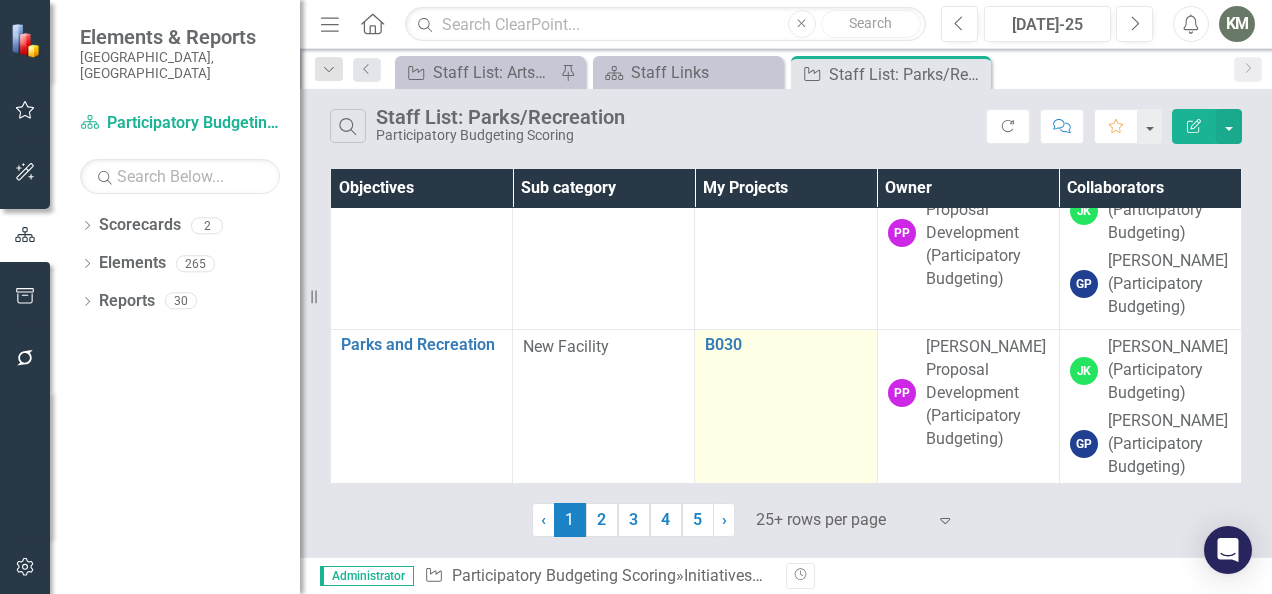 drag, startPoint x: 756, startPoint y: 418, endPoint x: 763, endPoint y: 400, distance: 19.313208 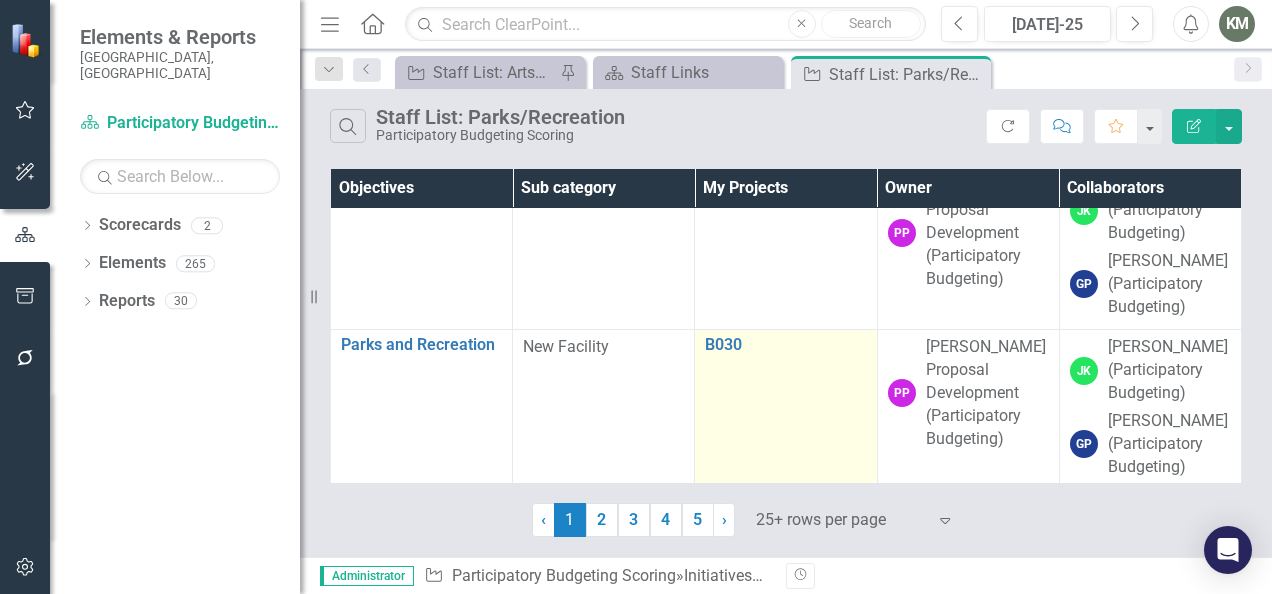 click on "B030 Link Map View Link Map Edit Edit Initiative Link Open Element" at bounding box center [786, 410] 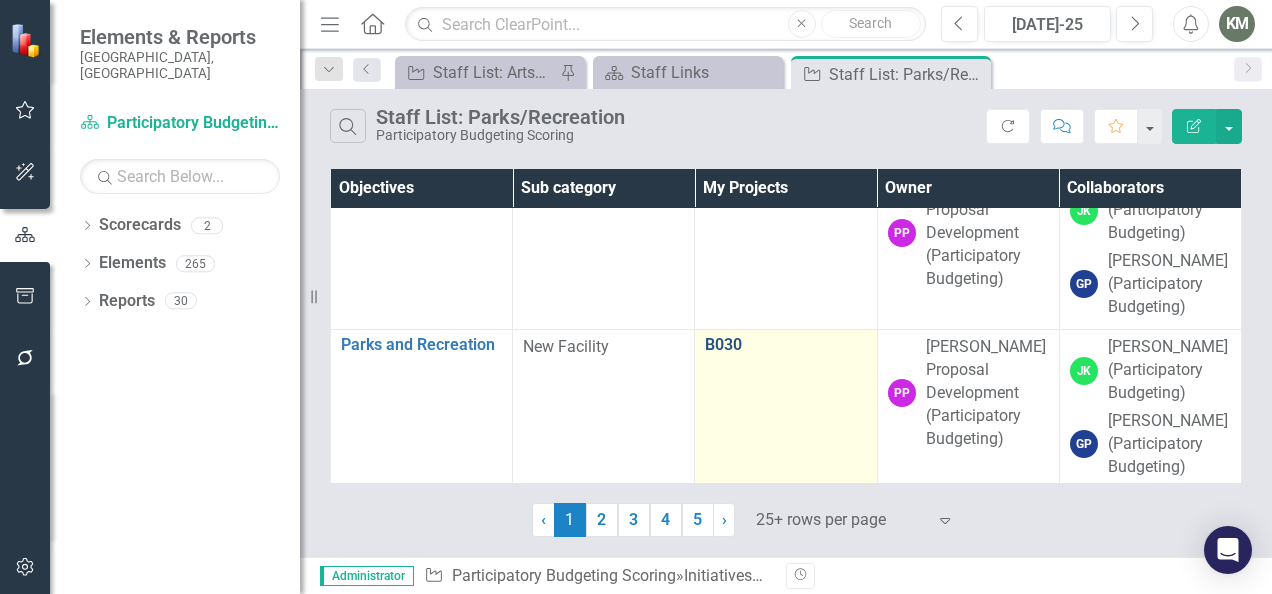 click on "B030" at bounding box center [785, 345] 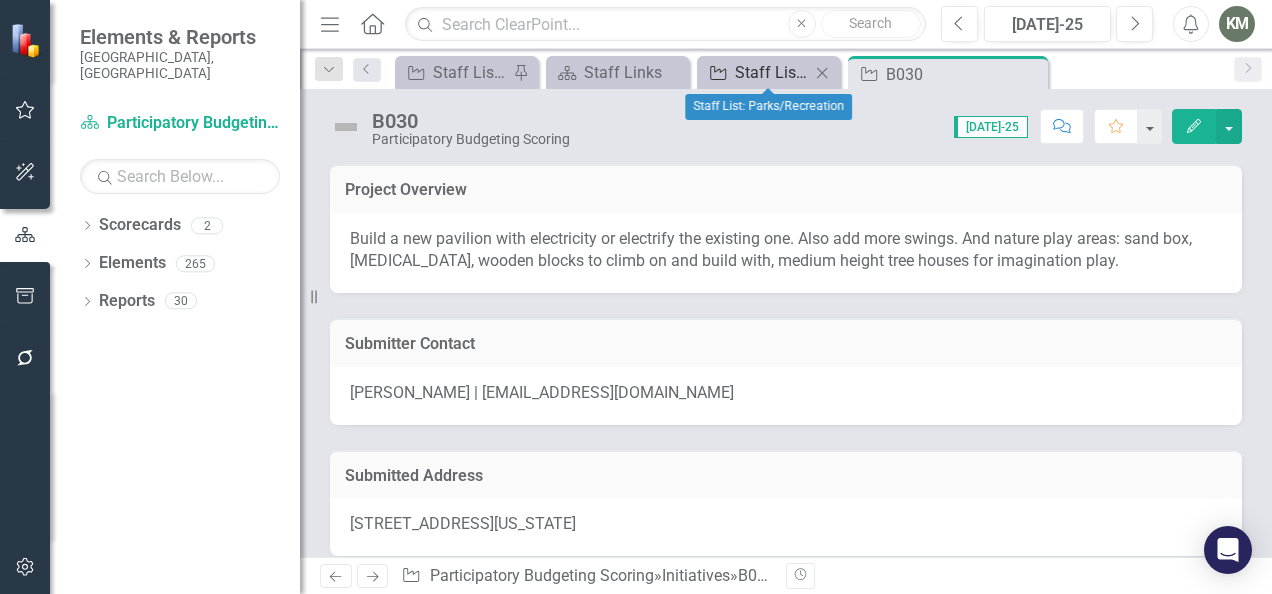 click on "Staff List: Parks/Recreation" at bounding box center [772, 72] 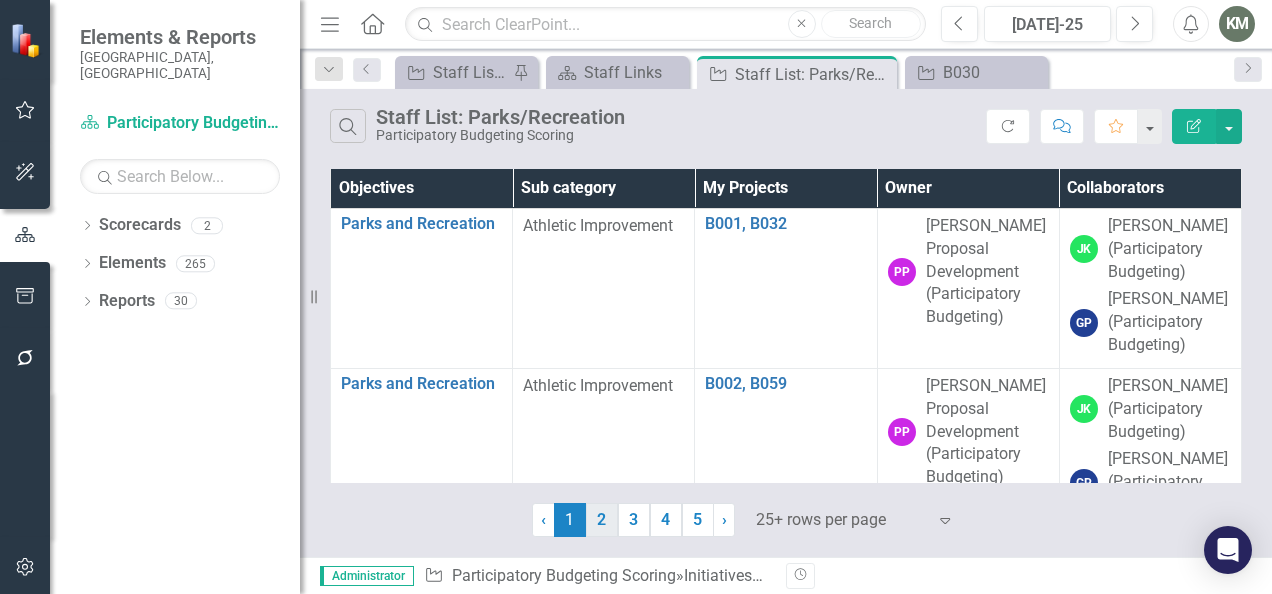click on "2" at bounding box center (602, 520) 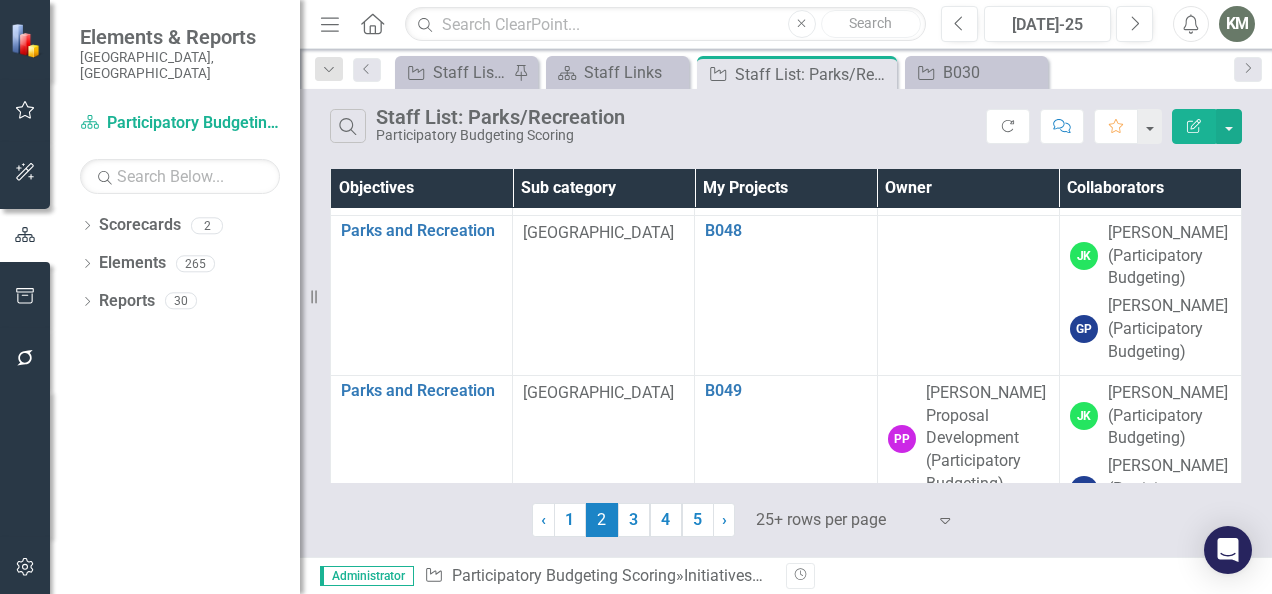 scroll, scrollTop: 2131, scrollLeft: 0, axis: vertical 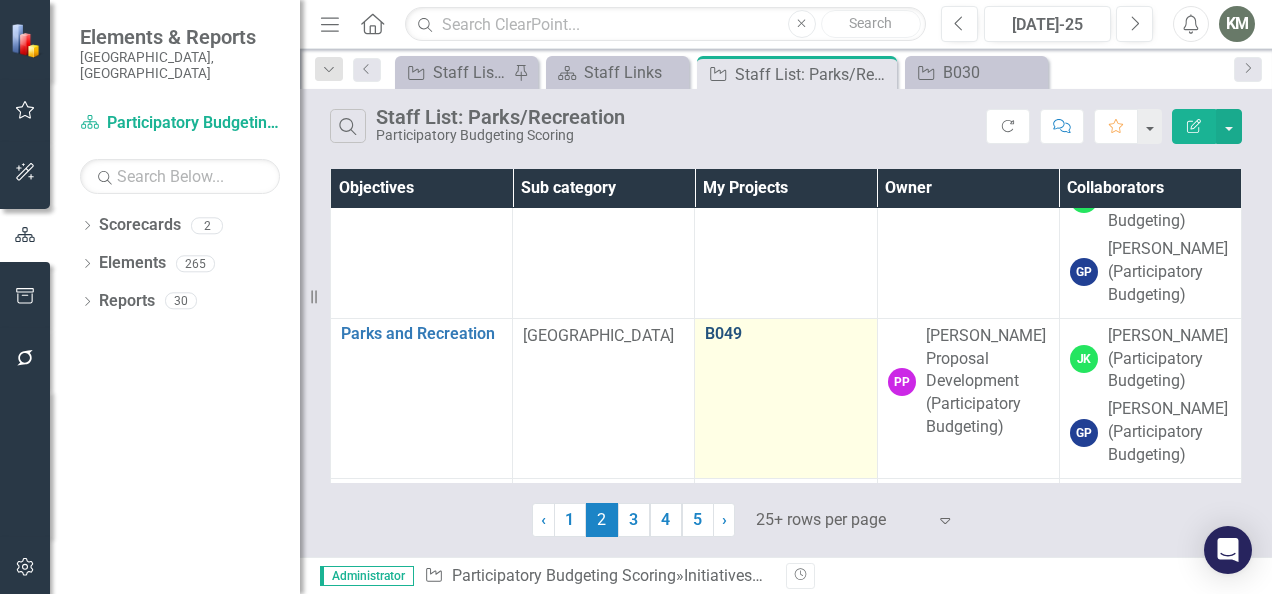 click on "B049" at bounding box center (785, 334) 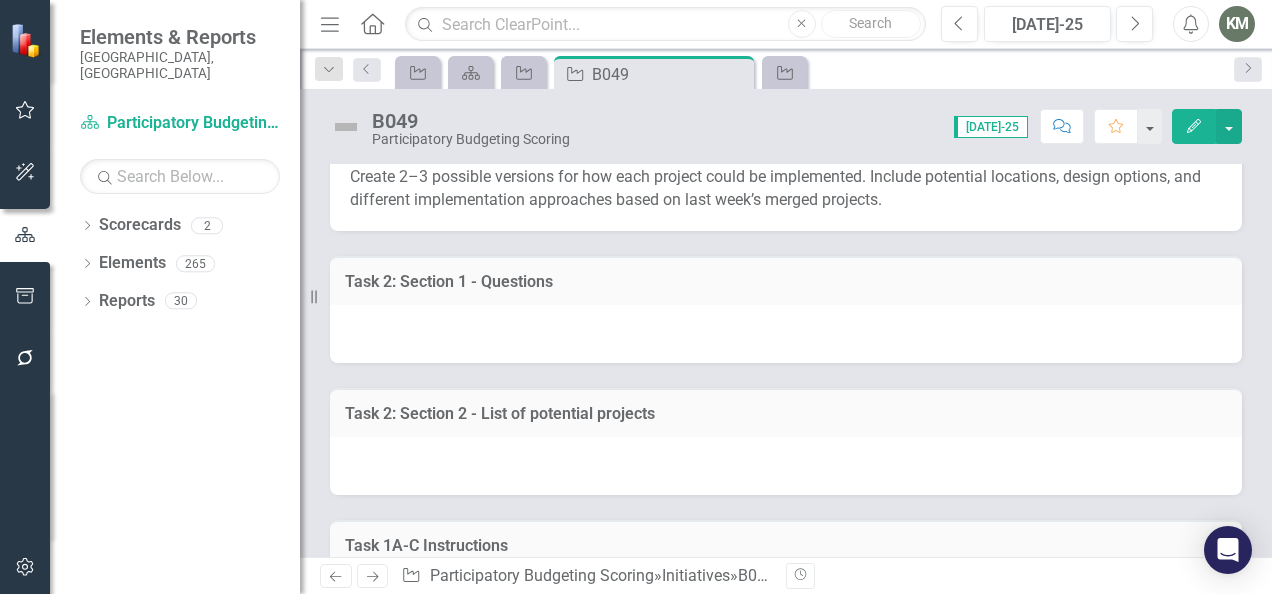 scroll, scrollTop: 1044, scrollLeft: 0, axis: vertical 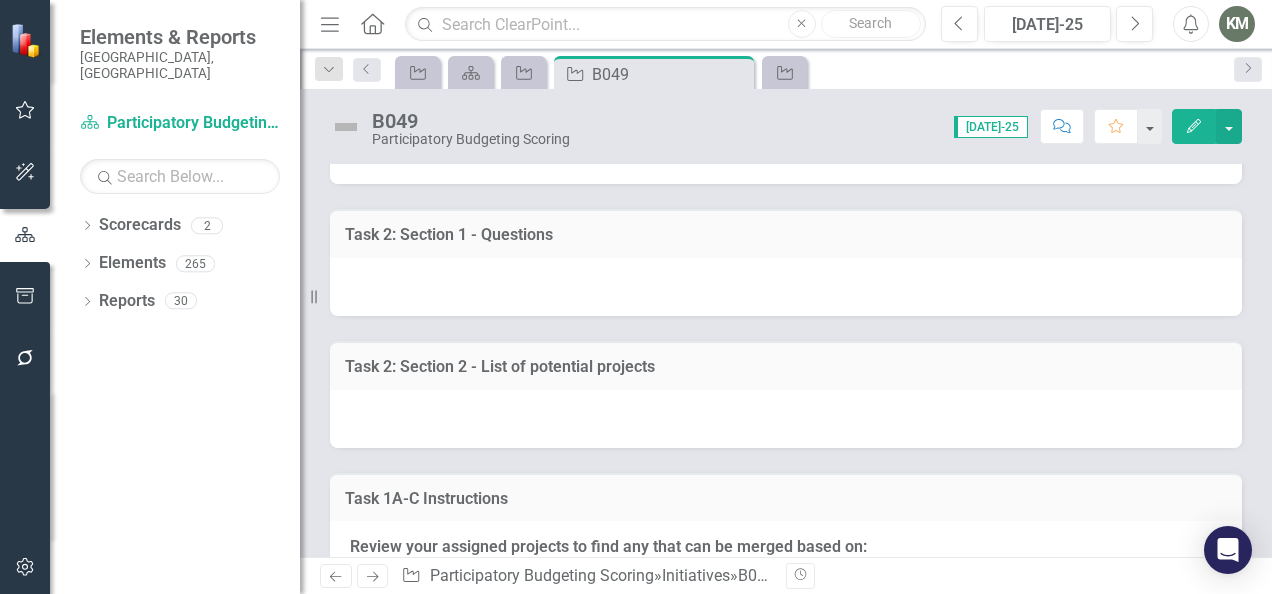 click at bounding box center [786, 287] 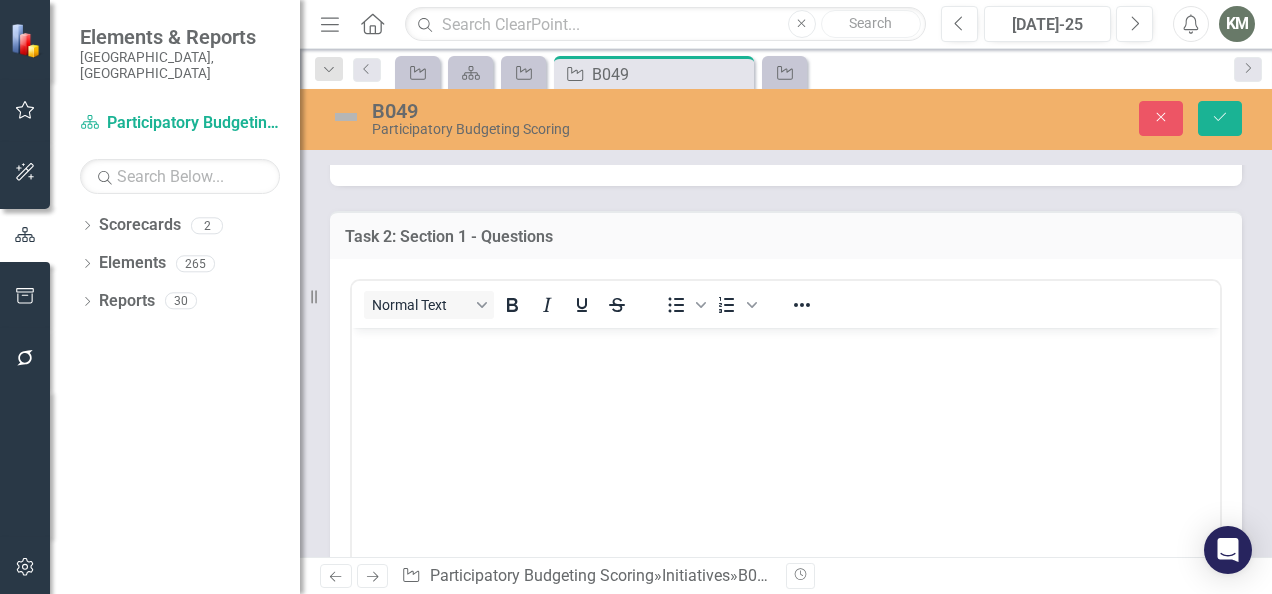 scroll, scrollTop: 0, scrollLeft: 0, axis: both 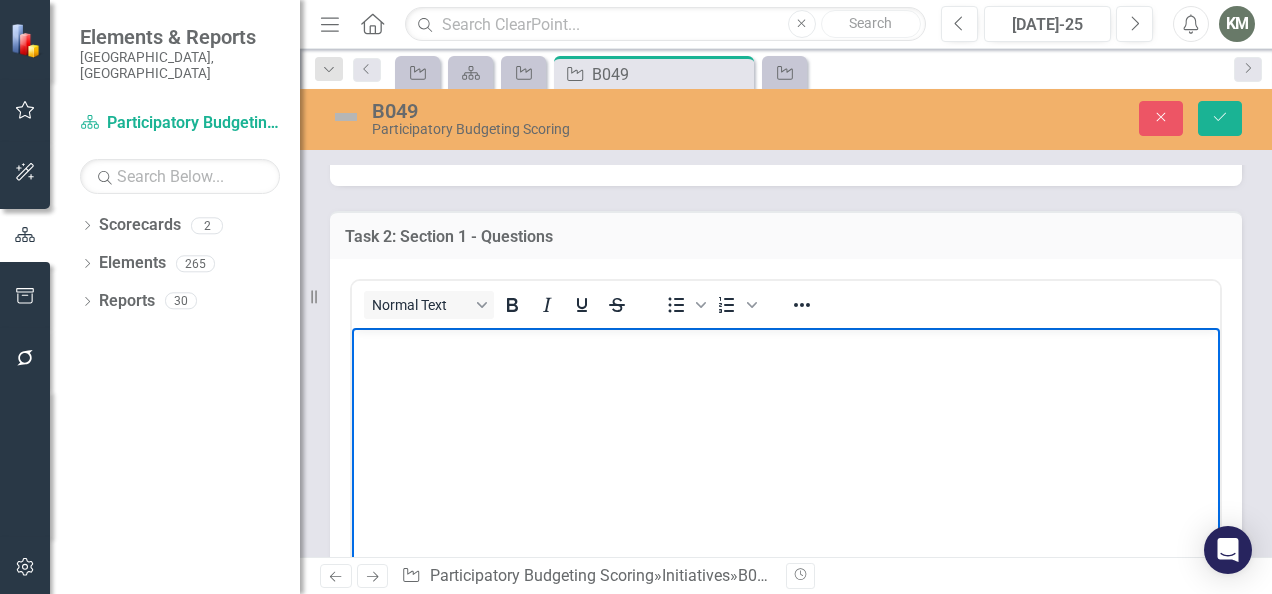 click at bounding box center (786, 478) 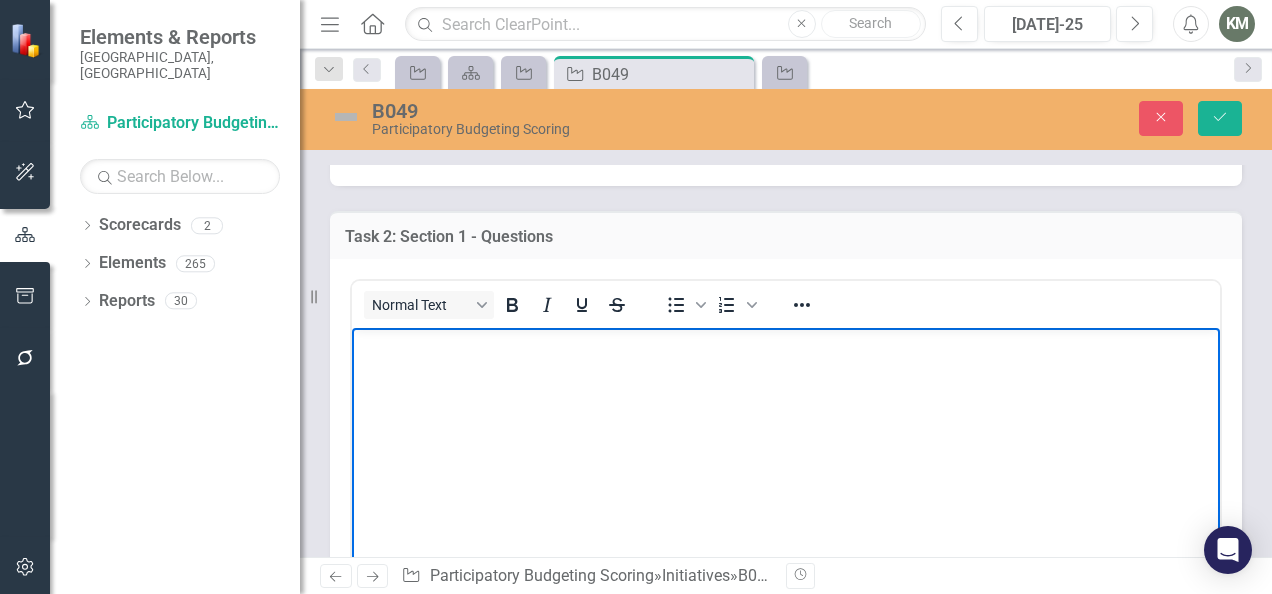 type 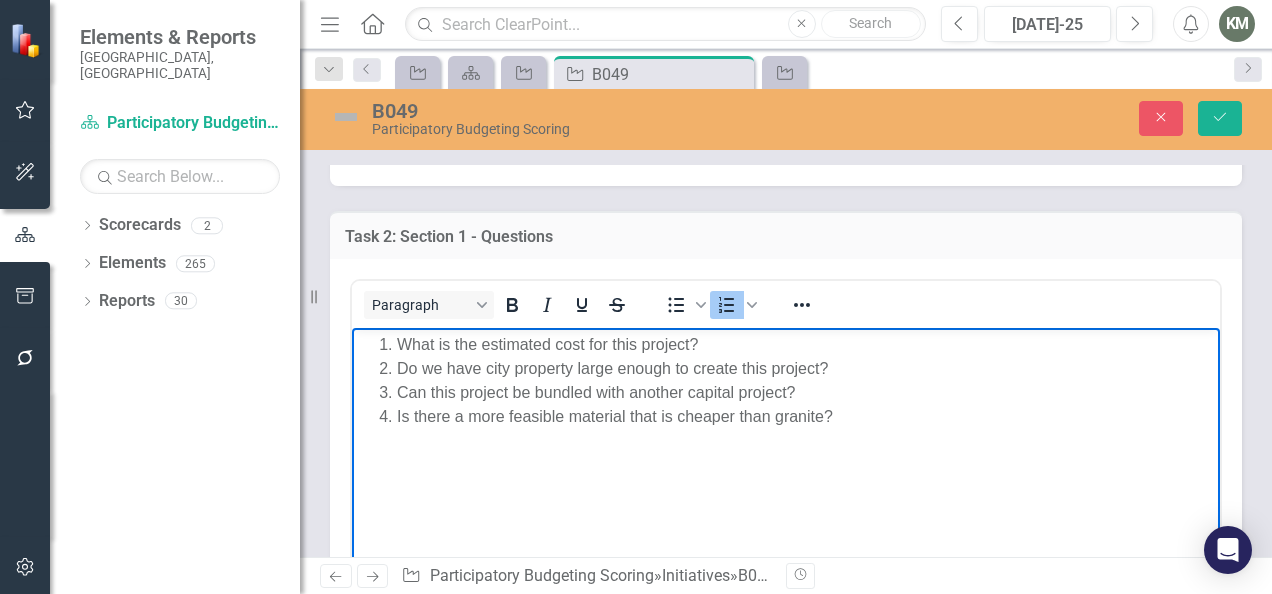 scroll, scrollTop: 1452, scrollLeft: 0, axis: vertical 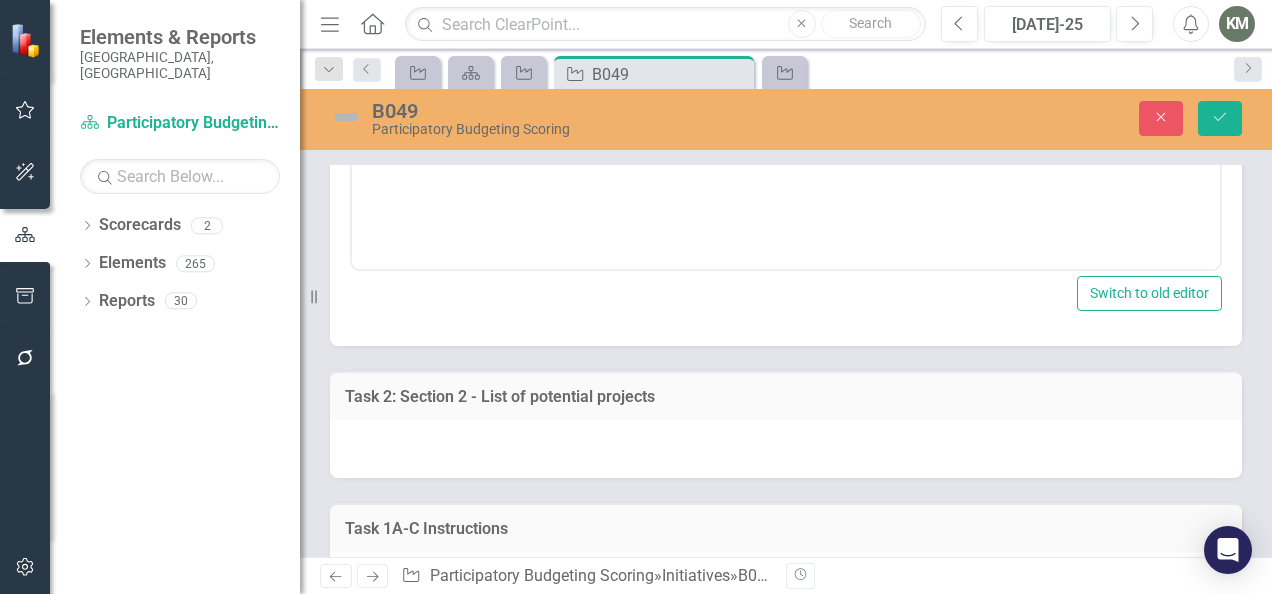 click at bounding box center (786, 449) 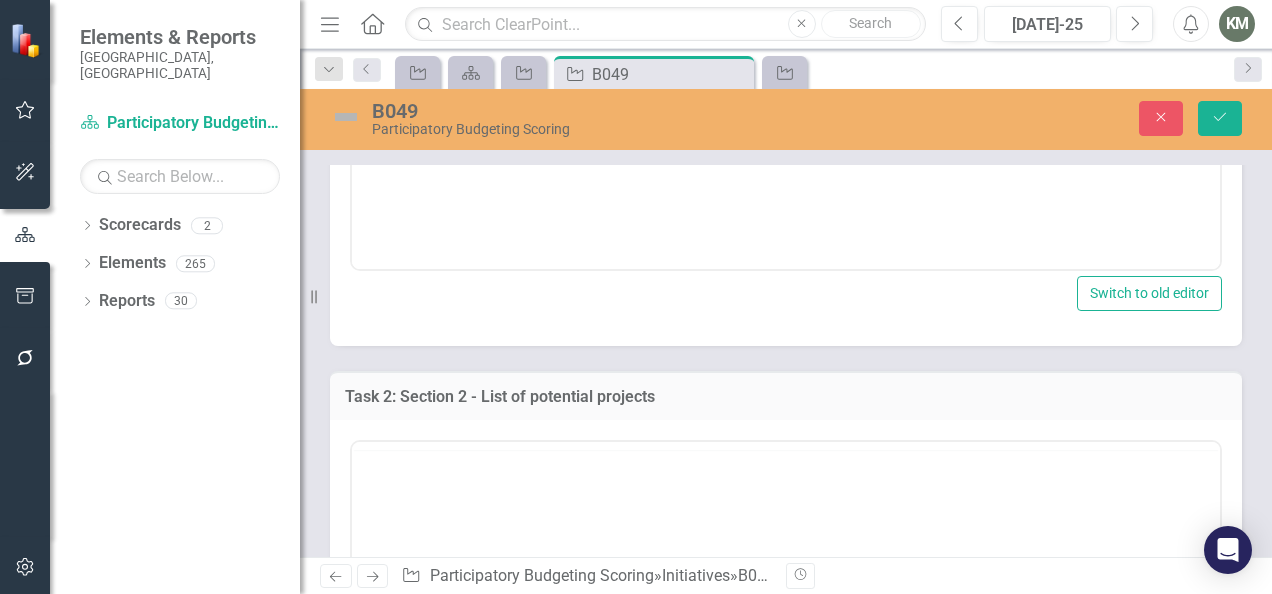 scroll, scrollTop: 0, scrollLeft: 0, axis: both 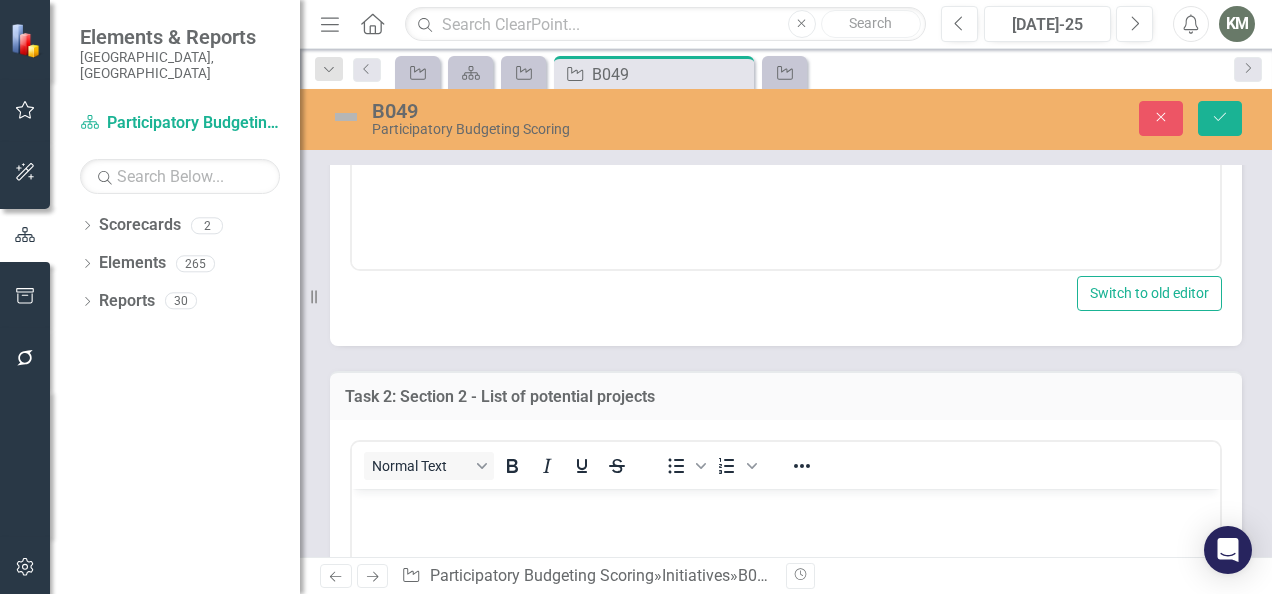 click at bounding box center (786, 638) 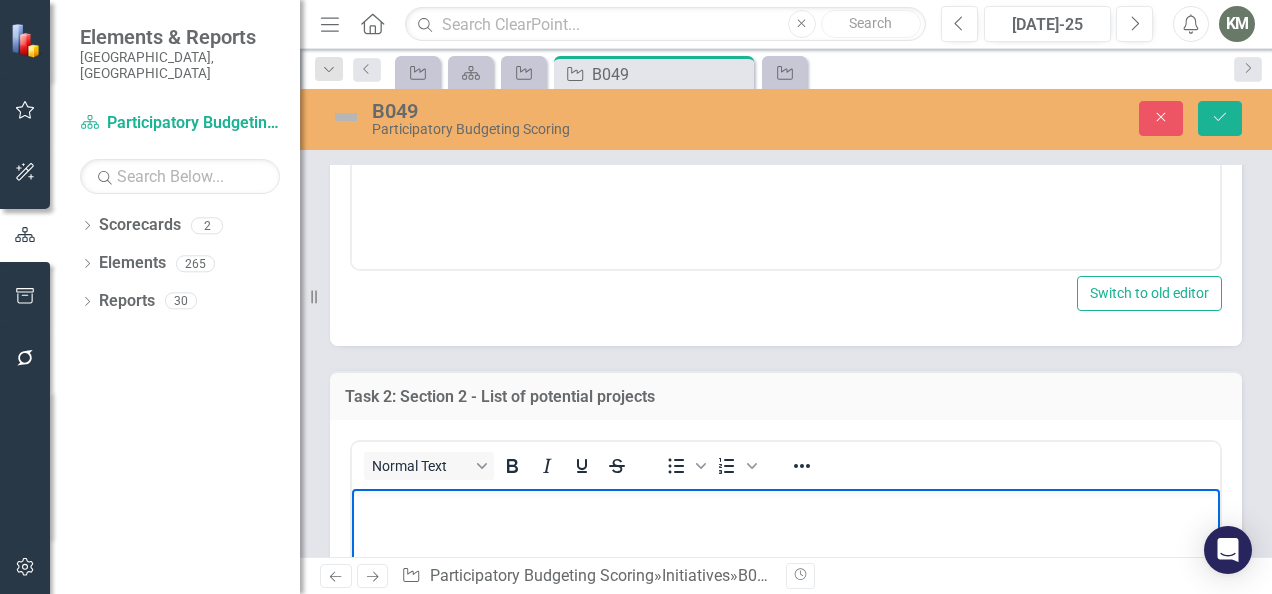type 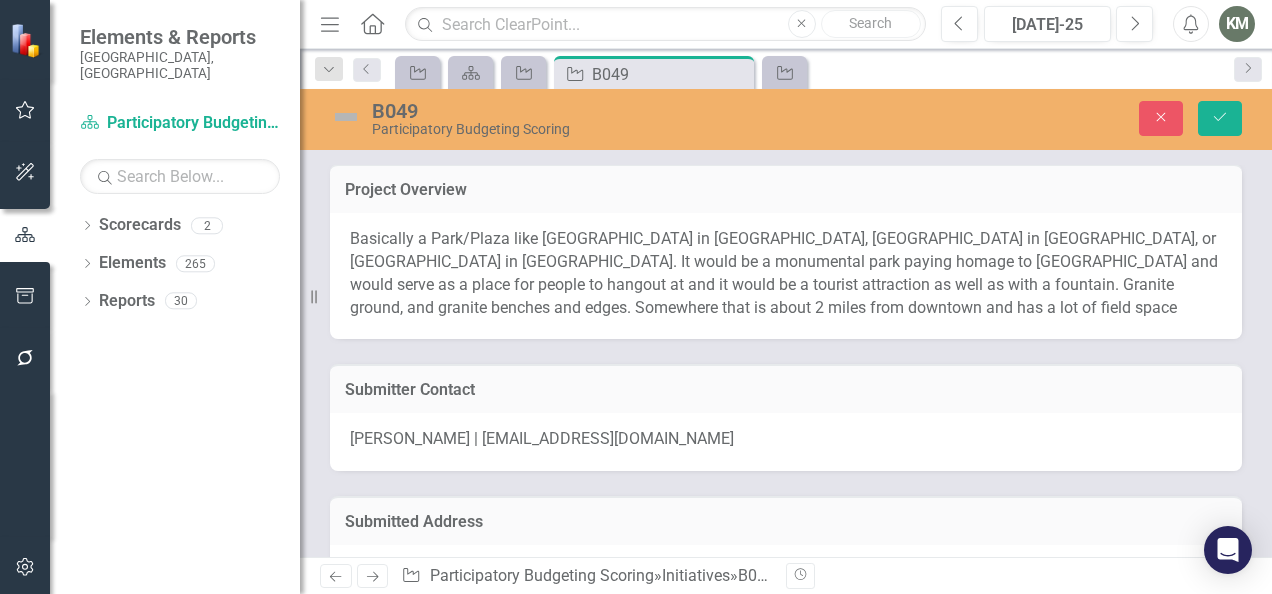 scroll, scrollTop: 0, scrollLeft: 0, axis: both 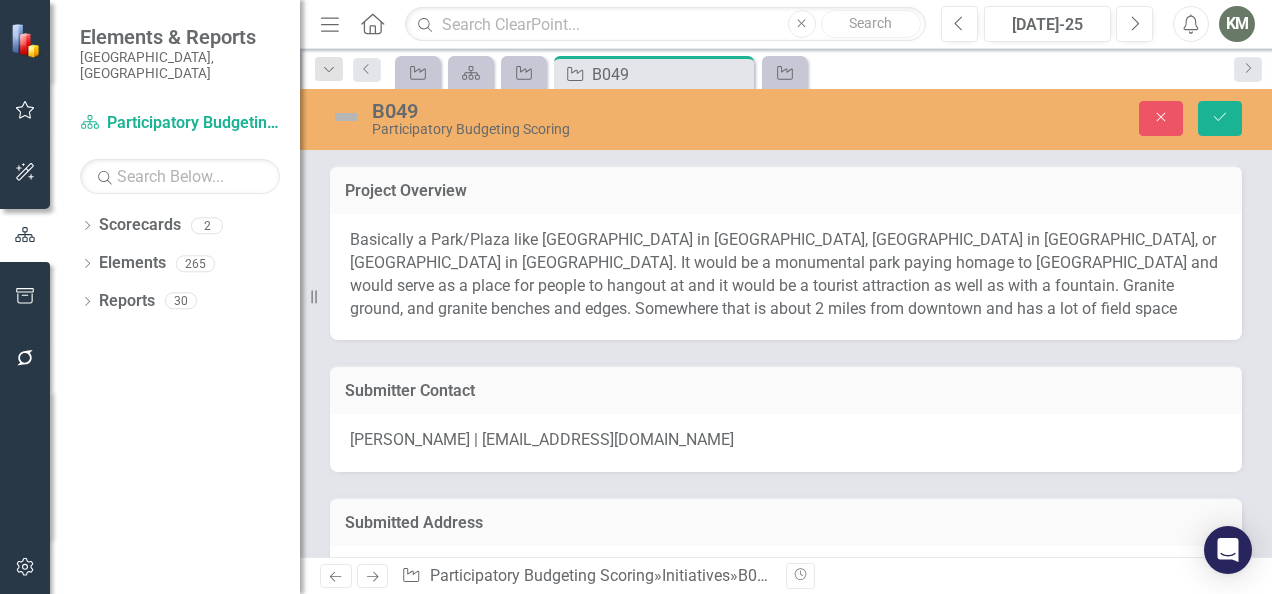 click on "Submitter Contact [PERSON_NAME] | [EMAIL_ADDRESS][DOMAIN_NAME]" at bounding box center (786, 406) 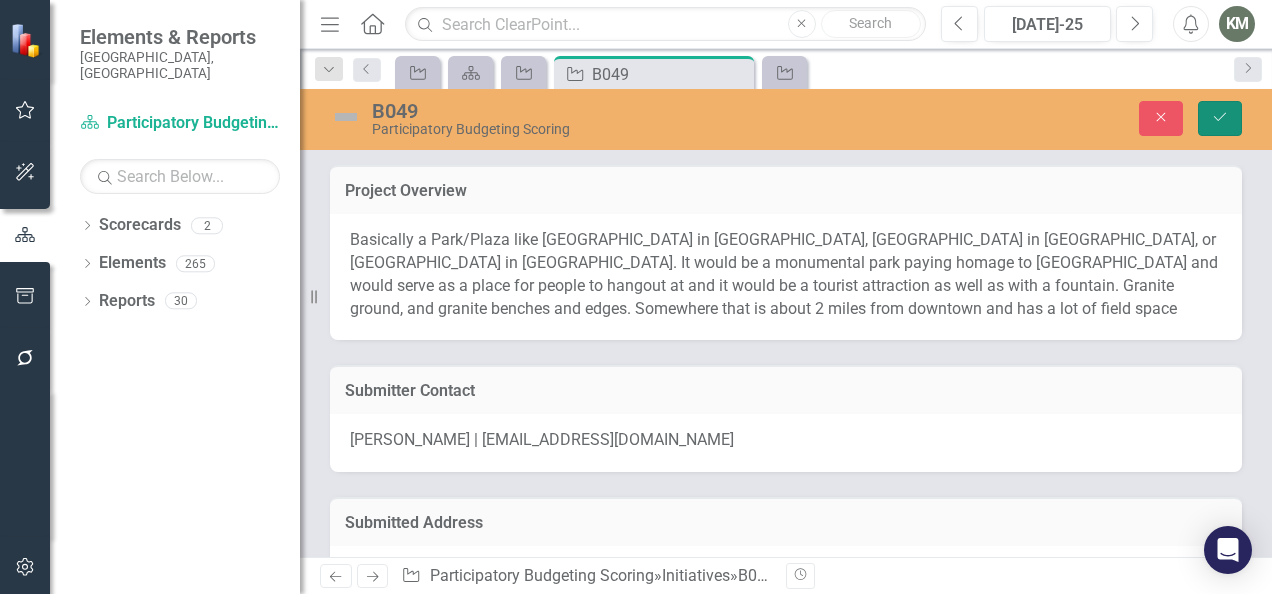 click on "Save" at bounding box center (1220, 118) 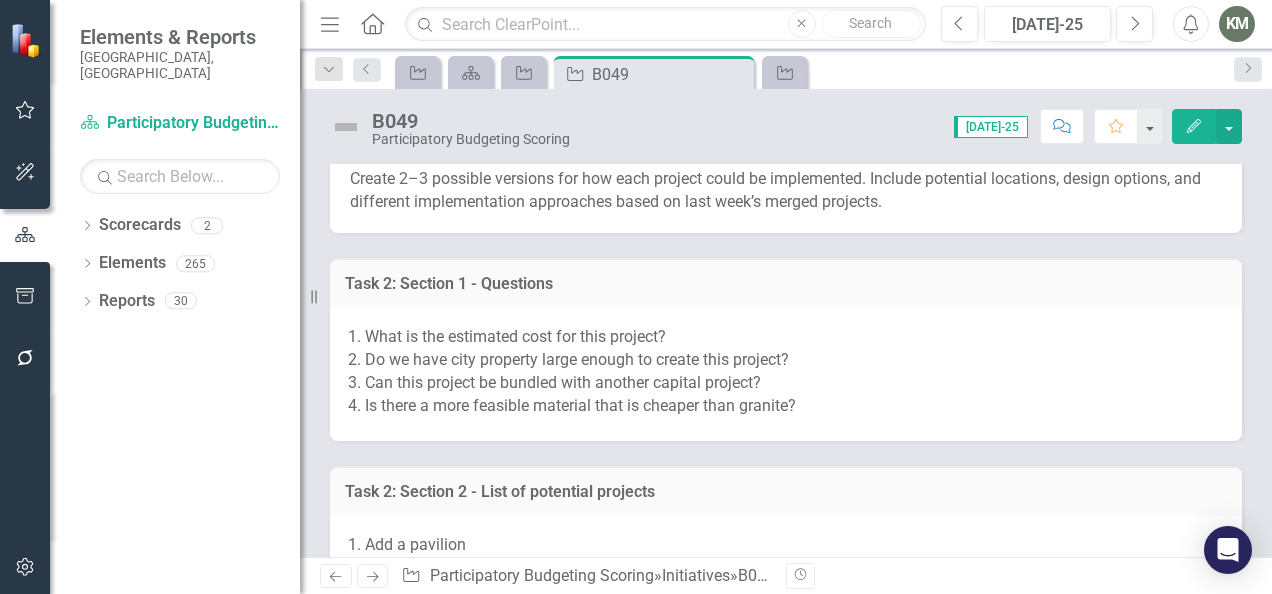 scroll, scrollTop: 994, scrollLeft: 0, axis: vertical 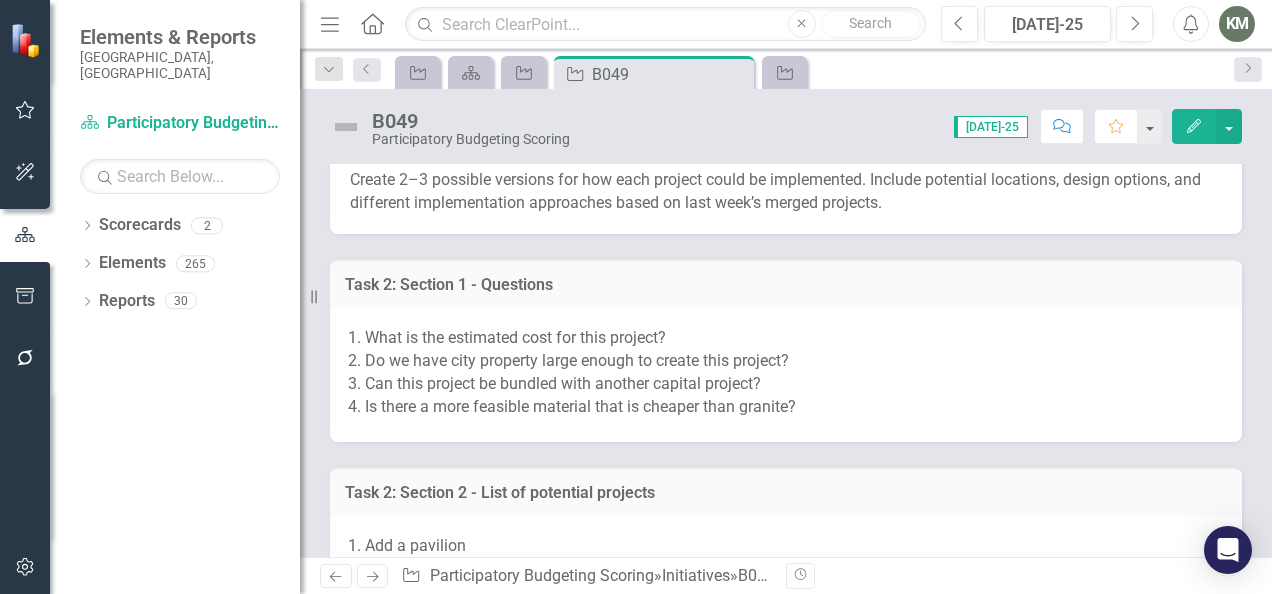 click on "What is the estimated cost for this project?
Do we have city property large enough to create this project?
Can this project be bundled with another capital project?
Is there a more feasible material that is cheaper than granite?" at bounding box center [786, 374] 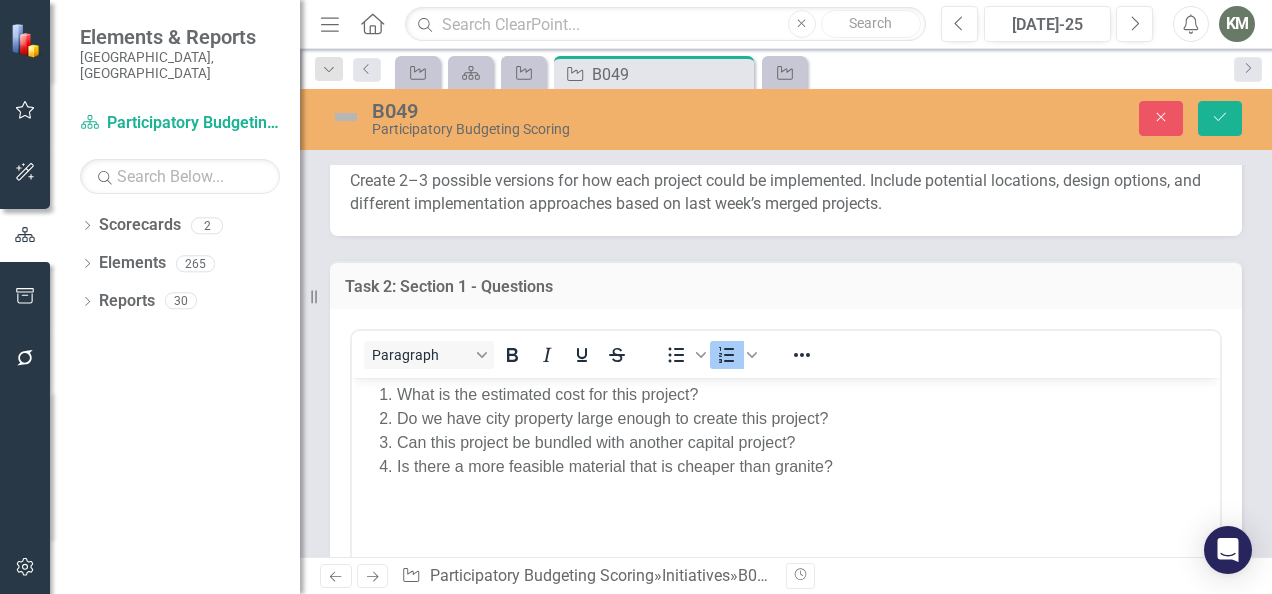 scroll, scrollTop: 0, scrollLeft: 0, axis: both 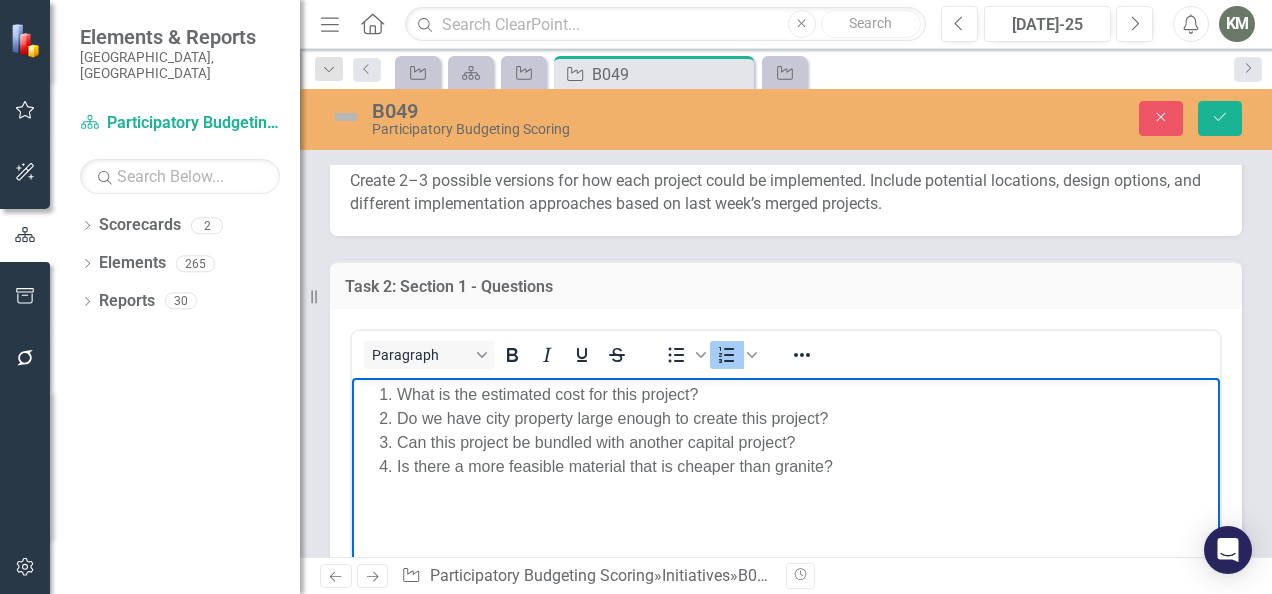 drag, startPoint x: 874, startPoint y: 469, endPoint x: 295, endPoint y: 365, distance: 588.2661 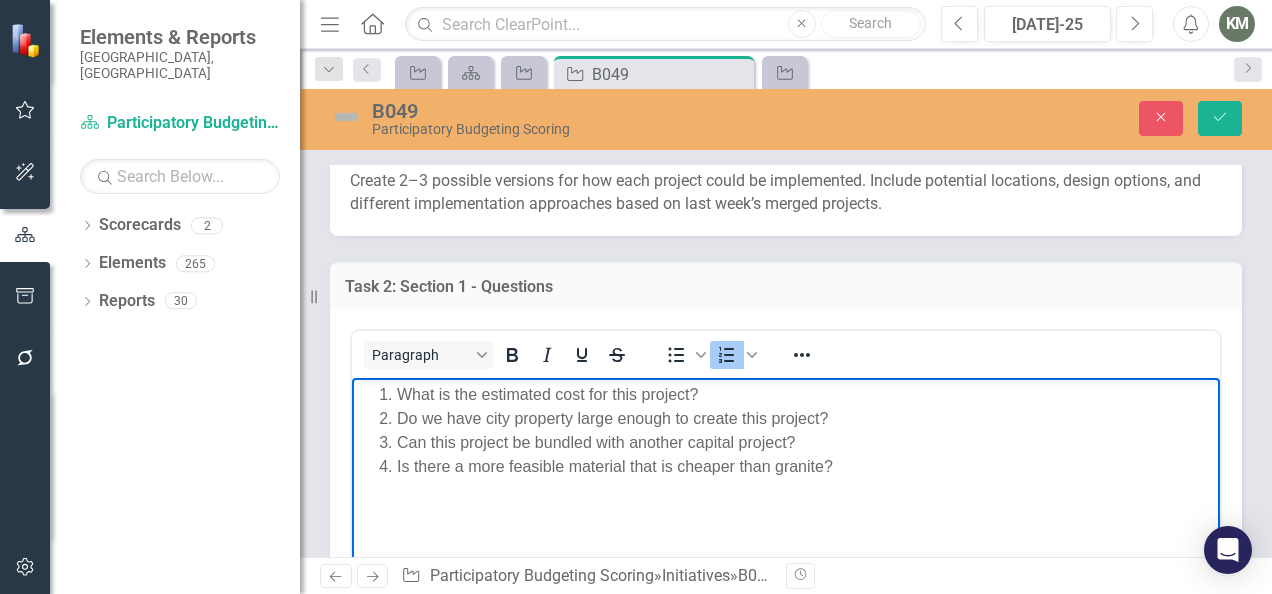 click on "What is the estimated cost for this project? Do we have city property large enough to create this project? Can this project be bundled with another capital project? Is there a more feasible material that is cheaper than granite?" at bounding box center [786, 528] 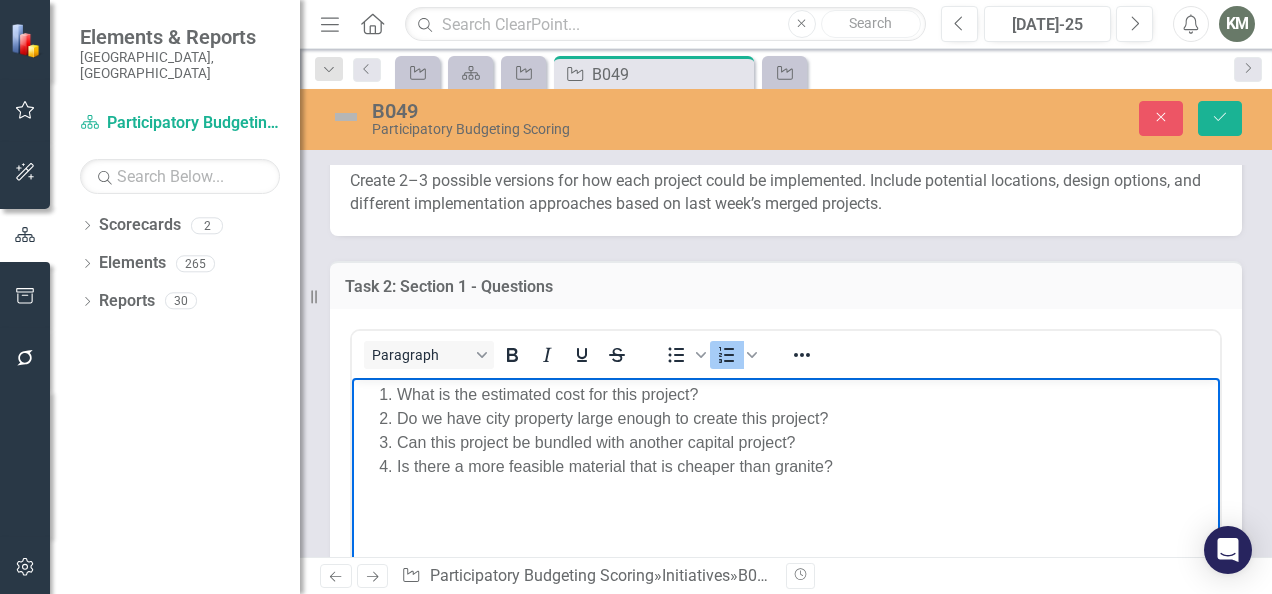 copy on "What is the estimated cost for this project? Do we have city property large enough to create this project? Can this project be bundled with another capital project? Is there a more feasible material that is cheaper than granite?" 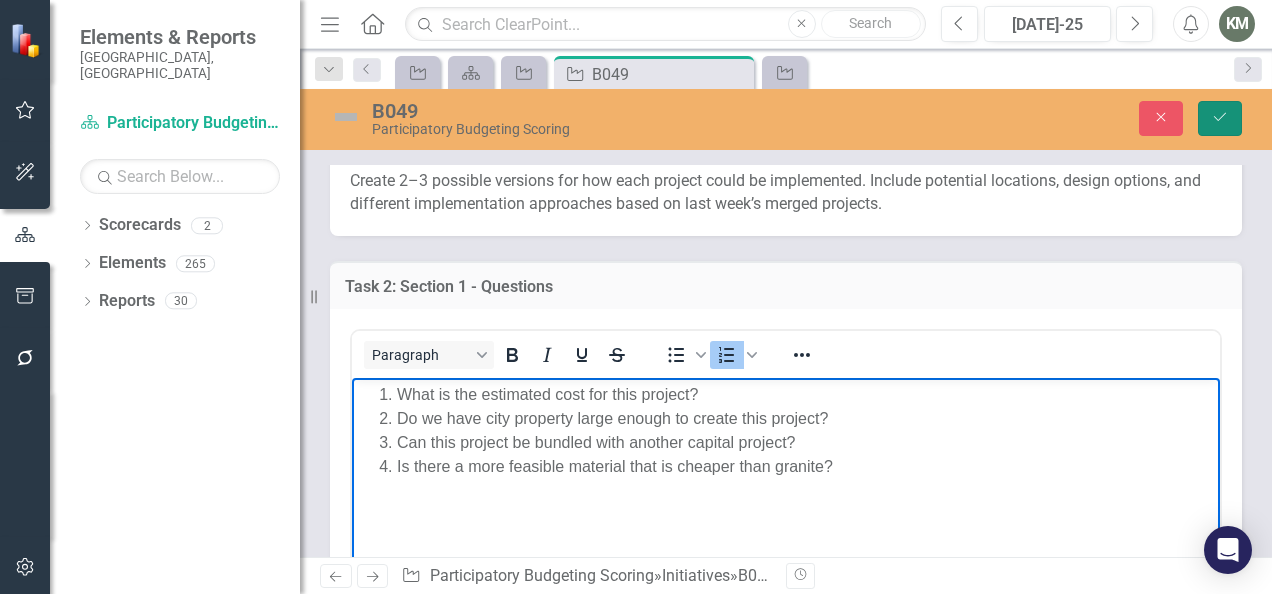 click 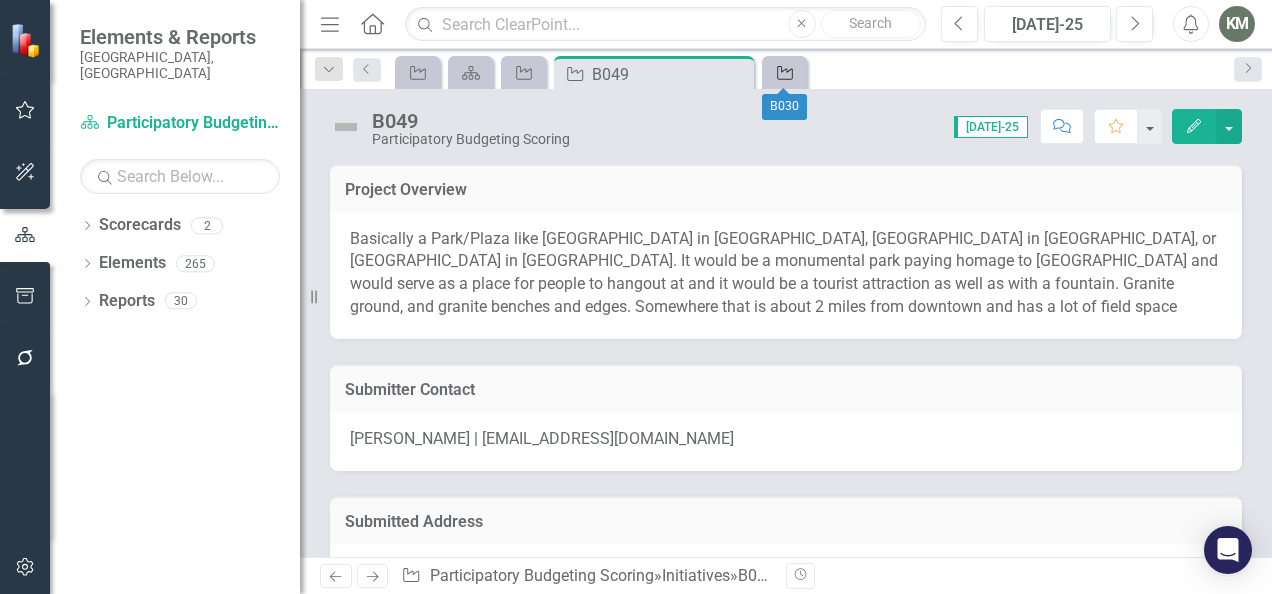 click on "Initiative" 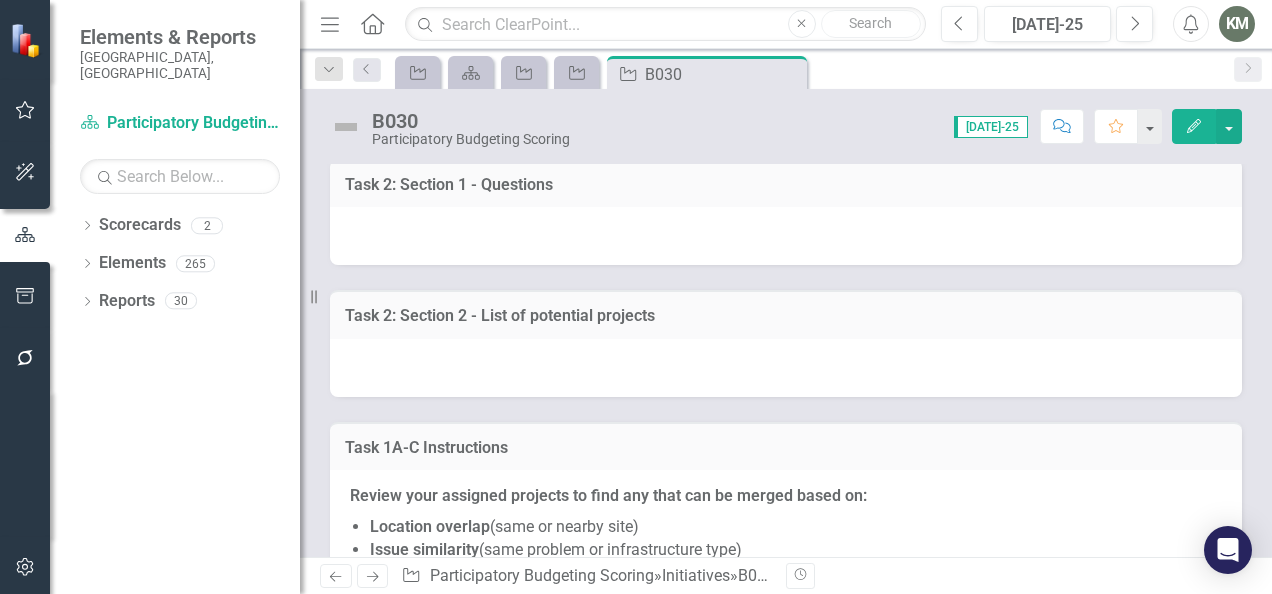 scroll, scrollTop: 1048, scrollLeft: 0, axis: vertical 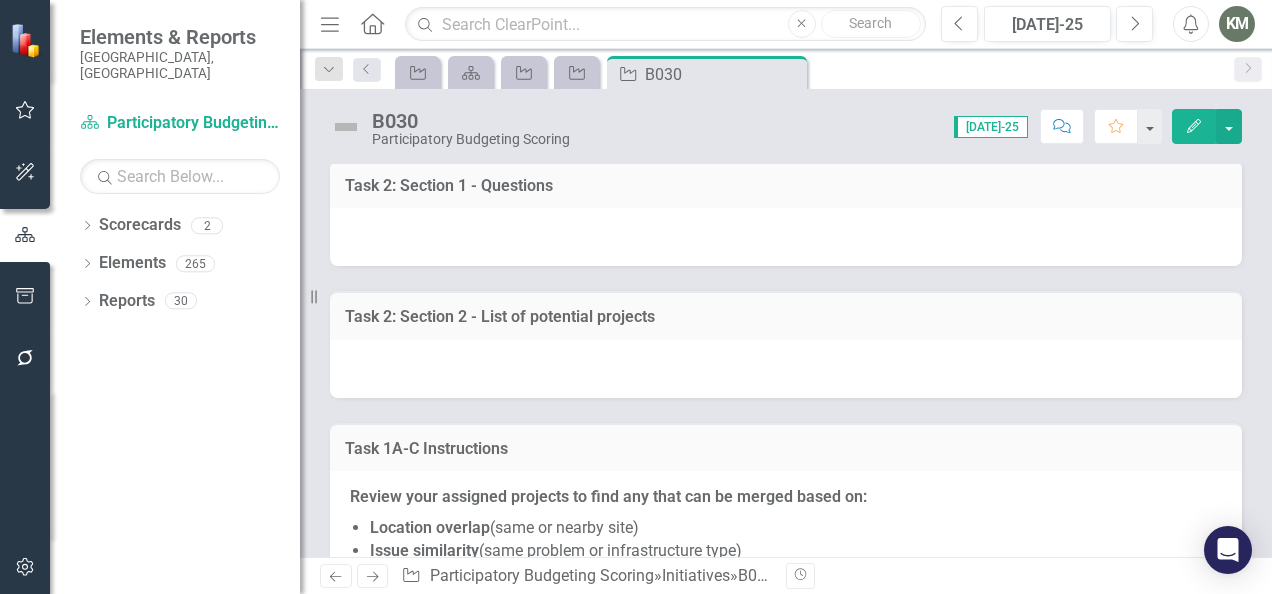 click at bounding box center (786, 237) 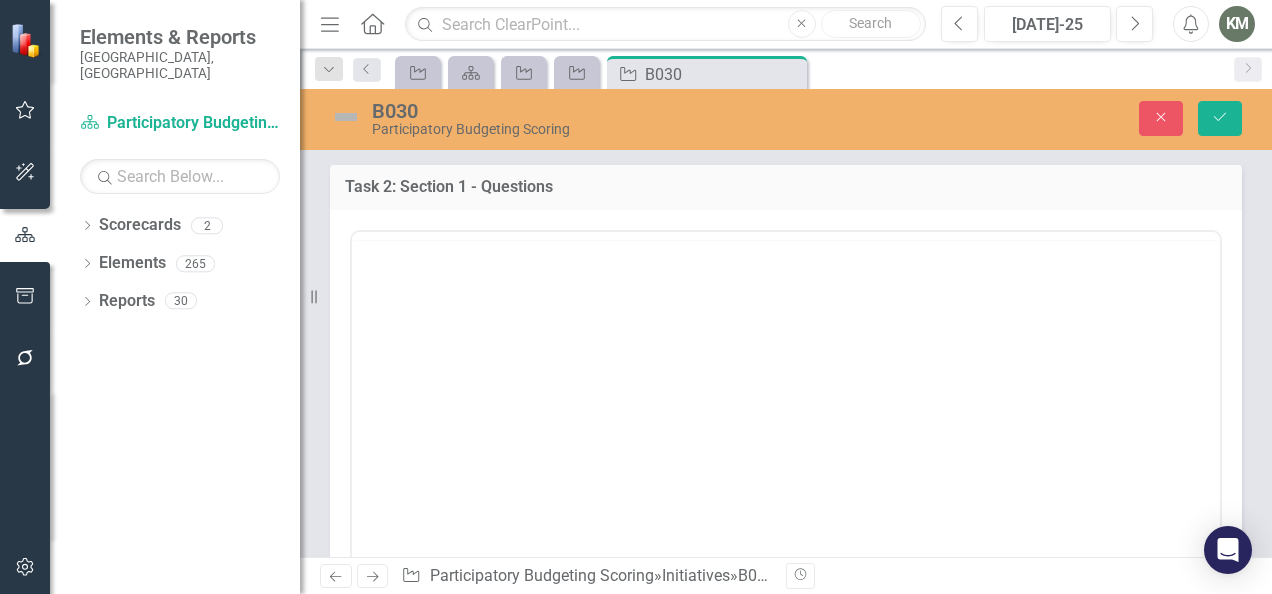 scroll, scrollTop: 0, scrollLeft: 0, axis: both 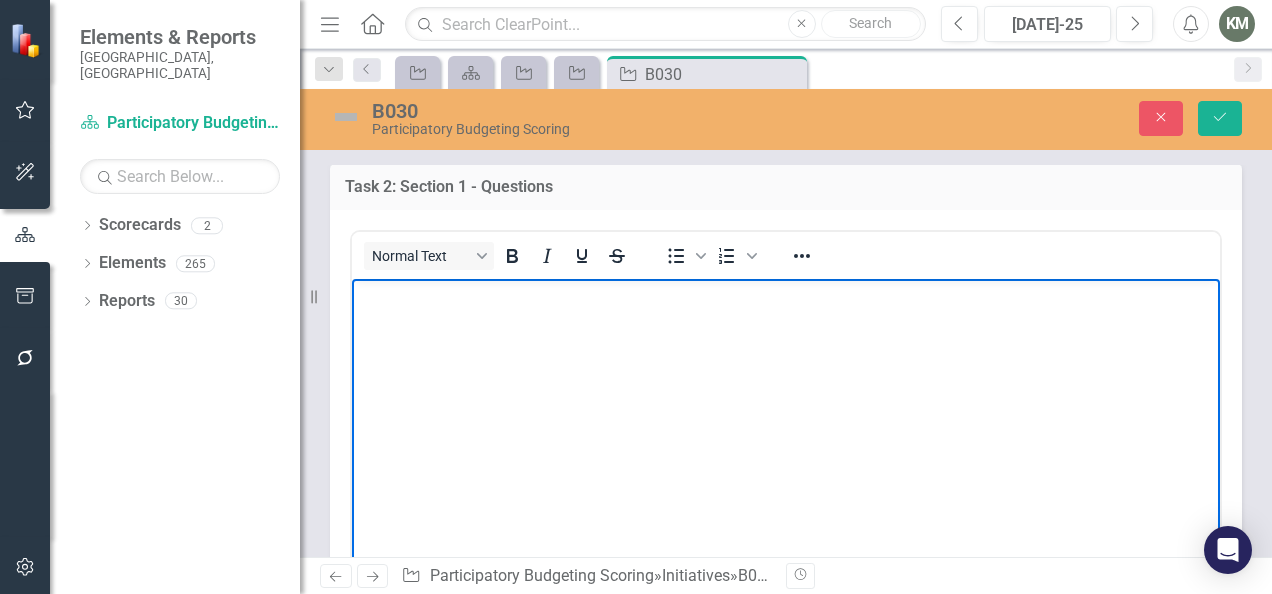 click at bounding box center [786, 428] 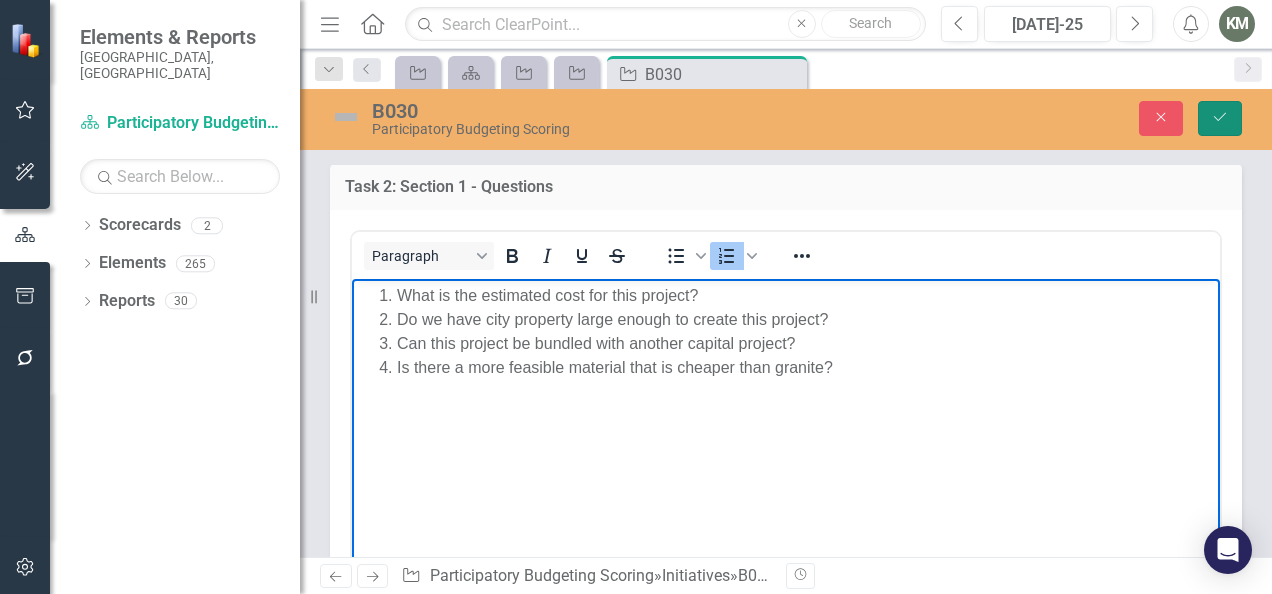 click on "Save" at bounding box center [1220, 118] 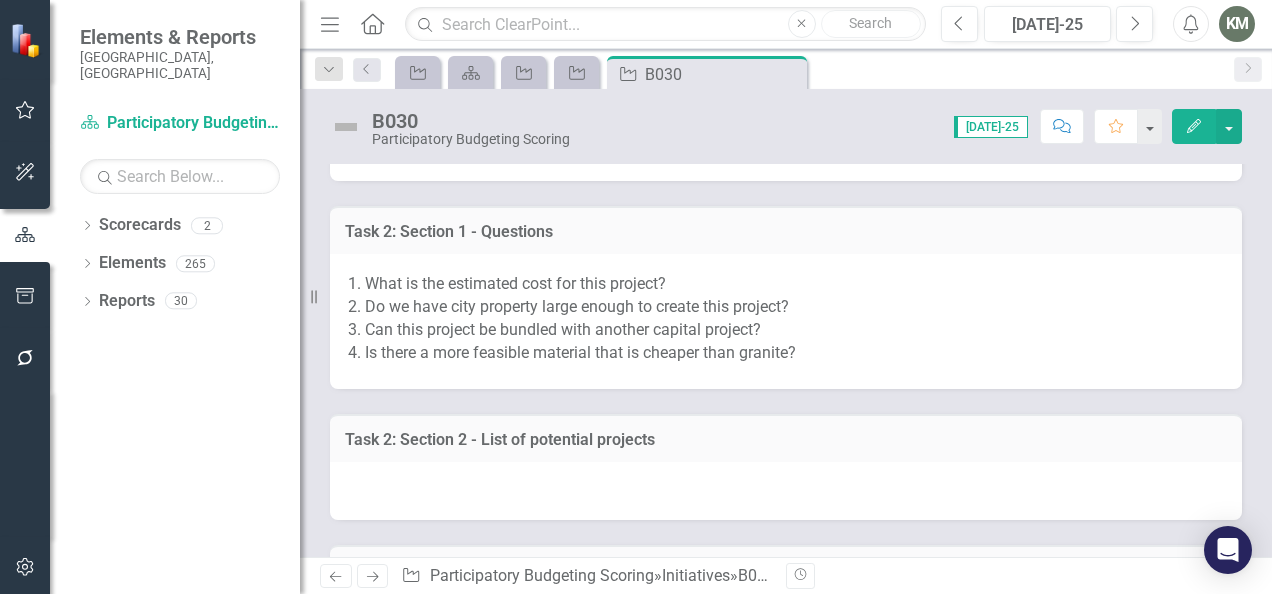 scroll, scrollTop: 1001, scrollLeft: 0, axis: vertical 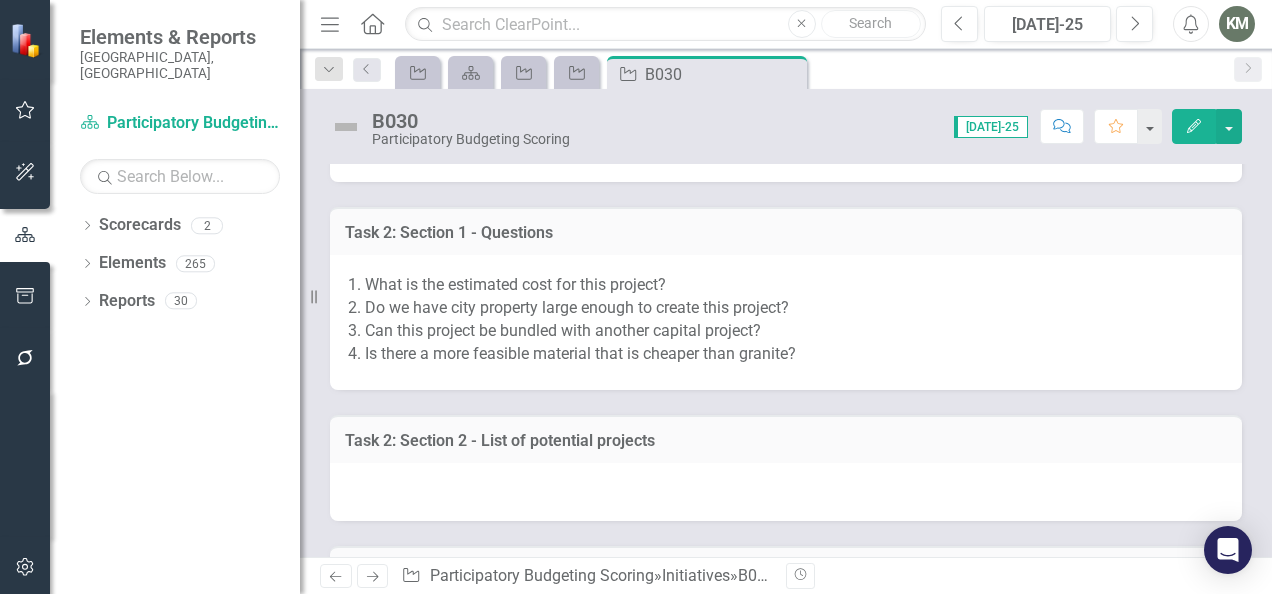 click at bounding box center (786, 492) 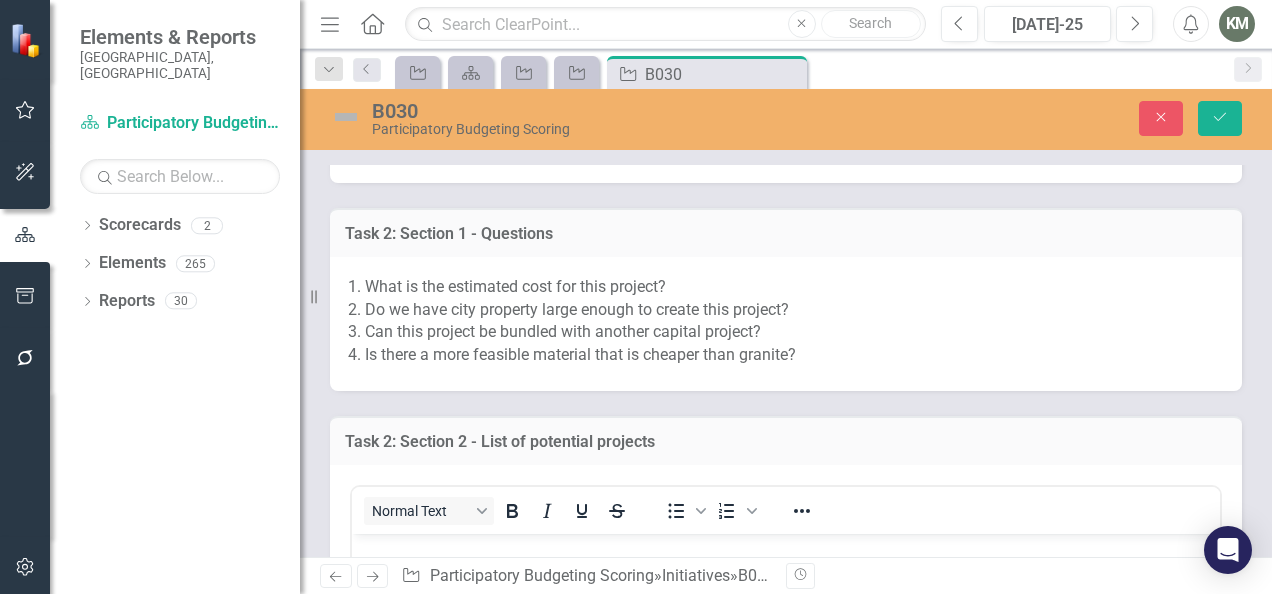 scroll, scrollTop: 0, scrollLeft: 0, axis: both 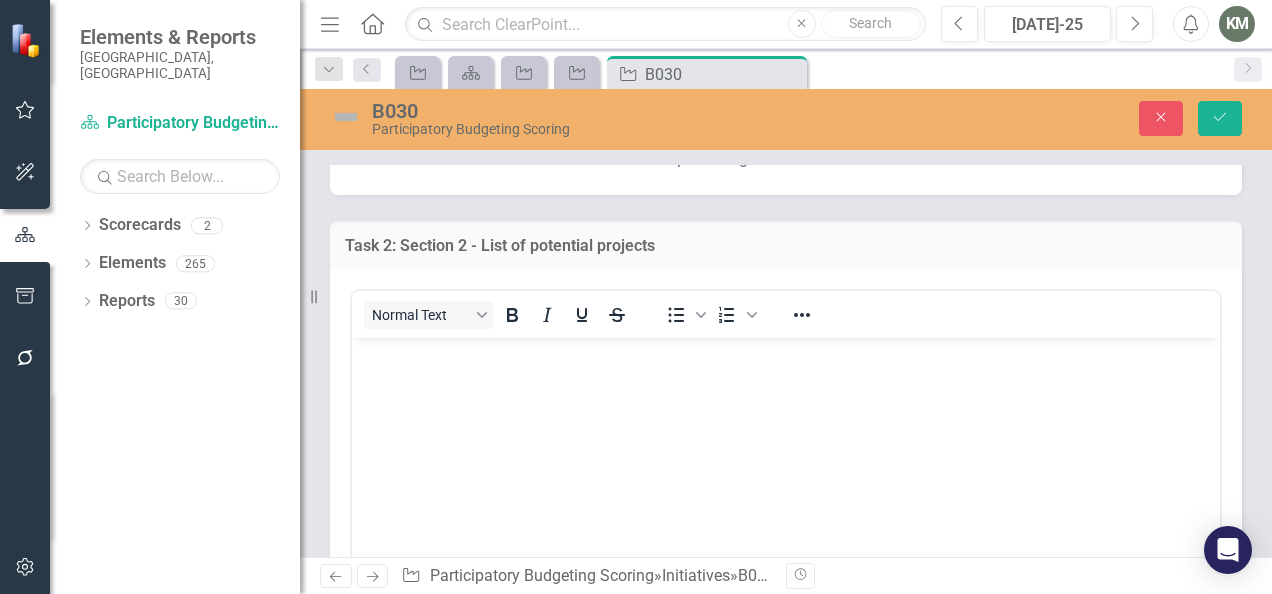 click at bounding box center (786, 487) 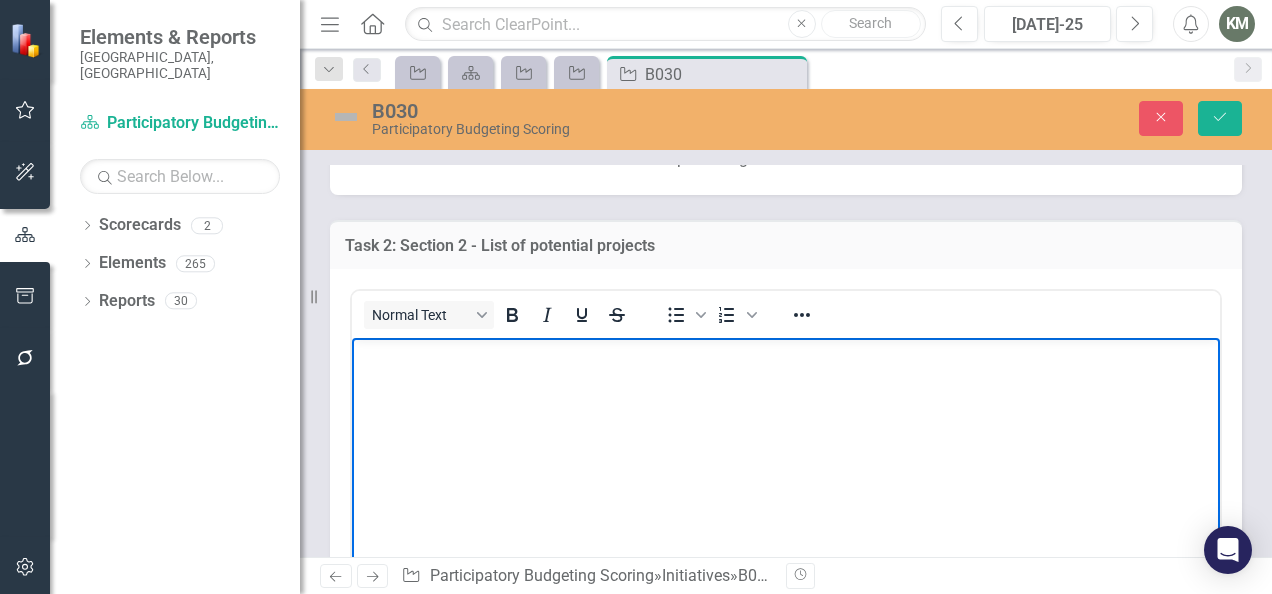 type 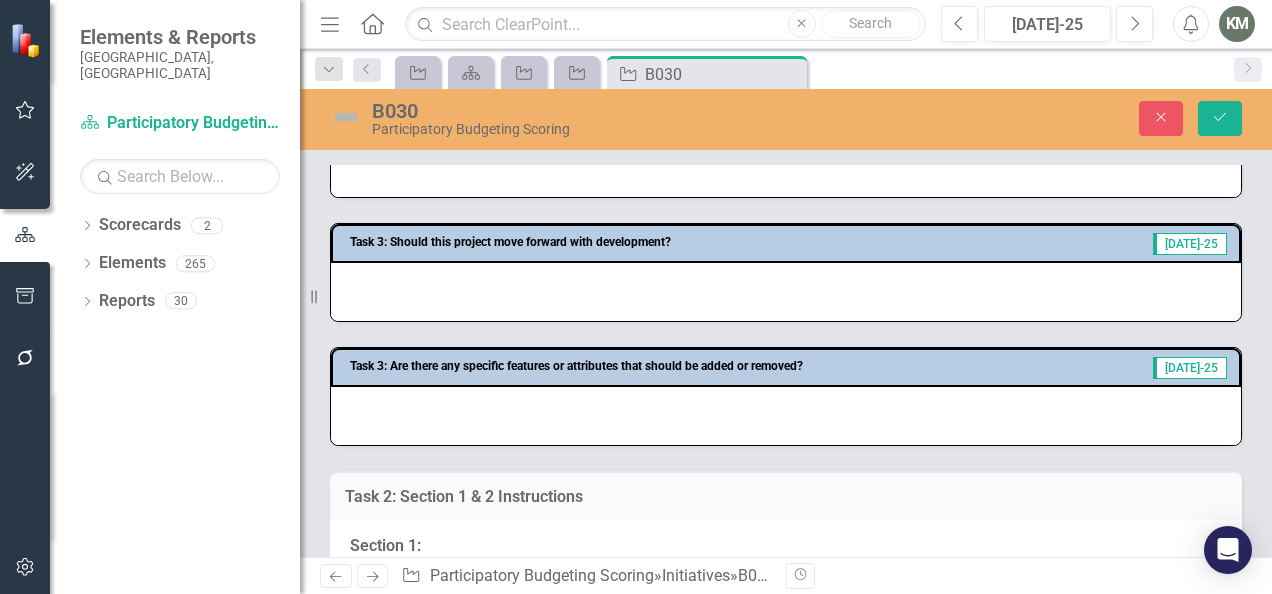 scroll, scrollTop: 0, scrollLeft: 0, axis: both 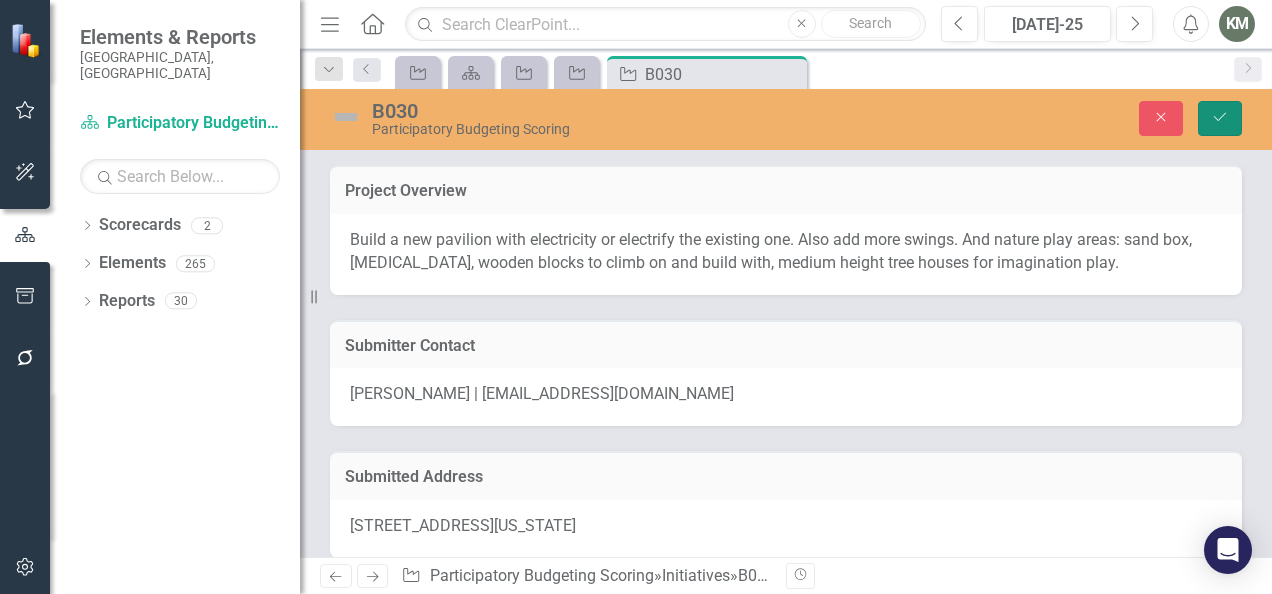 click on "Save" 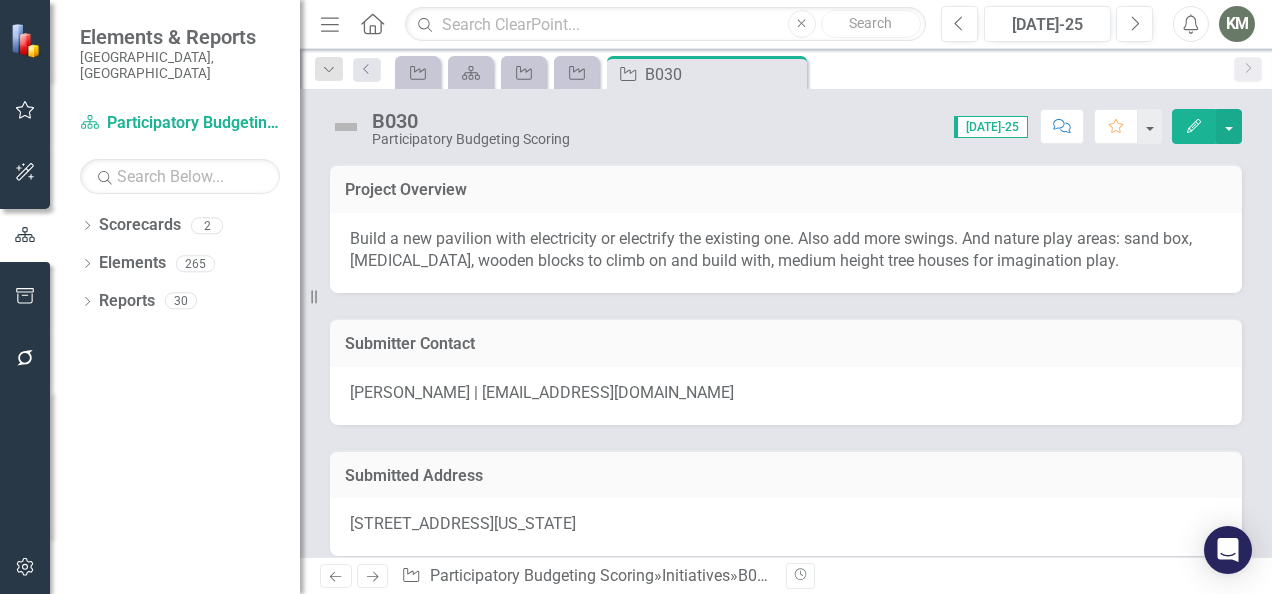 scroll, scrollTop: 0, scrollLeft: 0, axis: both 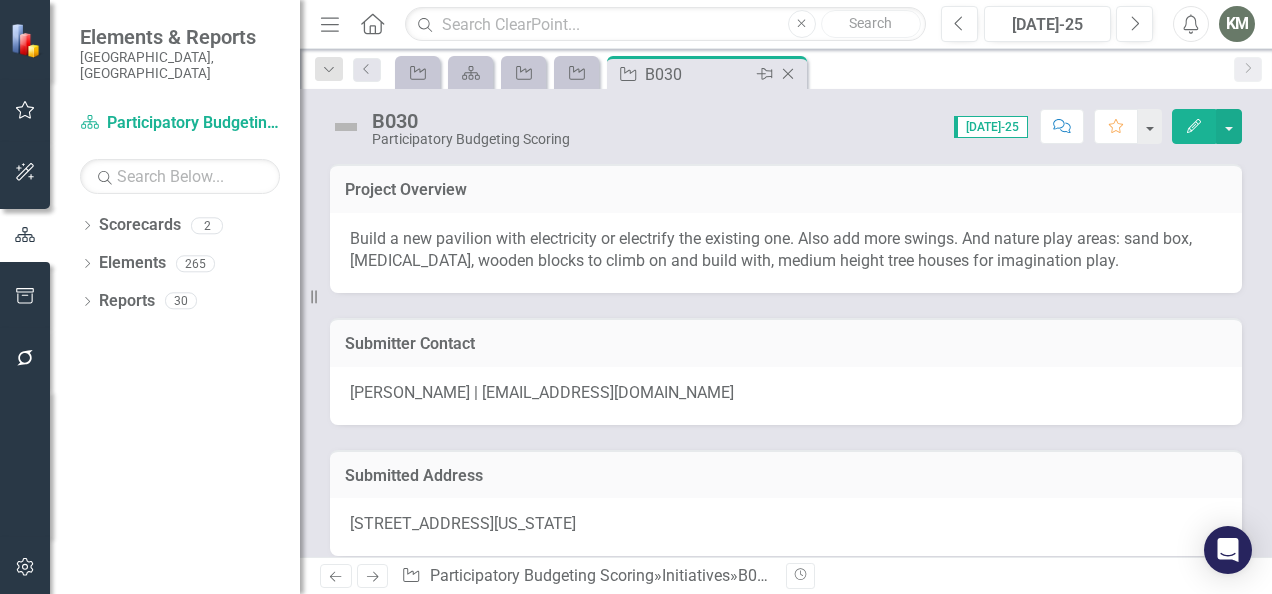 drag, startPoint x: 0, startPoint y: 0, endPoint x: 794, endPoint y: 72, distance: 797.2578 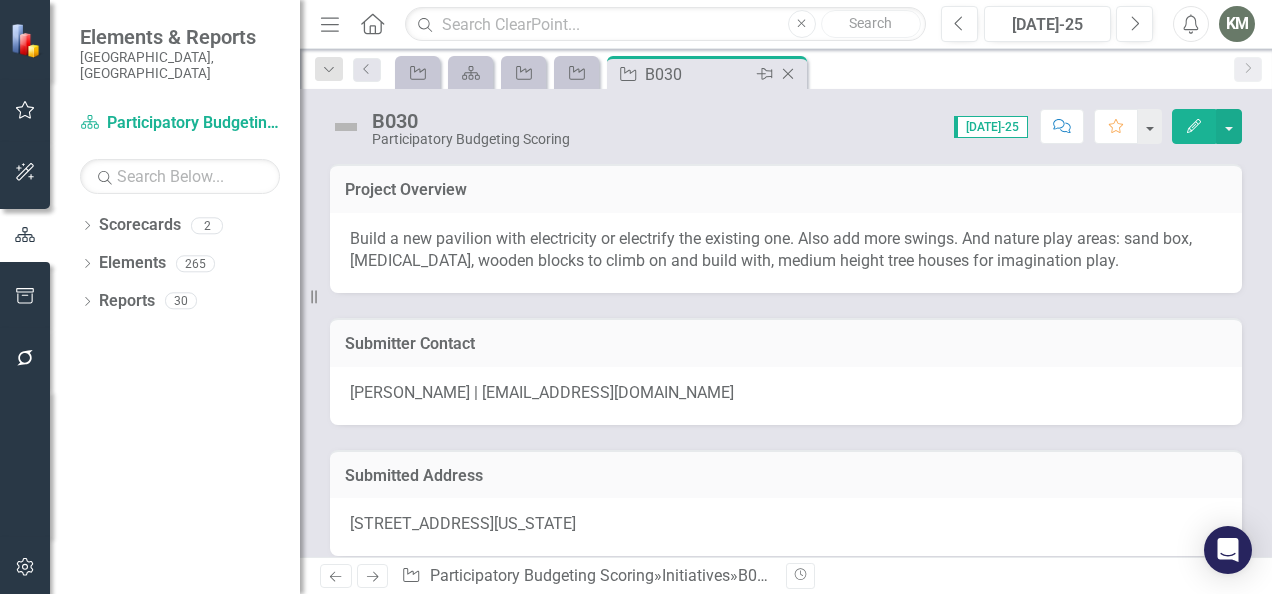 click on "Close" 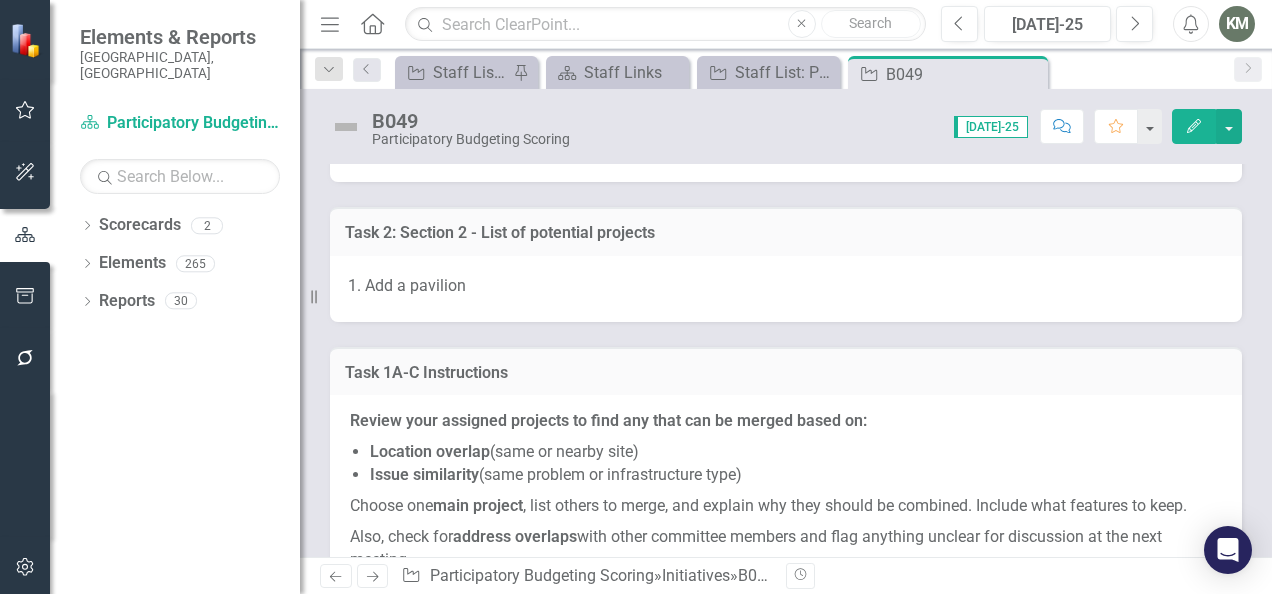 scroll, scrollTop: 1251, scrollLeft: 0, axis: vertical 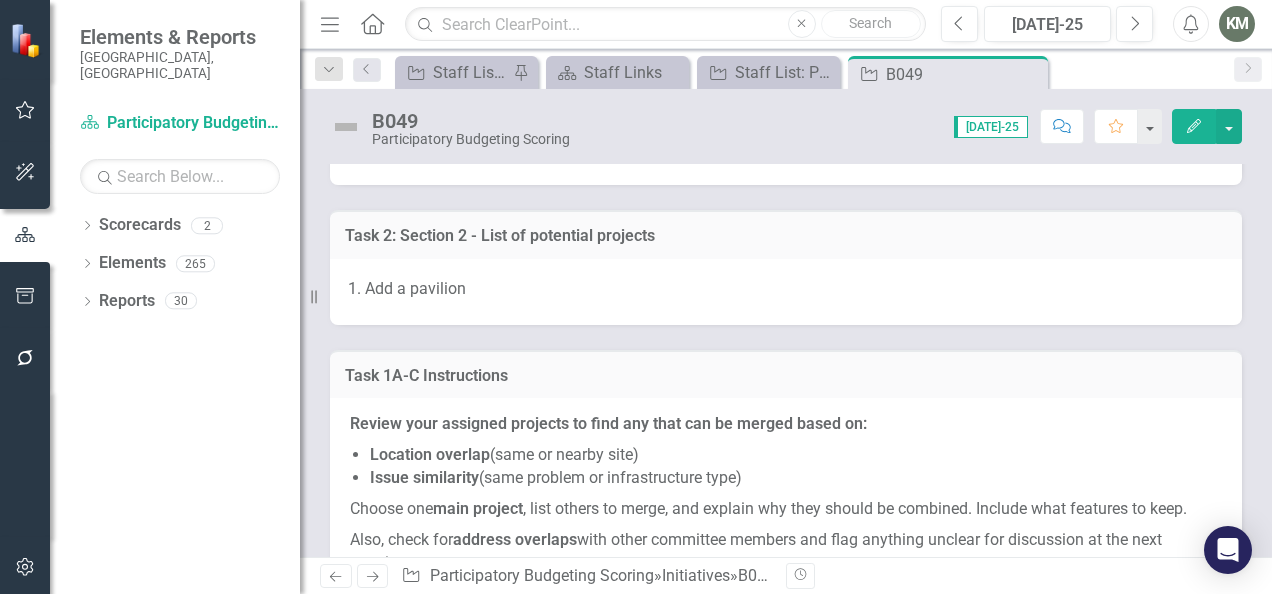 click on "Add a pavilion" at bounding box center (786, 292) 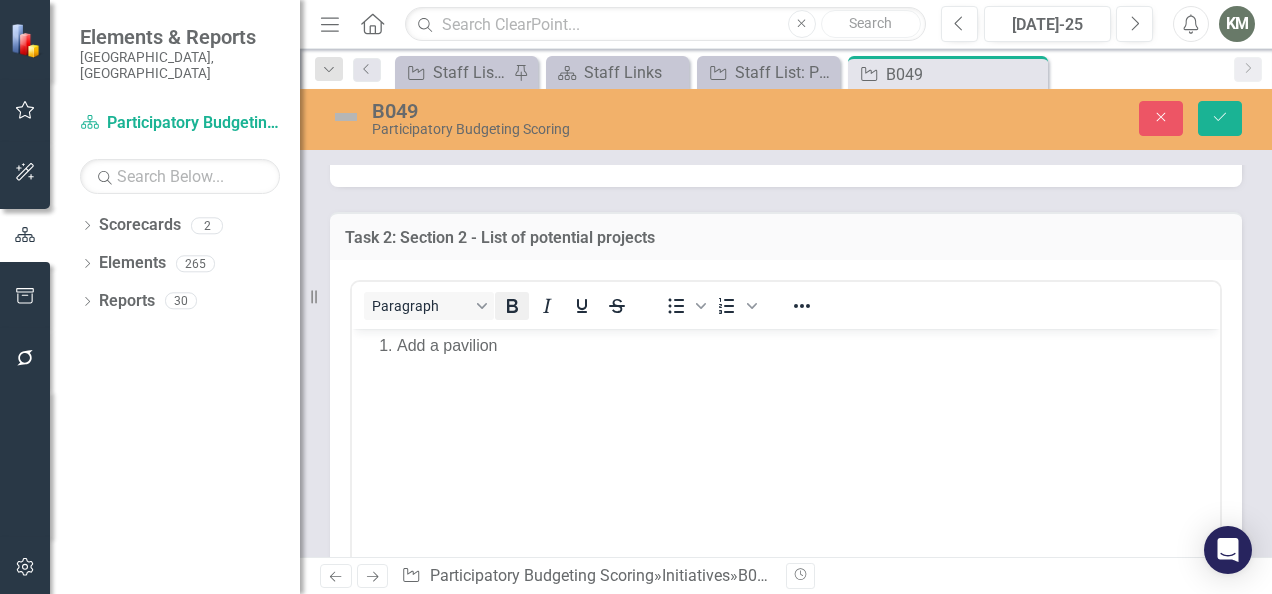 scroll, scrollTop: 0, scrollLeft: 0, axis: both 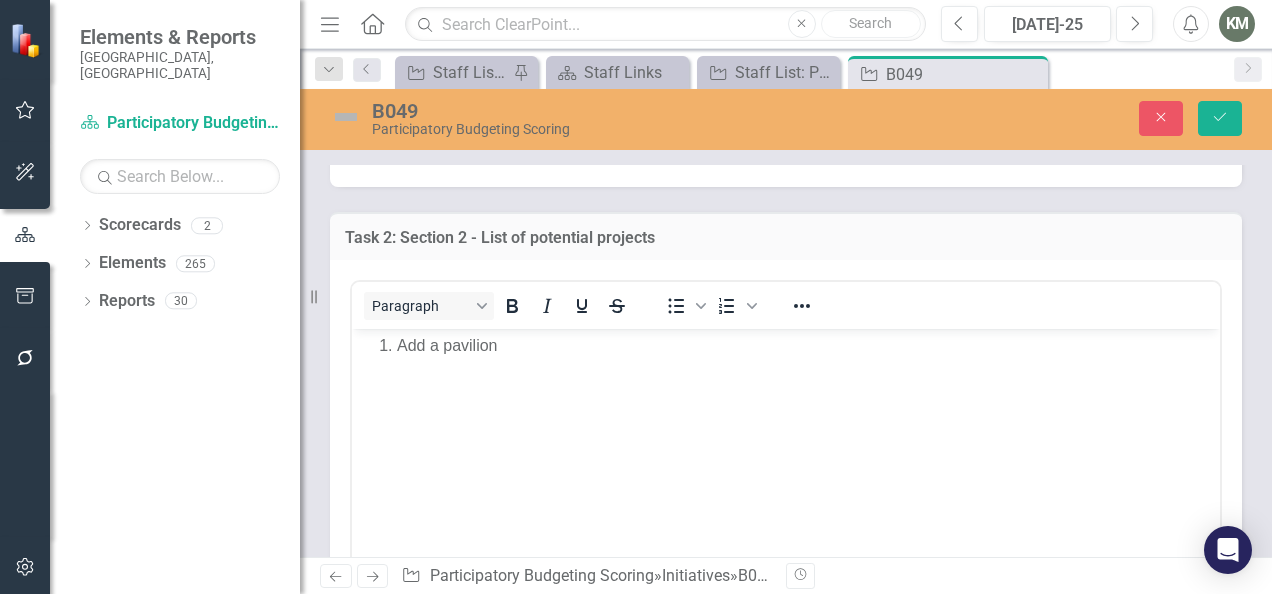 click on "Add a pavilion" at bounding box center [786, 479] 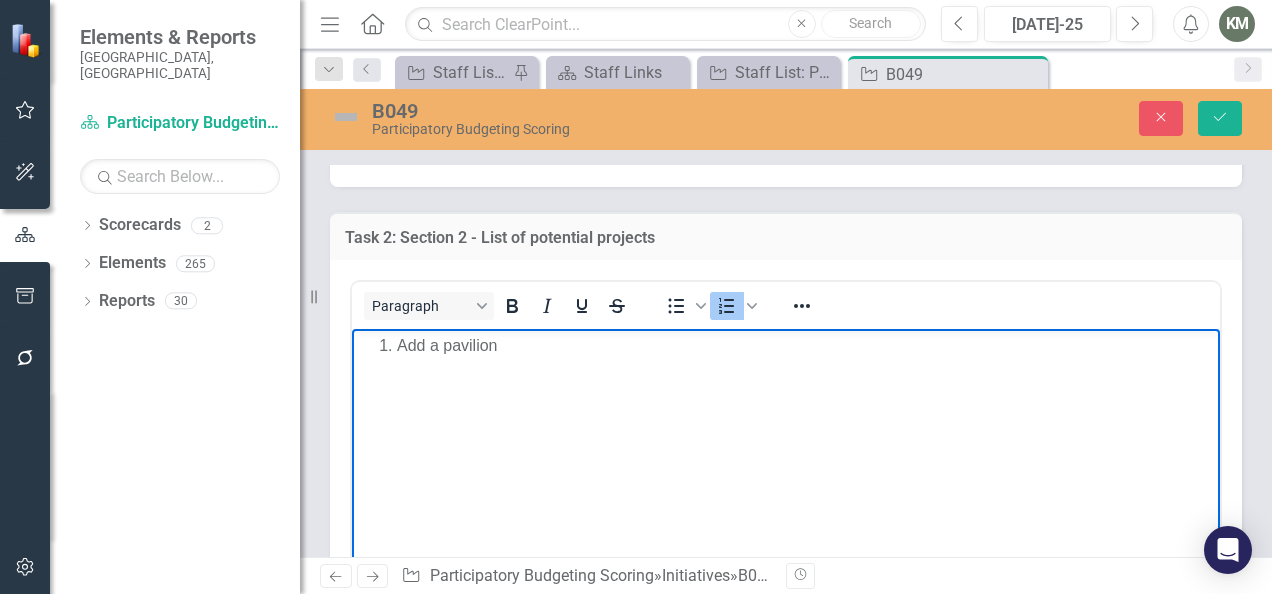 type 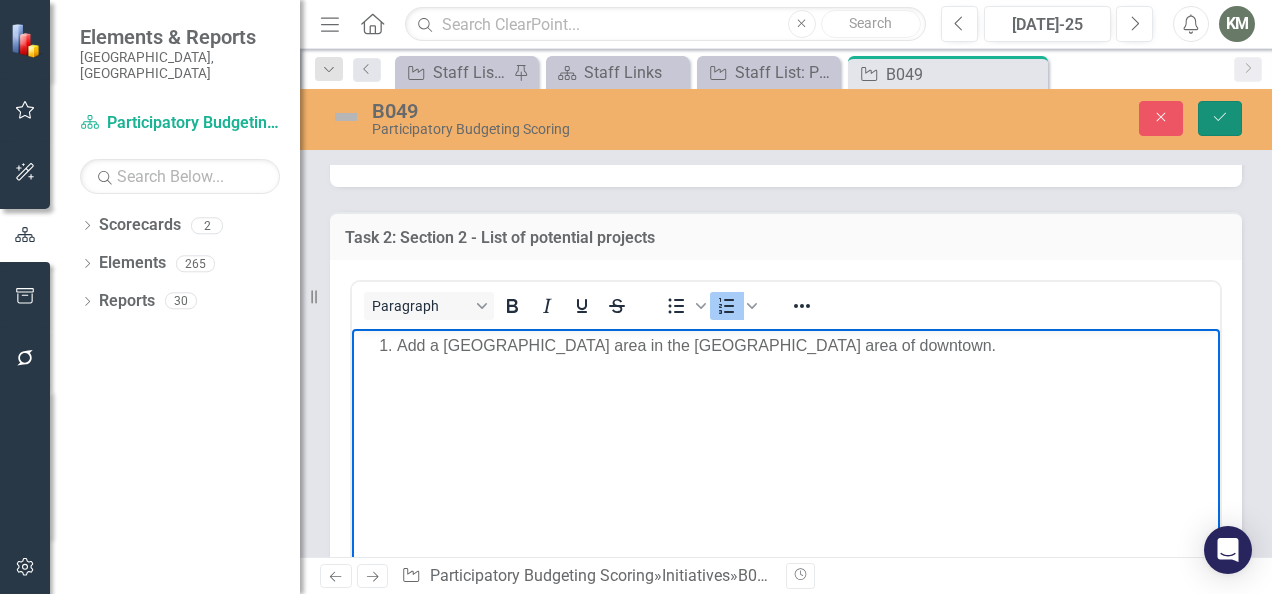 click on "Save" 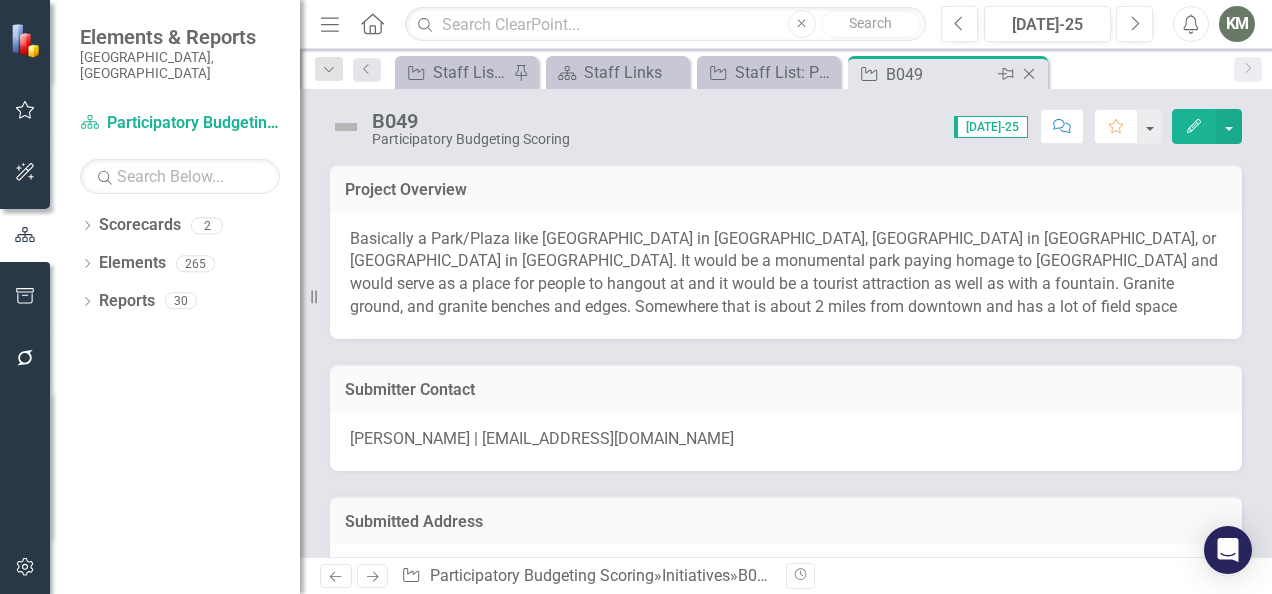click on "Close" 